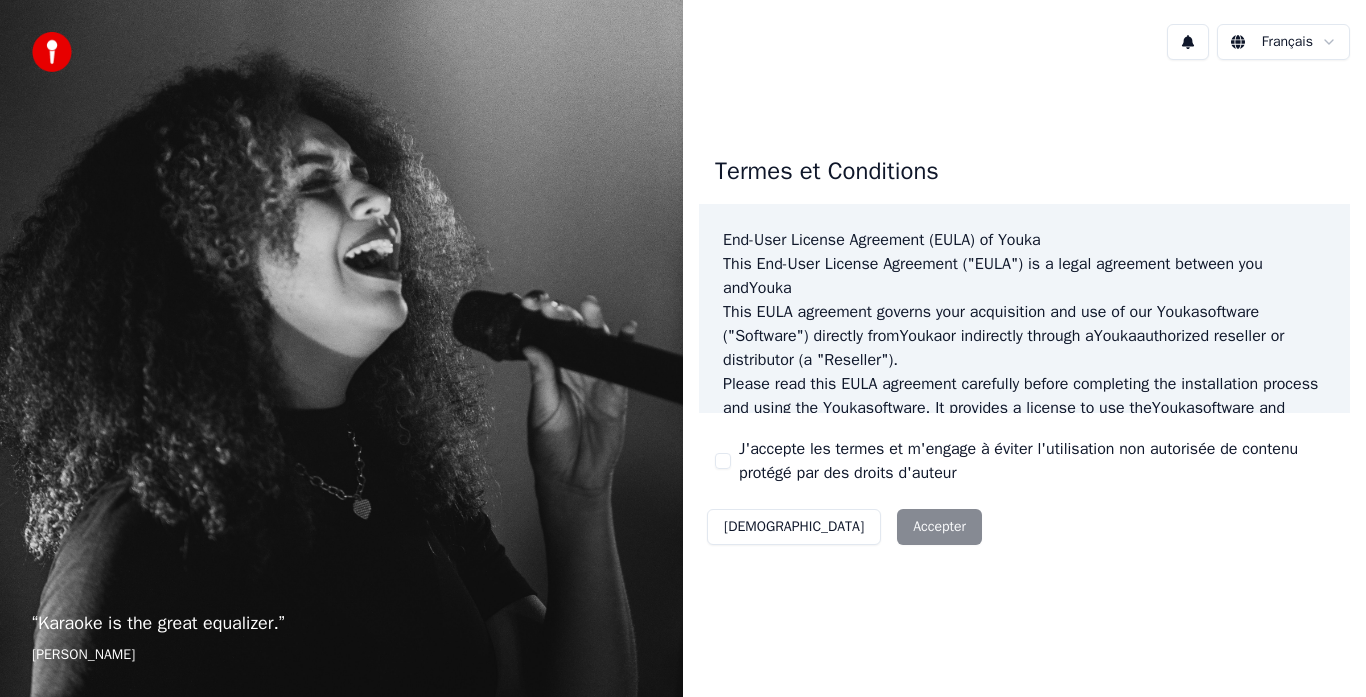 scroll, scrollTop: 0, scrollLeft: 0, axis: both 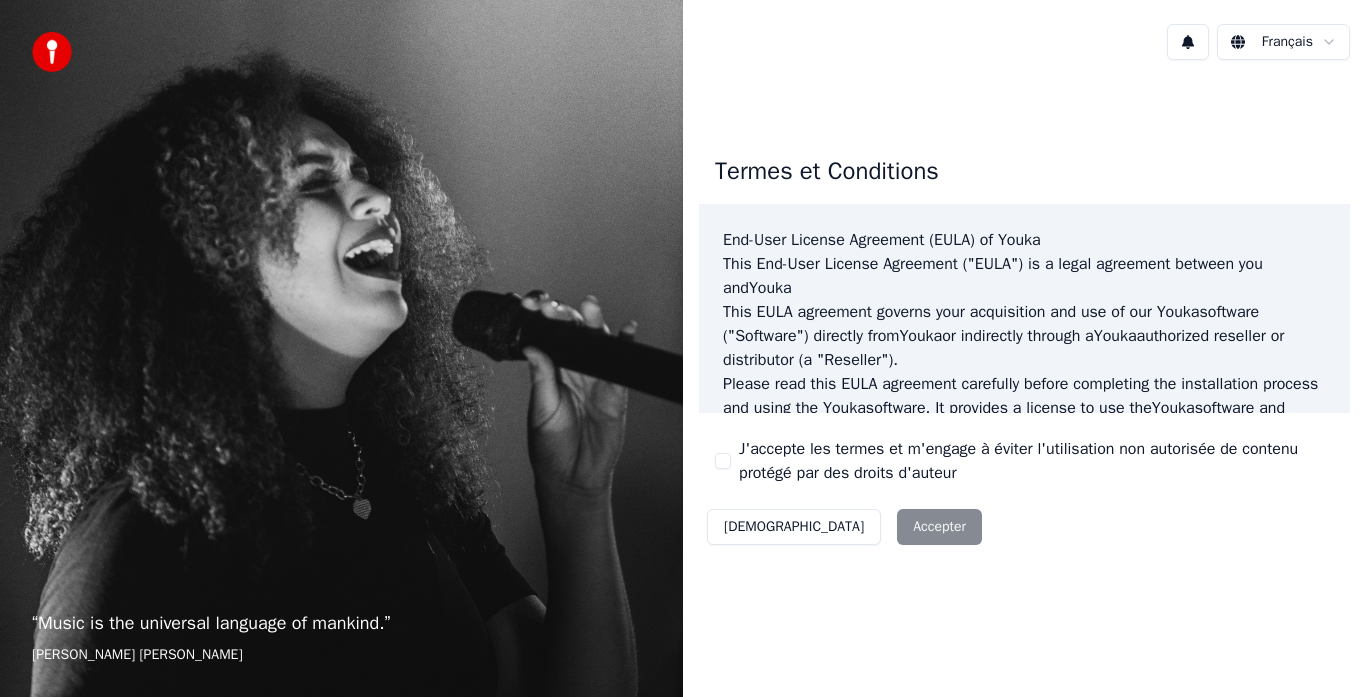 click on "J'accepte les termes et m'engage à éviter l'utilisation non autorisée de contenu protégé par des droits d'auteur" at bounding box center [723, 461] 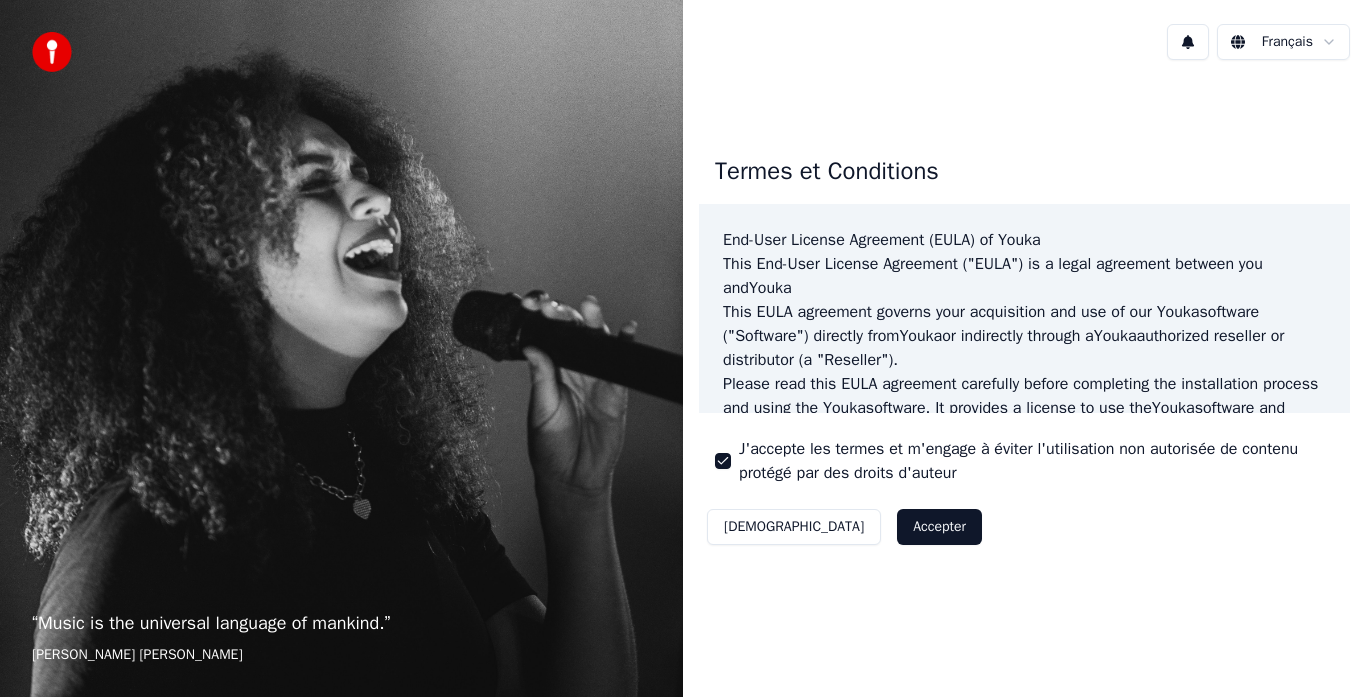 click on "Accepter" at bounding box center [939, 527] 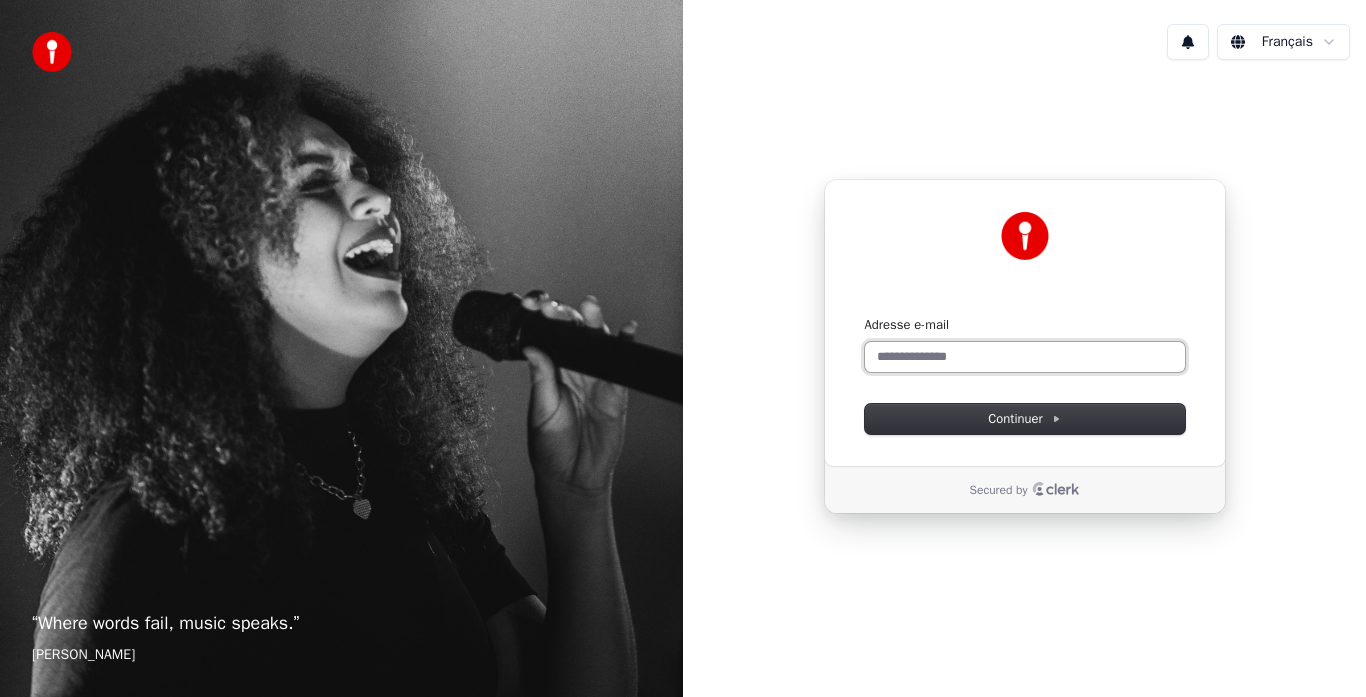 drag, startPoint x: 966, startPoint y: 353, endPoint x: 970, endPoint y: 333, distance: 20.396078 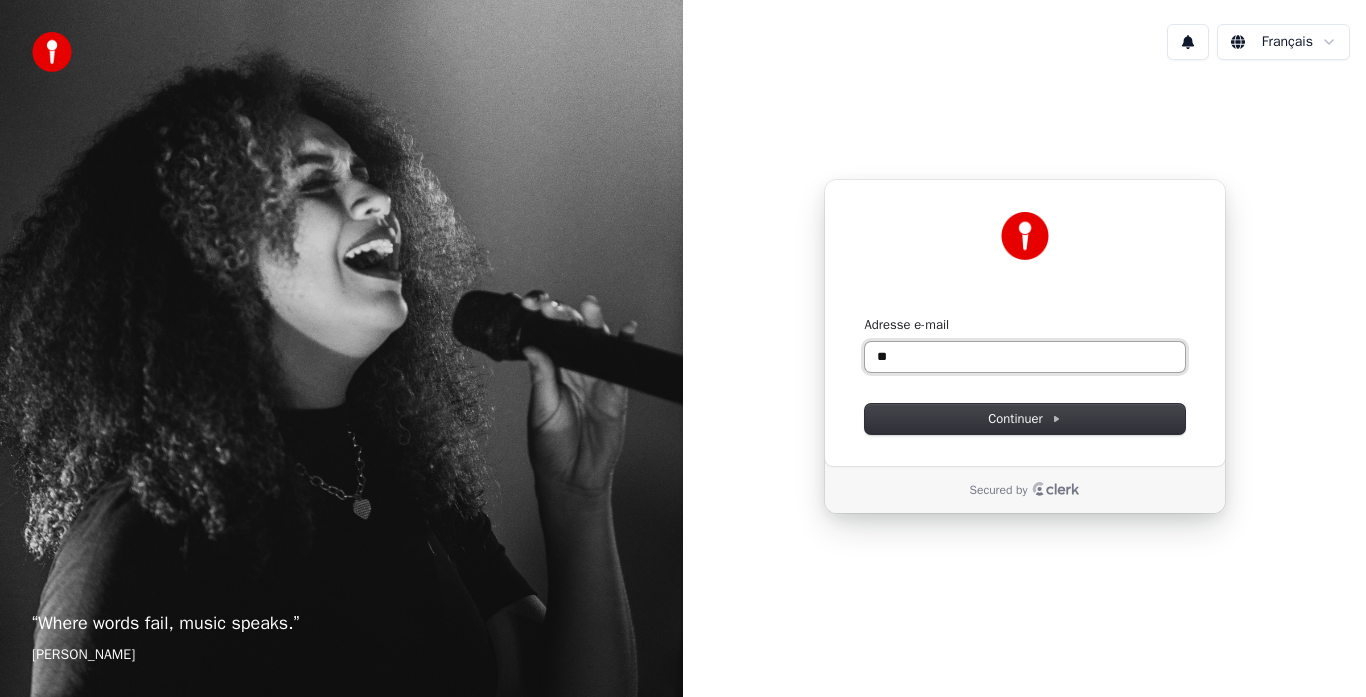 type on "*" 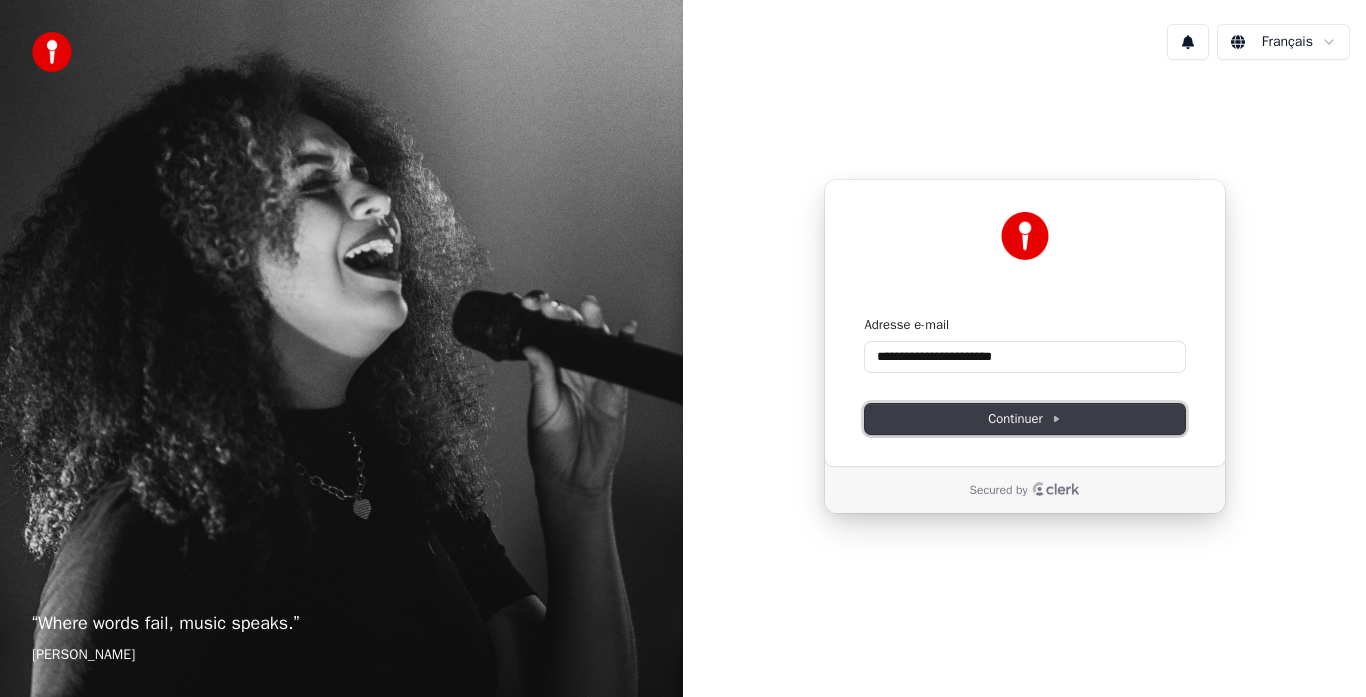 click on "Continuer" at bounding box center (1024, 419) 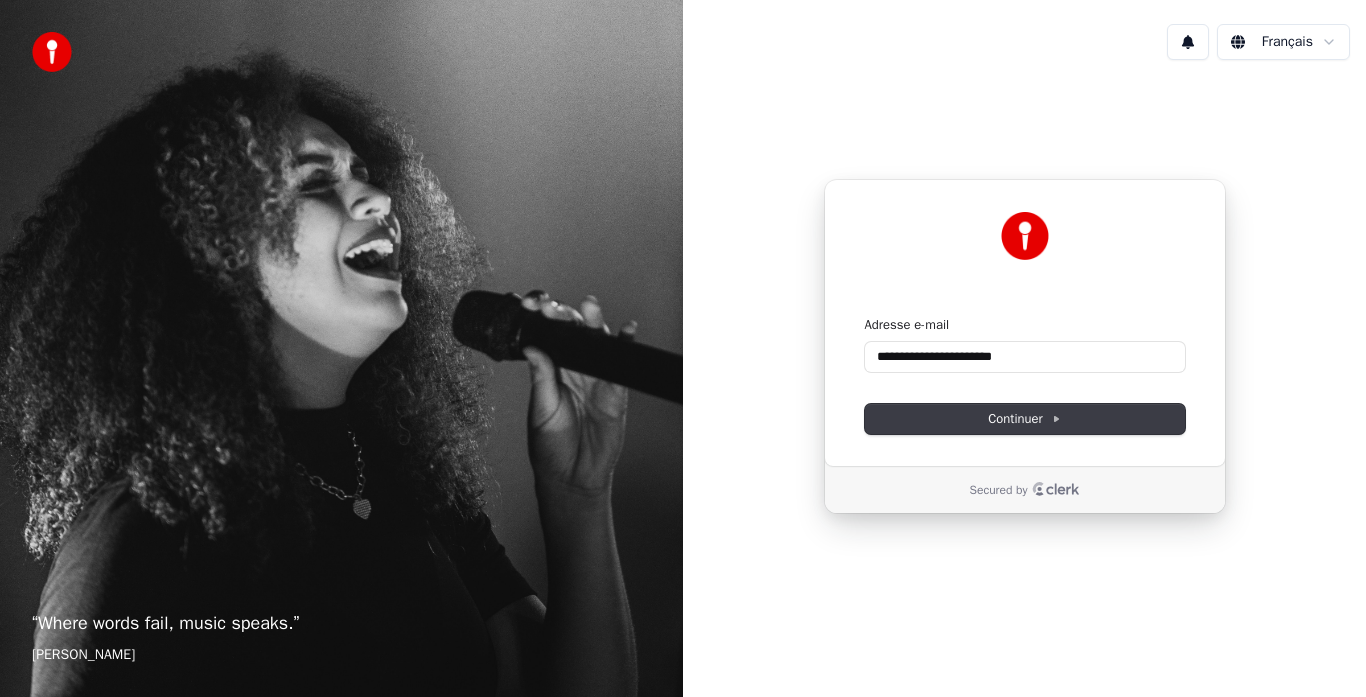 type on "**********" 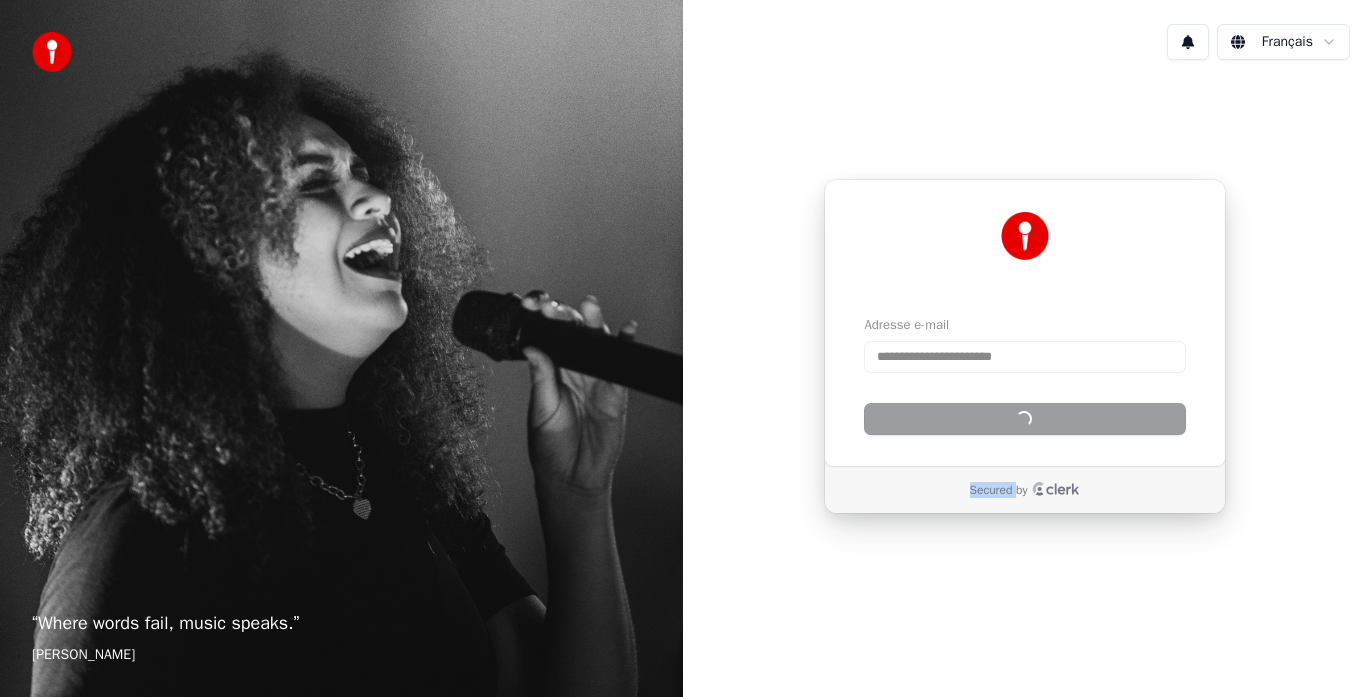 click on "Continuer" at bounding box center (1025, 419) 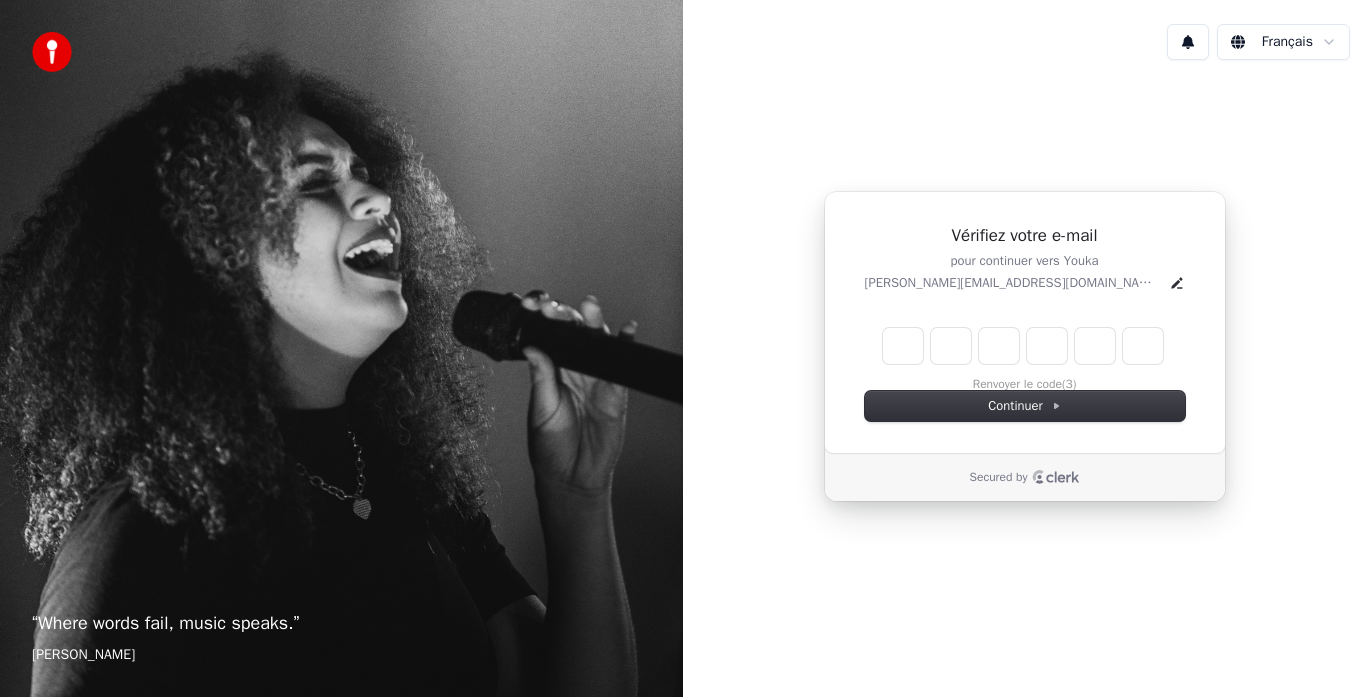 click on "Vérifiez votre e-mail pour continuer vers [PERSON_NAME] [PERSON_NAME][EMAIL_ADDRESS][DOMAIN_NAME] Renvoyer le code  (3) Continuer" at bounding box center [1025, 323] 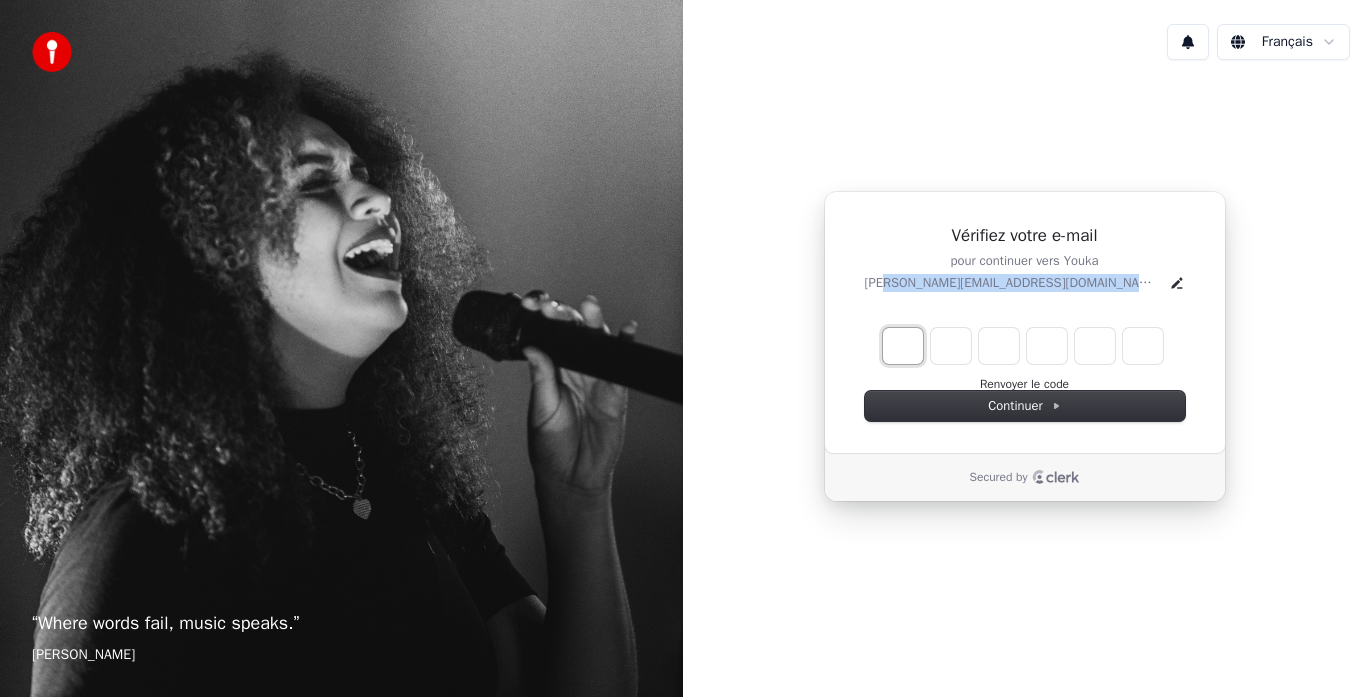 click at bounding box center [903, 346] 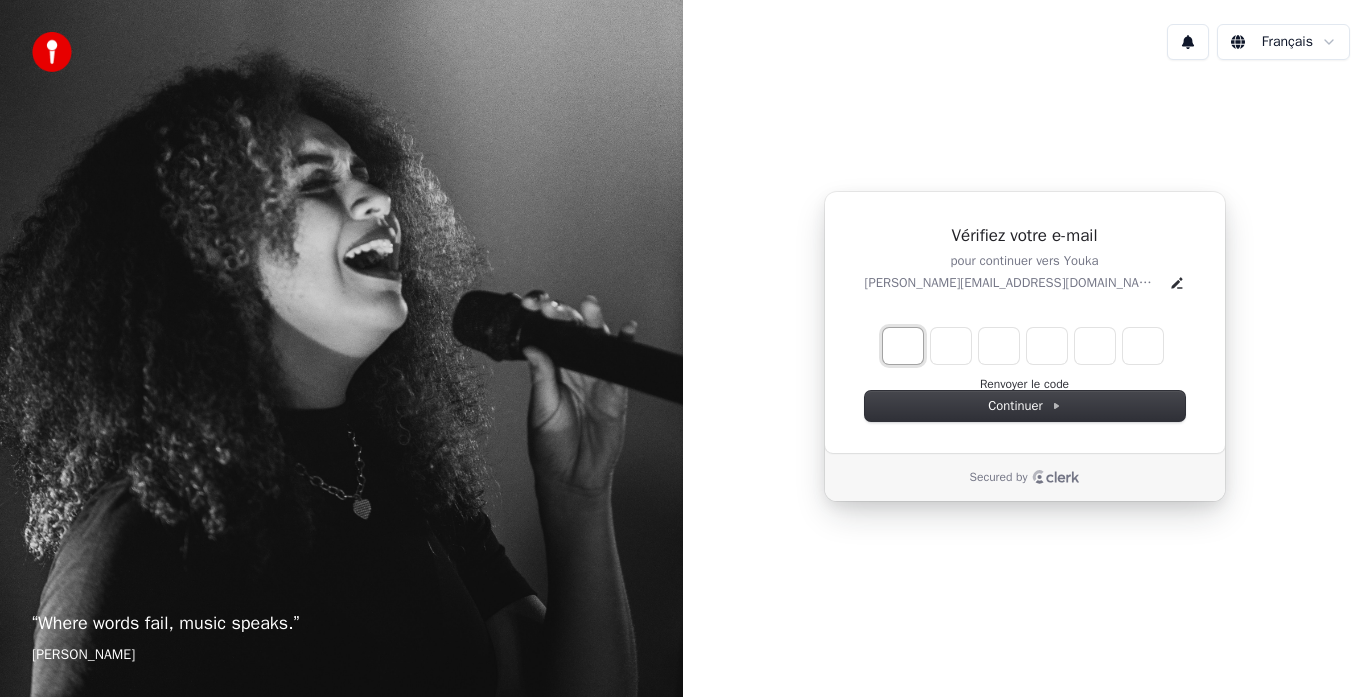type on "*" 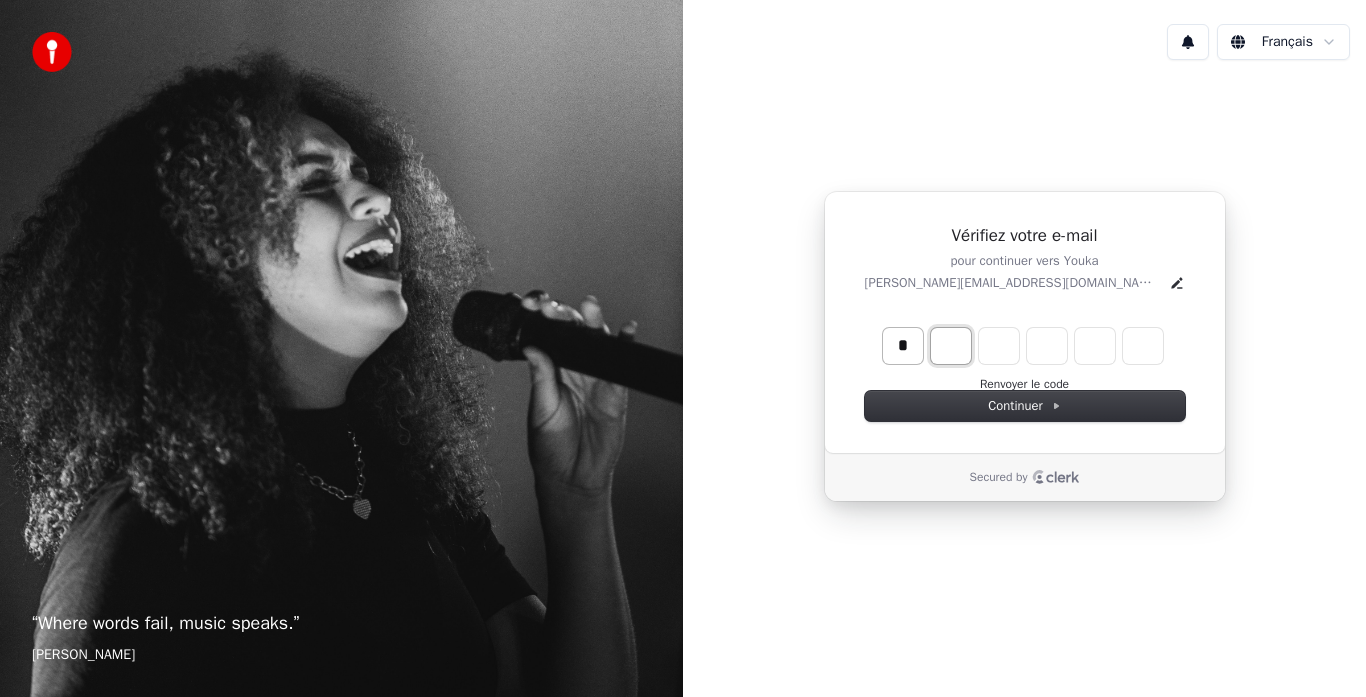 type on "*" 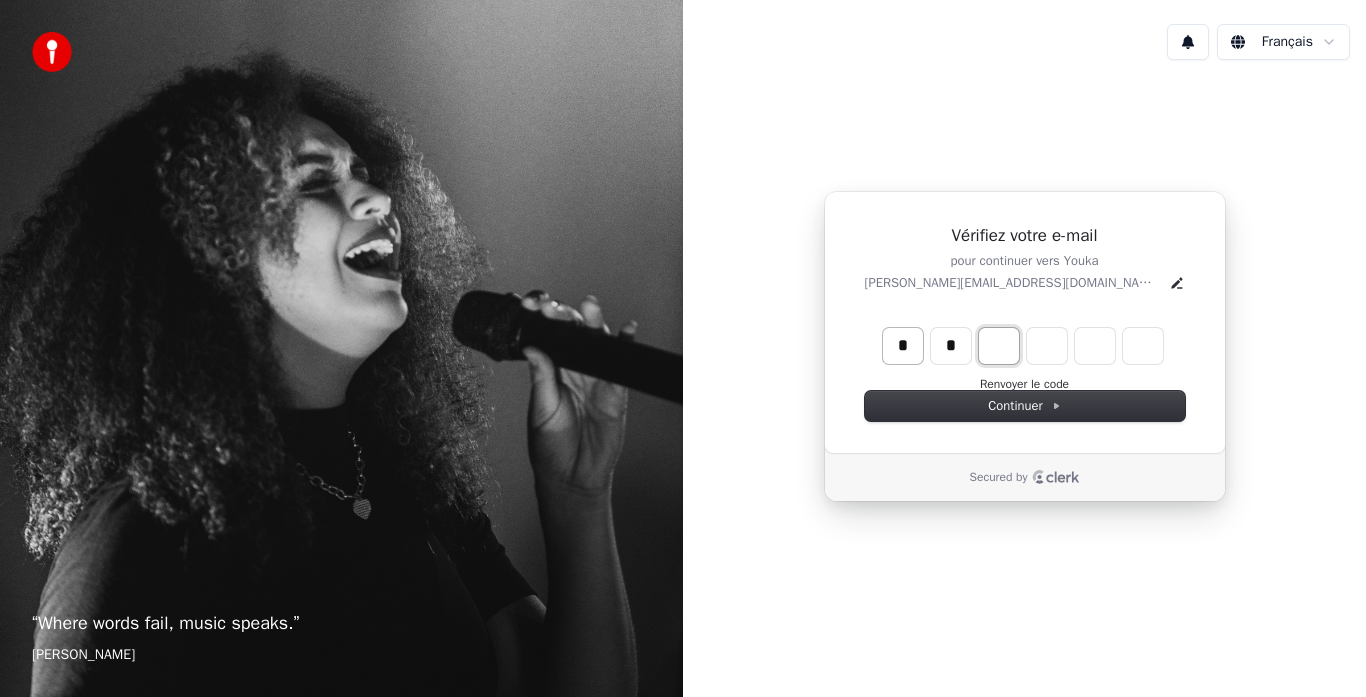 type on "*" 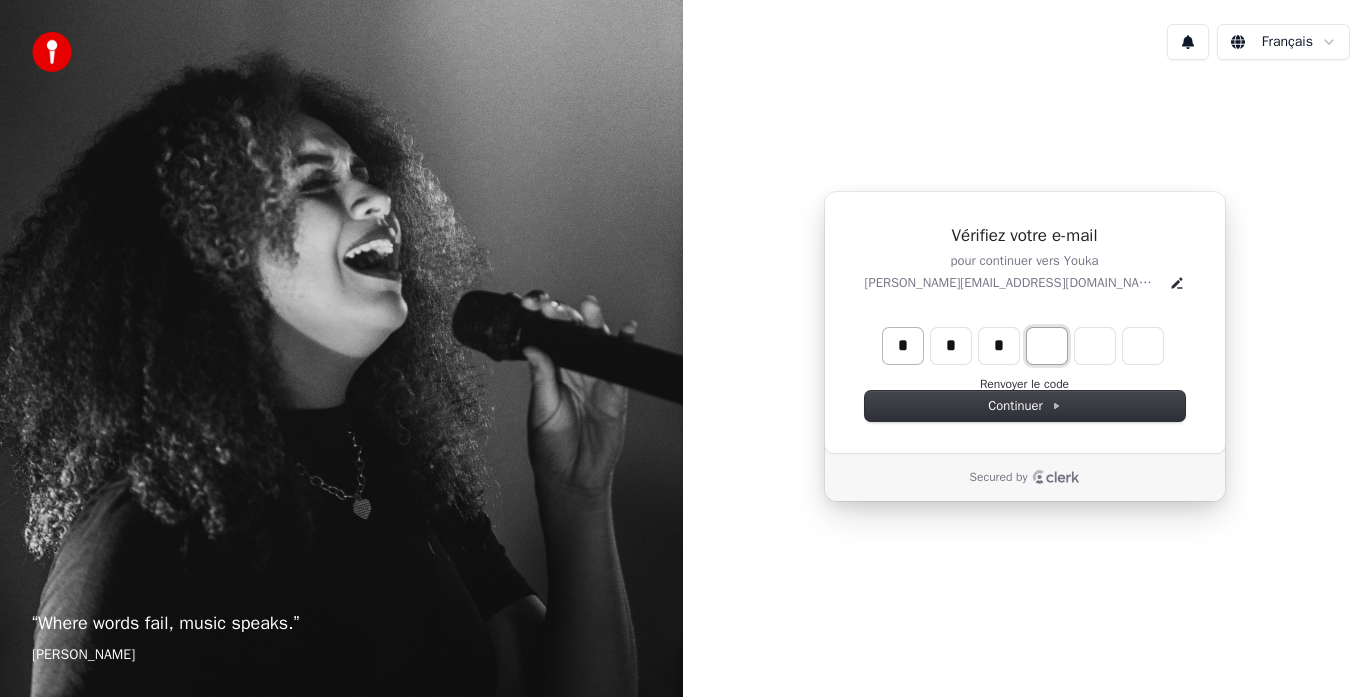 type on "*" 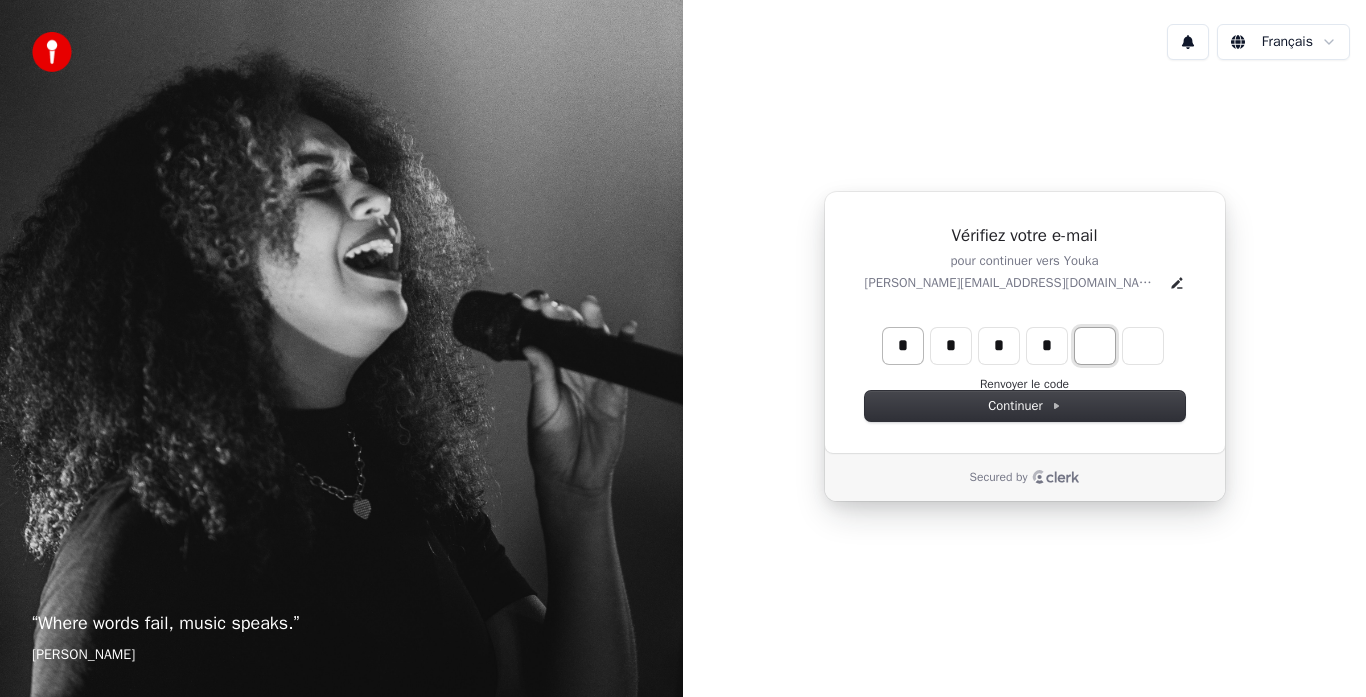 type on "*" 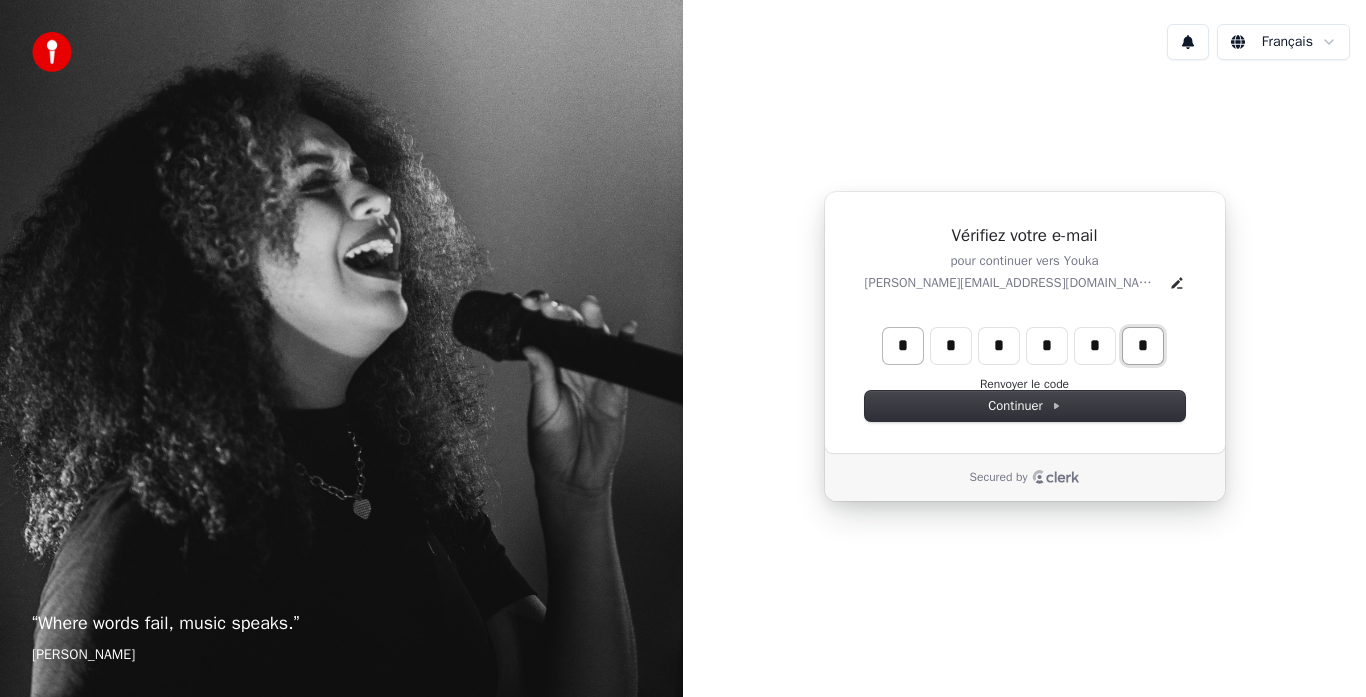 type on "*" 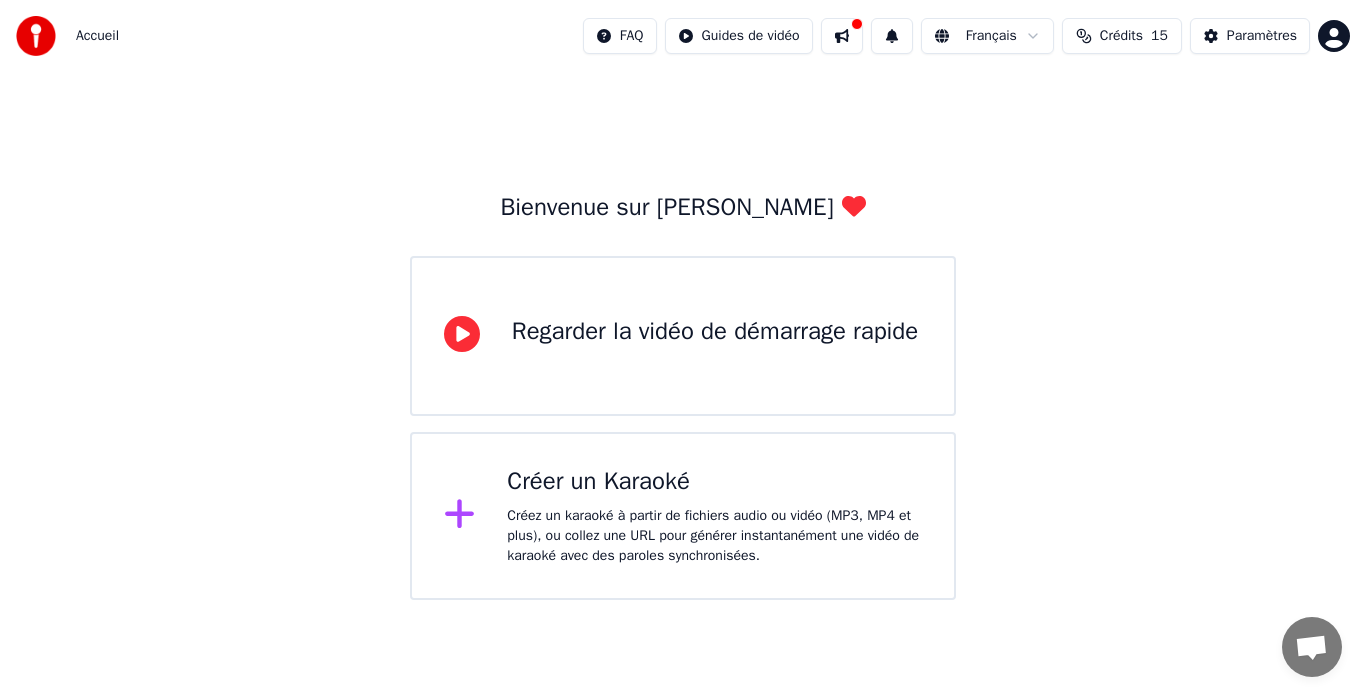 click 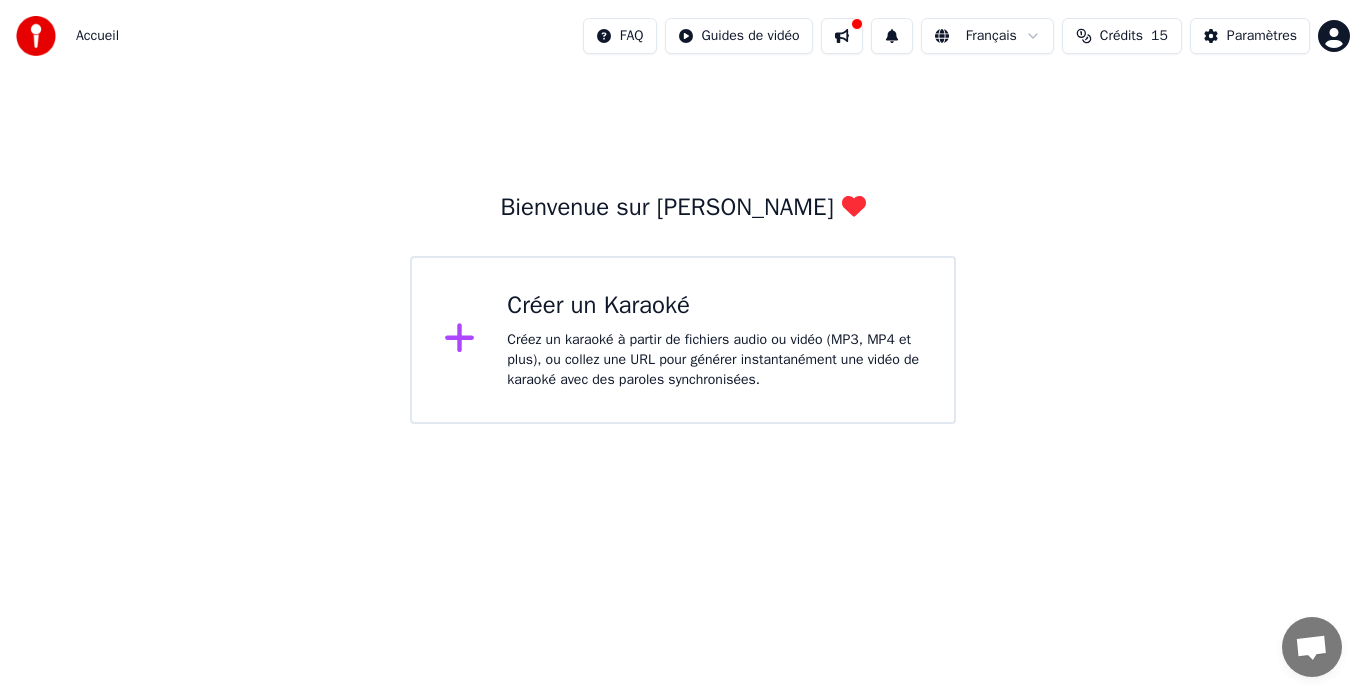 click on "Créer un Karaoké" at bounding box center [714, 306] 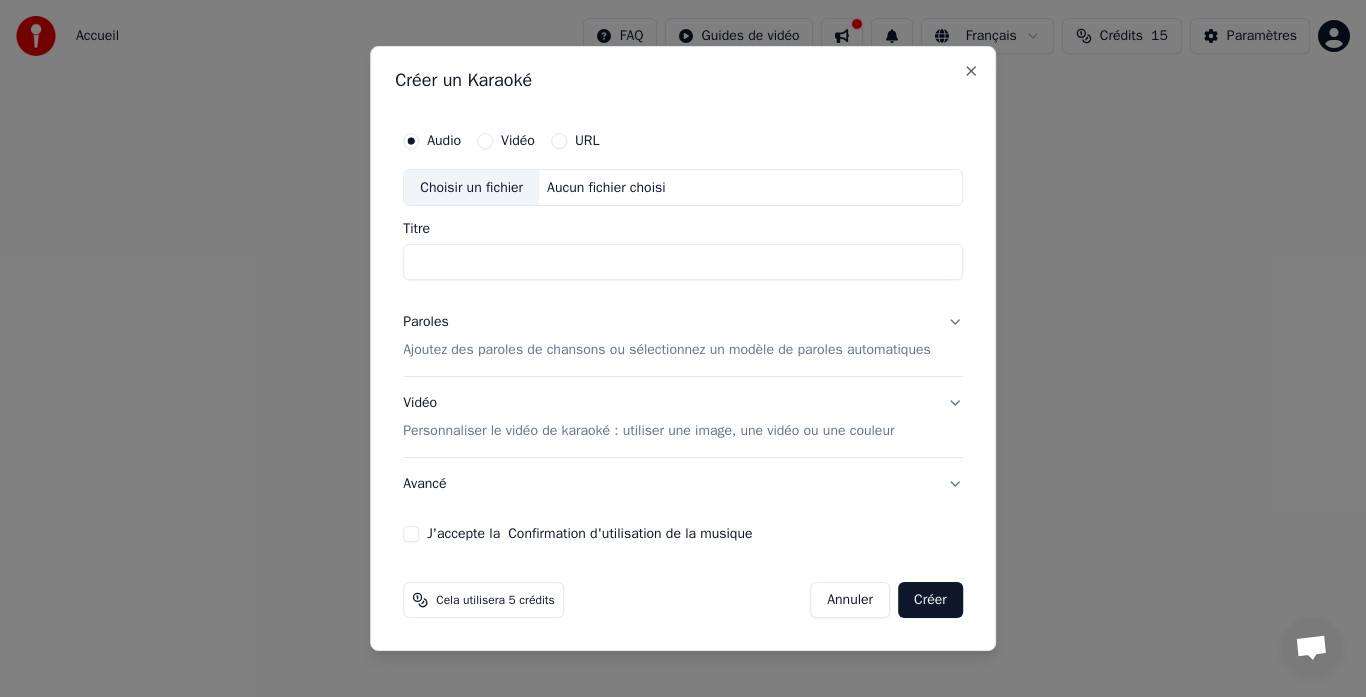 click on "Vidéo" at bounding box center [485, 141] 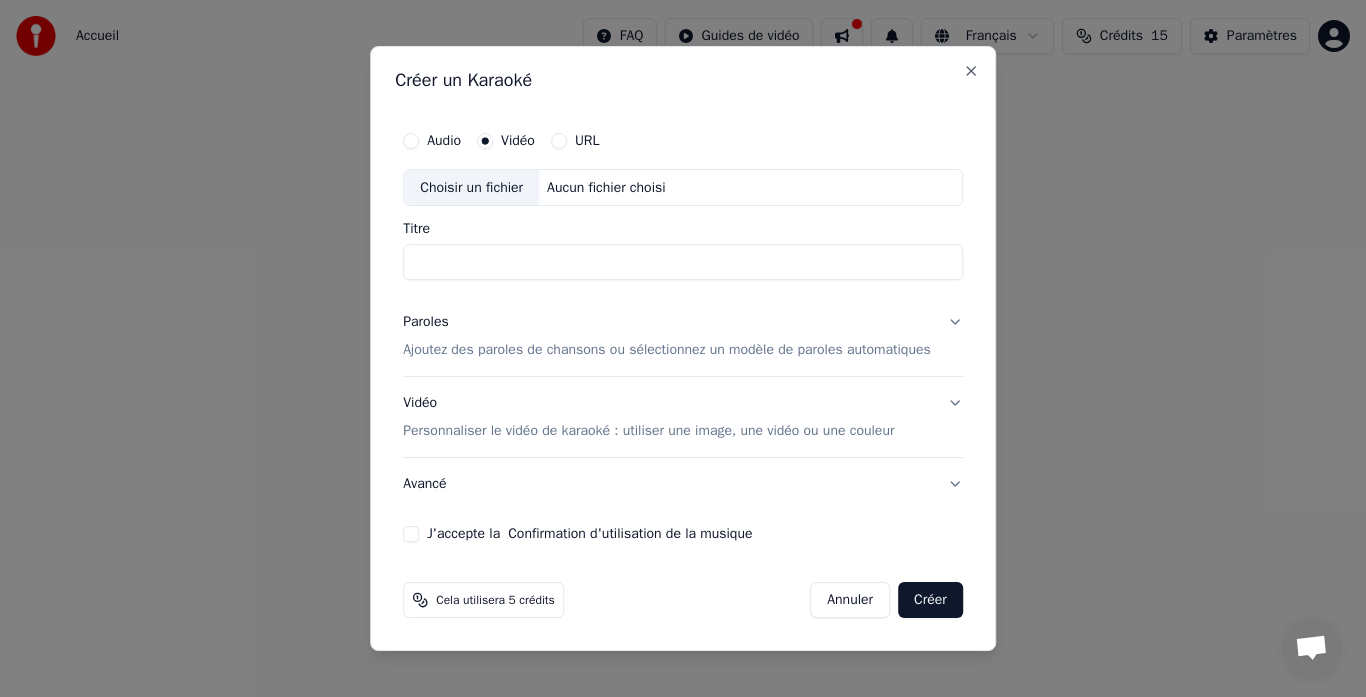 click on "Titre" at bounding box center (683, 263) 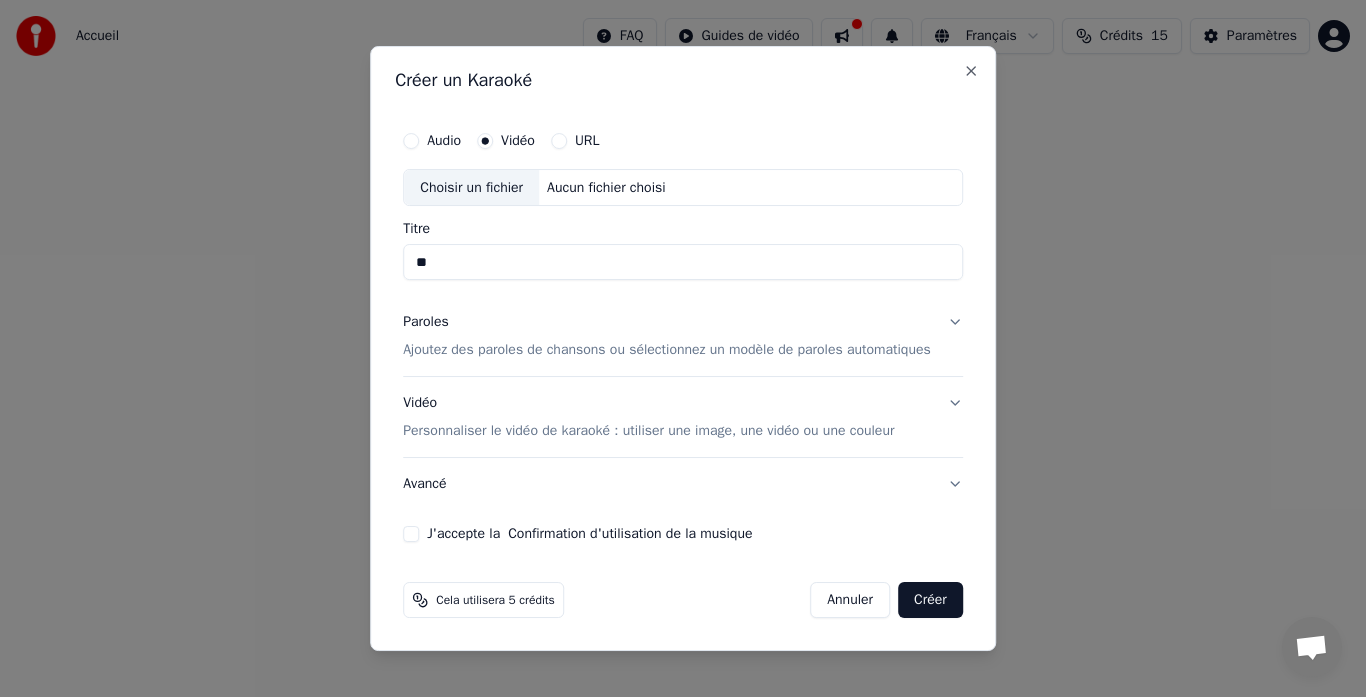 type on "*" 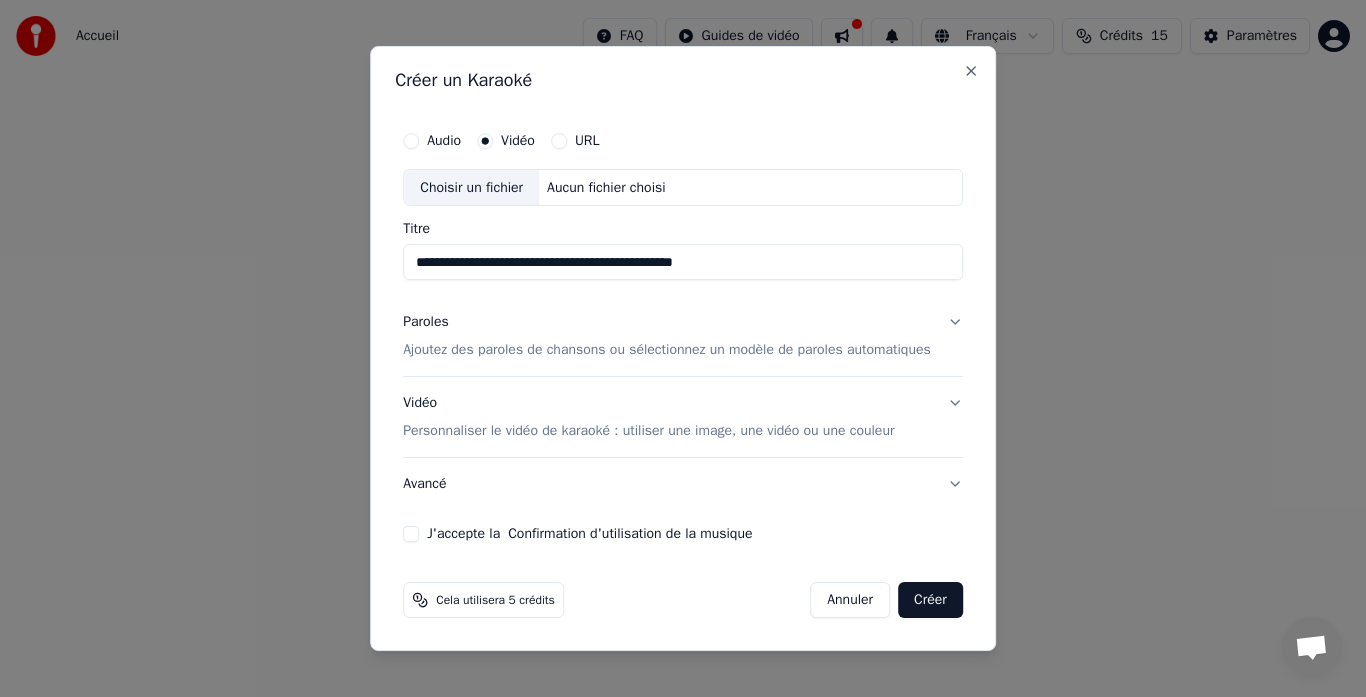 click on "Ajoutez des paroles de chansons ou sélectionnez un modèle de paroles automatiques" at bounding box center [667, 351] 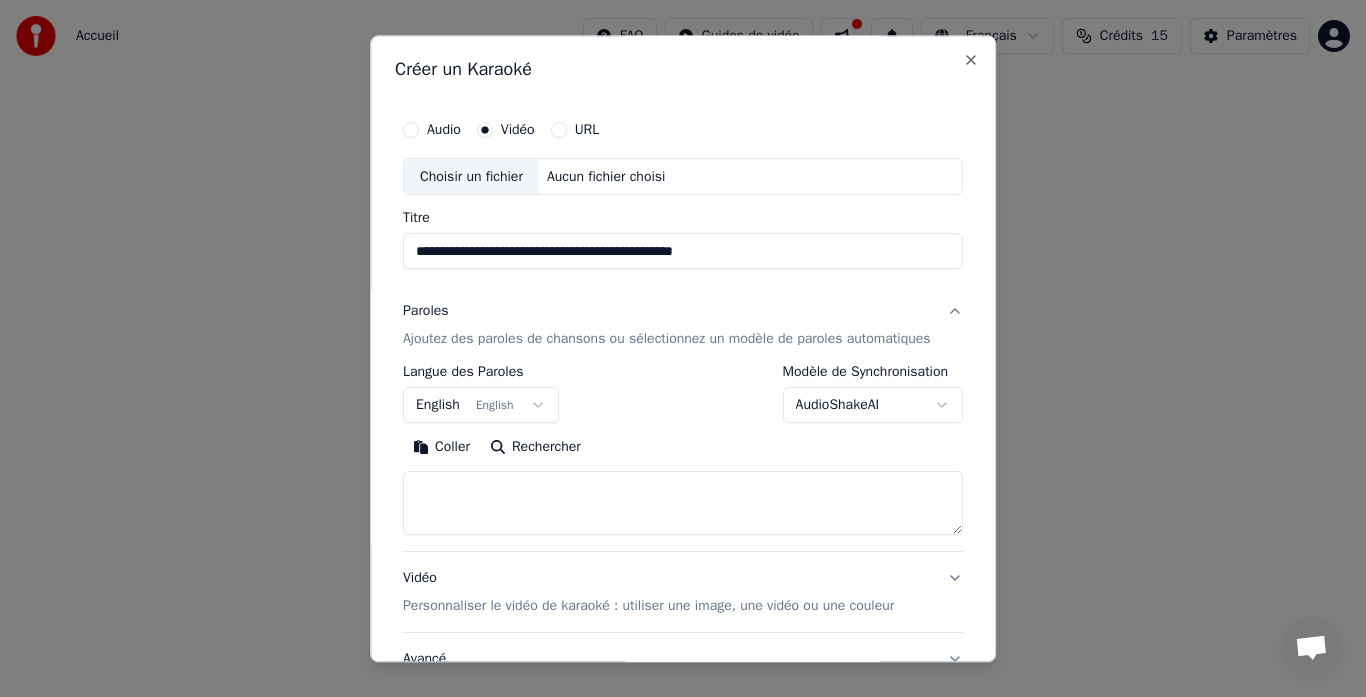 click on "English English" at bounding box center (481, 406) 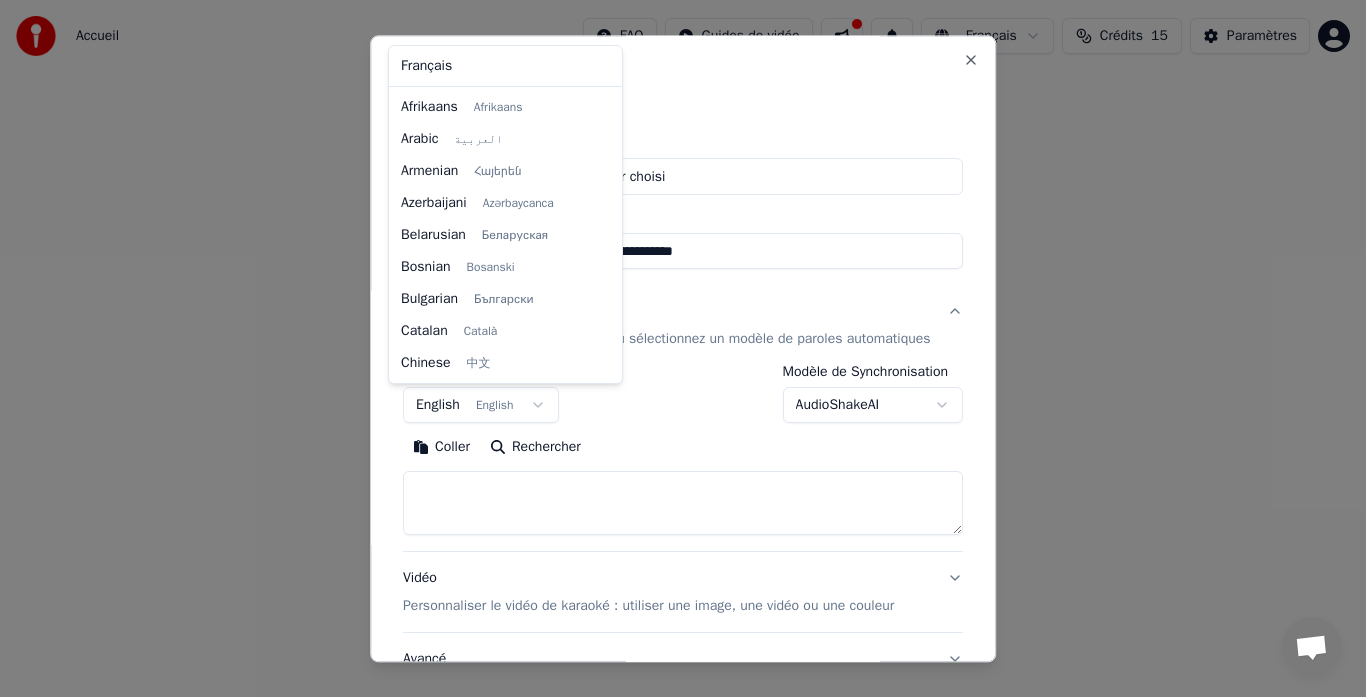 scroll, scrollTop: 160, scrollLeft: 0, axis: vertical 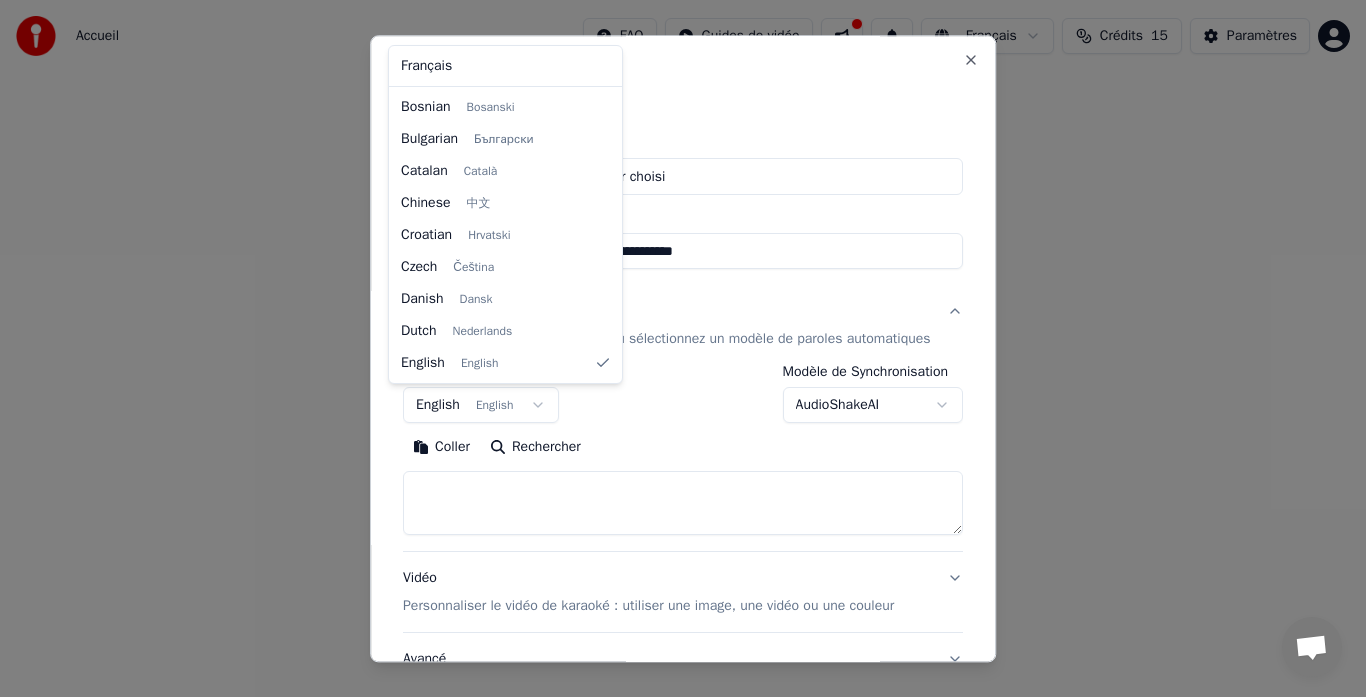 click on "**********" at bounding box center [683, 212] 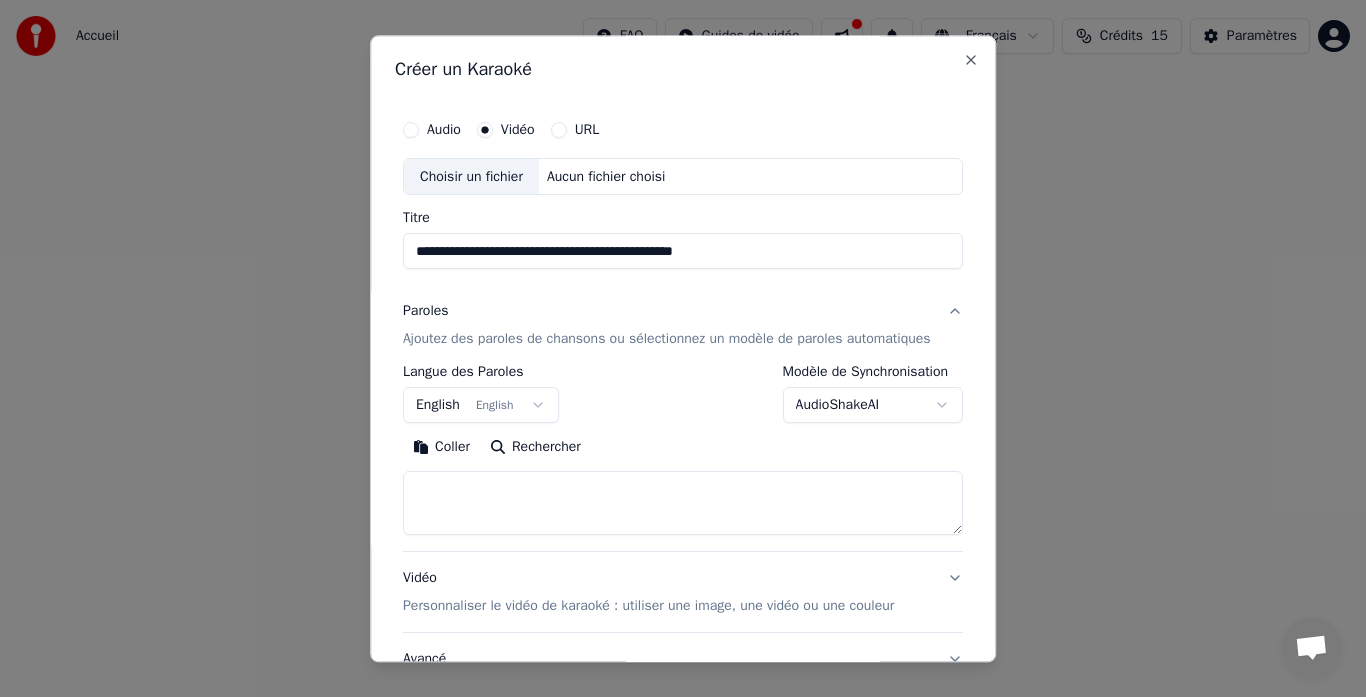 click on "English English" at bounding box center (481, 406) 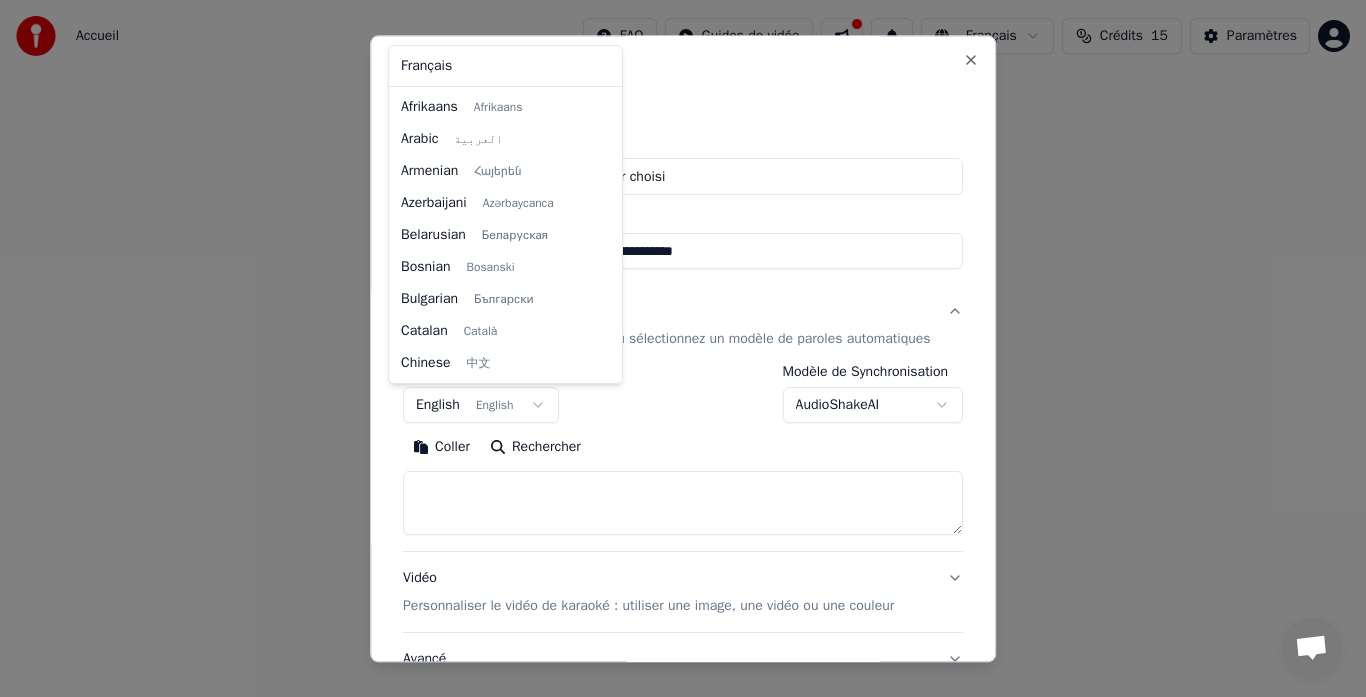 scroll, scrollTop: 160, scrollLeft: 0, axis: vertical 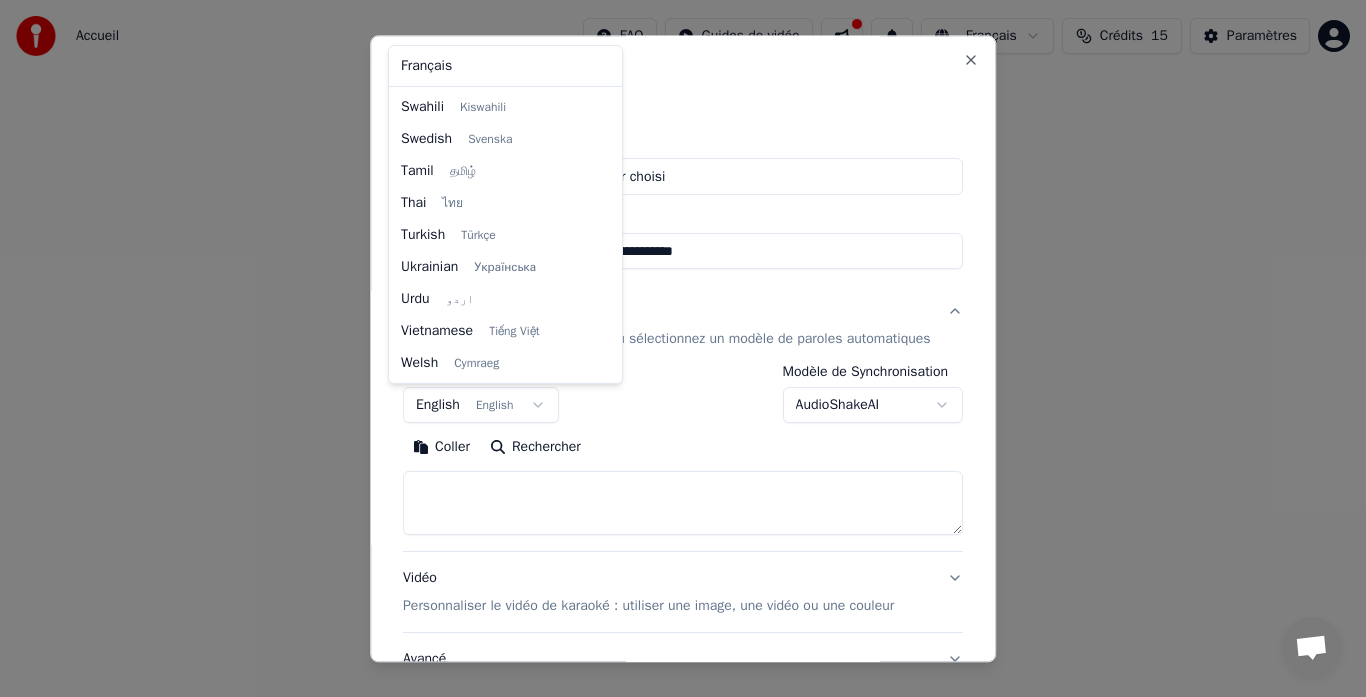 click on "**********" at bounding box center [683, 212] 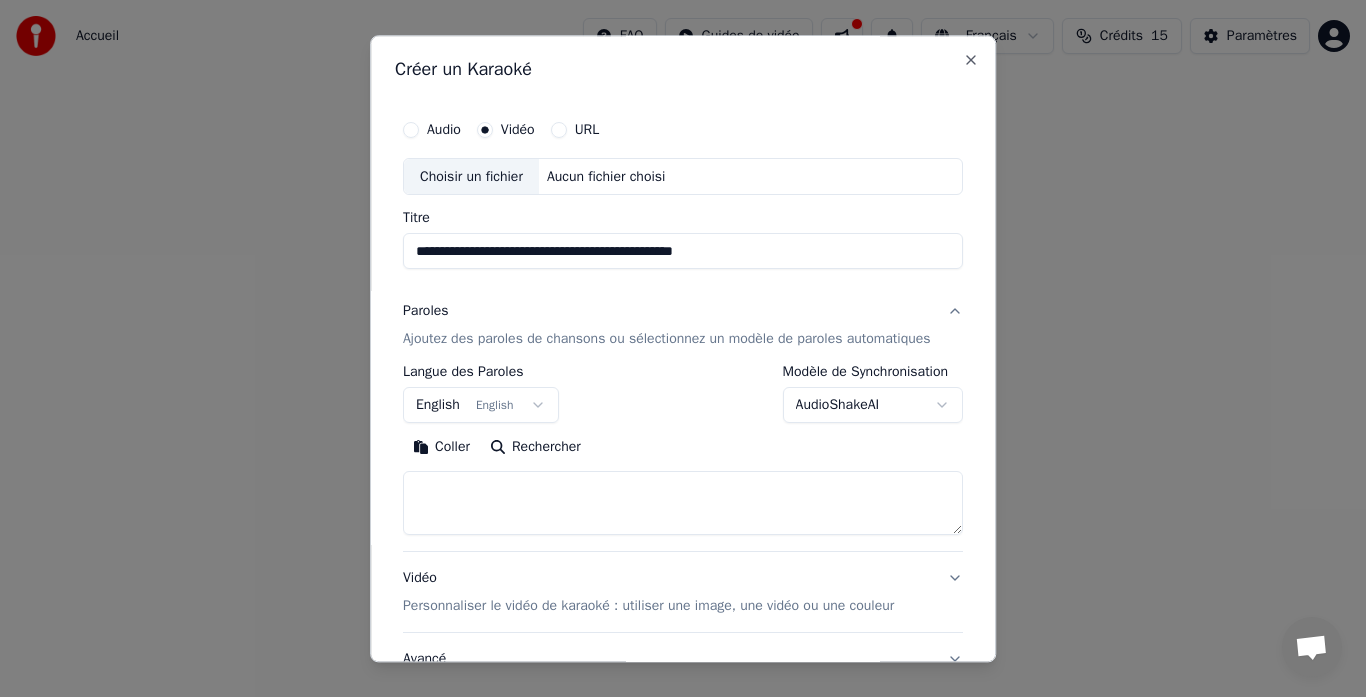 click on "Rechercher" at bounding box center [535, 448] 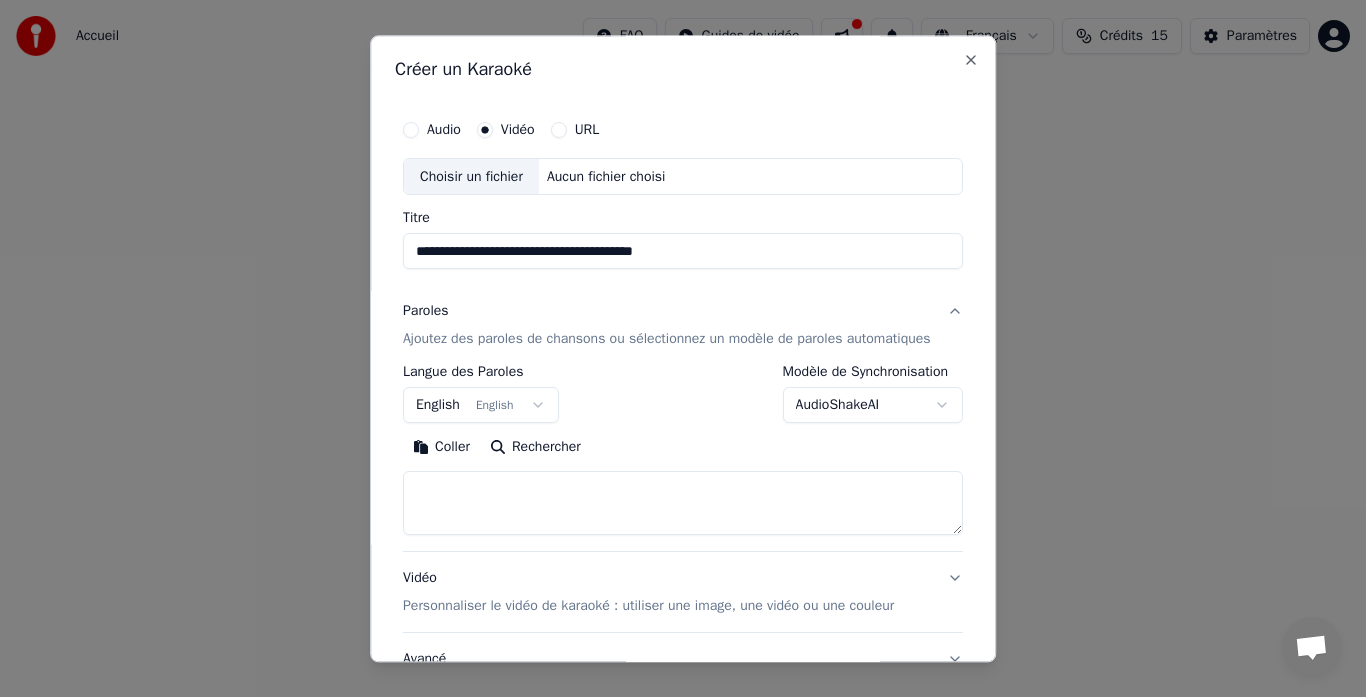 type on "**********" 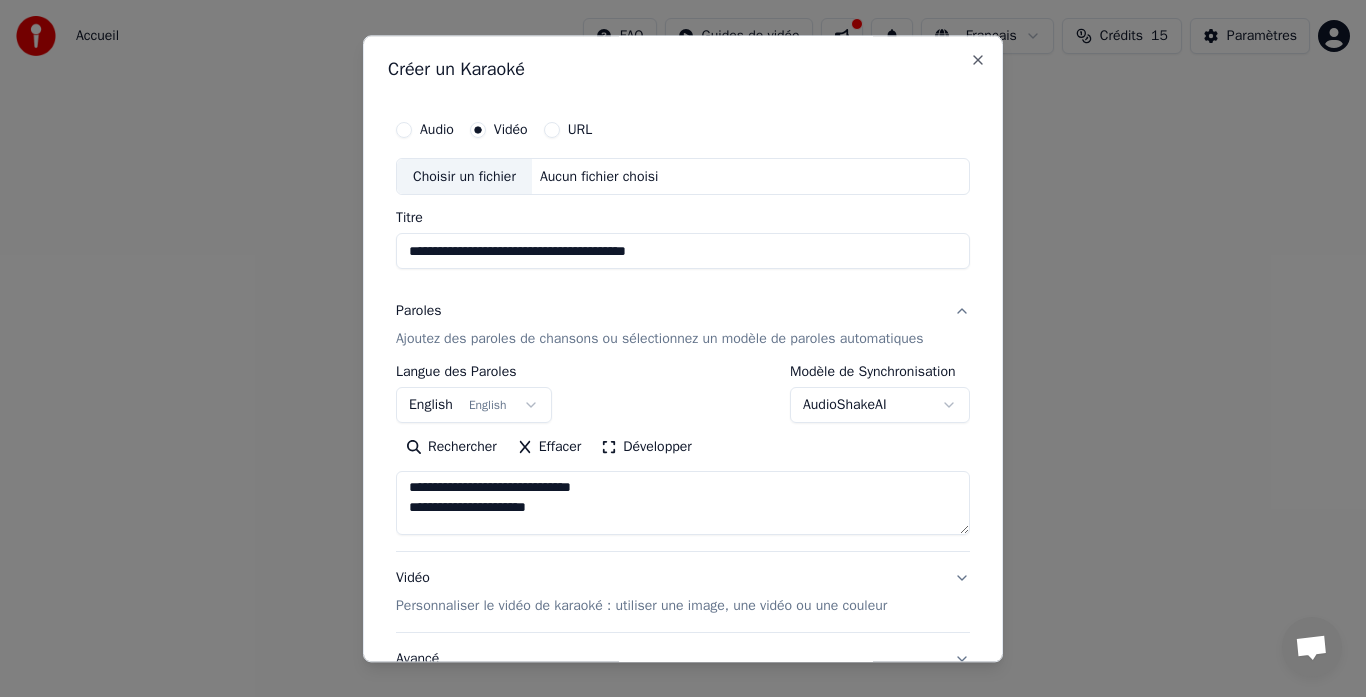 scroll, scrollTop: 0, scrollLeft: 0, axis: both 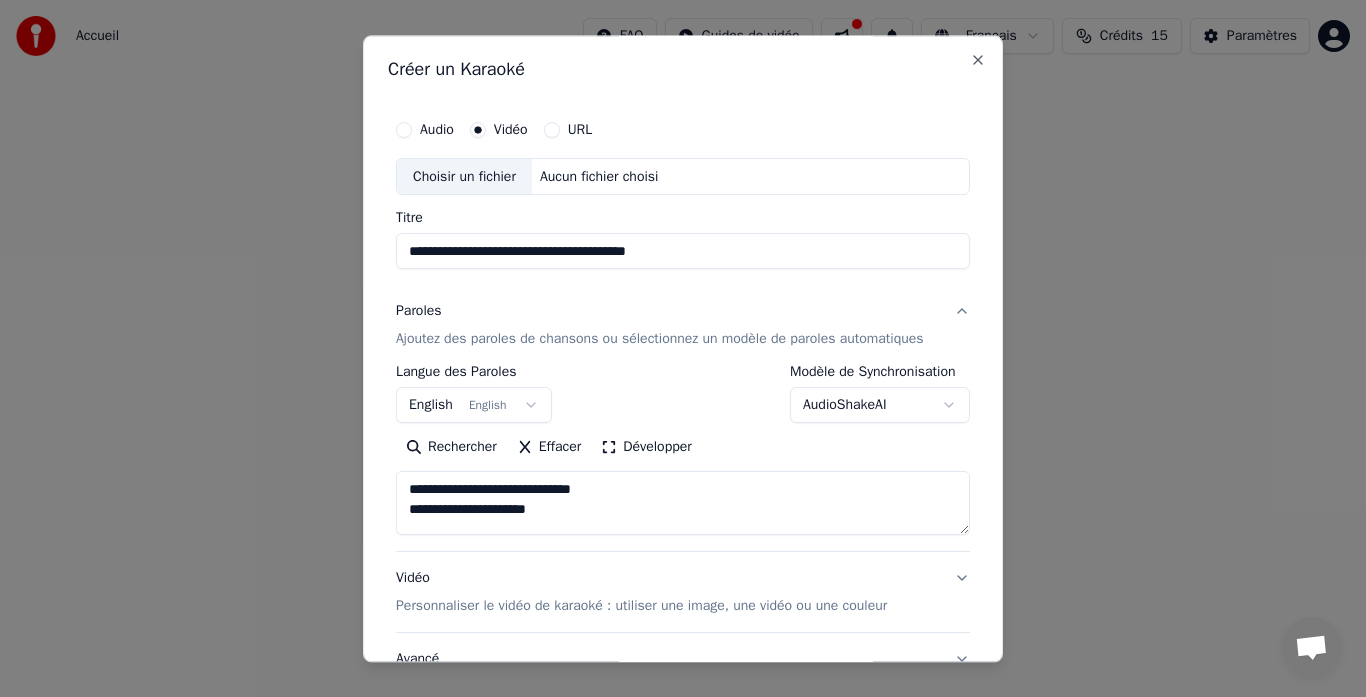 drag, startPoint x: 396, startPoint y: 489, endPoint x: 566, endPoint y: 508, distance: 171.05847 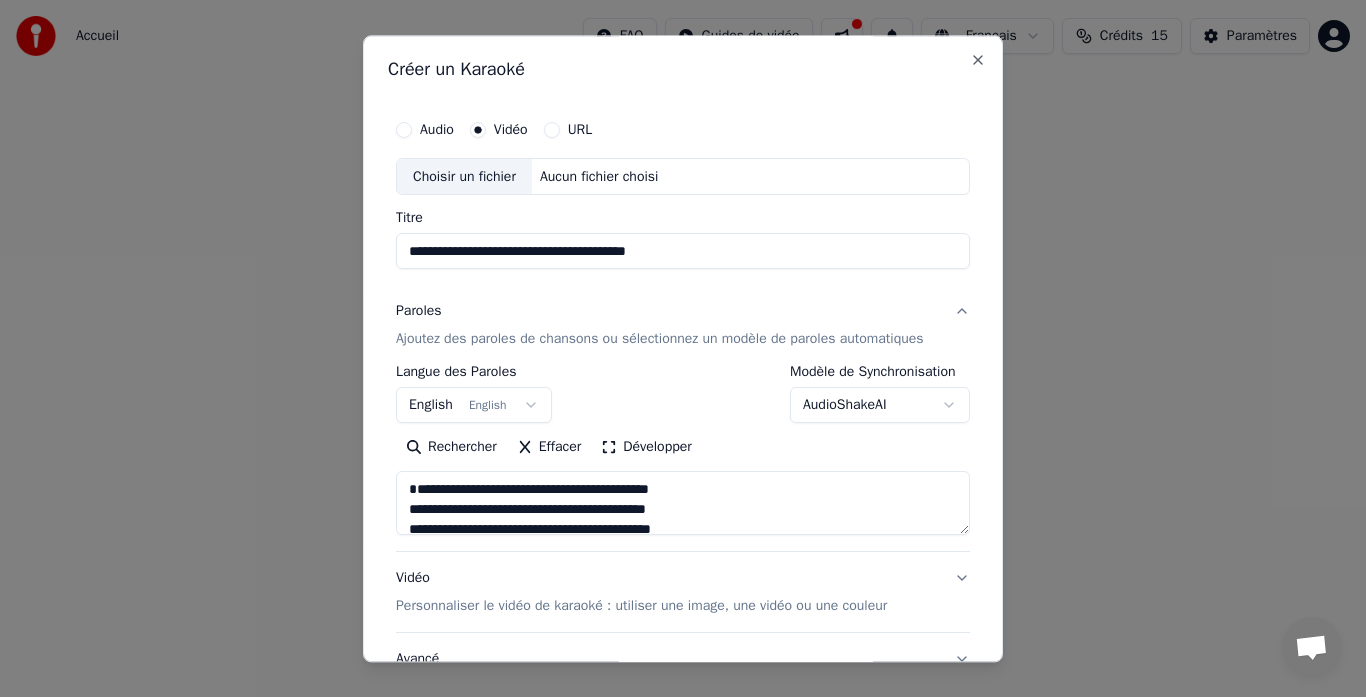 click at bounding box center [683, 504] 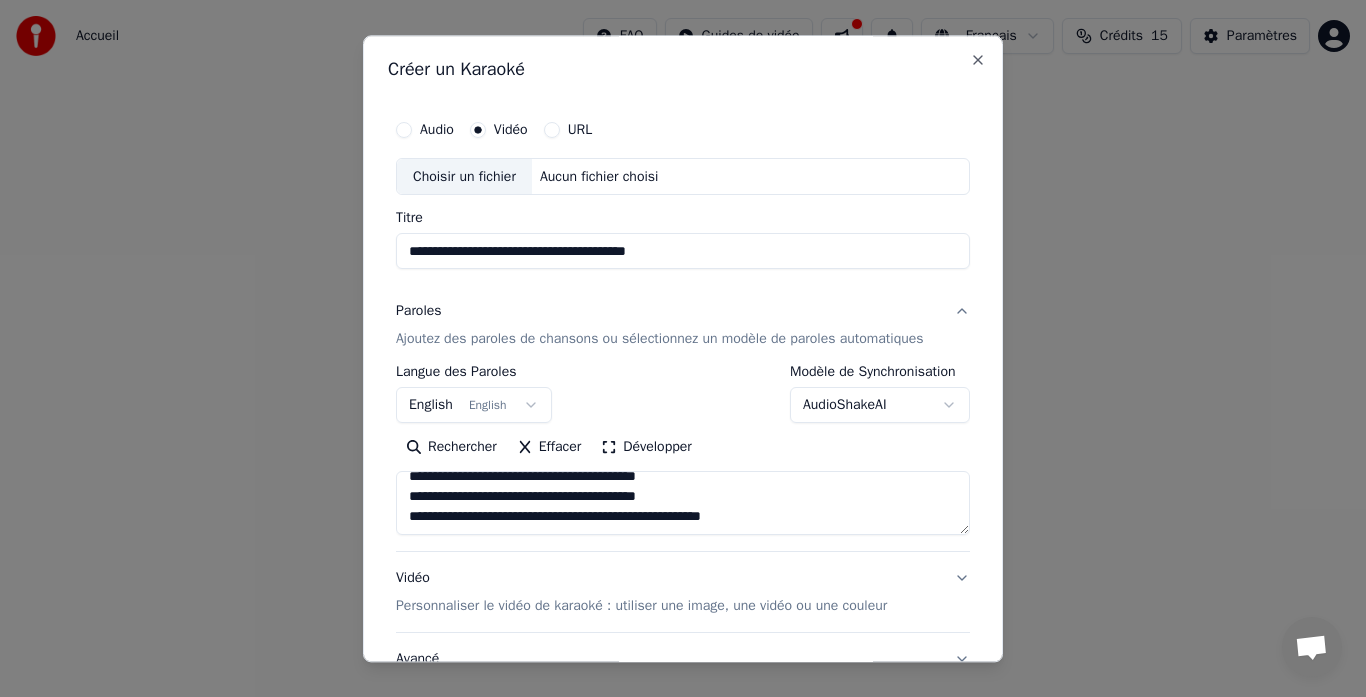 scroll, scrollTop: 800, scrollLeft: 0, axis: vertical 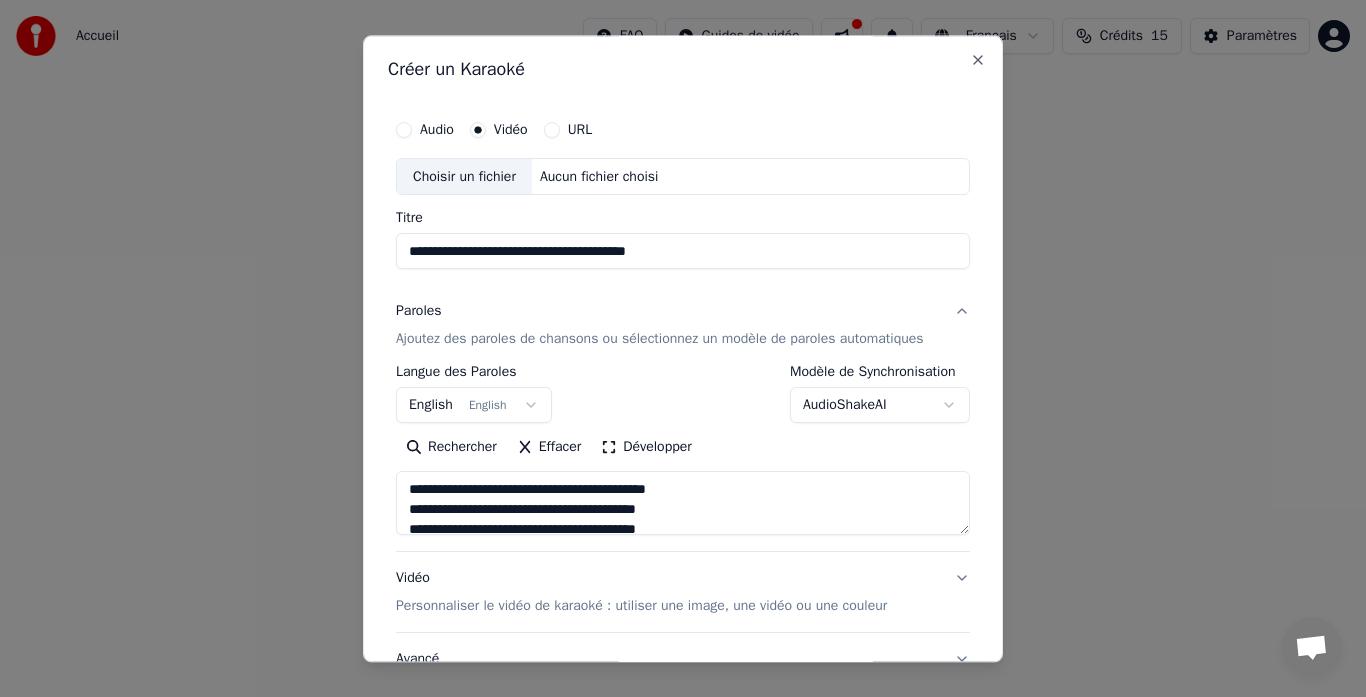 type on "**********" 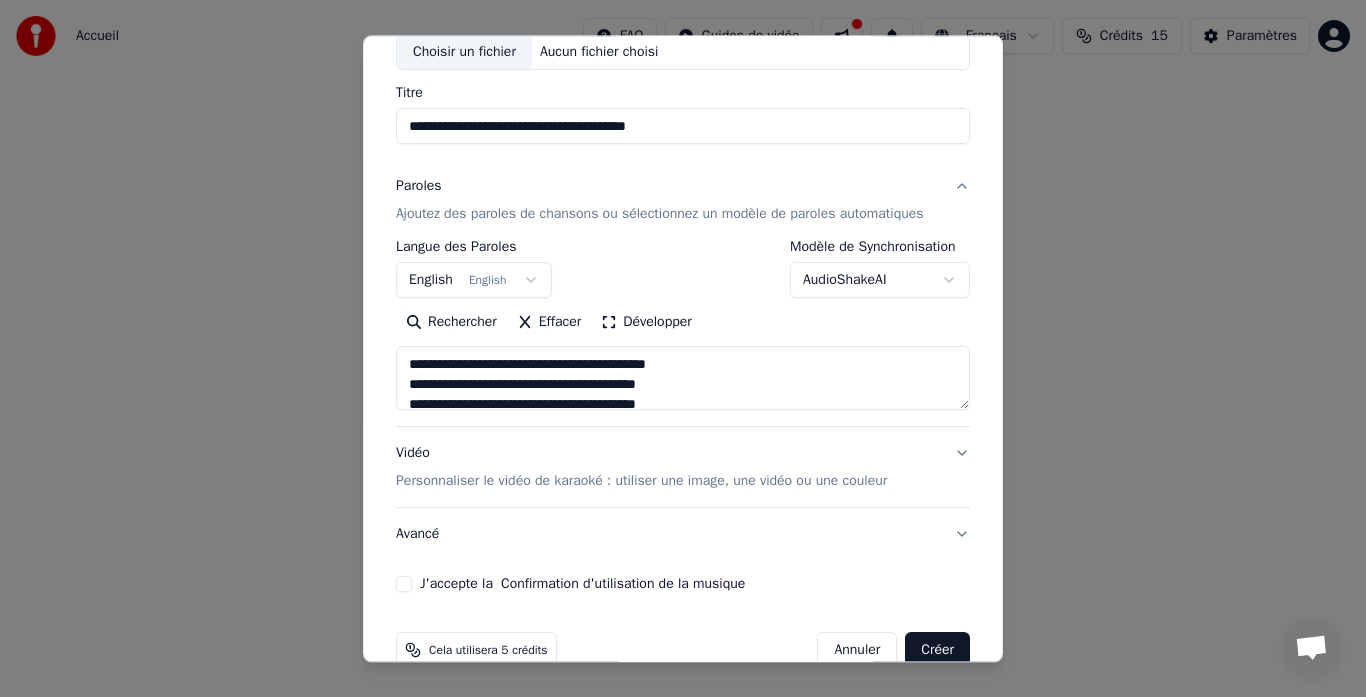 scroll, scrollTop: 155, scrollLeft: 0, axis: vertical 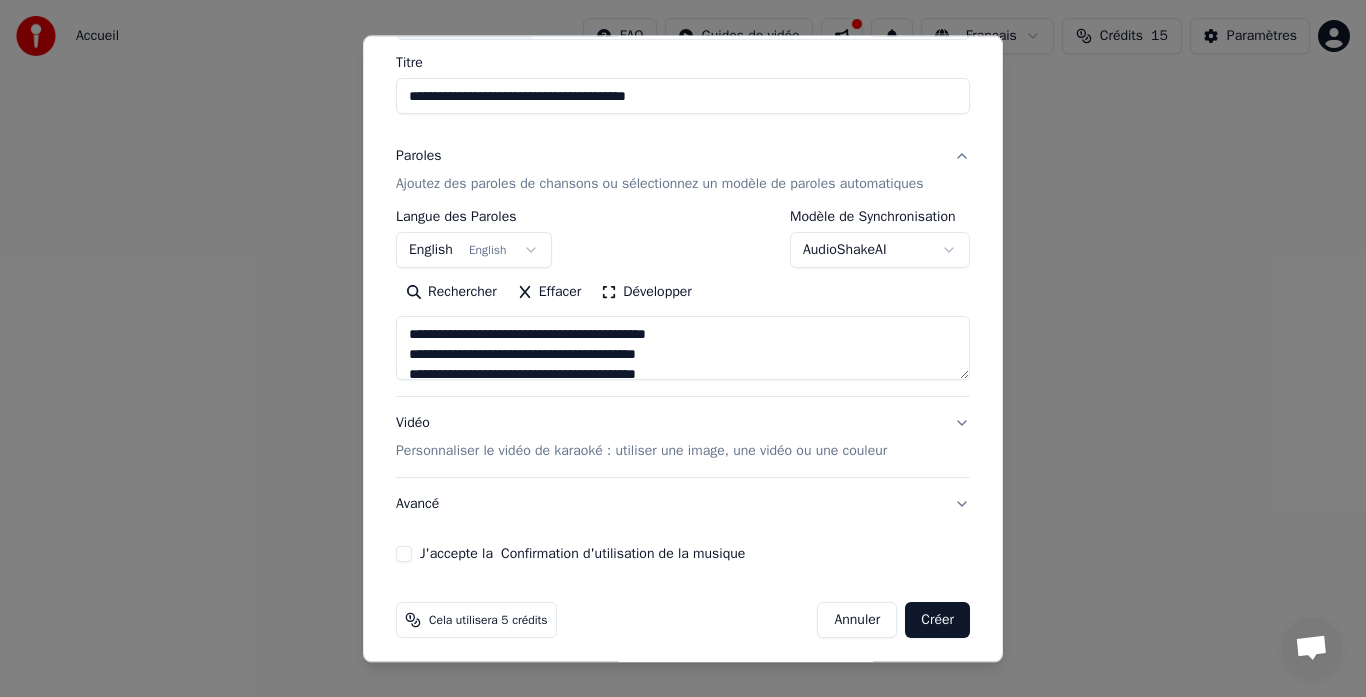 click on "Personnaliser le vidéo de karaoké : utiliser une image, une vidéo ou une couleur" at bounding box center [641, 452] 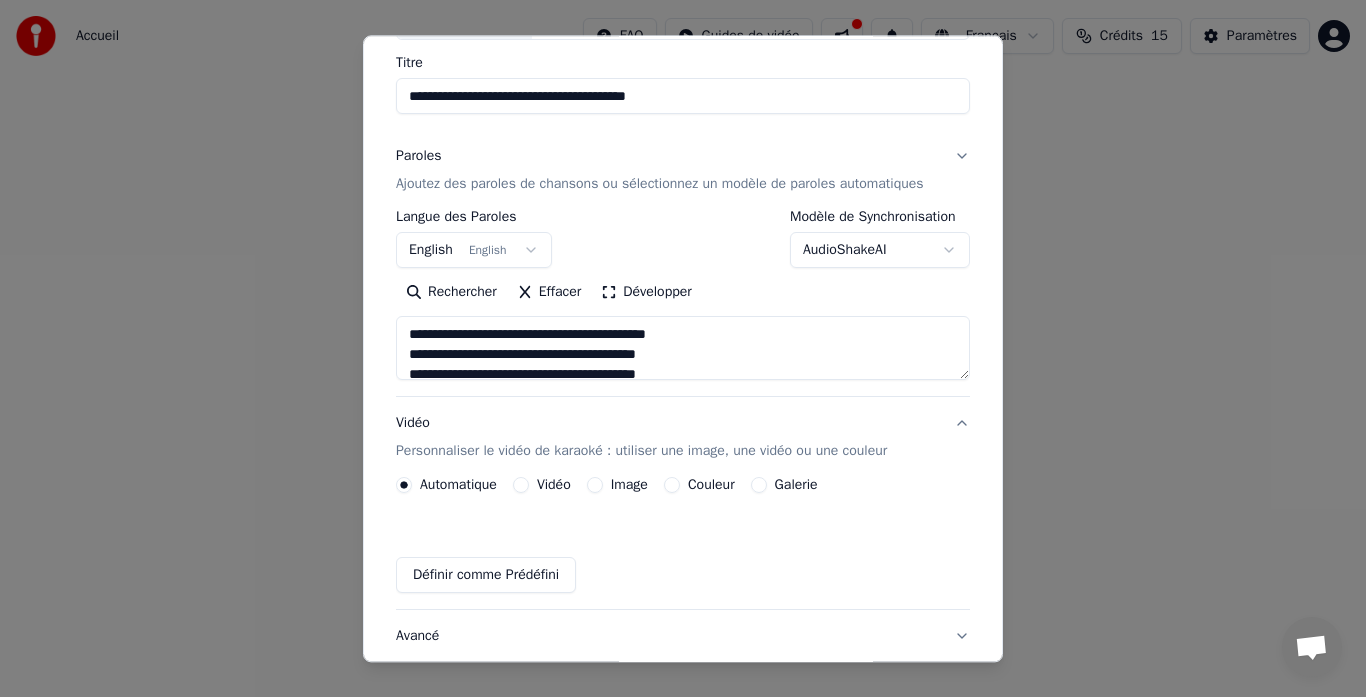 click on "Vidéo Personnaliser le vidéo de karaoké : utiliser une image, une vidéo ou une couleur Automatique Vidéo Image Couleur Galerie Définir comme Prédéfini" at bounding box center [683, 504] 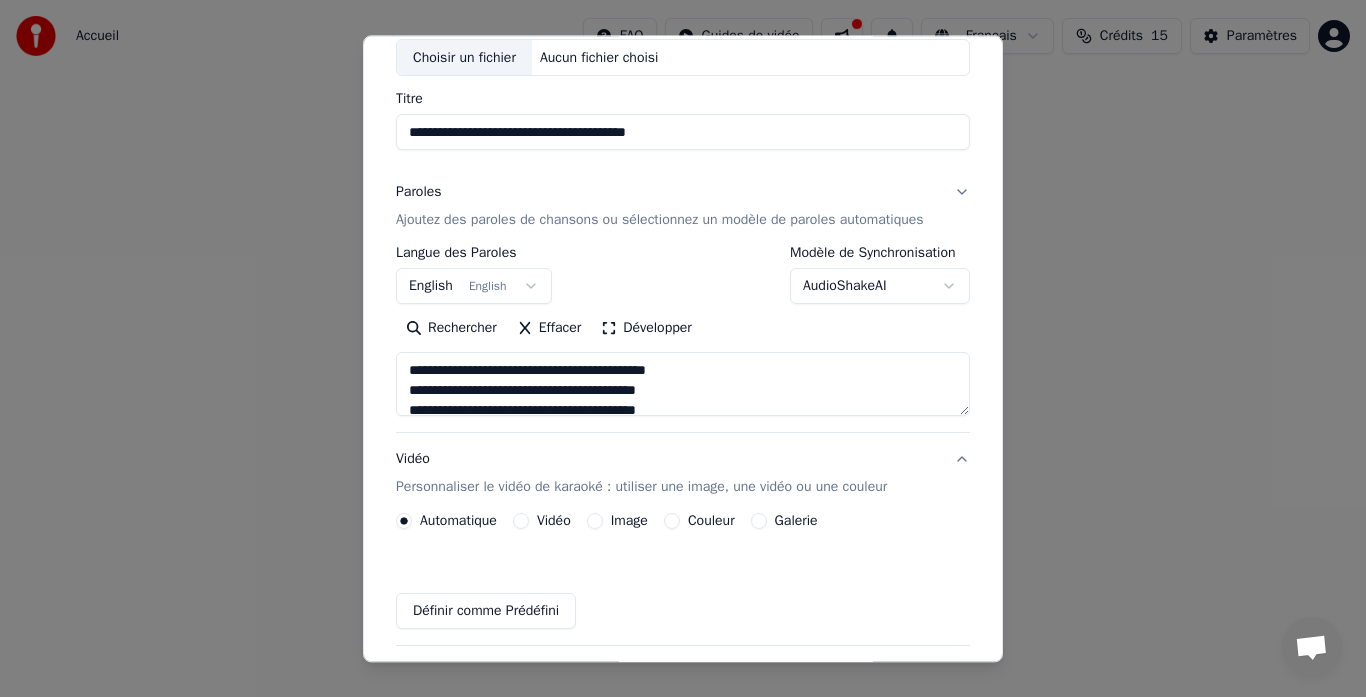 scroll, scrollTop: 111, scrollLeft: 0, axis: vertical 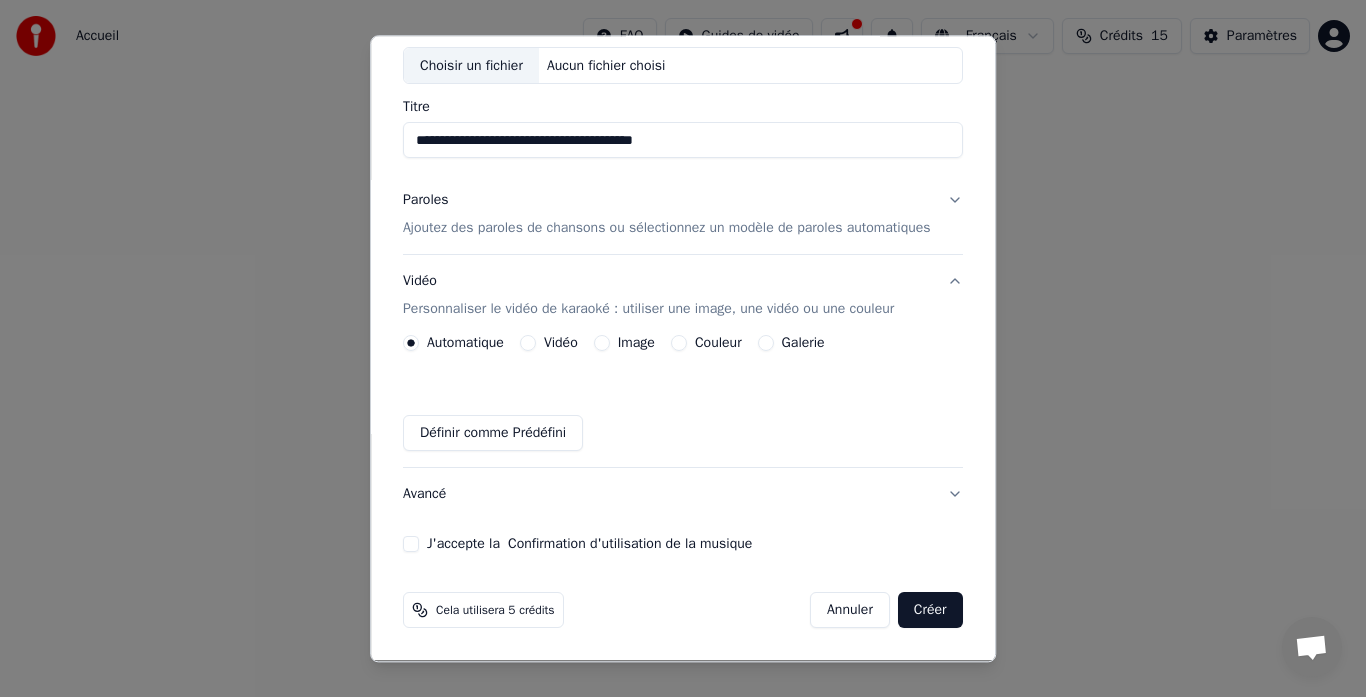 click on "Image" at bounding box center [636, 344] 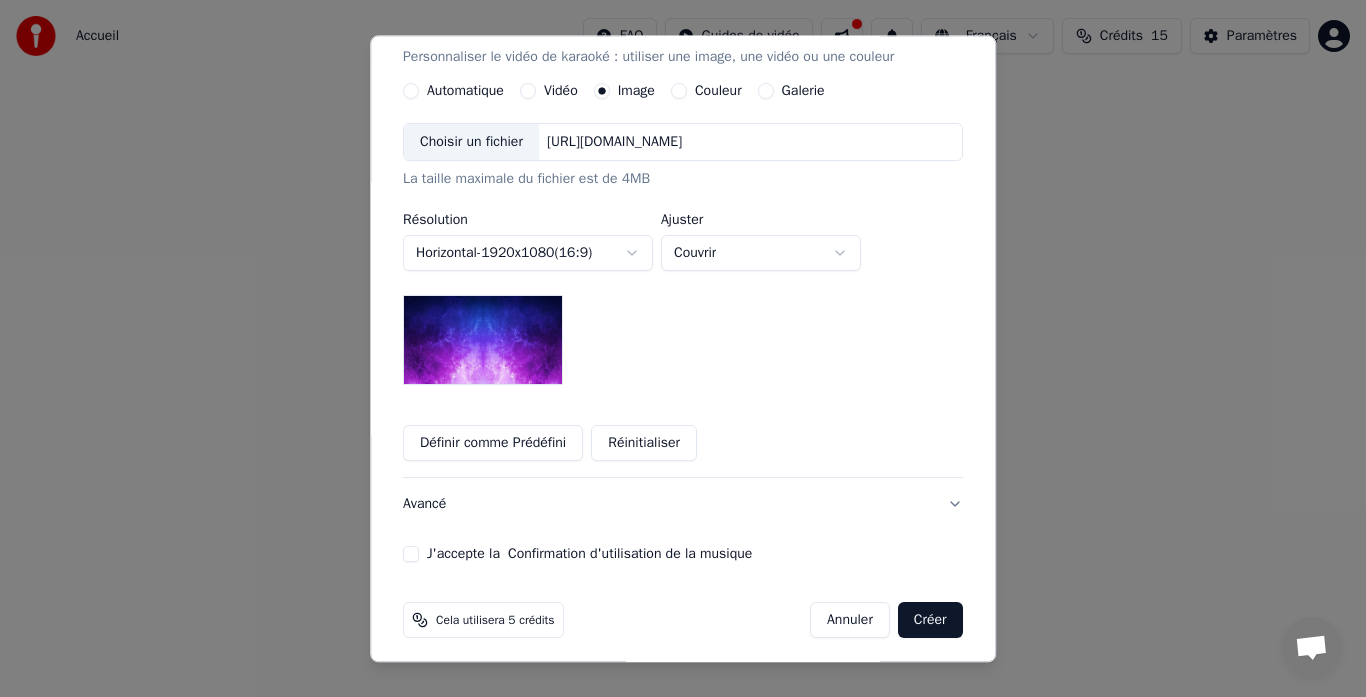 scroll, scrollTop: 372, scrollLeft: 0, axis: vertical 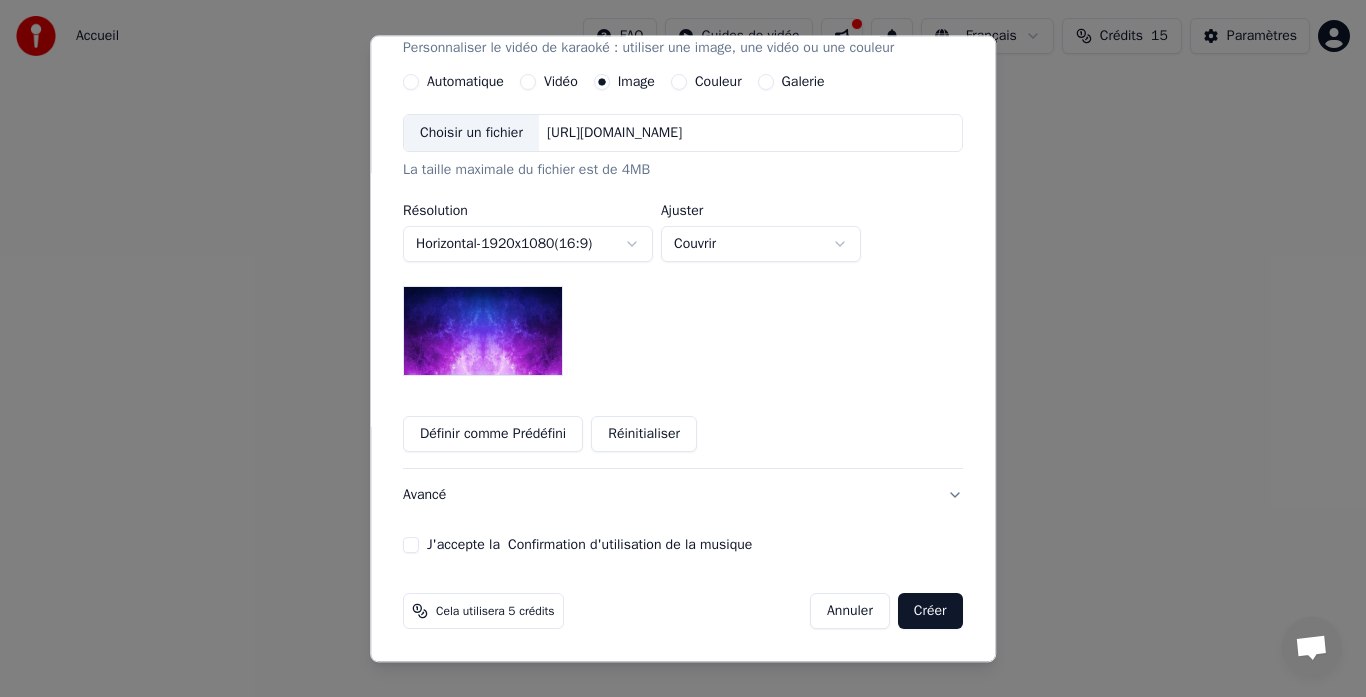 click on "Galerie" at bounding box center (766, 83) 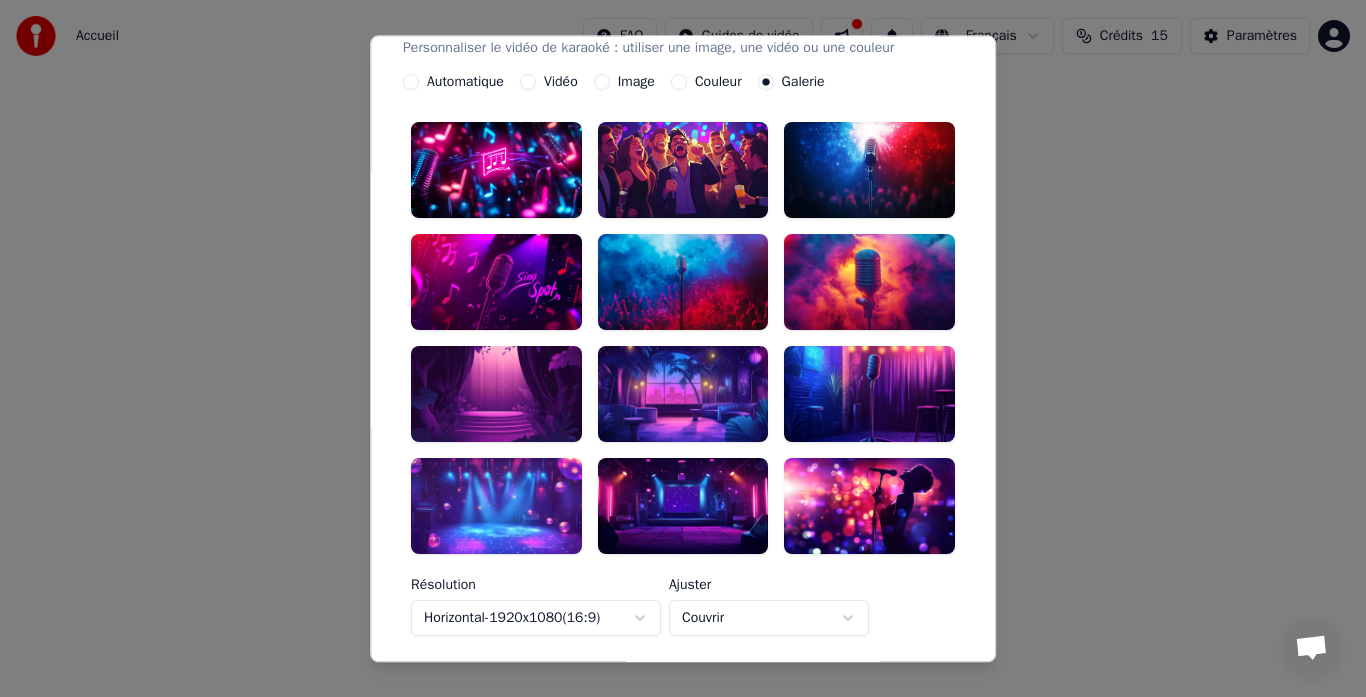 click on "Image" at bounding box center [602, 83] 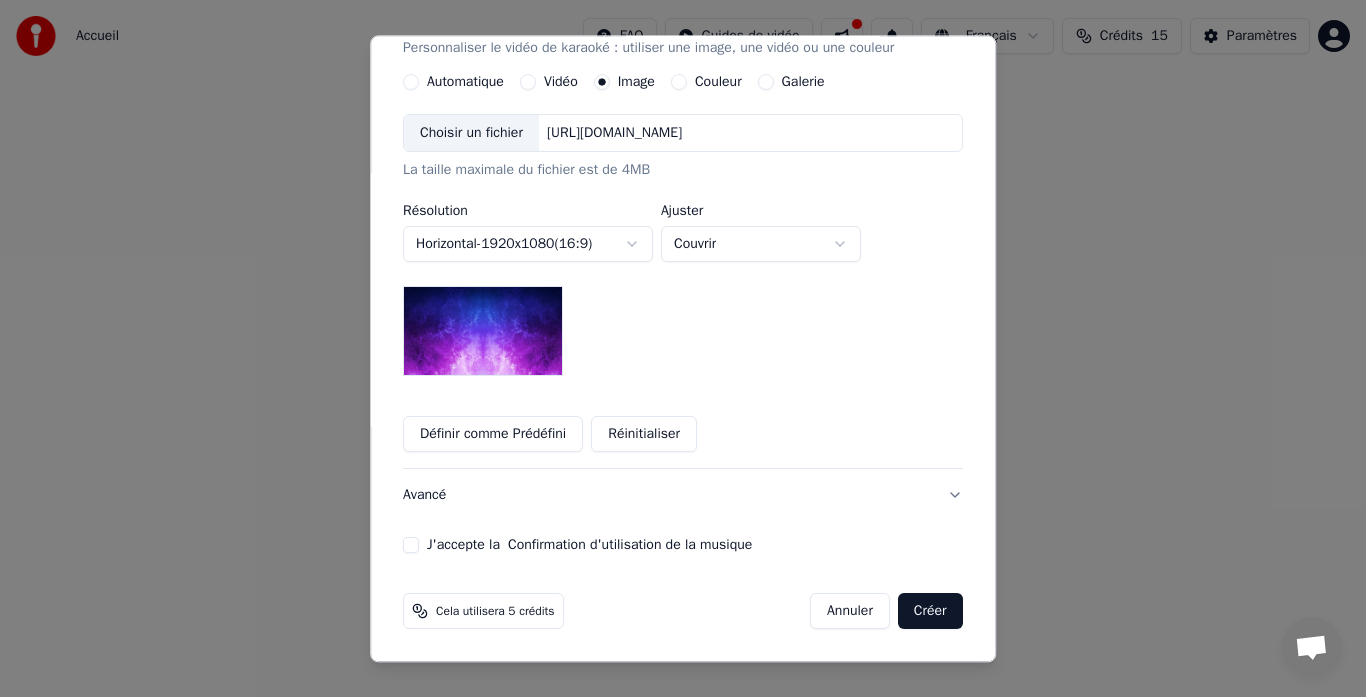 click on "Couleur" at bounding box center (679, 83) 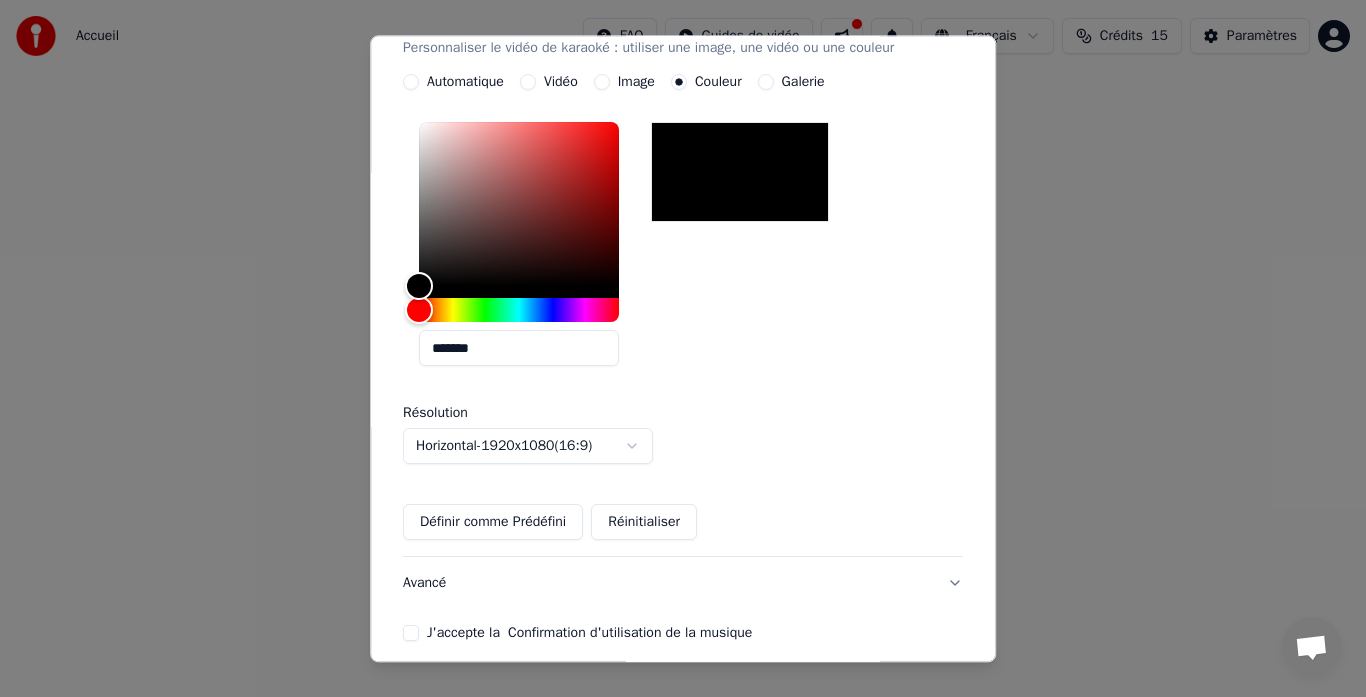click on "Automatique" at bounding box center [411, 83] 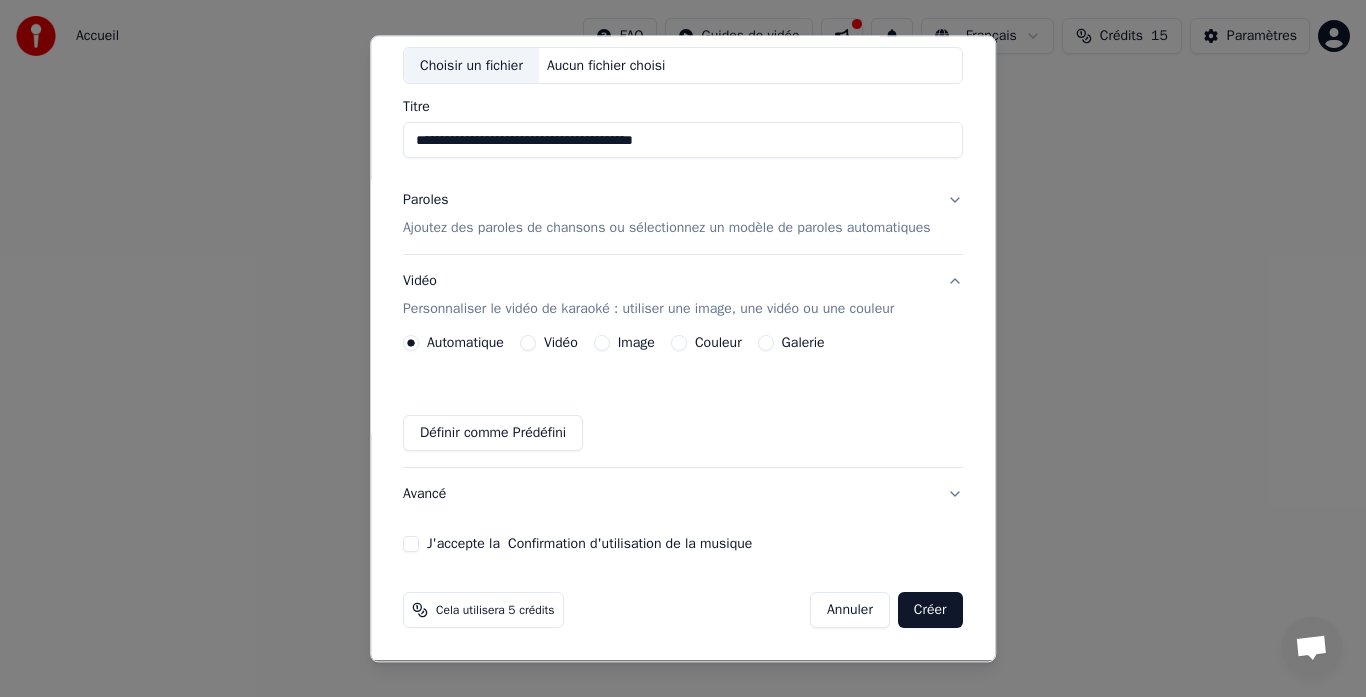 click on "Image" at bounding box center [636, 344] 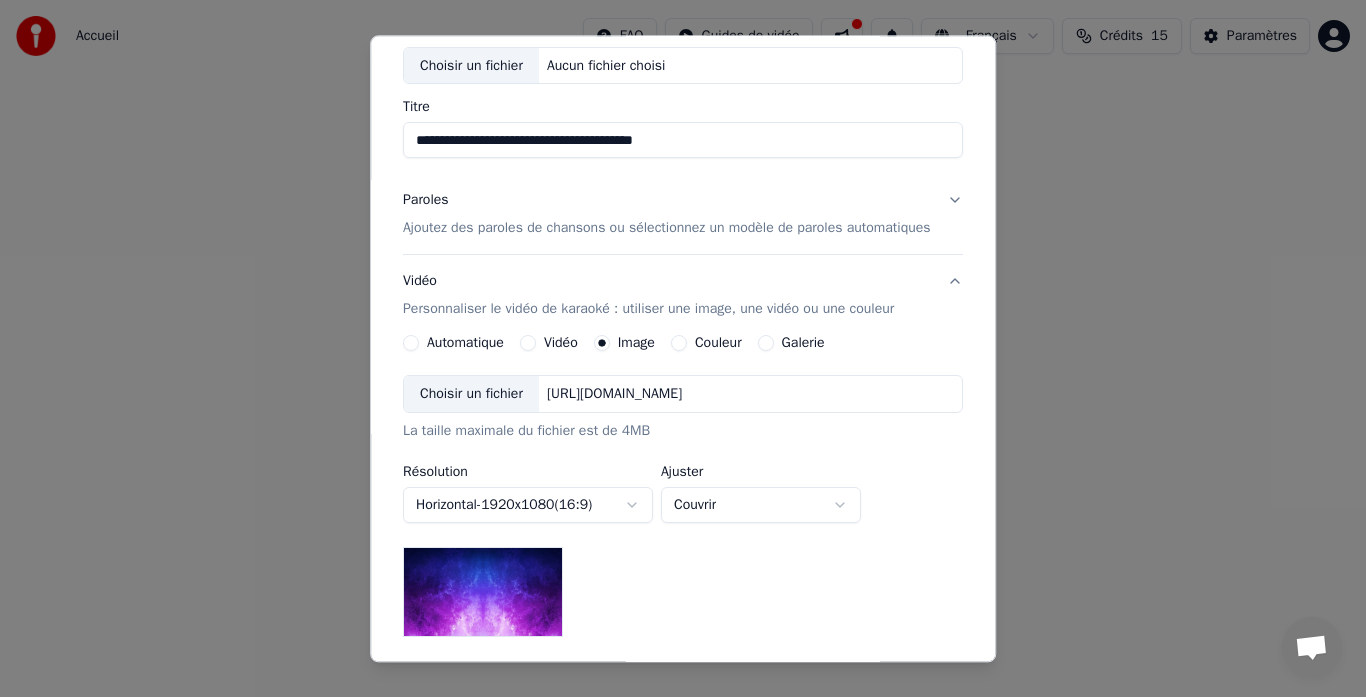 click on "Galerie" at bounding box center [803, 344] 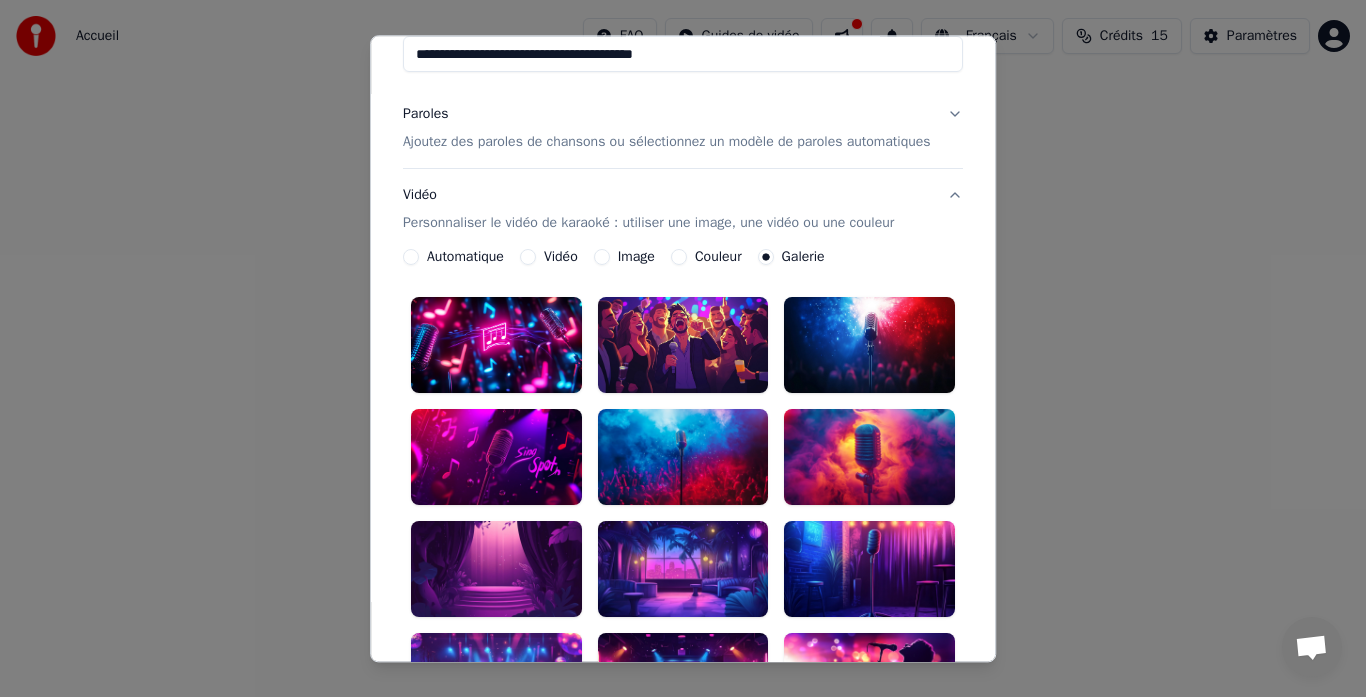 scroll, scrollTop: 151, scrollLeft: 0, axis: vertical 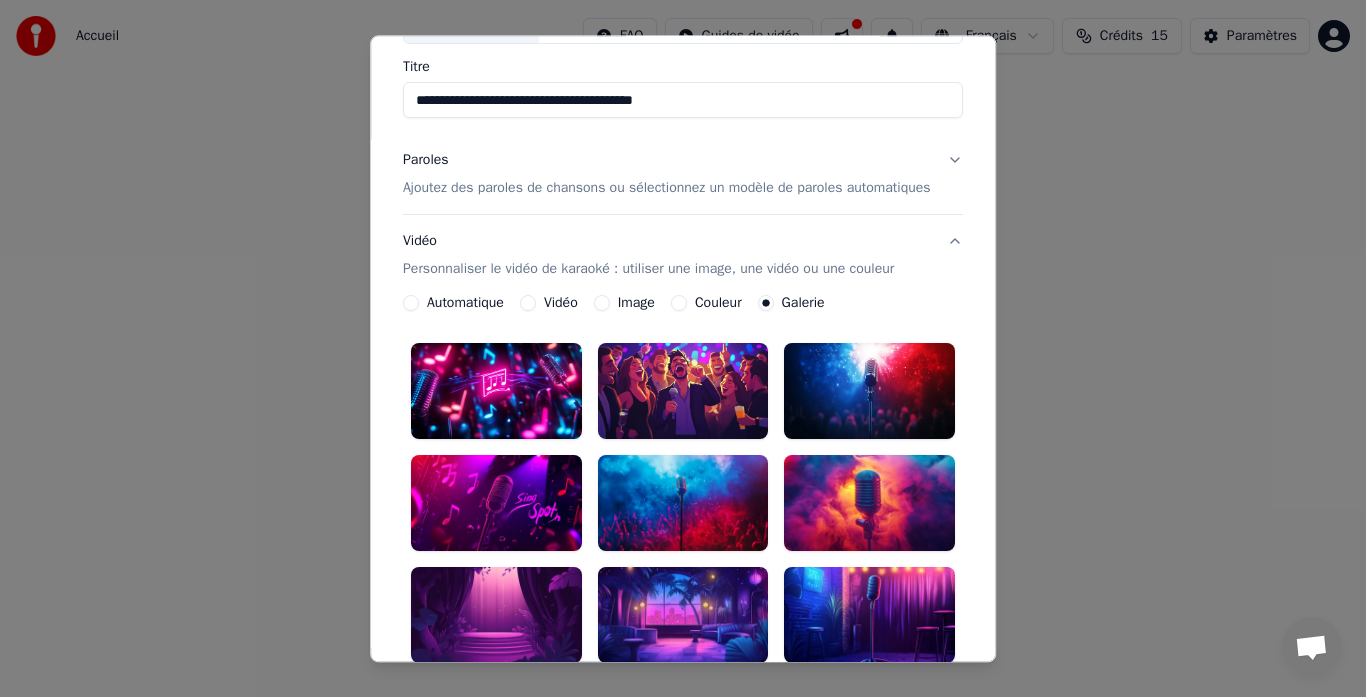 click on "Image" at bounding box center [636, 304] 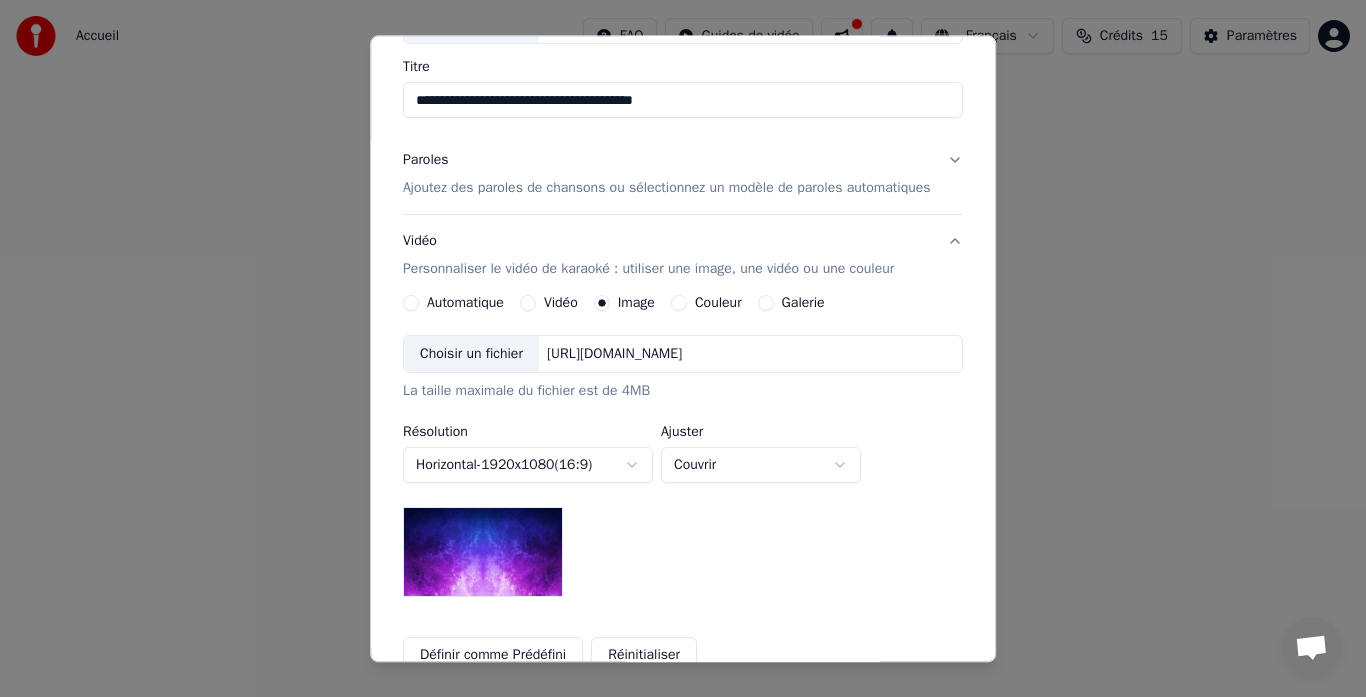 click on "[URL][DOMAIN_NAME]" at bounding box center [614, 355] 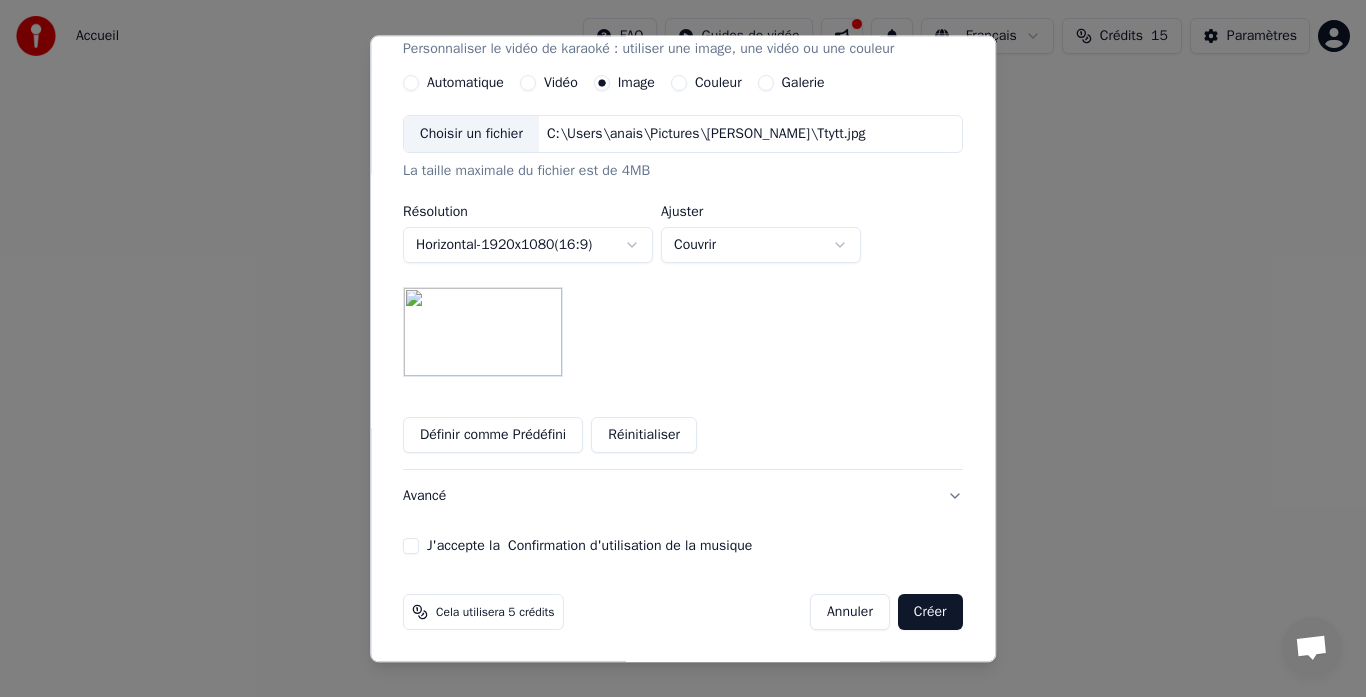 scroll, scrollTop: 372, scrollLeft: 0, axis: vertical 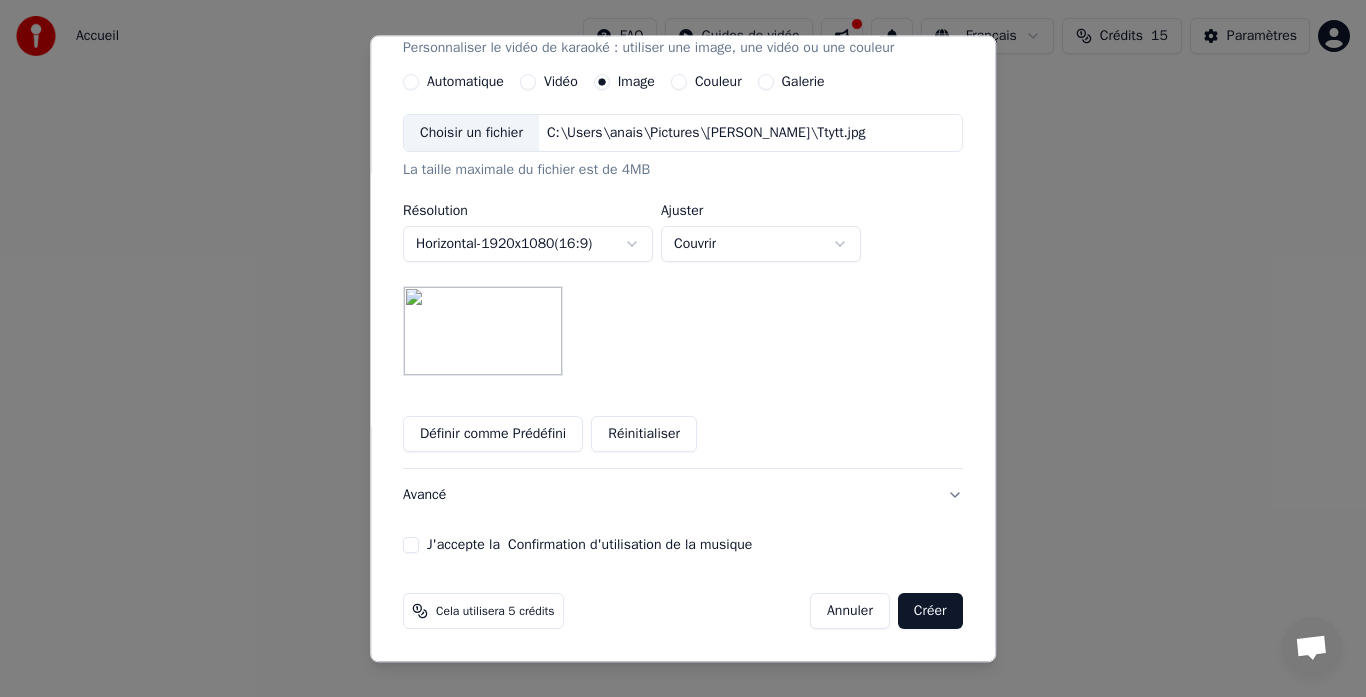 click on "J'accepte la   Confirmation d'utilisation de la musique" at bounding box center [411, 546] 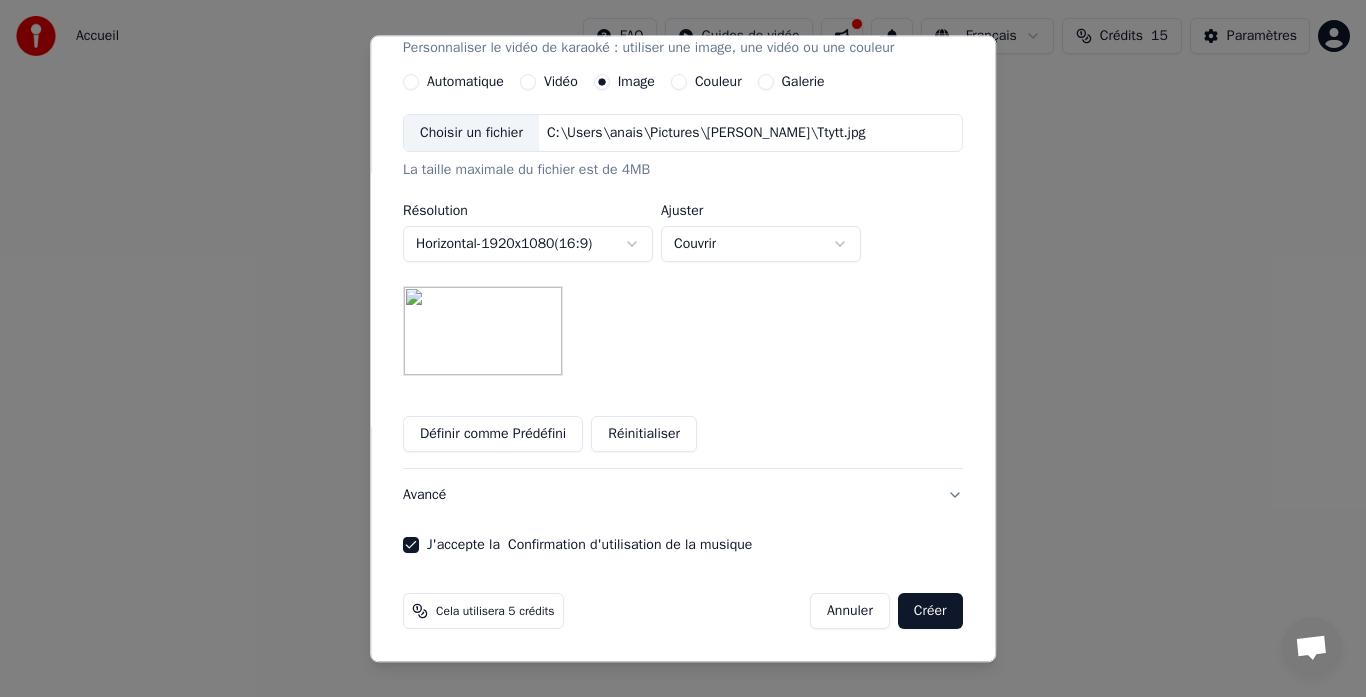 click at bounding box center [483, 332] 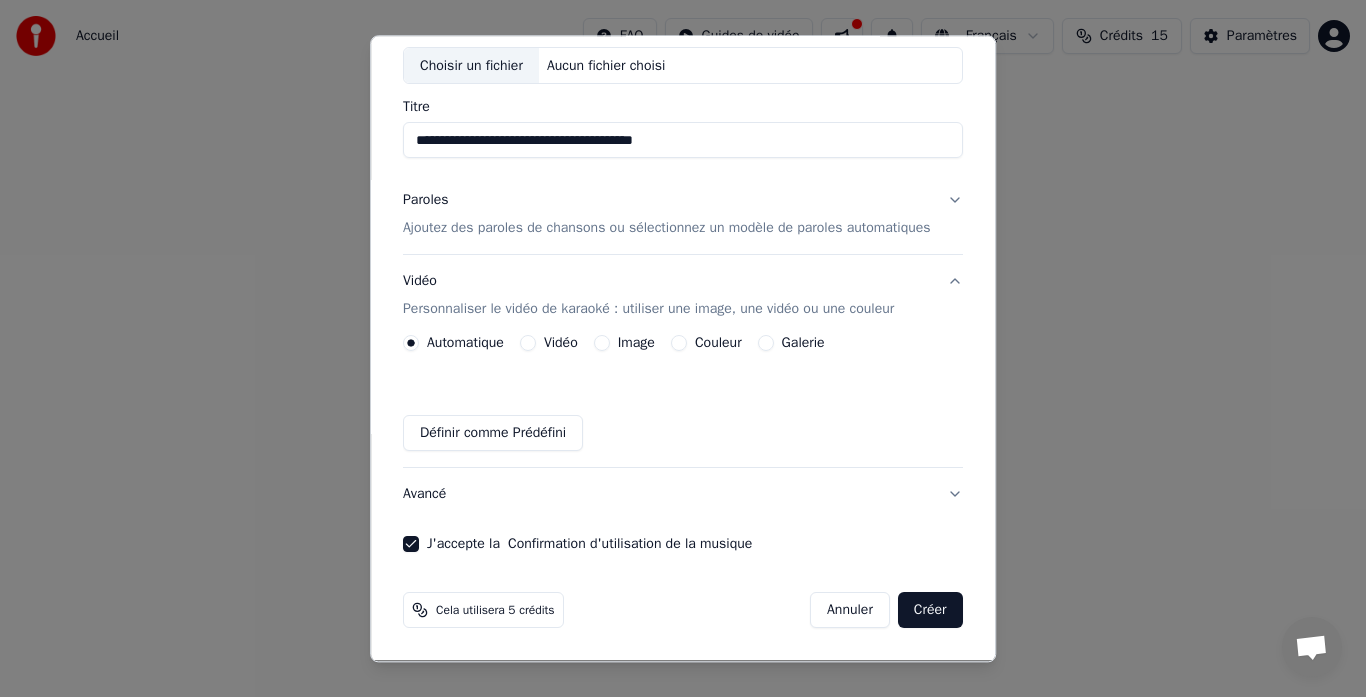 scroll, scrollTop: 111, scrollLeft: 0, axis: vertical 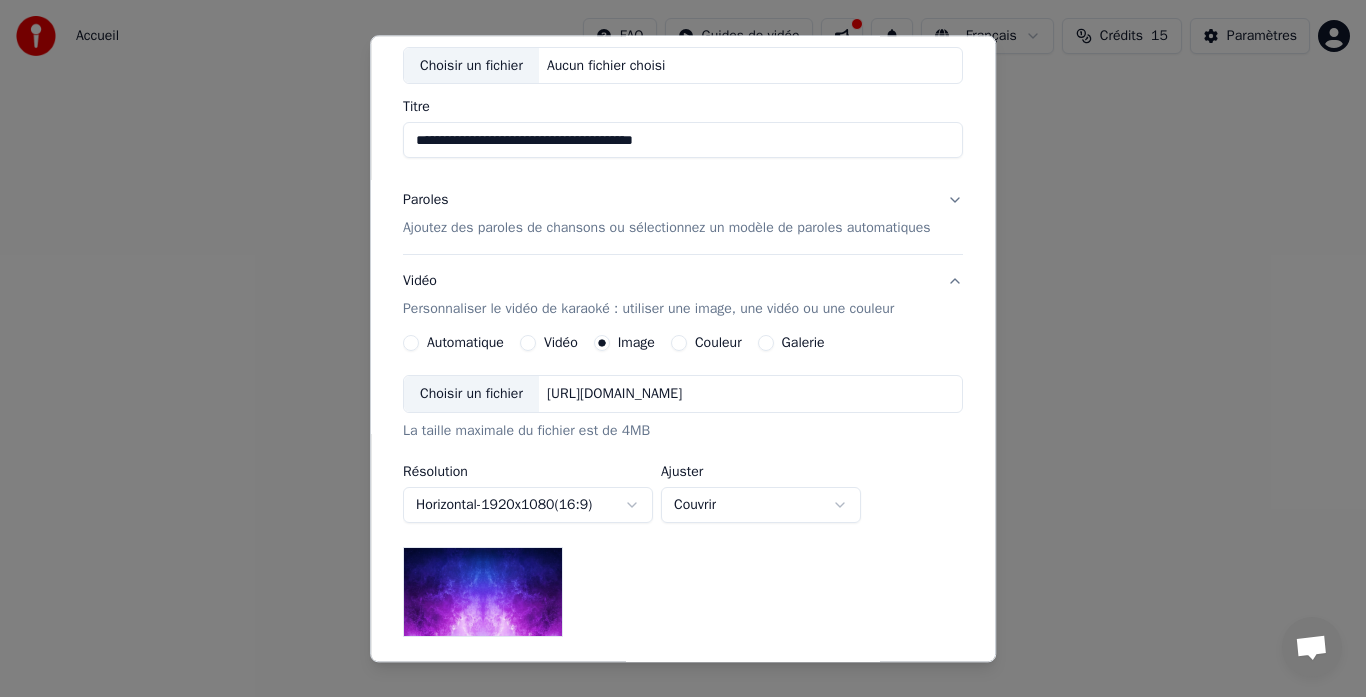 click on "[URL][DOMAIN_NAME]" at bounding box center [614, 395] 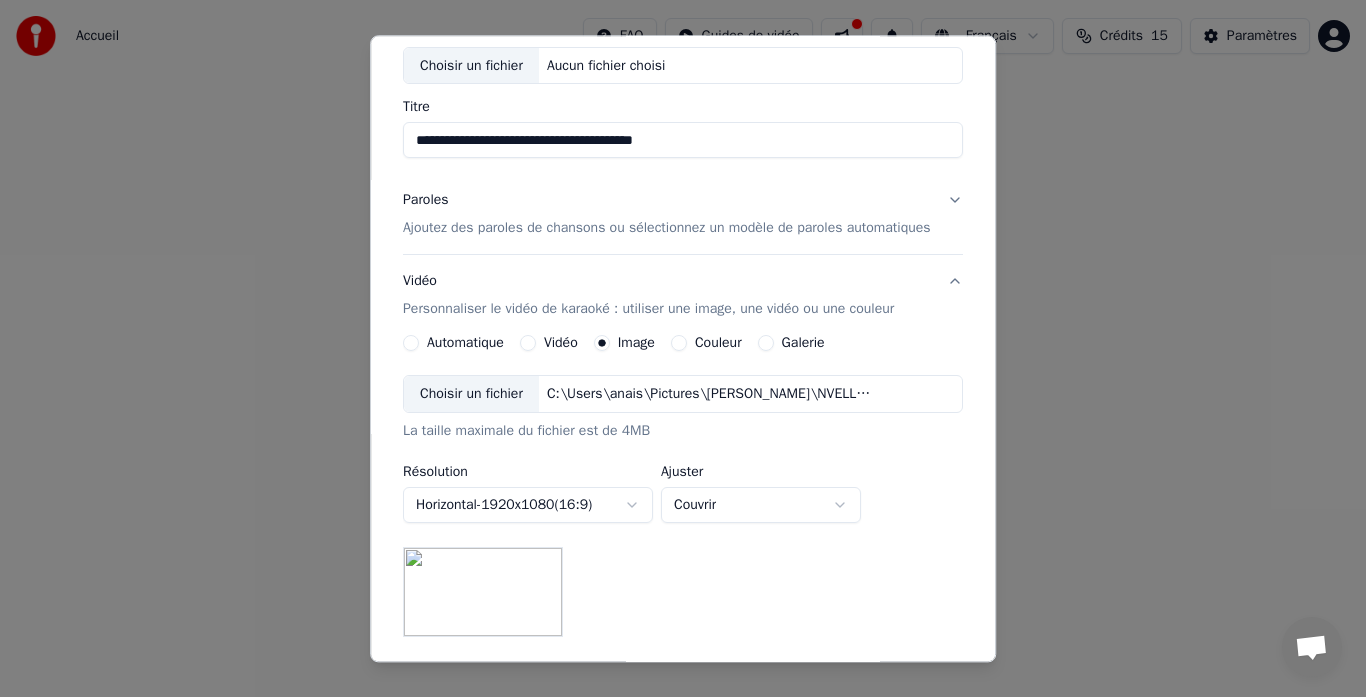 click at bounding box center (483, 593) 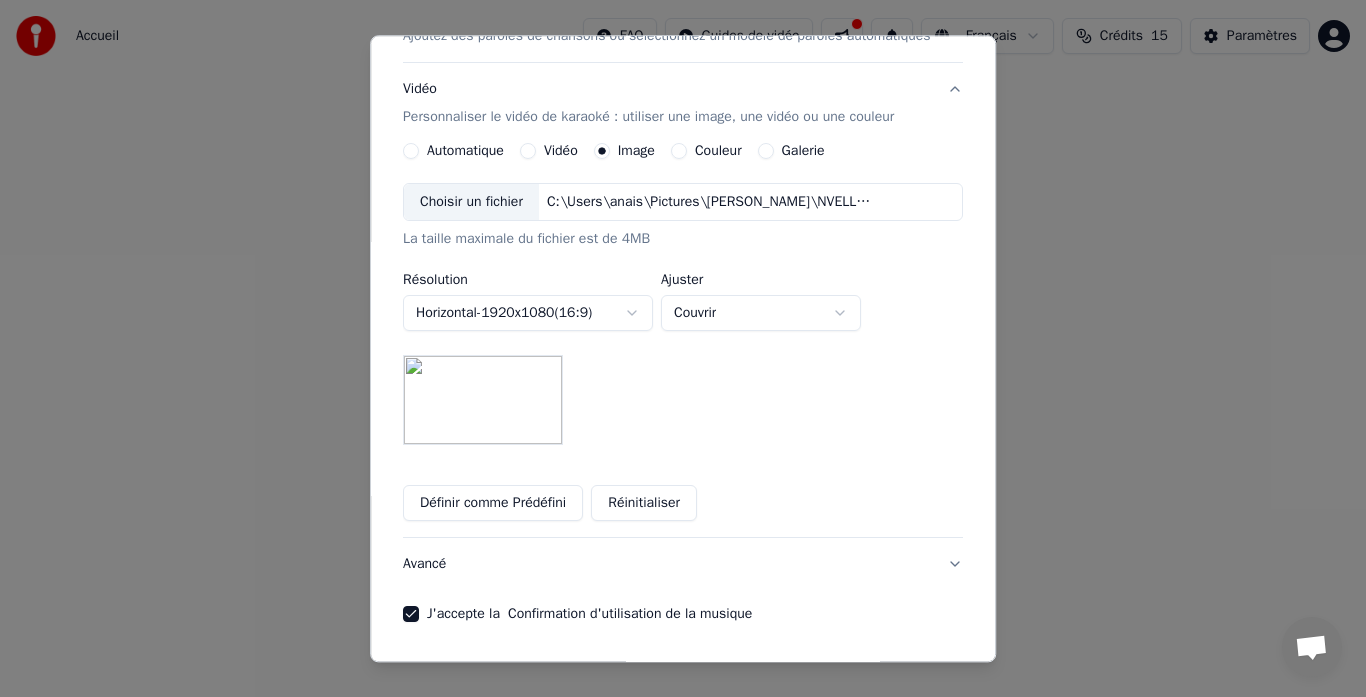 scroll, scrollTop: 311, scrollLeft: 0, axis: vertical 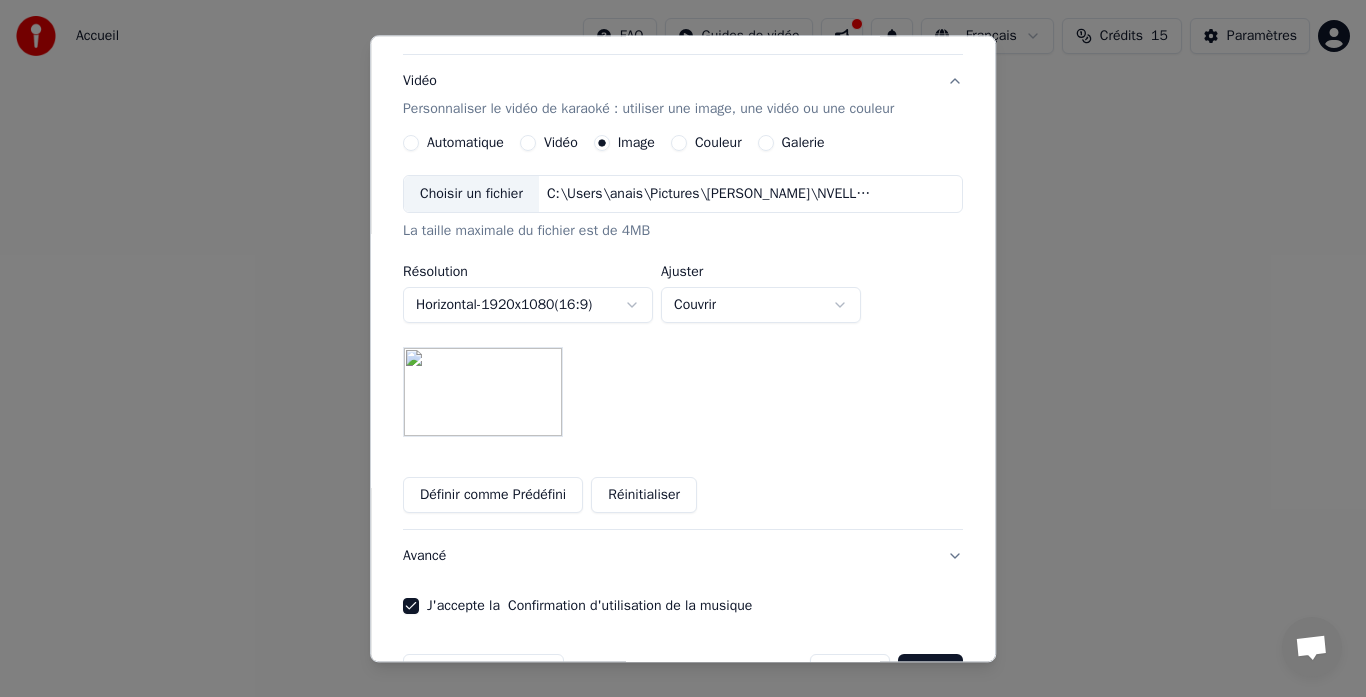 click on "Réinitialiser" at bounding box center [644, 496] 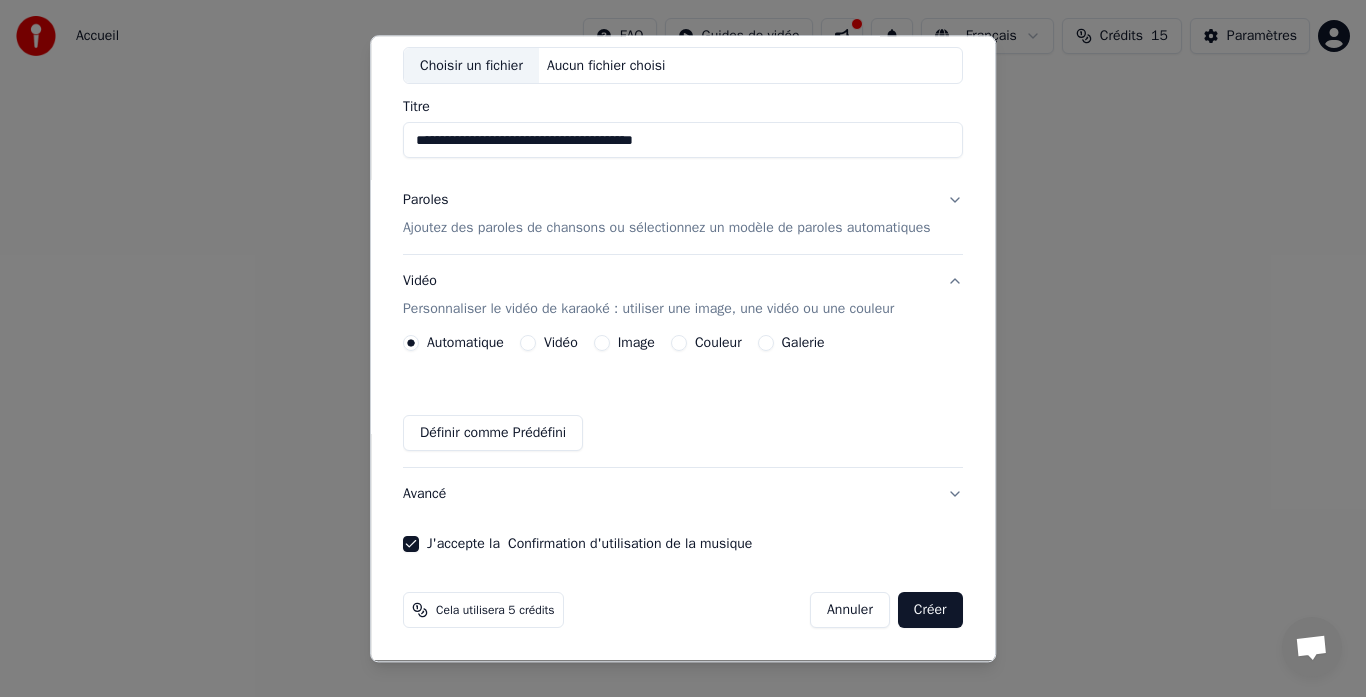 scroll, scrollTop: 111, scrollLeft: 0, axis: vertical 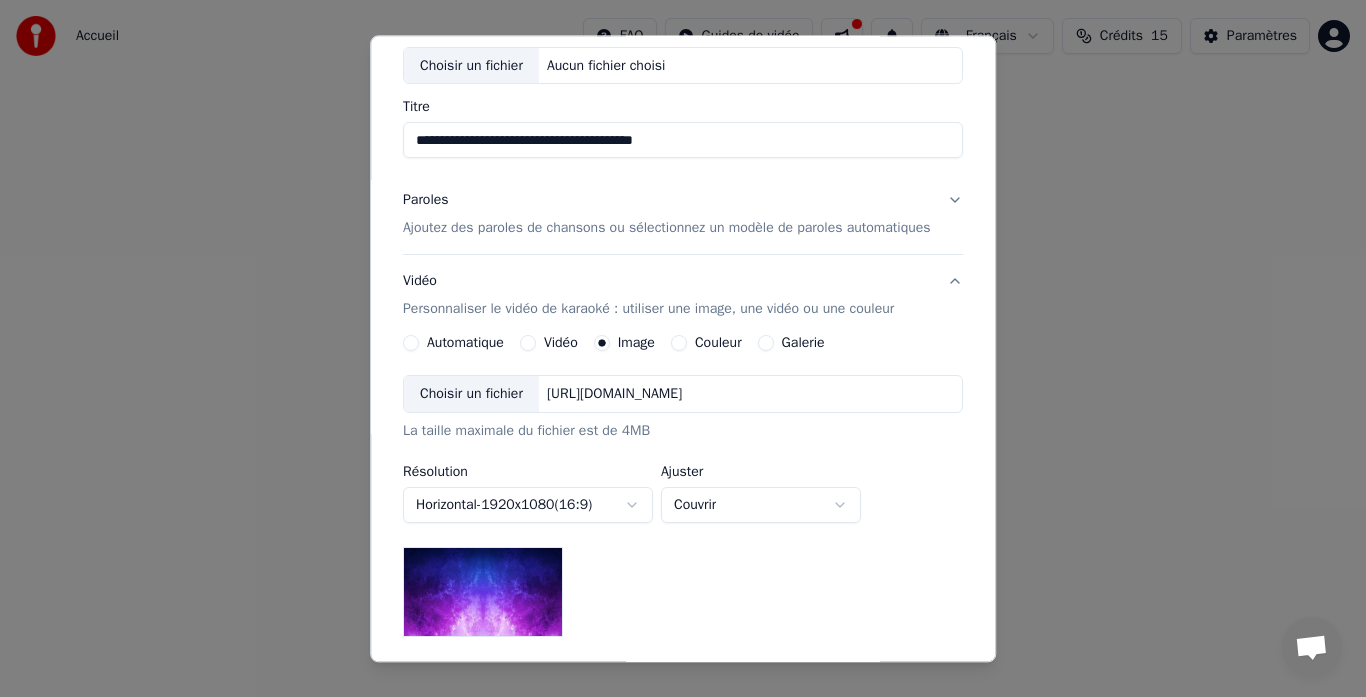 click on "Choisir un fichier" at bounding box center [471, 395] 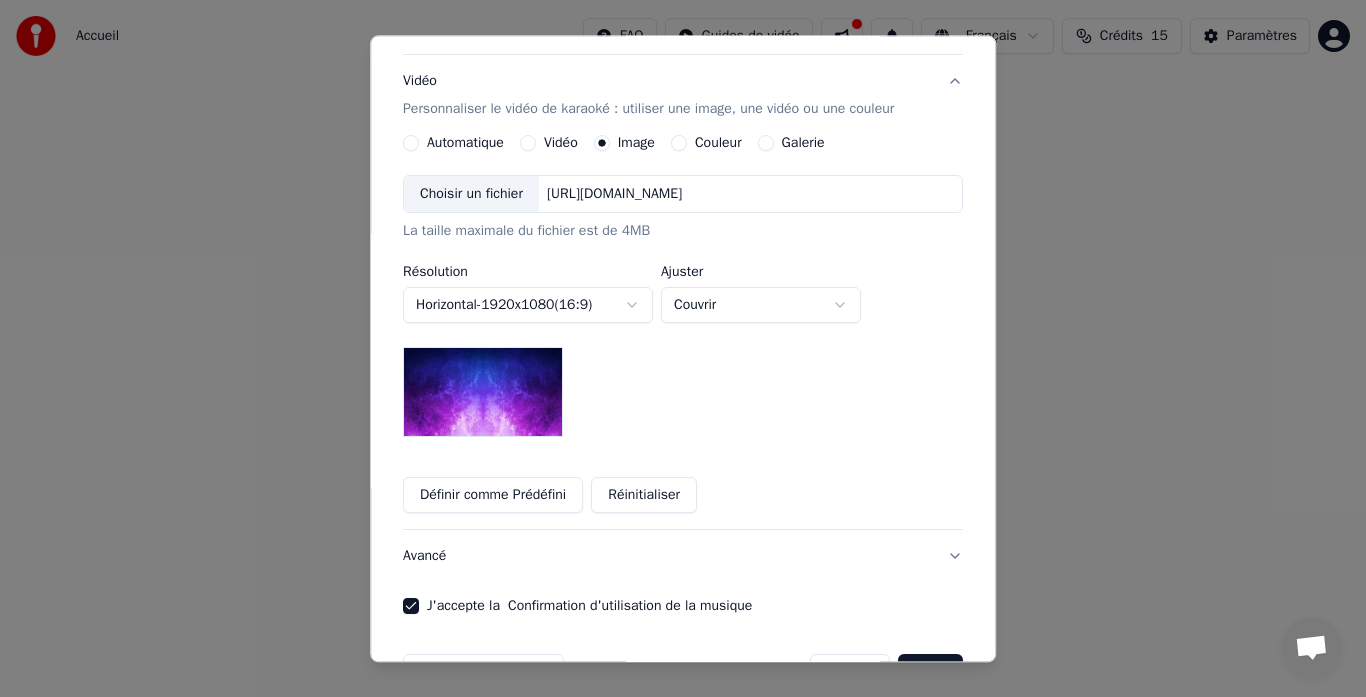 click on "Couleur" at bounding box center [718, 144] 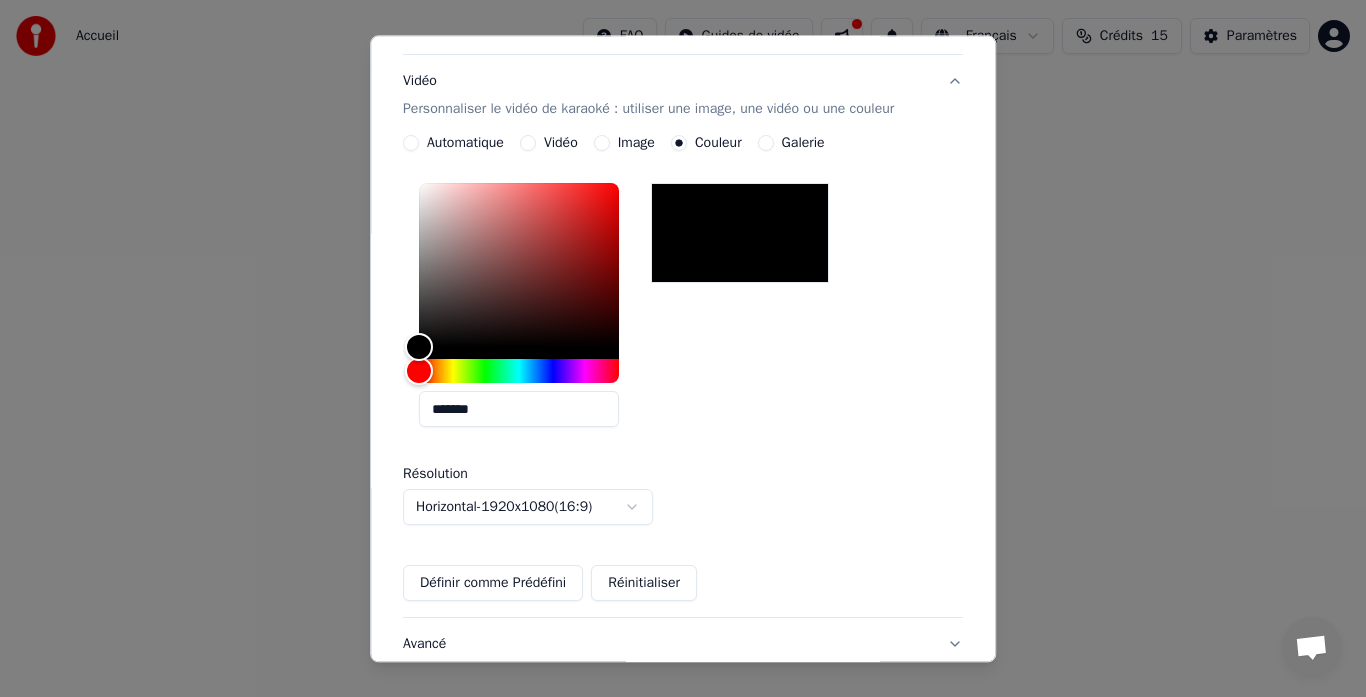 click on "Galerie" at bounding box center (766, 144) 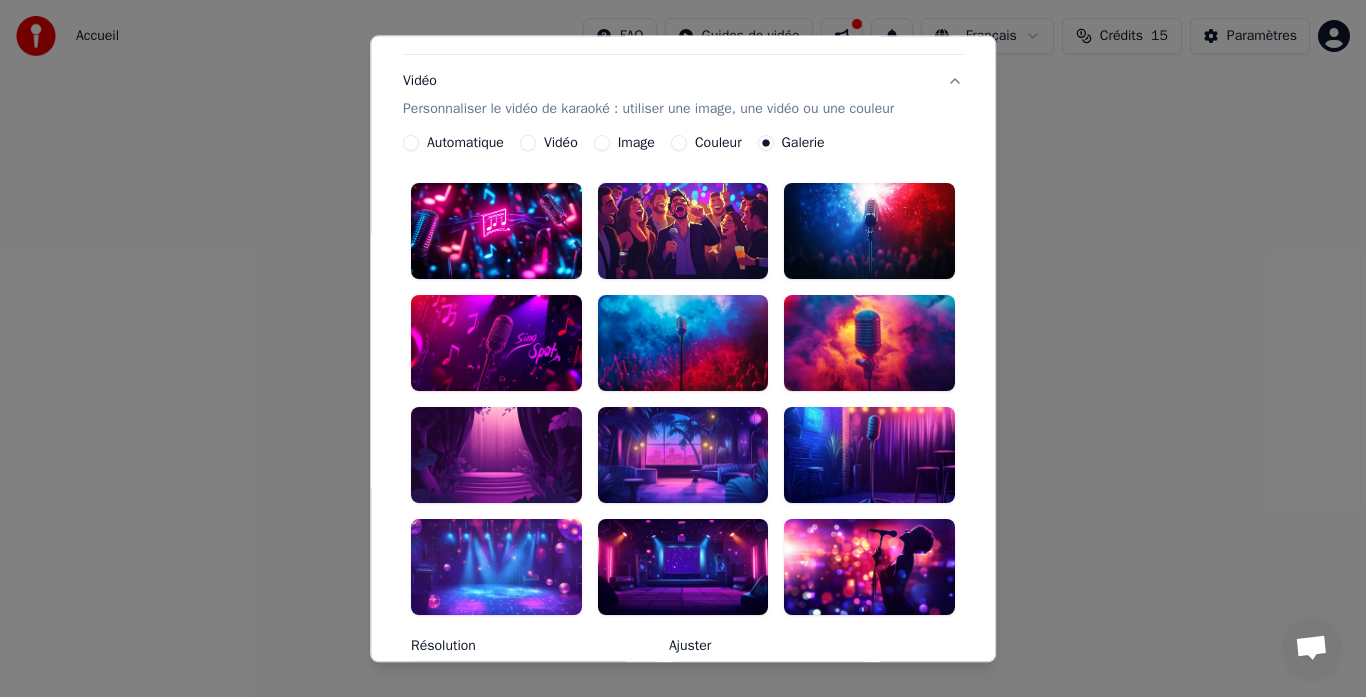click at bounding box center [496, 232] 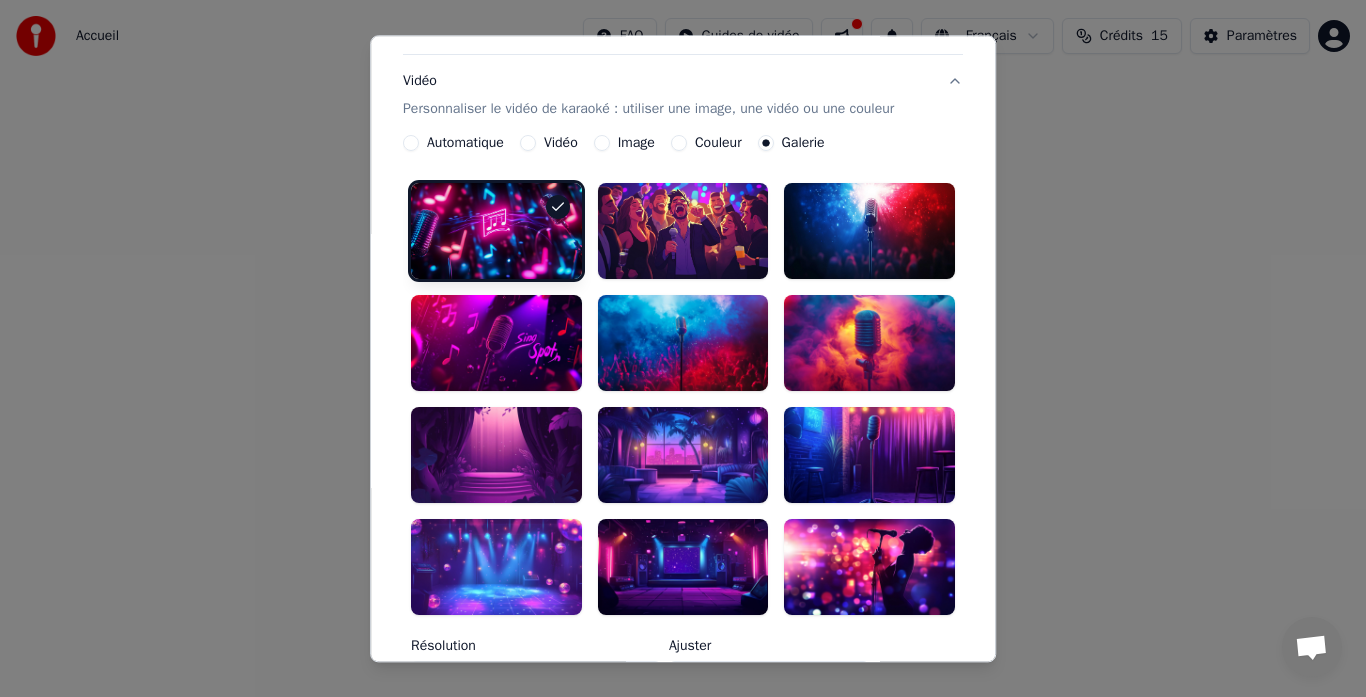 click at bounding box center [496, 232] 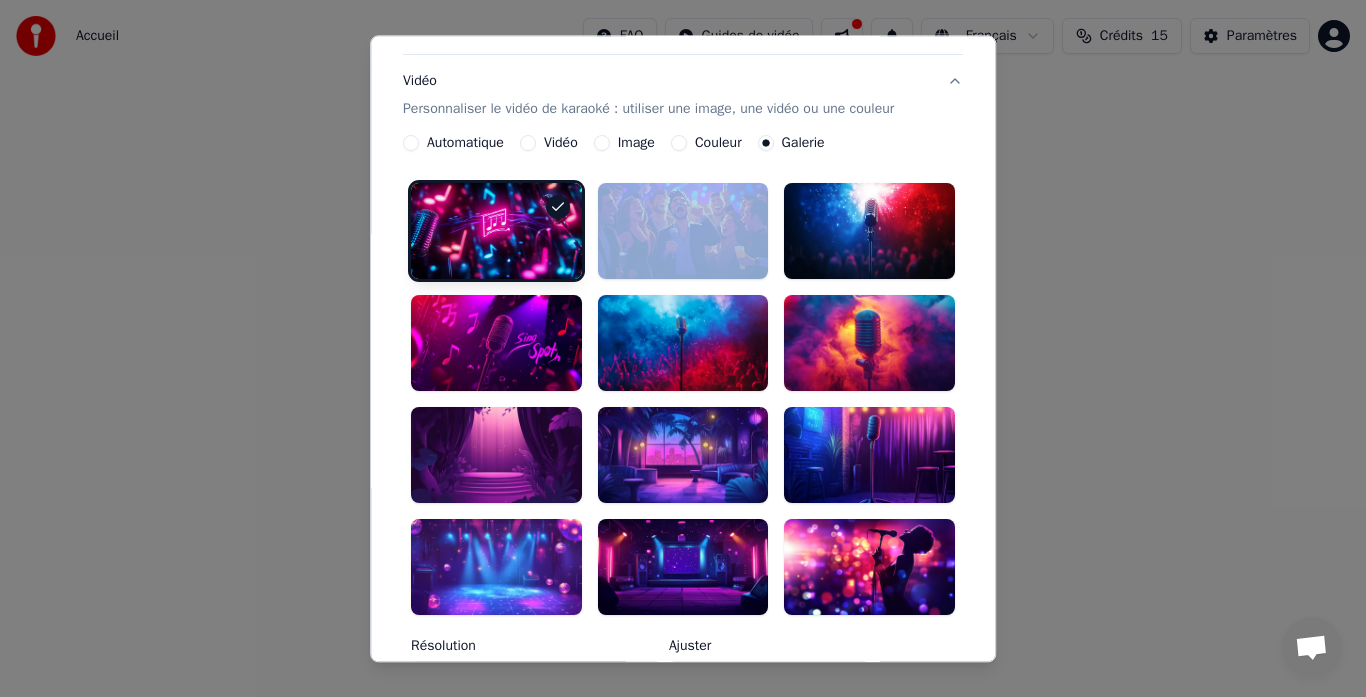 click at bounding box center [496, 232] 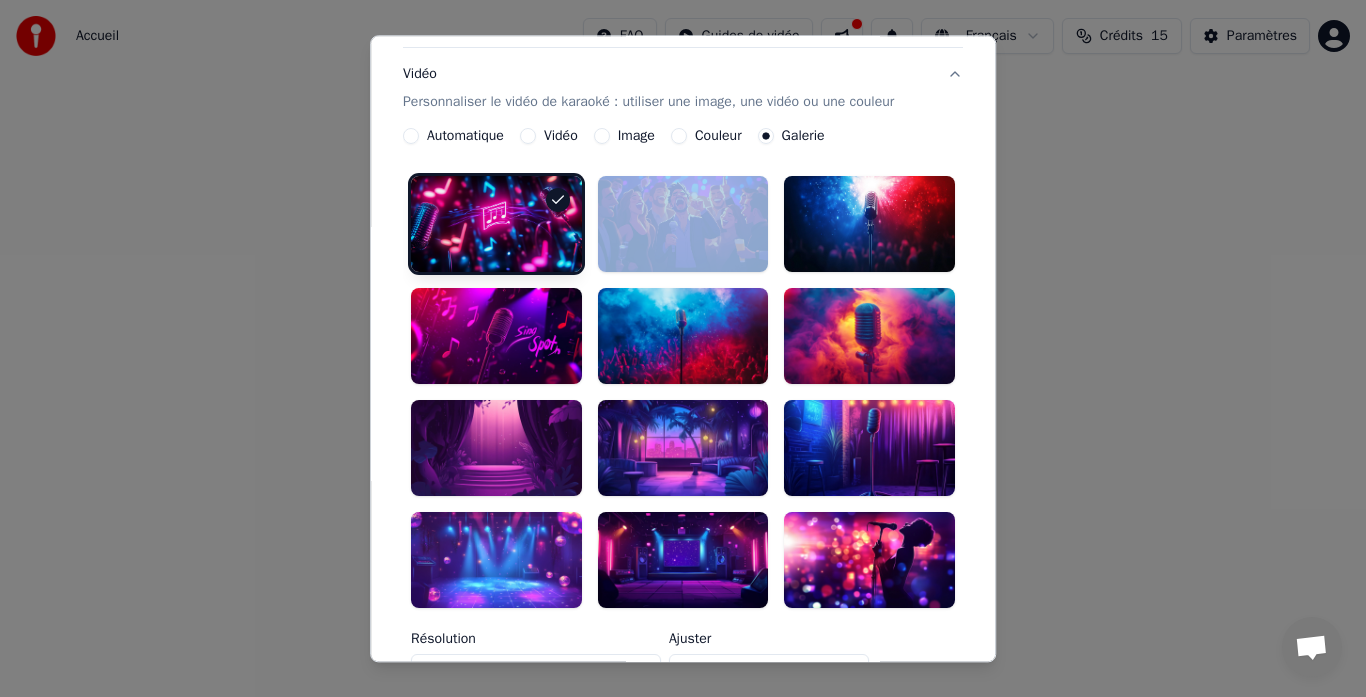 scroll, scrollTop: 311, scrollLeft: 0, axis: vertical 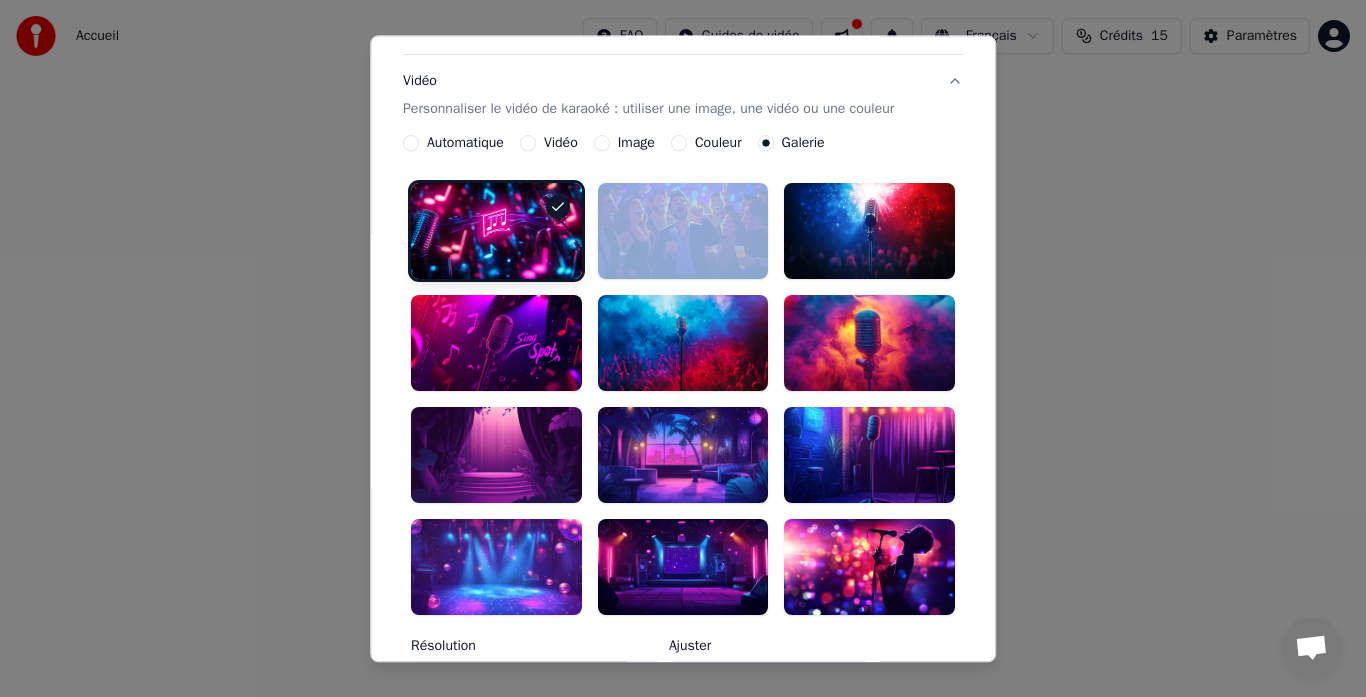 click at bounding box center (496, 232) 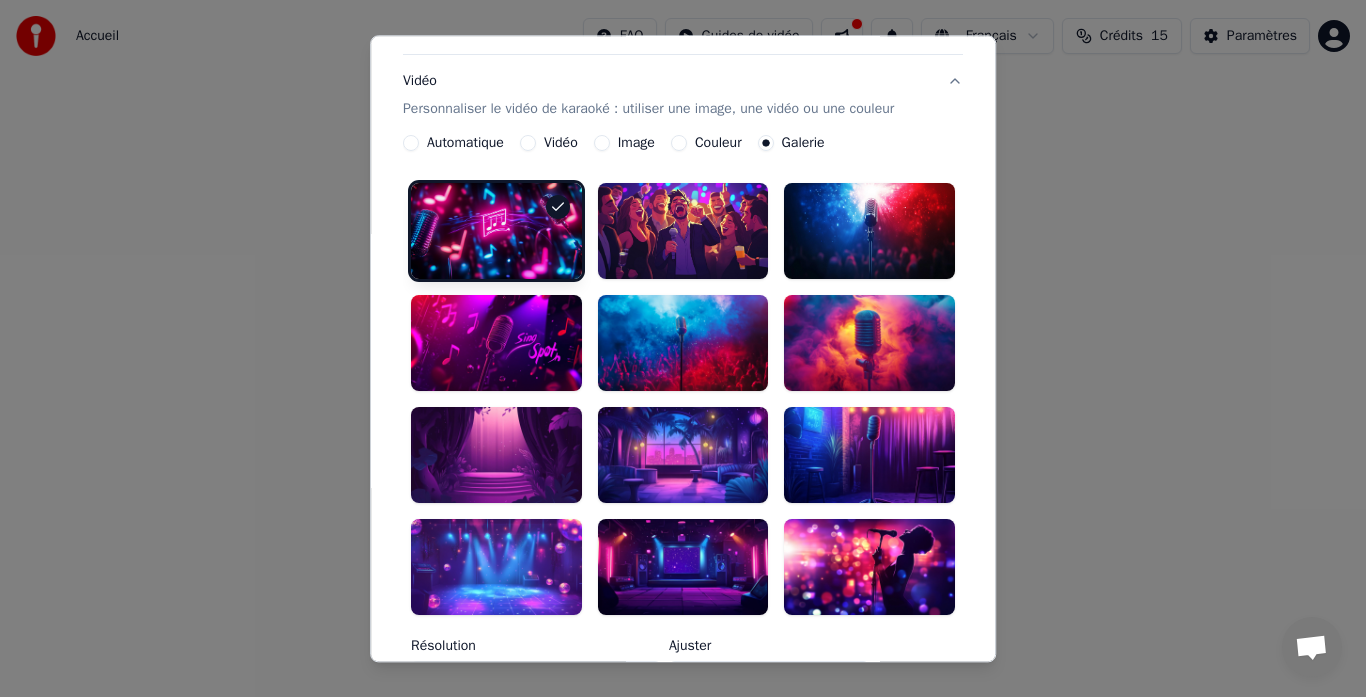 click at bounding box center (496, 232) 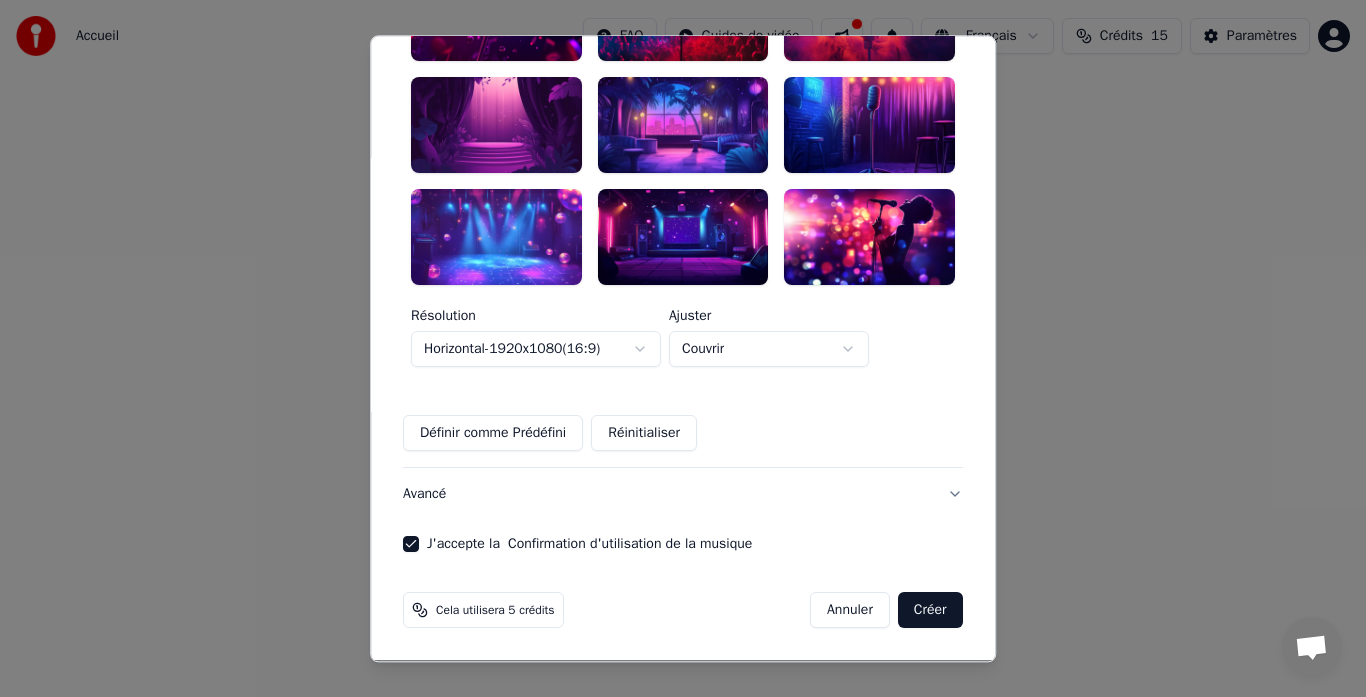 scroll, scrollTop: 651, scrollLeft: 0, axis: vertical 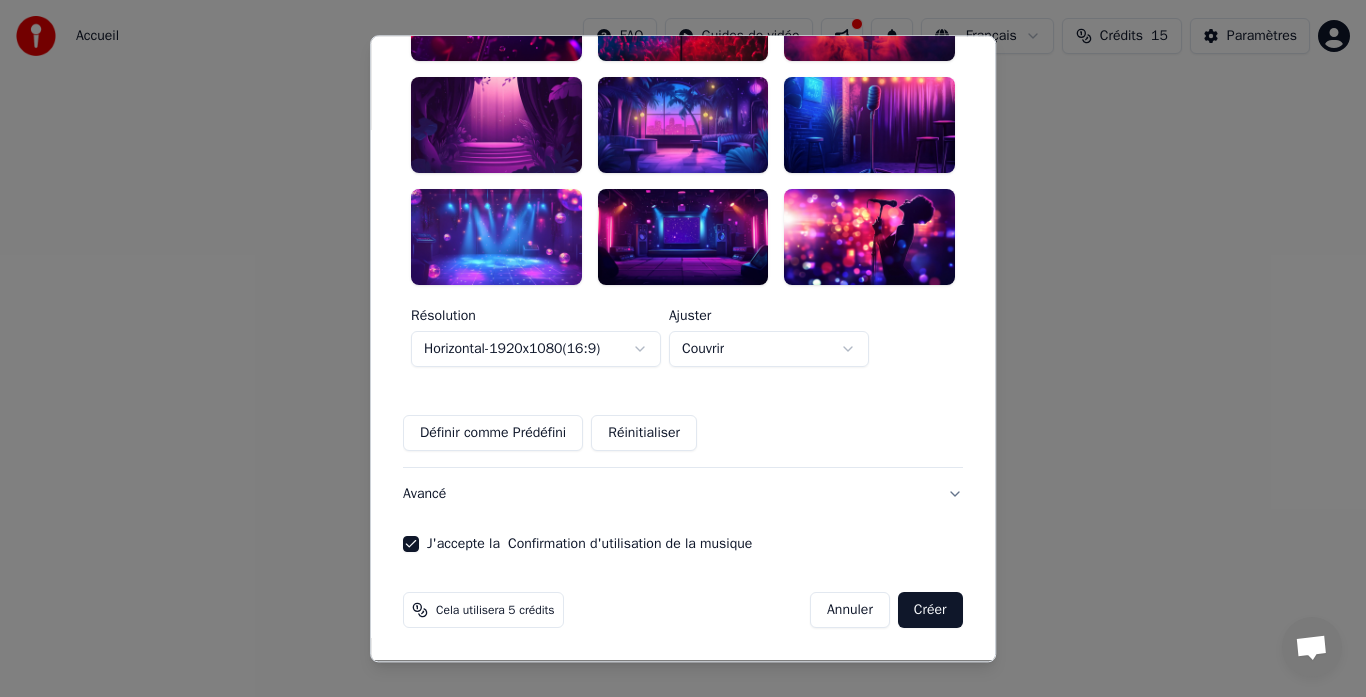 click on "Créer" at bounding box center (930, 610) 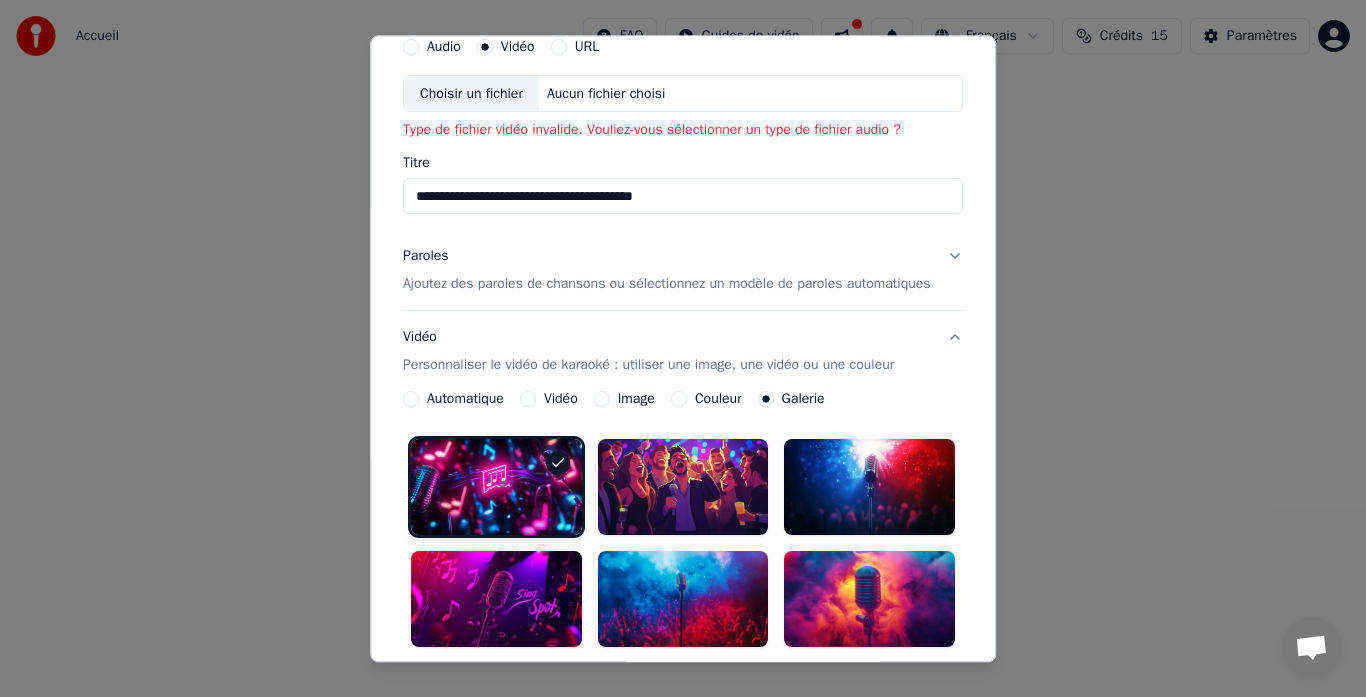scroll, scrollTop: 0, scrollLeft: 0, axis: both 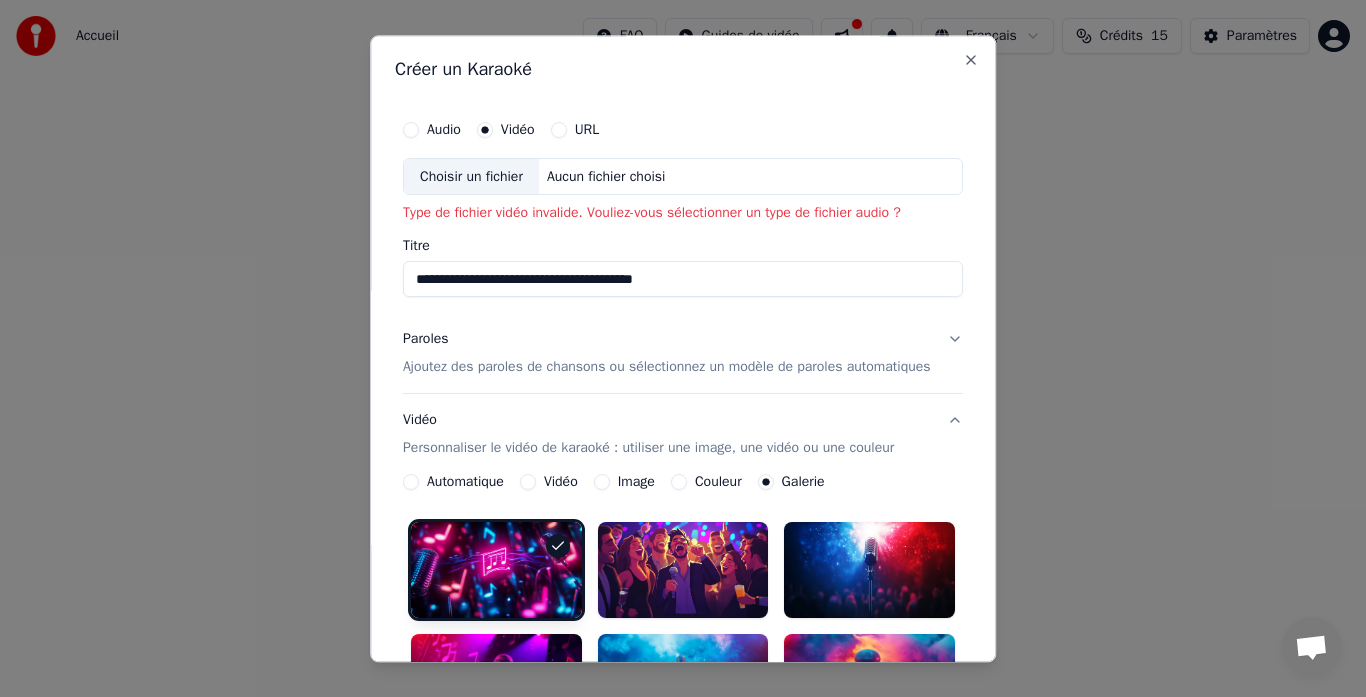 click on "**********" at bounding box center (683, 280) 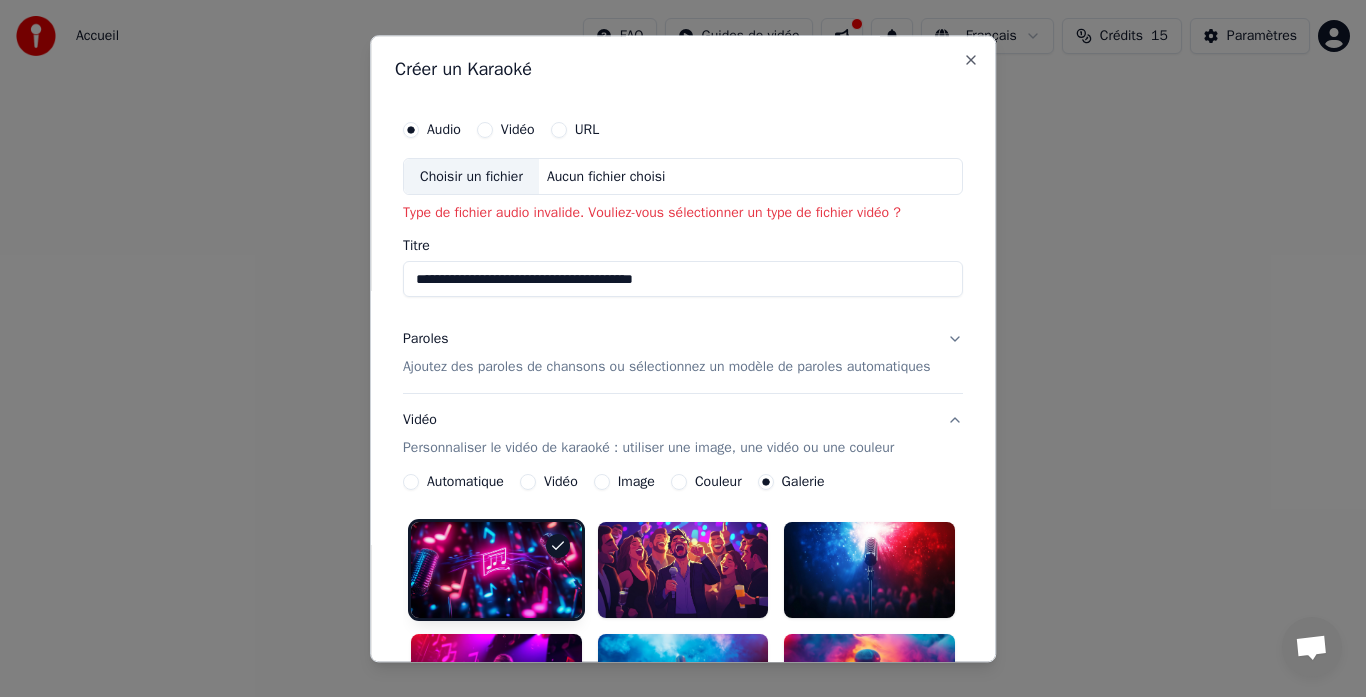 type 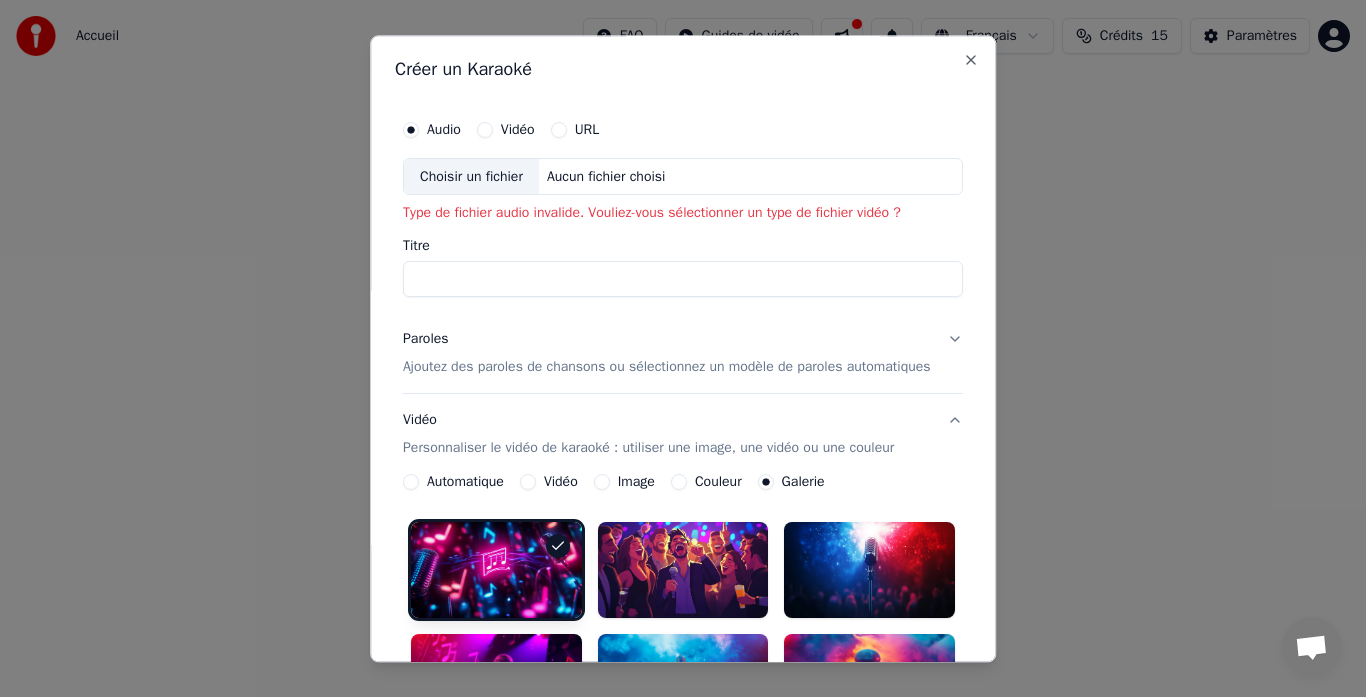 click on "URL" at bounding box center [559, 130] 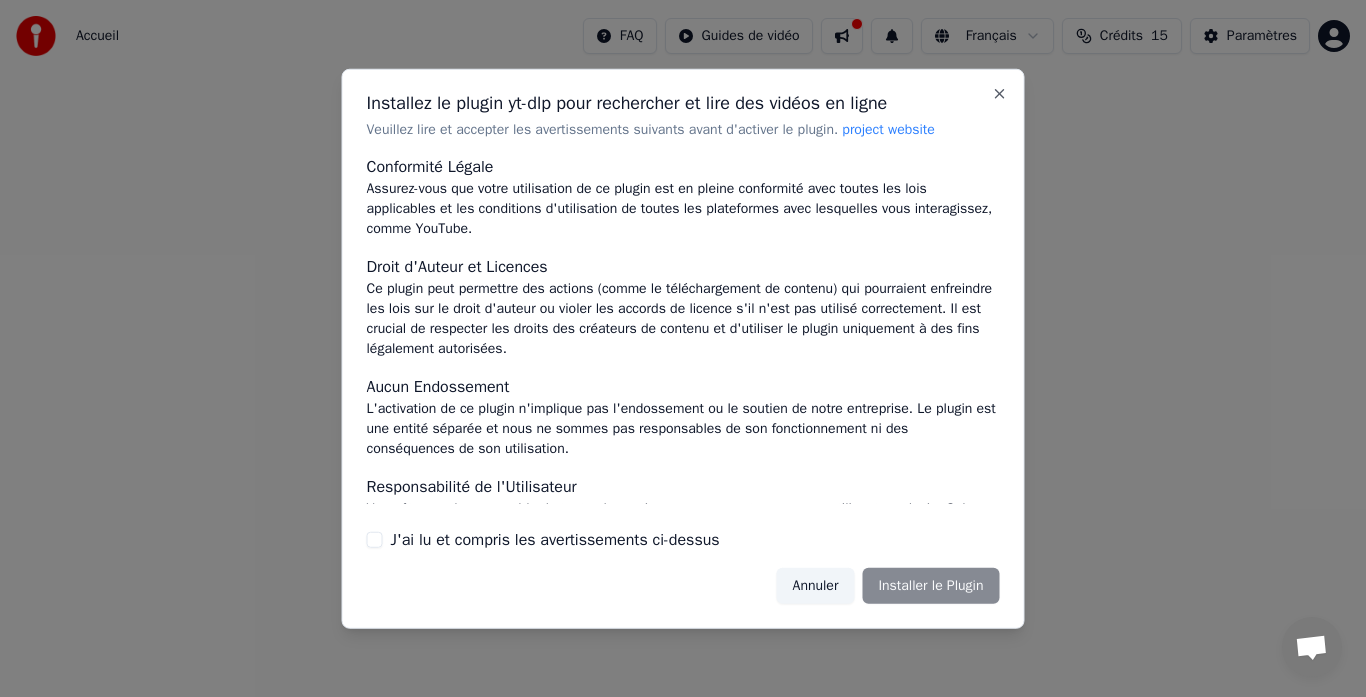 click on "Annuler Installer le Plugin" at bounding box center [888, 586] 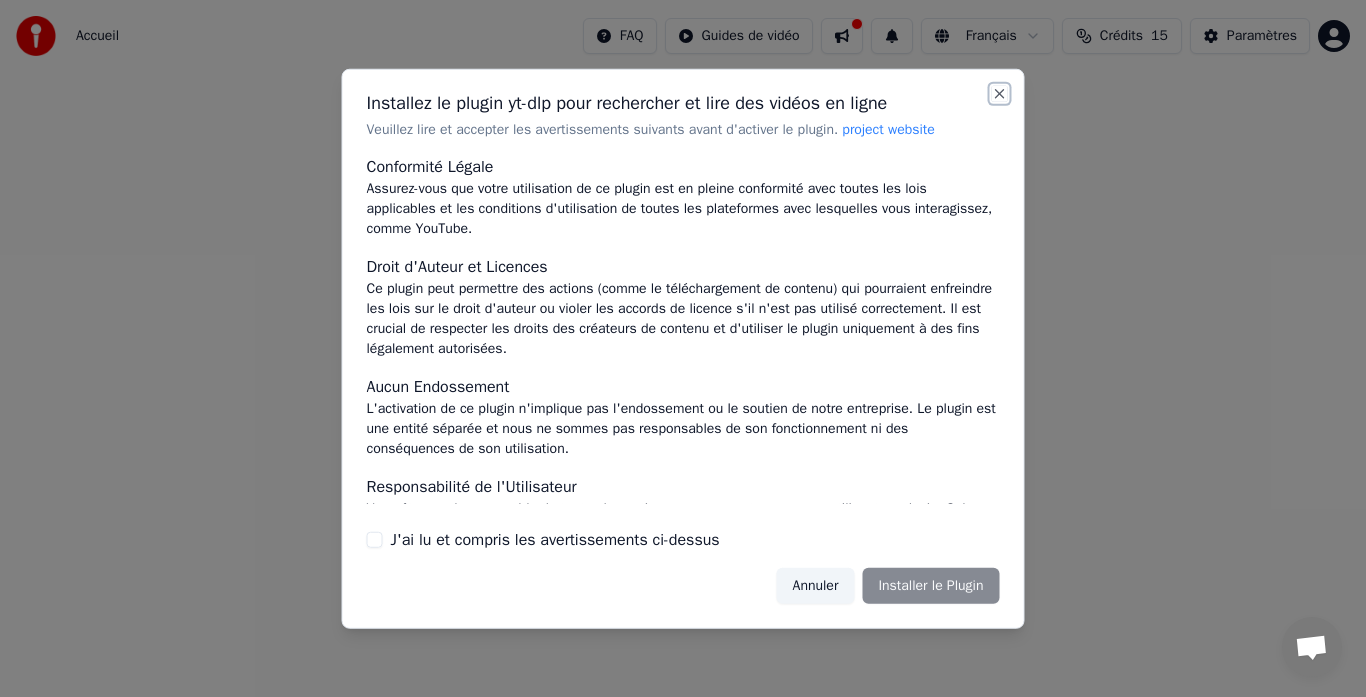 click on "Close" at bounding box center [1000, 93] 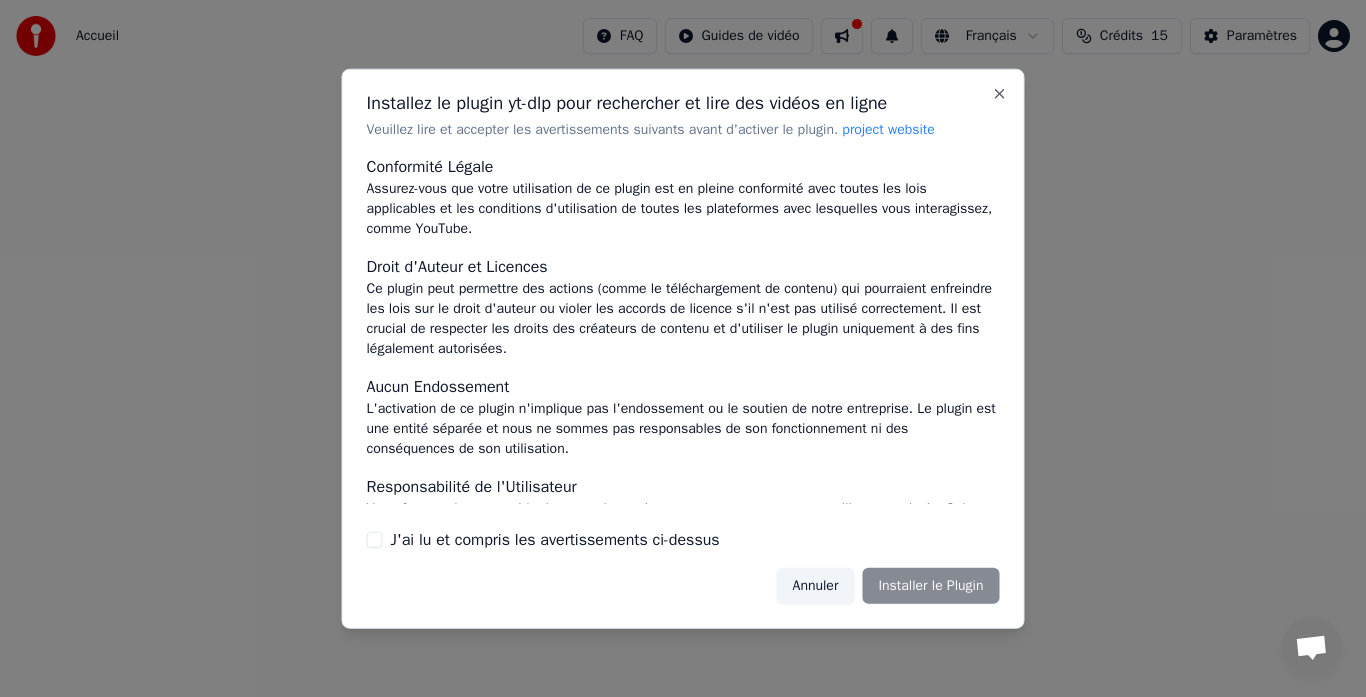 click on "Annuler" at bounding box center [816, 586] 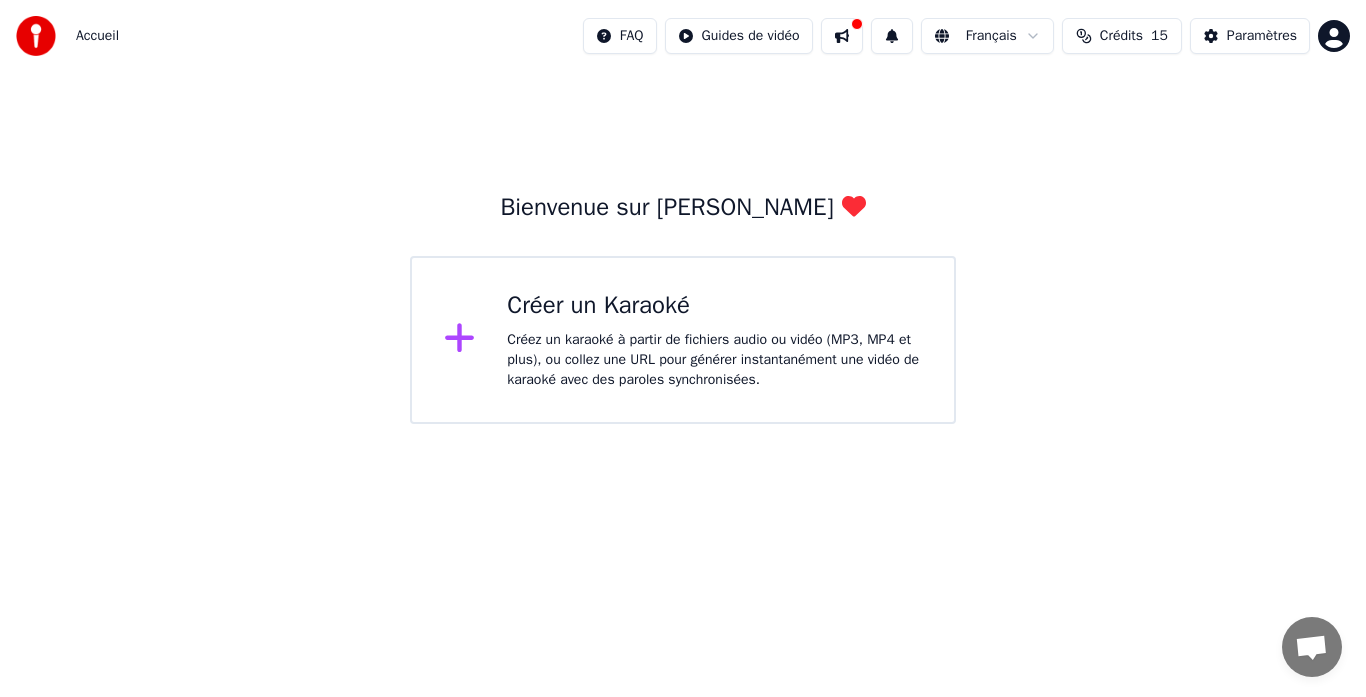 click on "Créer un Karaoké Créez un karaoké à partir de fichiers audio ou vidéo (MP3, MP4 et plus), ou collez une URL pour générer instantanément une vidéo de karaoké avec des paroles synchronisées." at bounding box center [714, 340] 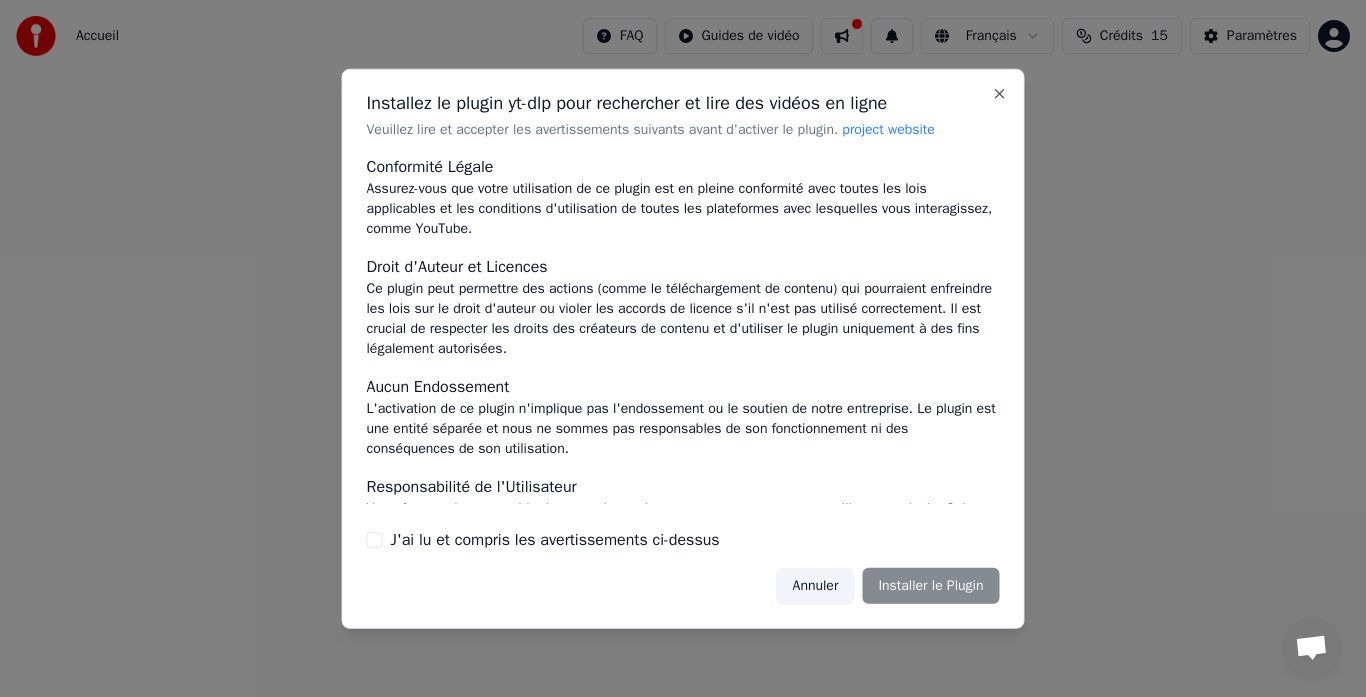 click on "Annuler" at bounding box center (816, 586) 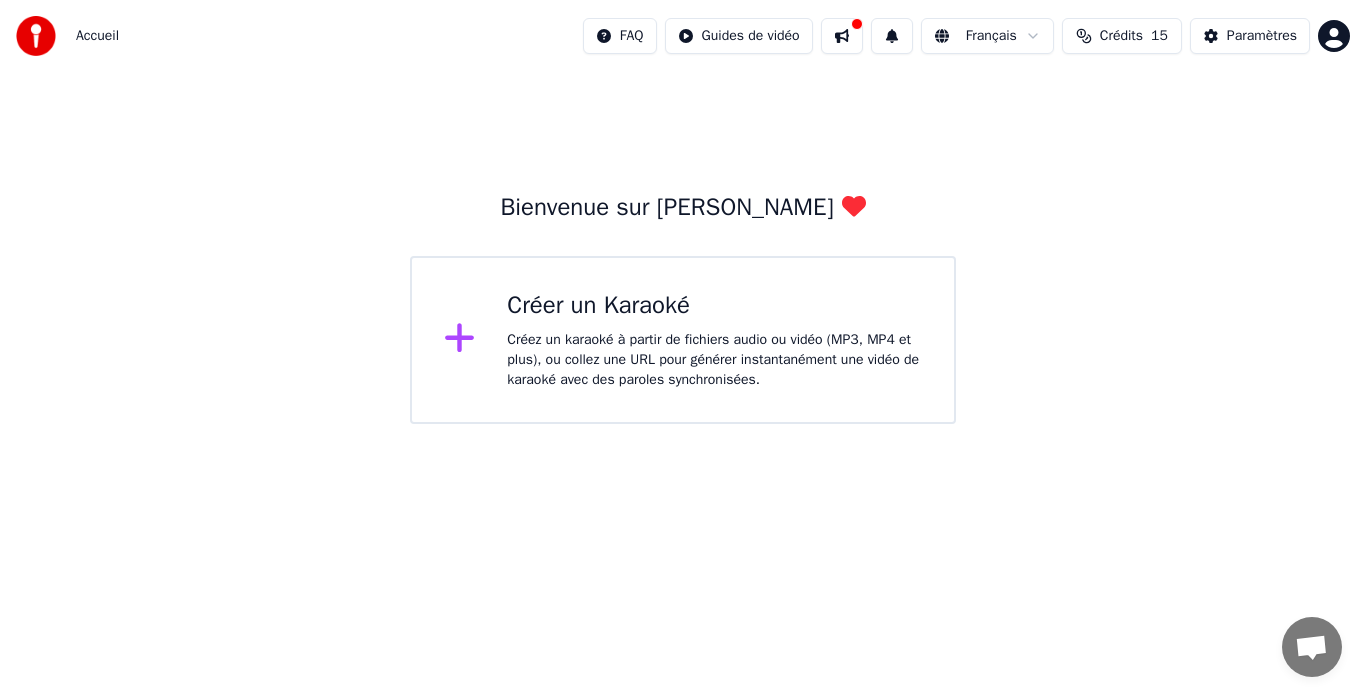 click at bounding box center [842, 36] 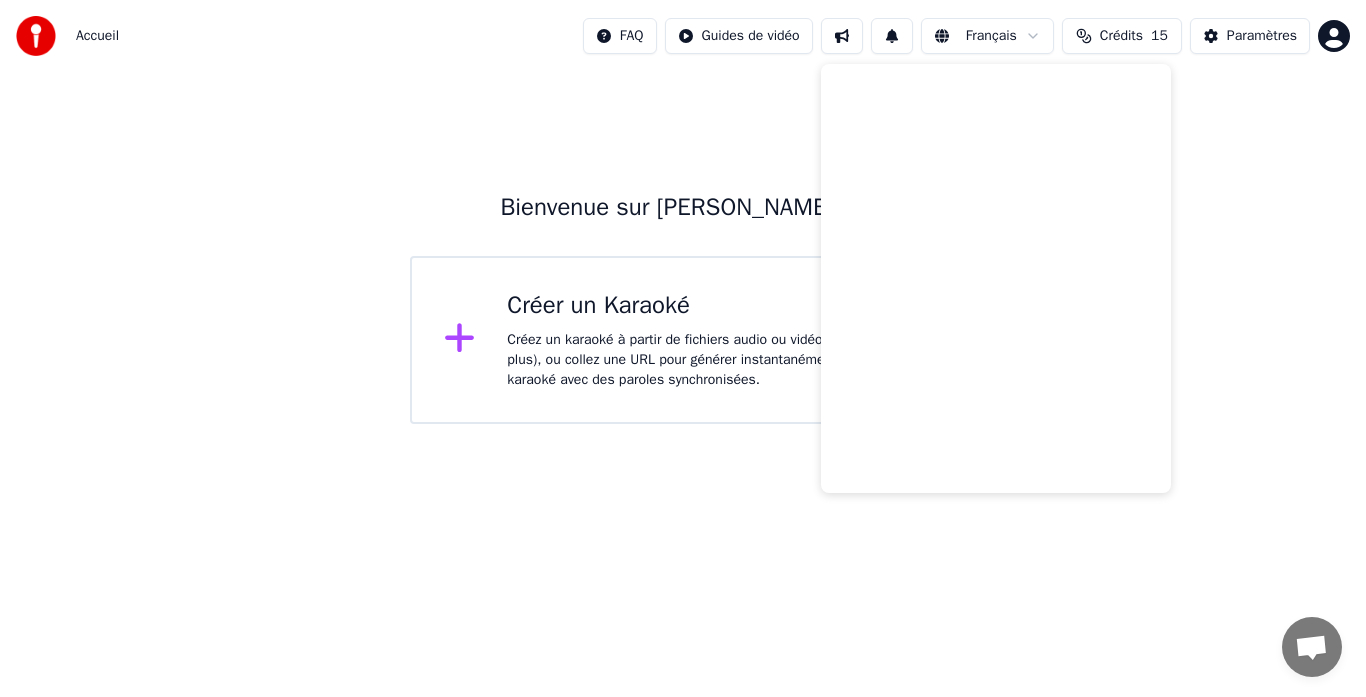 click on "Bienvenue sur [PERSON_NAME] un Karaoké Créez un karaoké à partir de fichiers audio ou vidéo (MP3, MP4 et plus), ou collez une URL pour générer instantanément une vidéo de karaoké avec des paroles synchronisées." at bounding box center (683, 248) 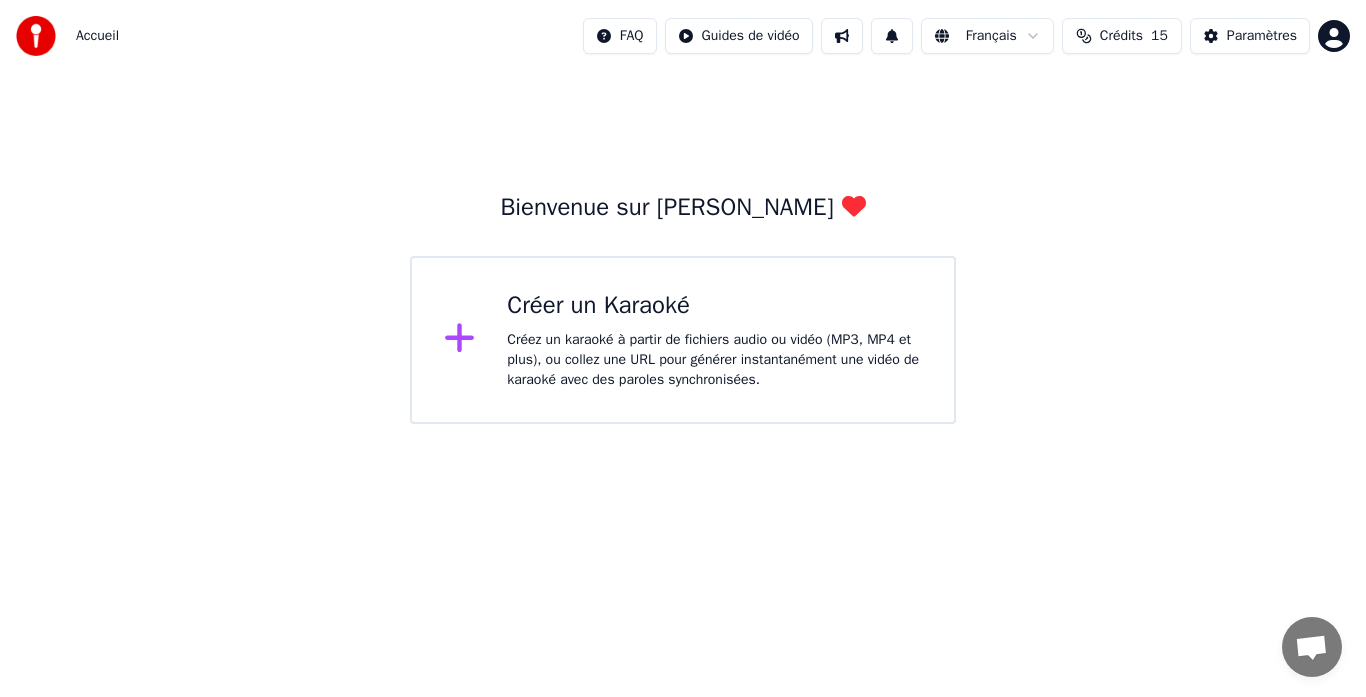 click on "Créer un Karaoké" at bounding box center [714, 306] 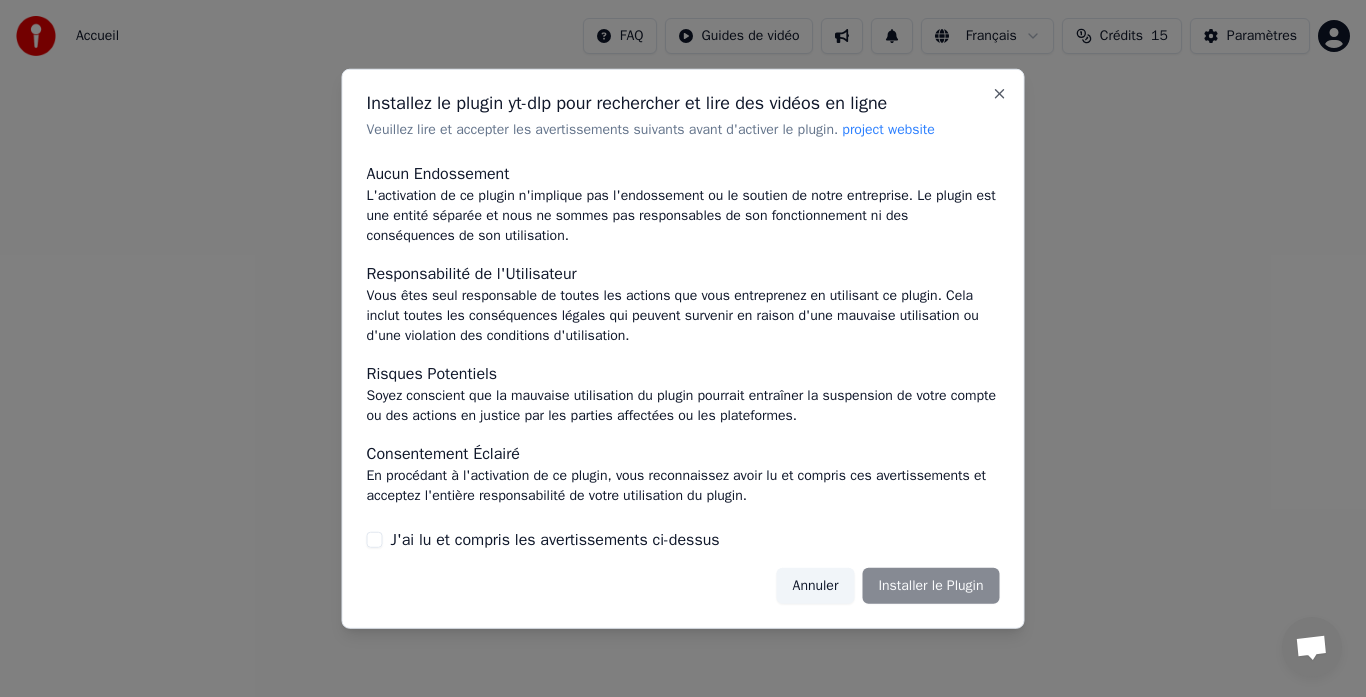 scroll, scrollTop: 215, scrollLeft: 0, axis: vertical 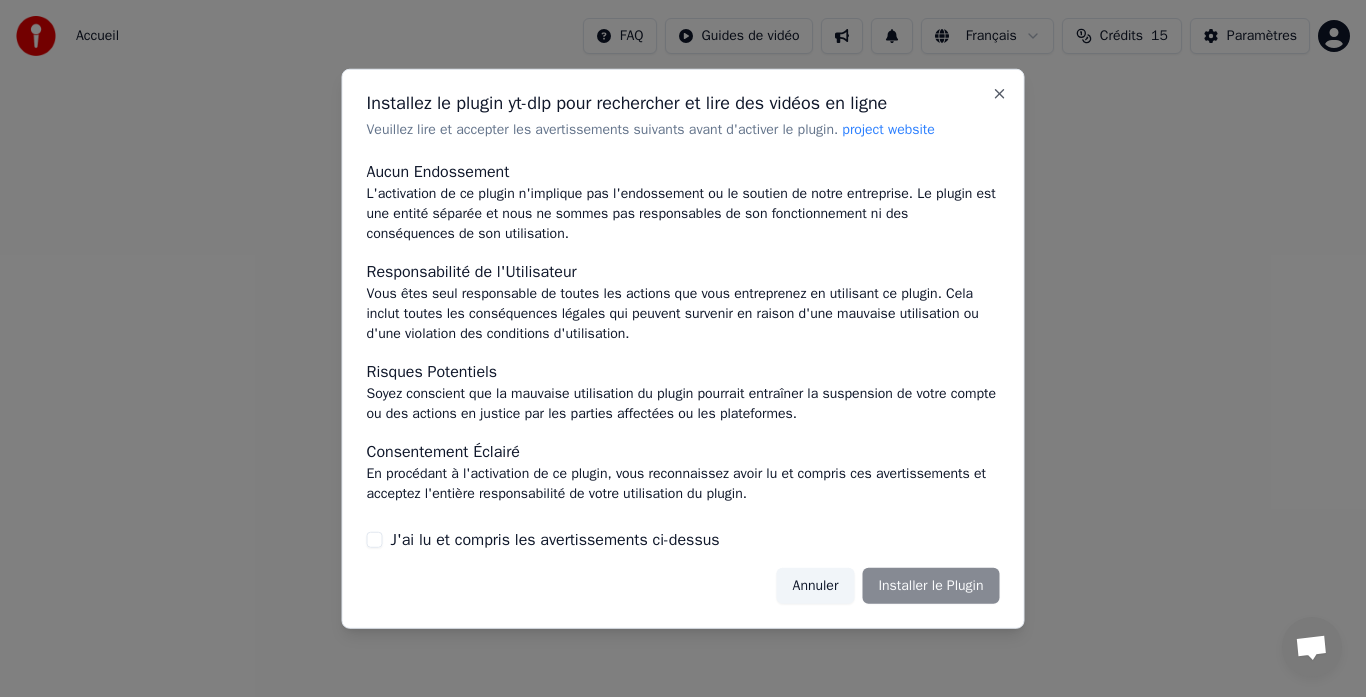 click on "Annuler Installer le Plugin" at bounding box center [888, 586] 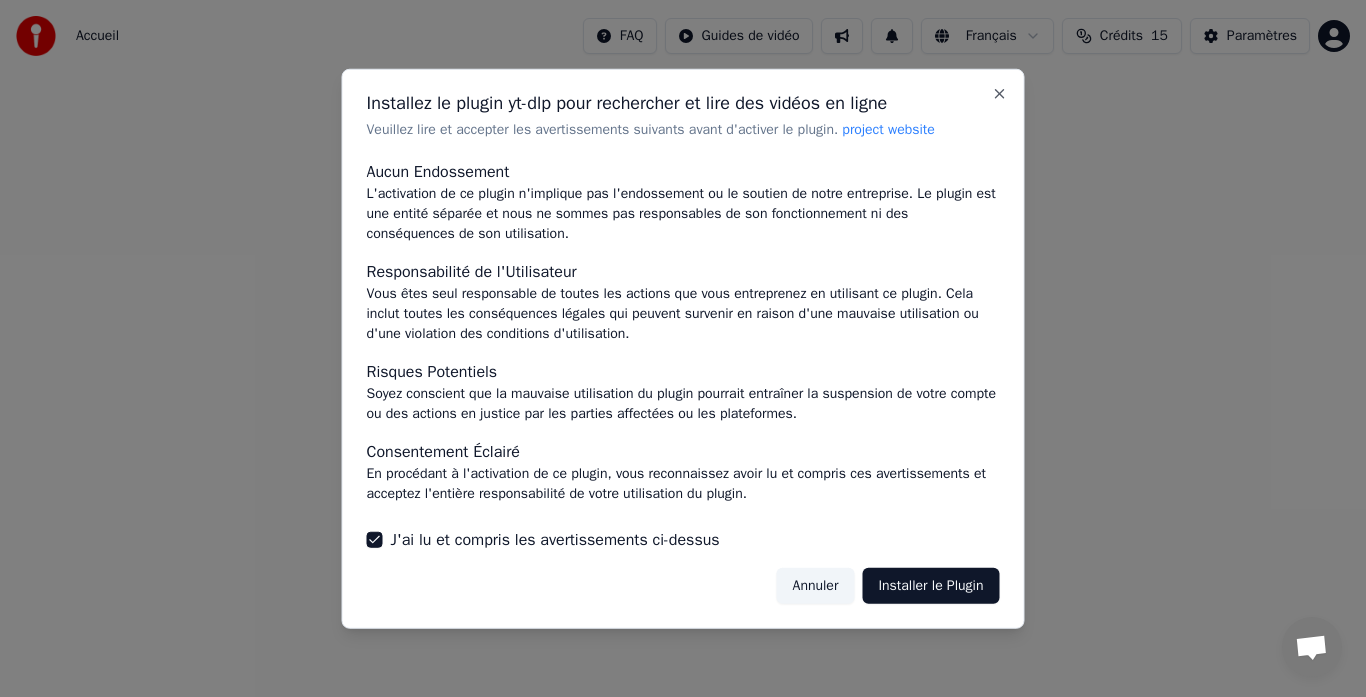 click on "Installer le Plugin" at bounding box center (930, 586) 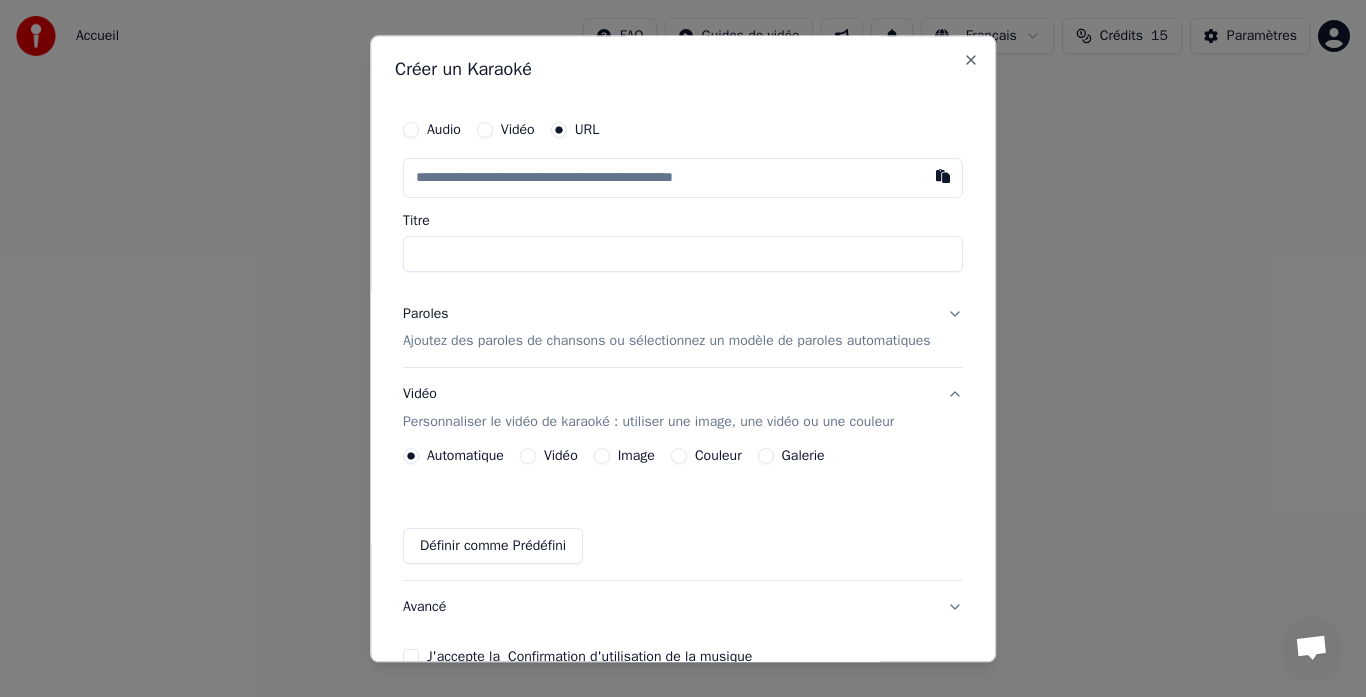 click at bounding box center (683, 178) 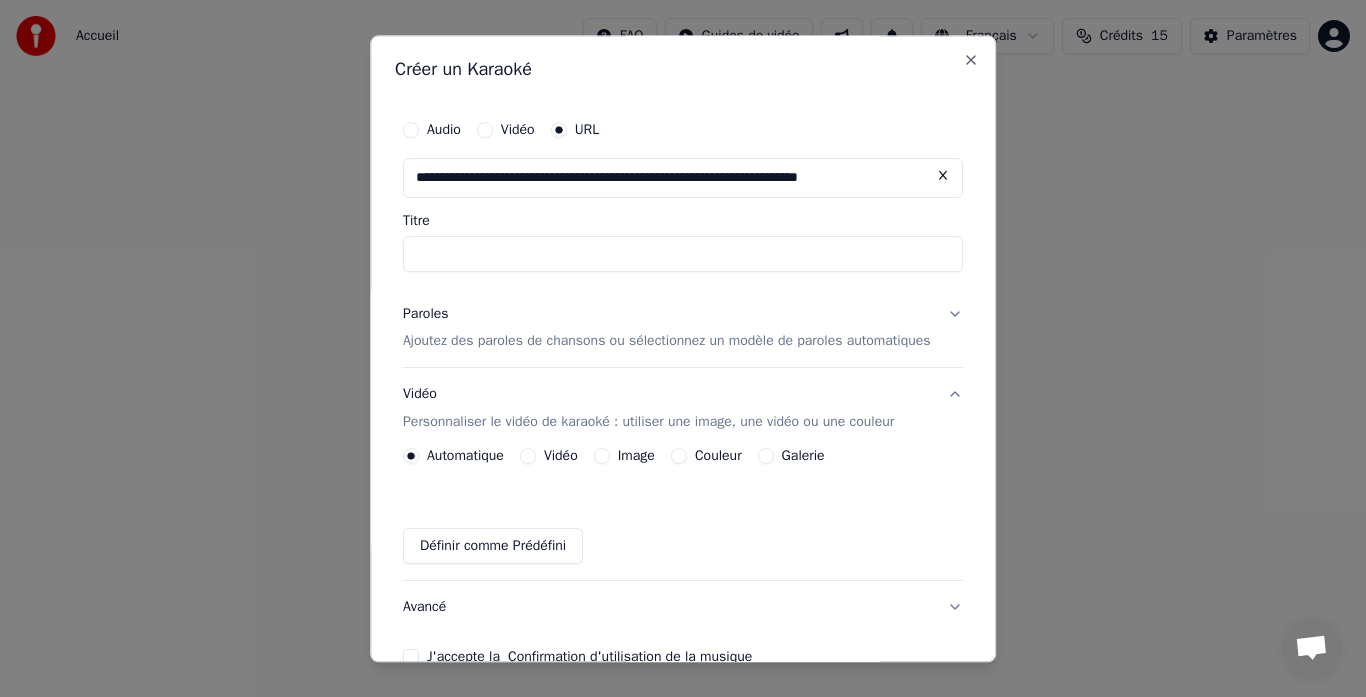 scroll, scrollTop: 0, scrollLeft: 11, axis: horizontal 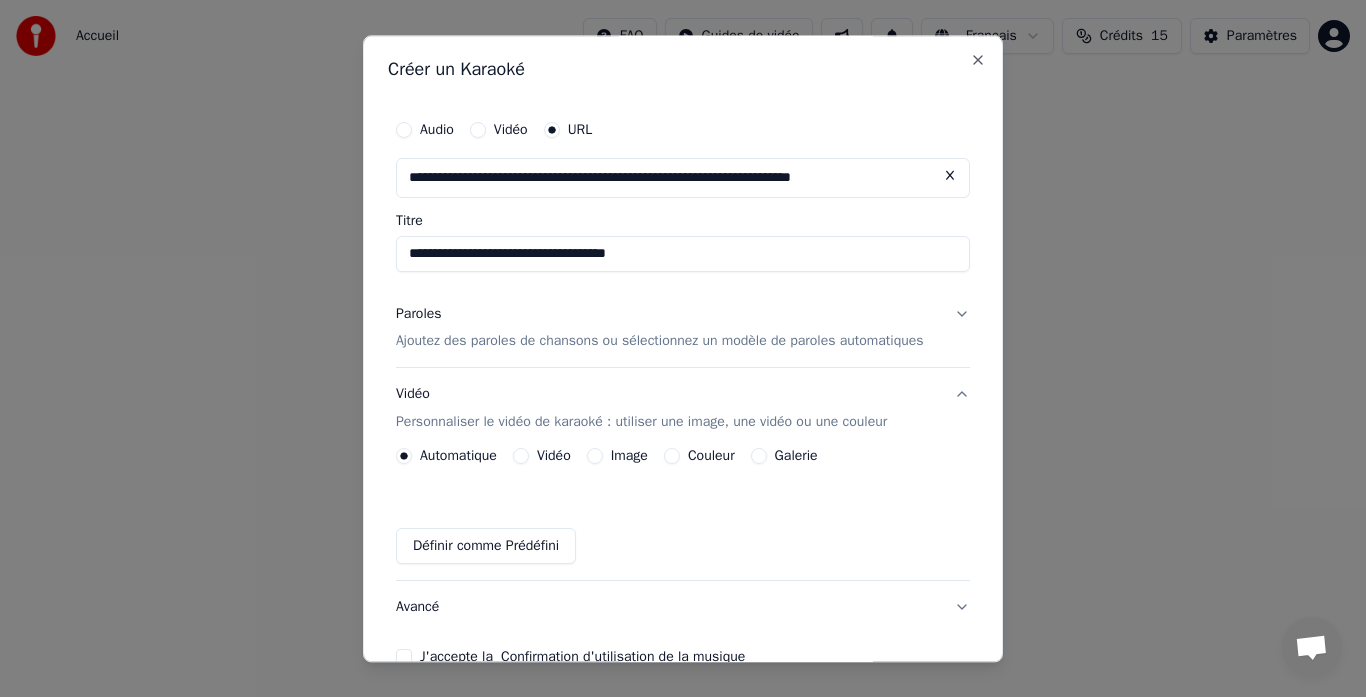 type on "**********" 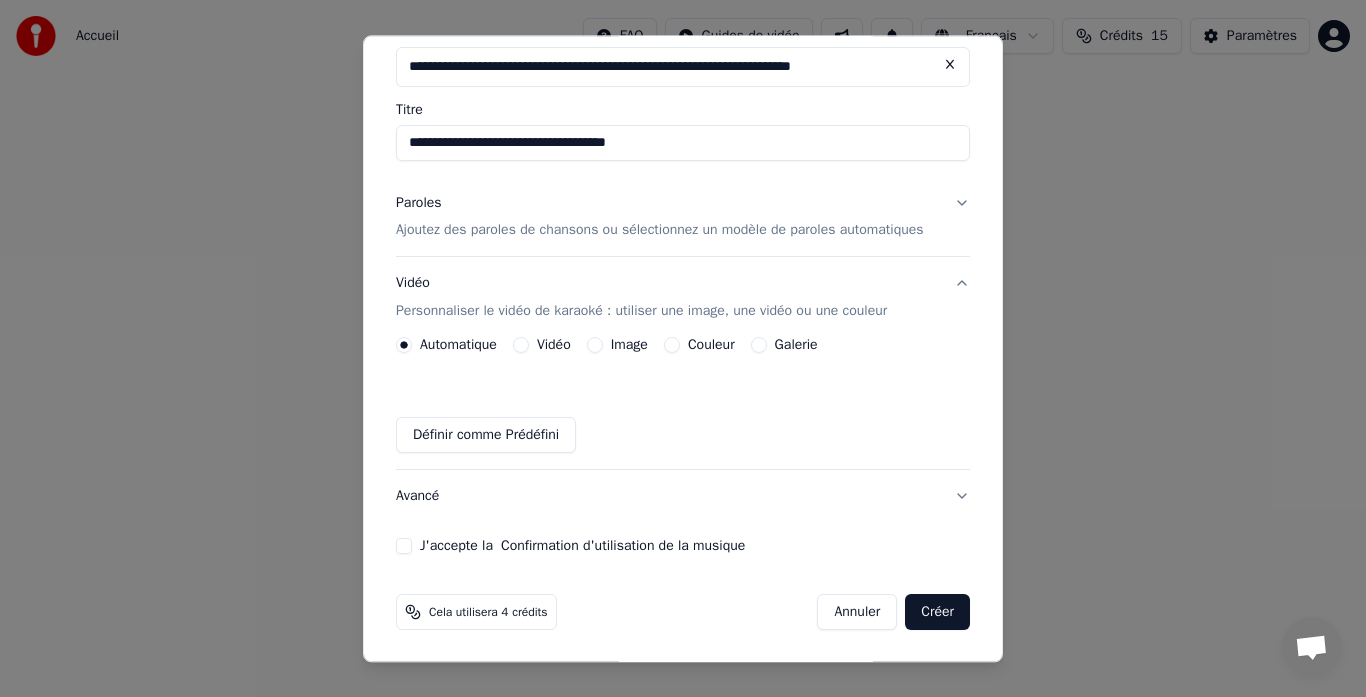 scroll, scrollTop: 112, scrollLeft: 0, axis: vertical 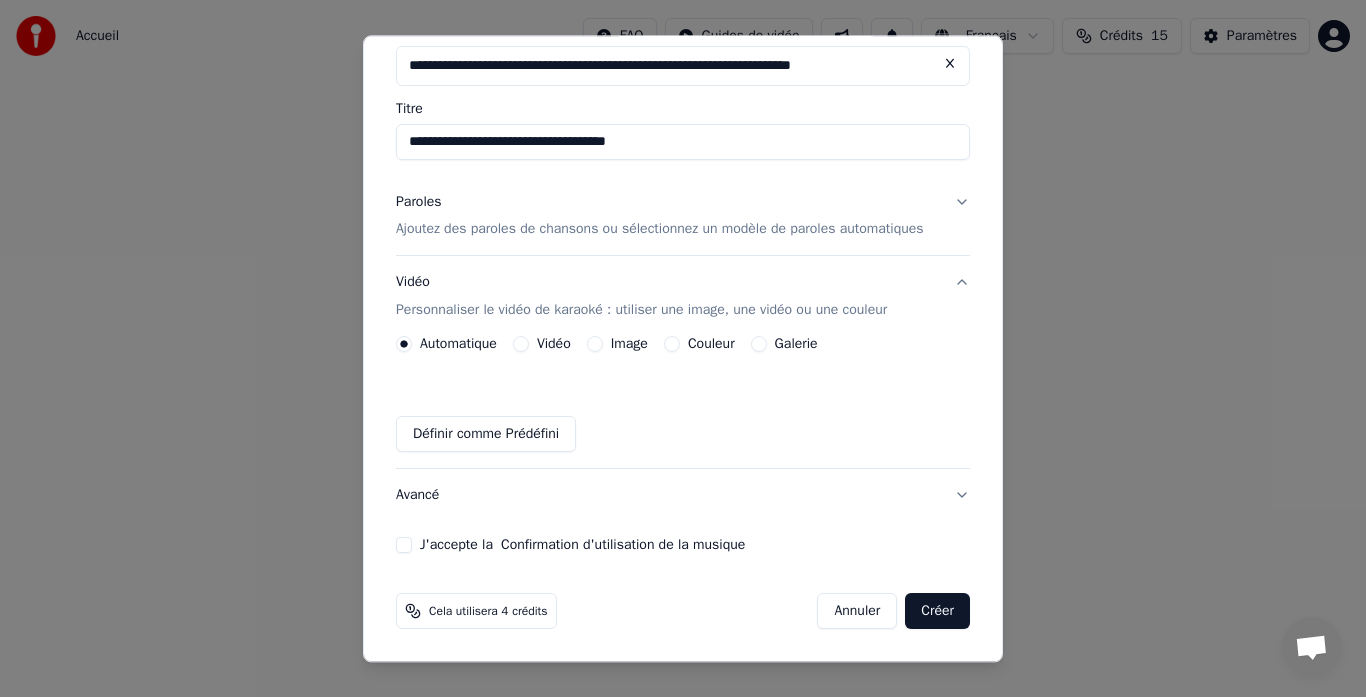 type on "**********" 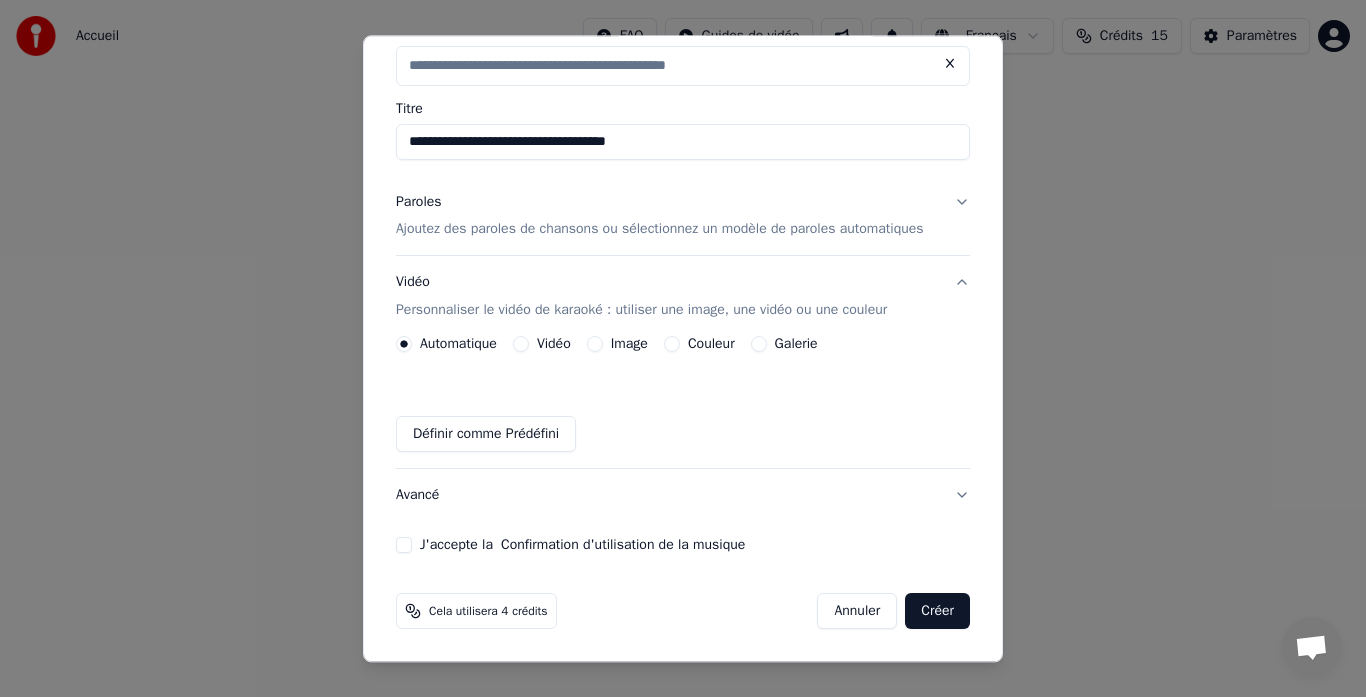 click on "Galerie" at bounding box center (759, 345) 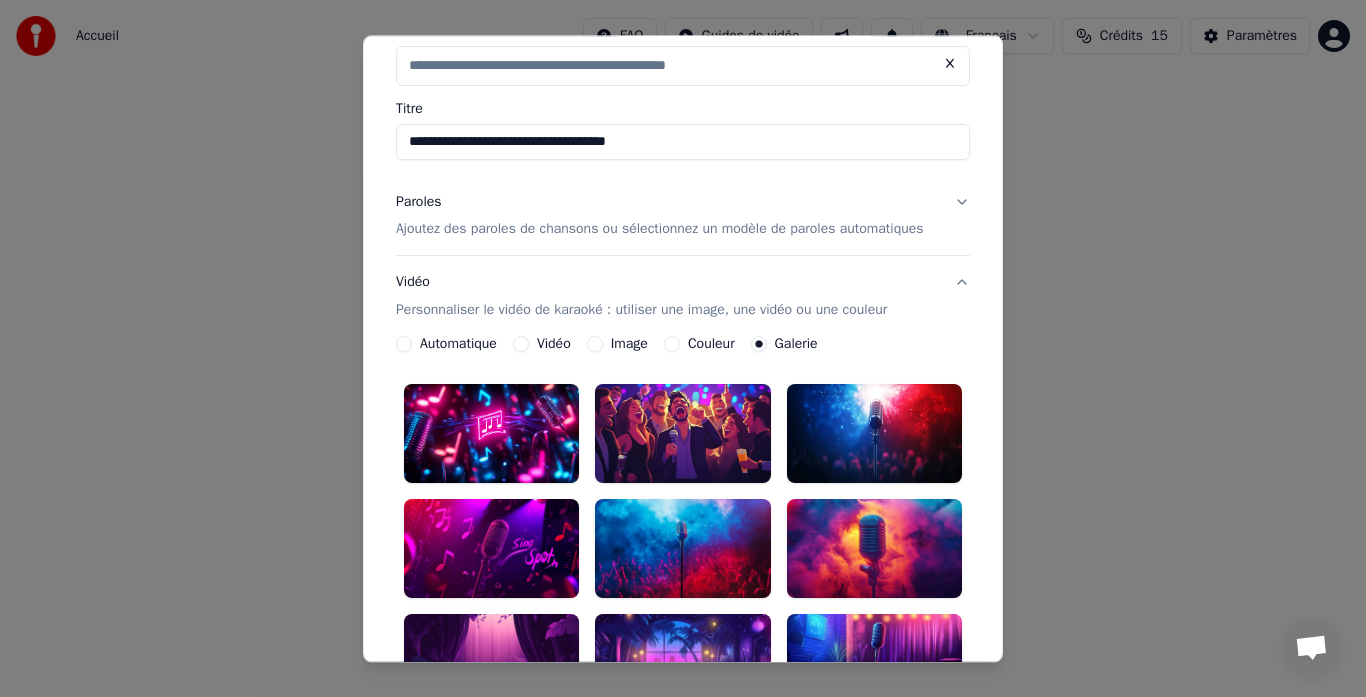 click at bounding box center [491, 434] 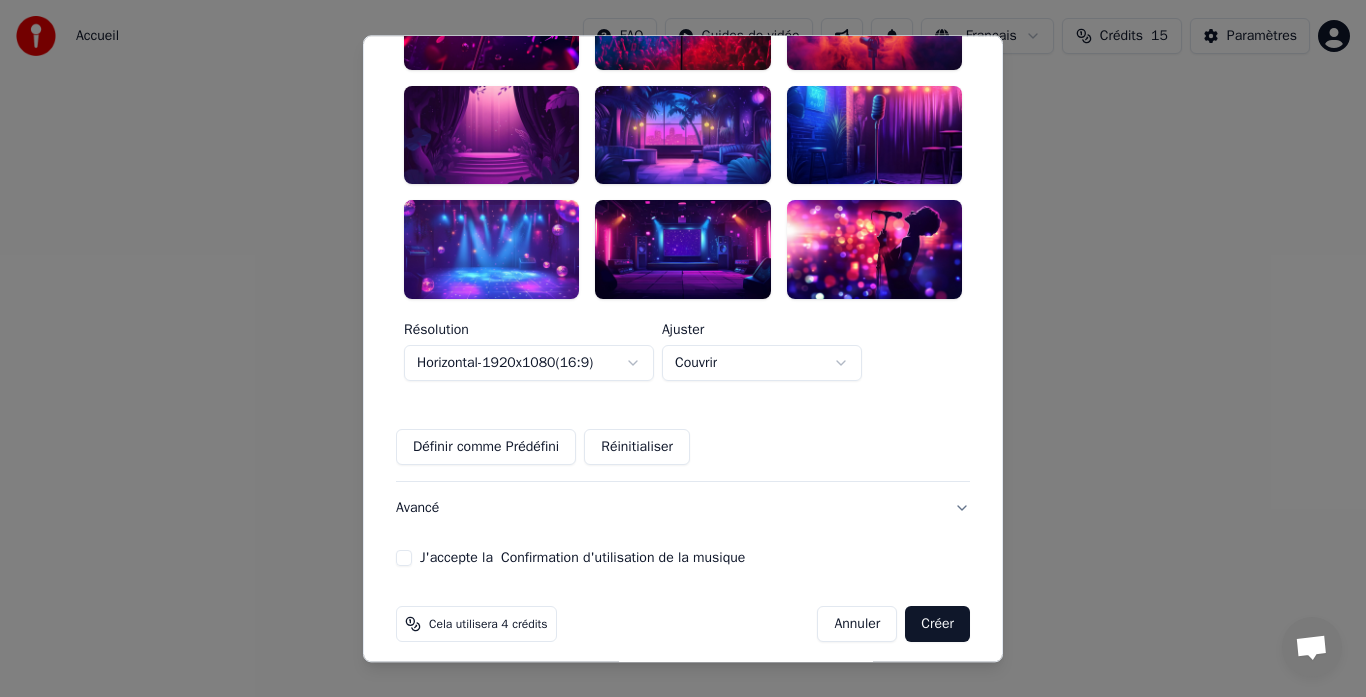 scroll, scrollTop: 644, scrollLeft: 0, axis: vertical 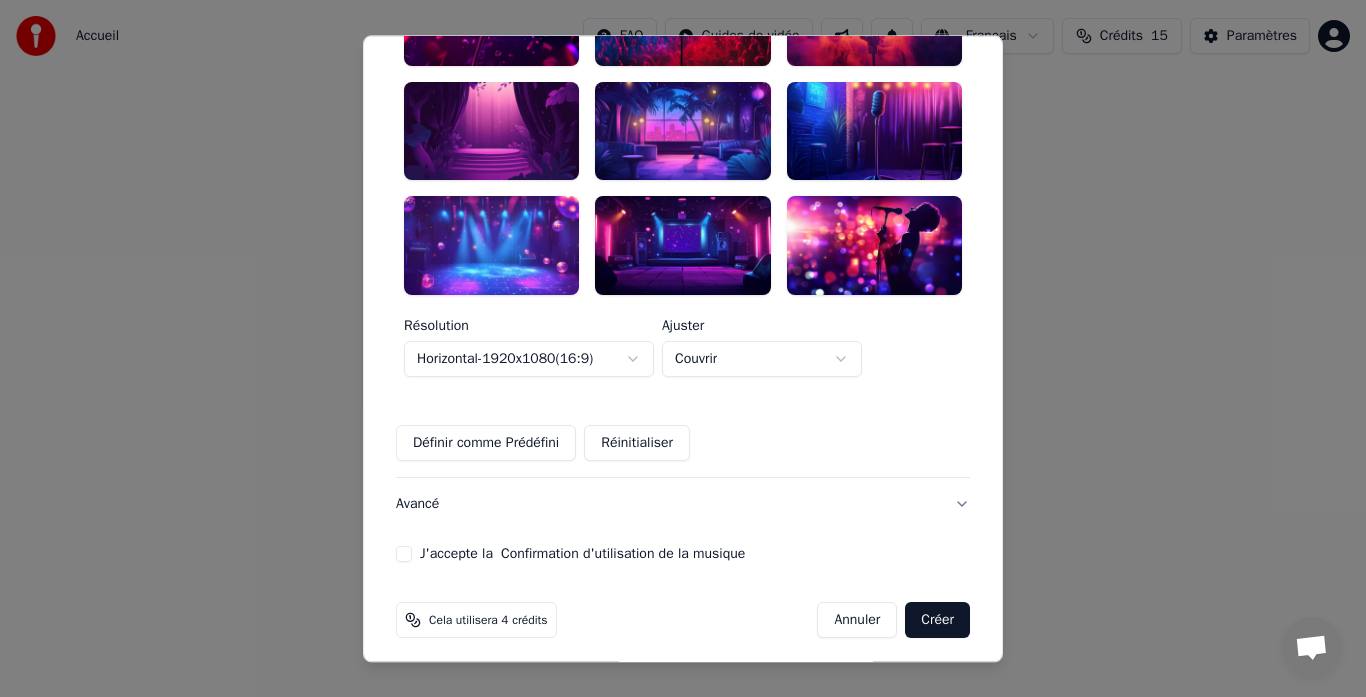 click on "**********" at bounding box center [683, 133] 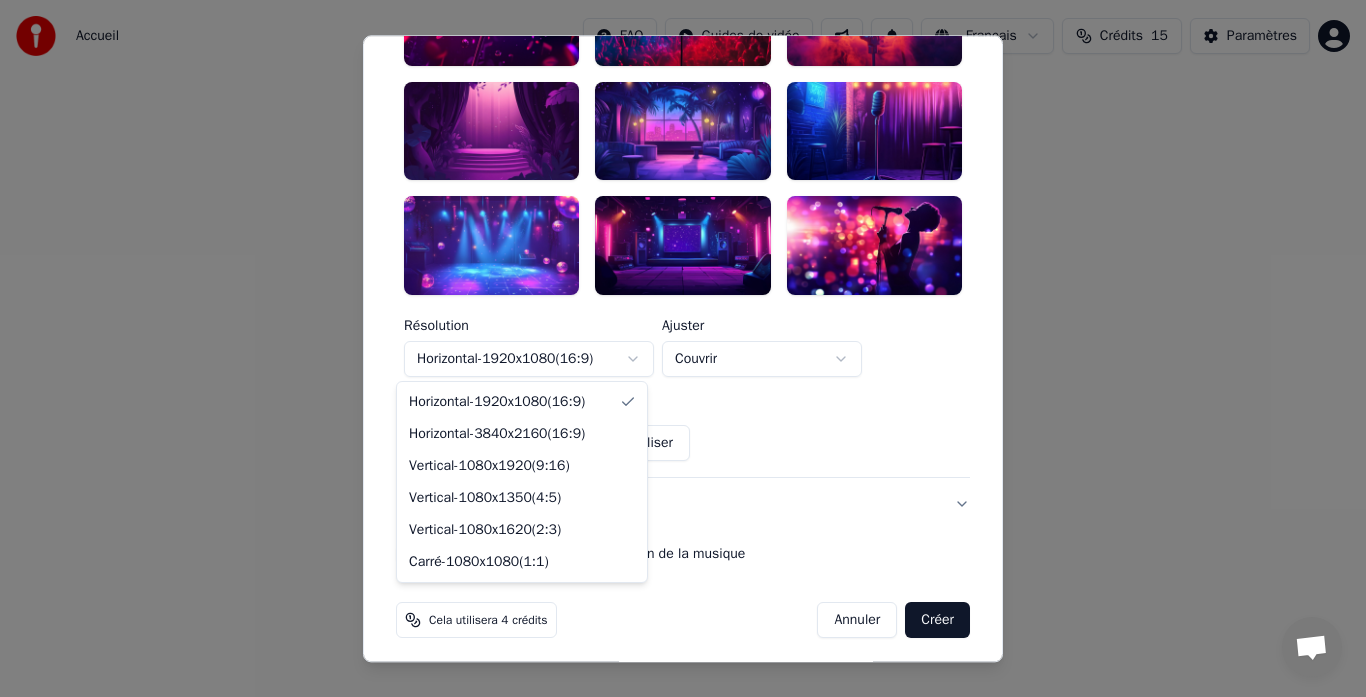 click on "**********" at bounding box center (683, 212) 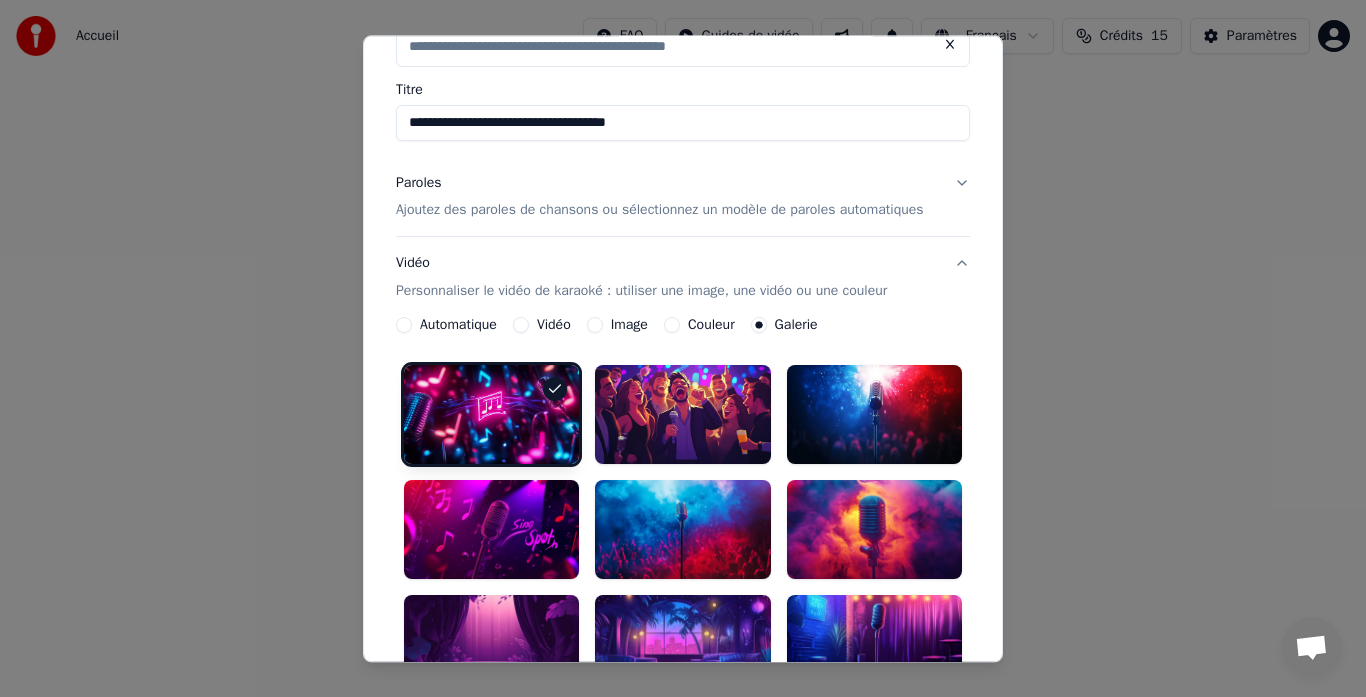 scroll, scrollTop: 0, scrollLeft: 0, axis: both 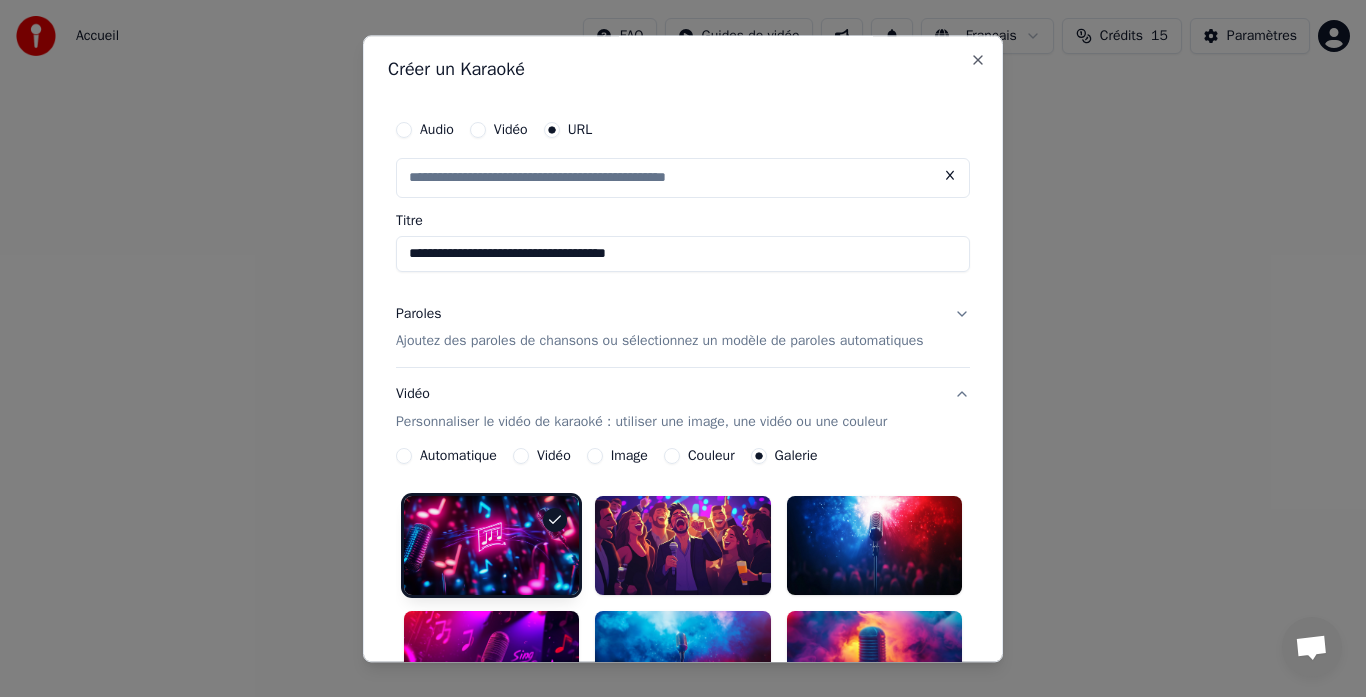 click on "Ajoutez des paroles de chansons ou sélectionnez un modèle de paroles automatiques" at bounding box center (660, 342) 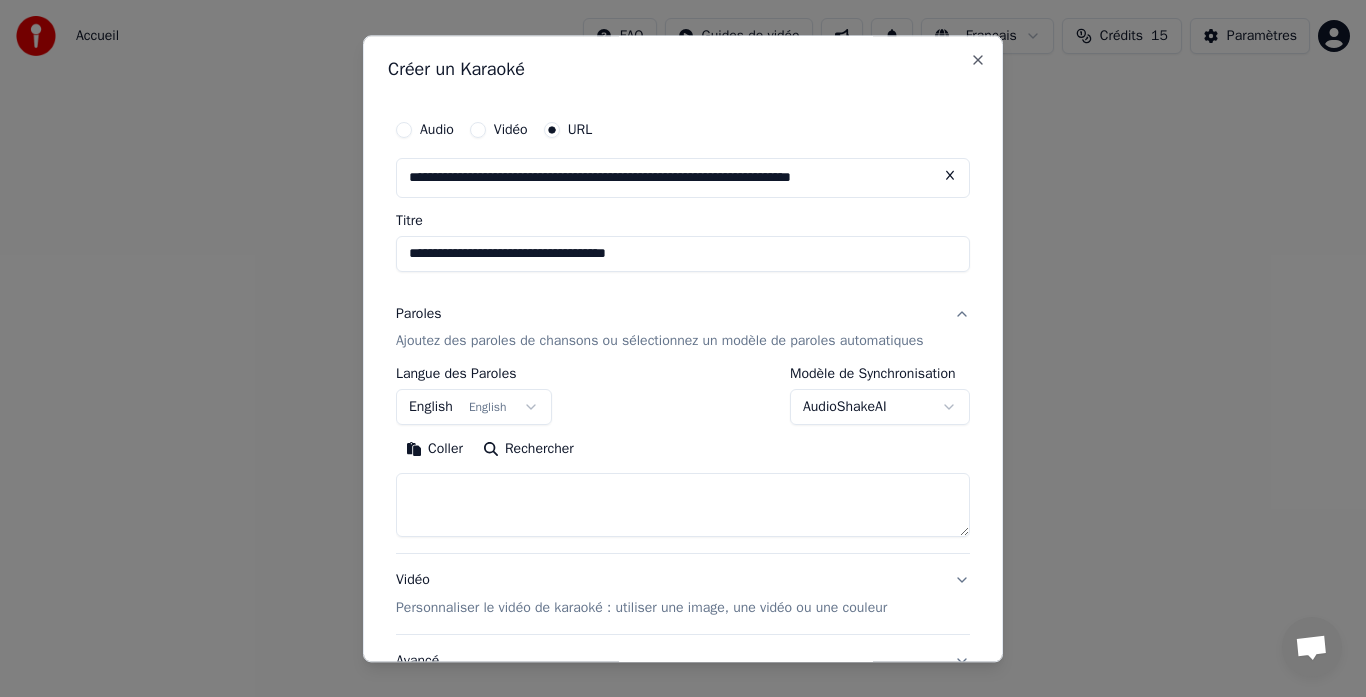 click at bounding box center [683, 506] 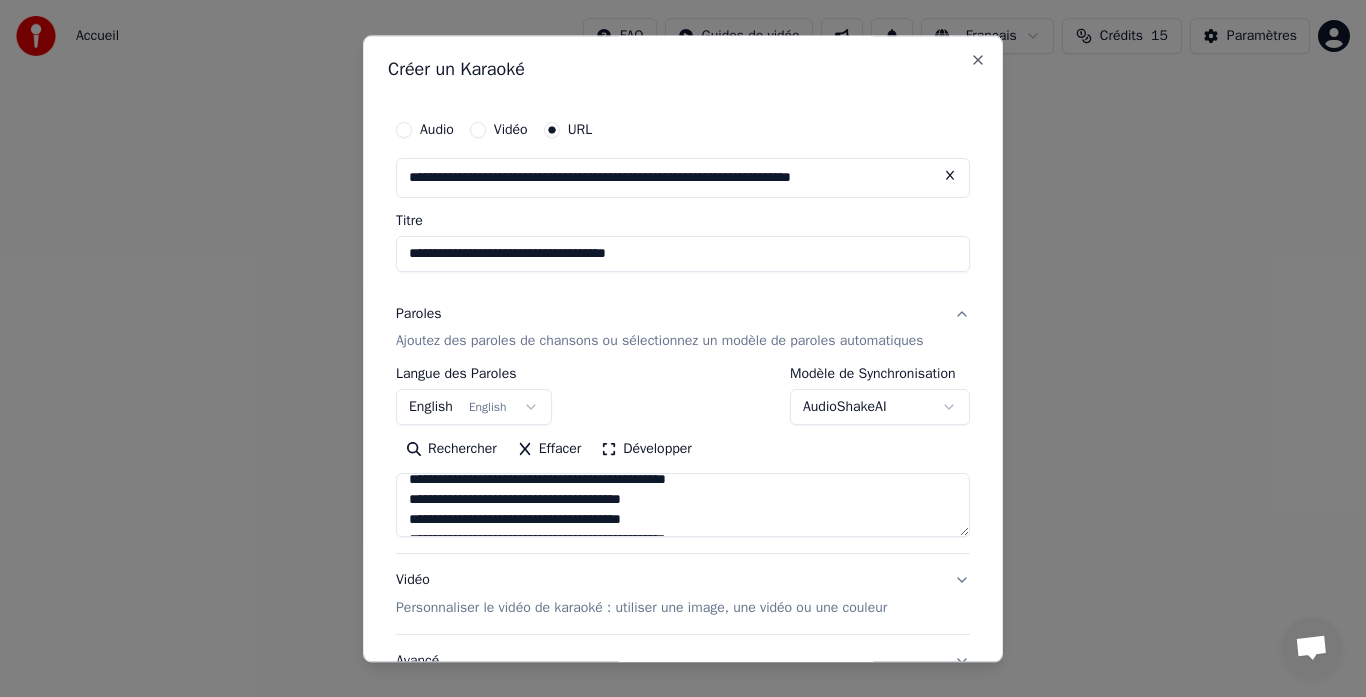scroll, scrollTop: 0, scrollLeft: 0, axis: both 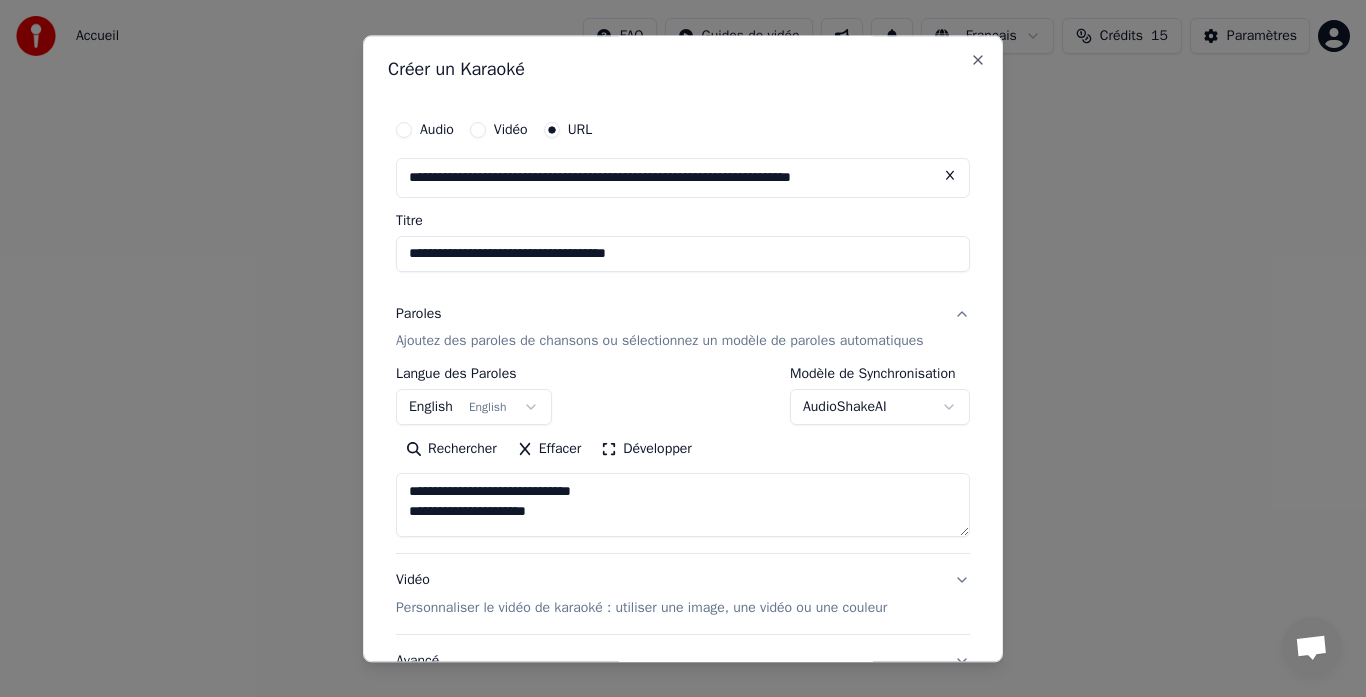 drag, startPoint x: 397, startPoint y: 493, endPoint x: 571, endPoint y: 511, distance: 174.92856 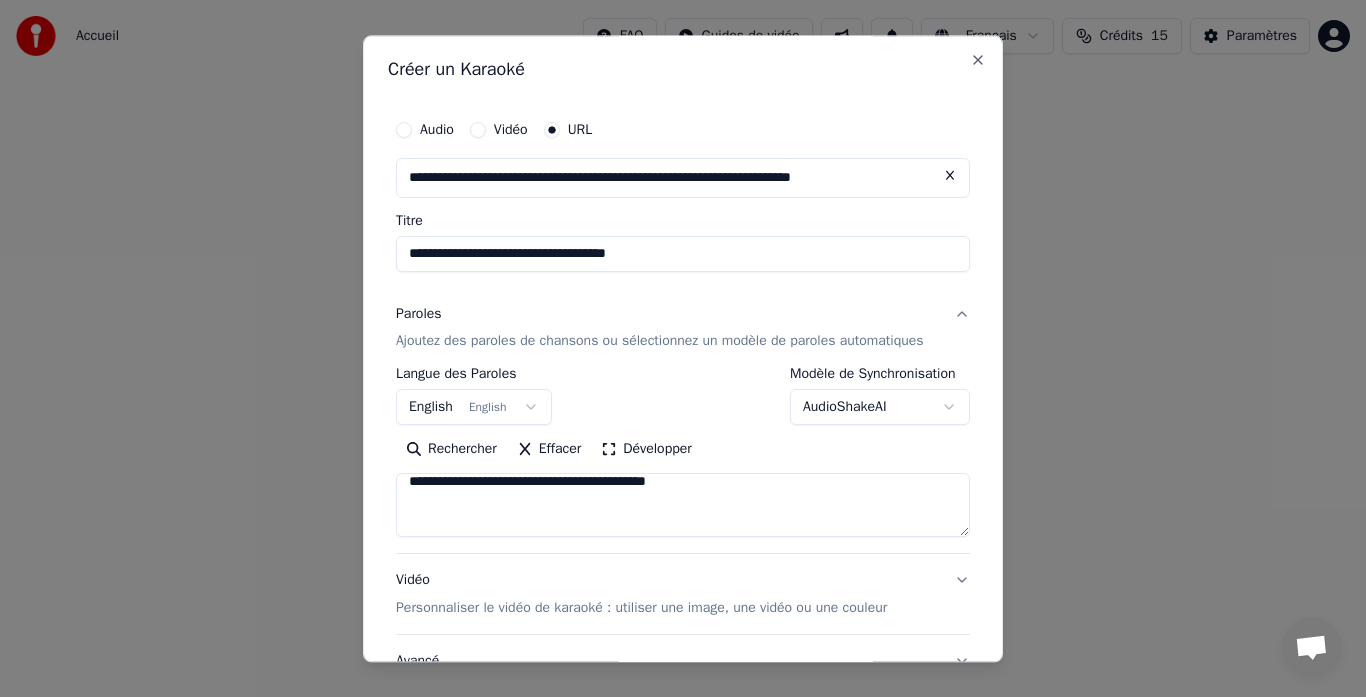 scroll, scrollTop: 200, scrollLeft: 0, axis: vertical 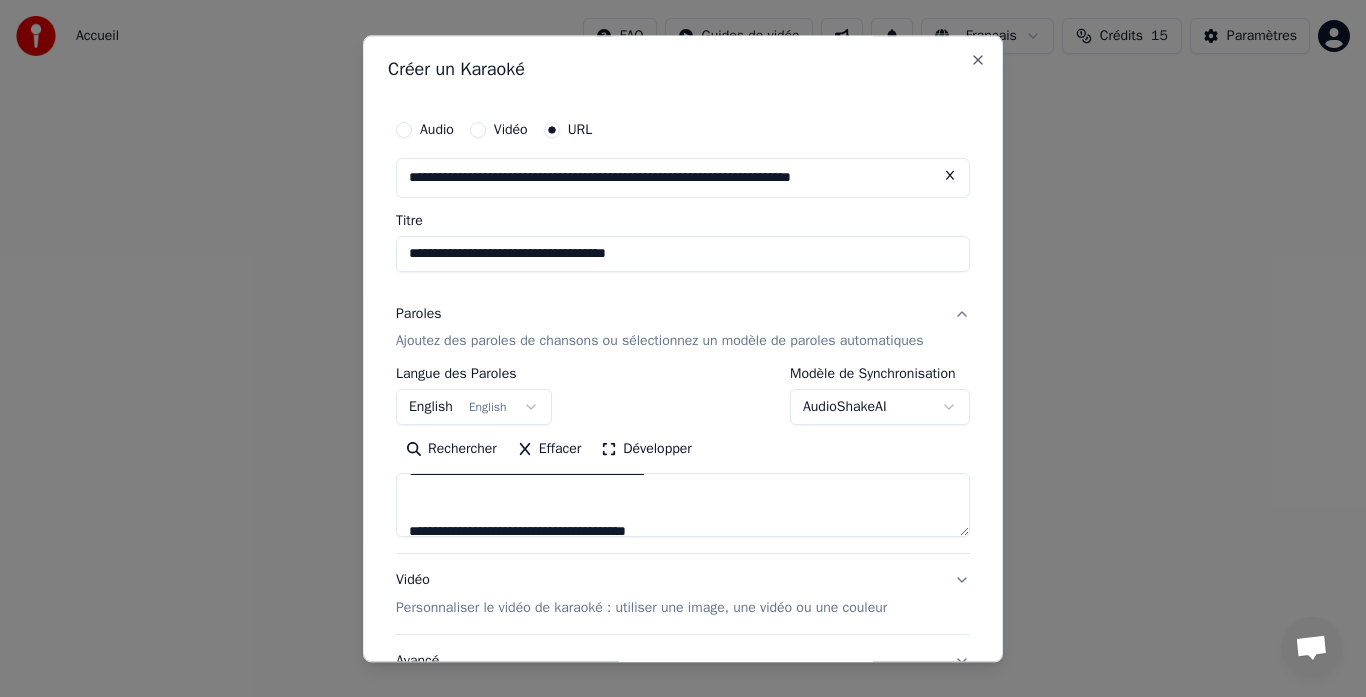 click at bounding box center [683, 506] 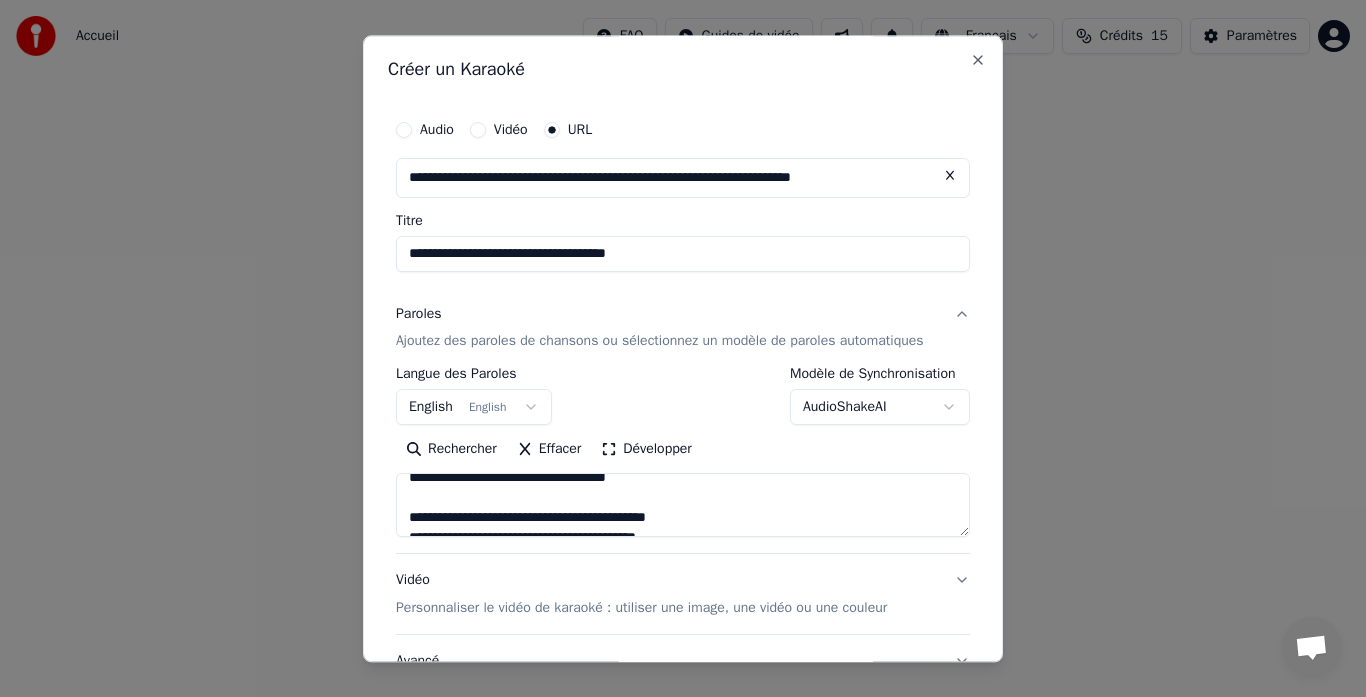 scroll, scrollTop: 500, scrollLeft: 0, axis: vertical 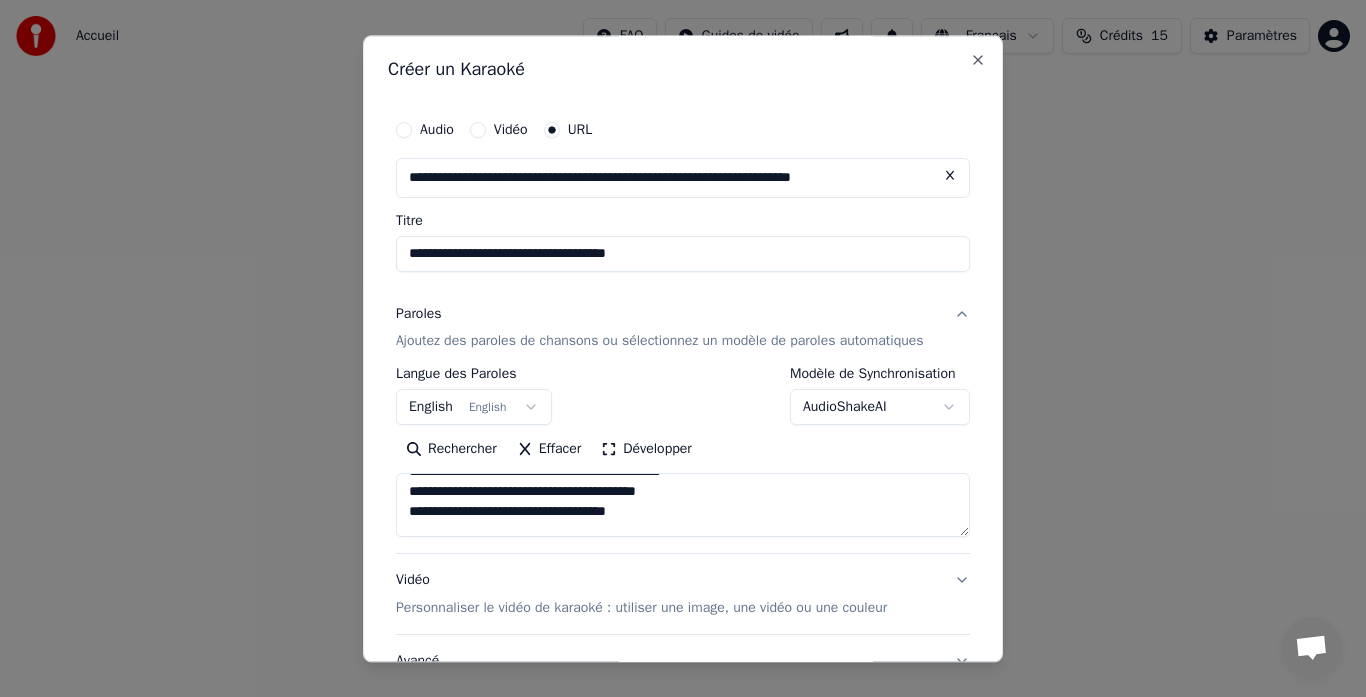 click at bounding box center [683, 506] 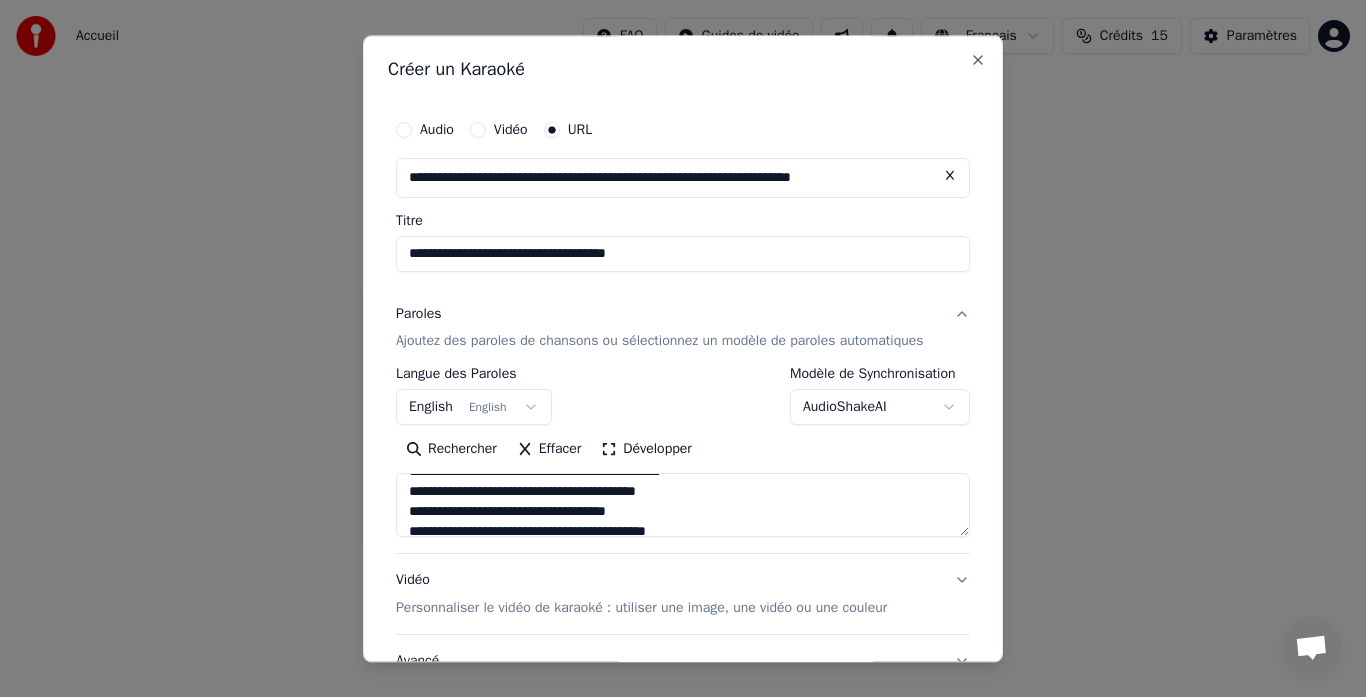 scroll, scrollTop: 505, scrollLeft: 0, axis: vertical 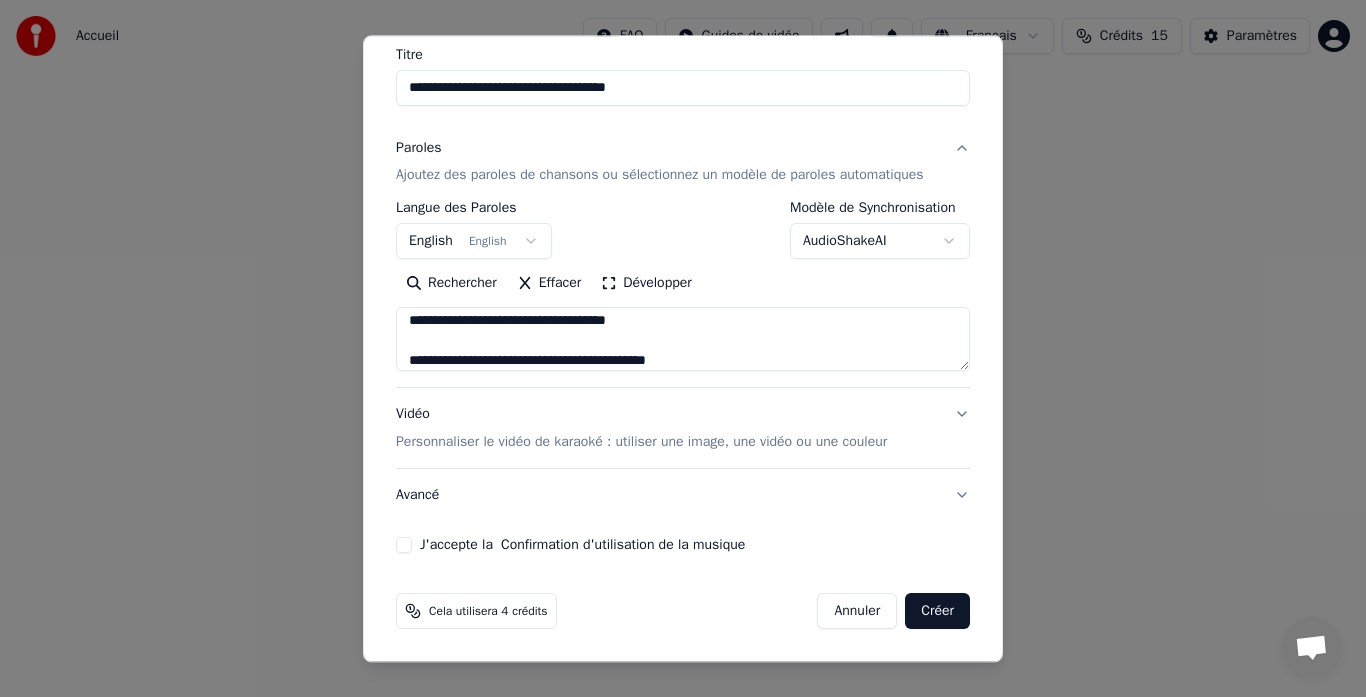 click at bounding box center (683, 340) 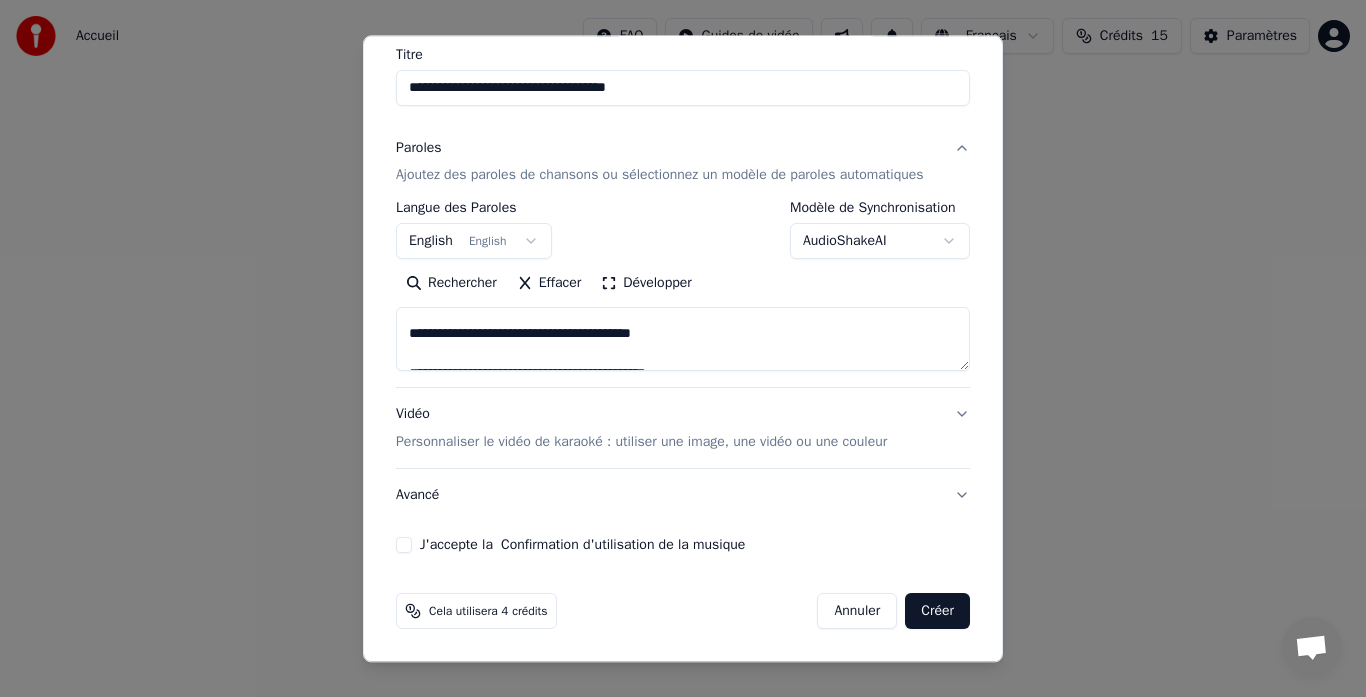 scroll, scrollTop: 805, scrollLeft: 0, axis: vertical 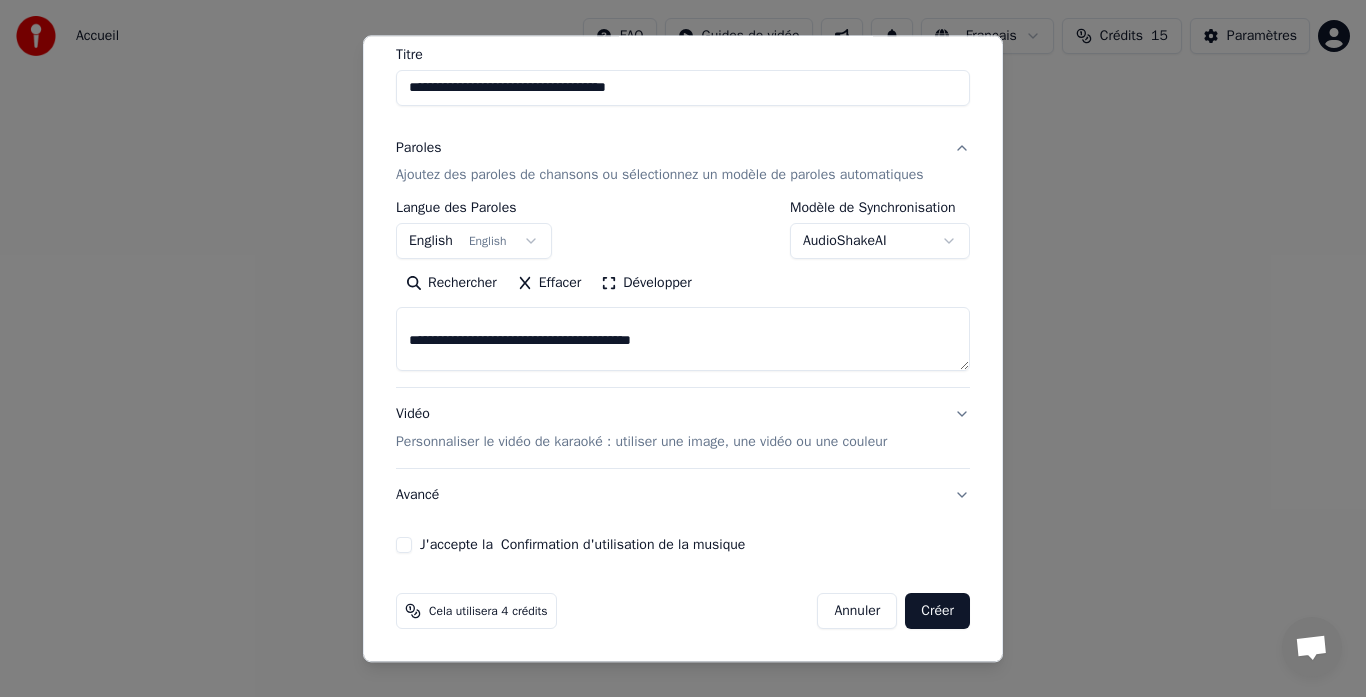 drag, startPoint x: 613, startPoint y: 335, endPoint x: 415, endPoint y: 333, distance: 198.0101 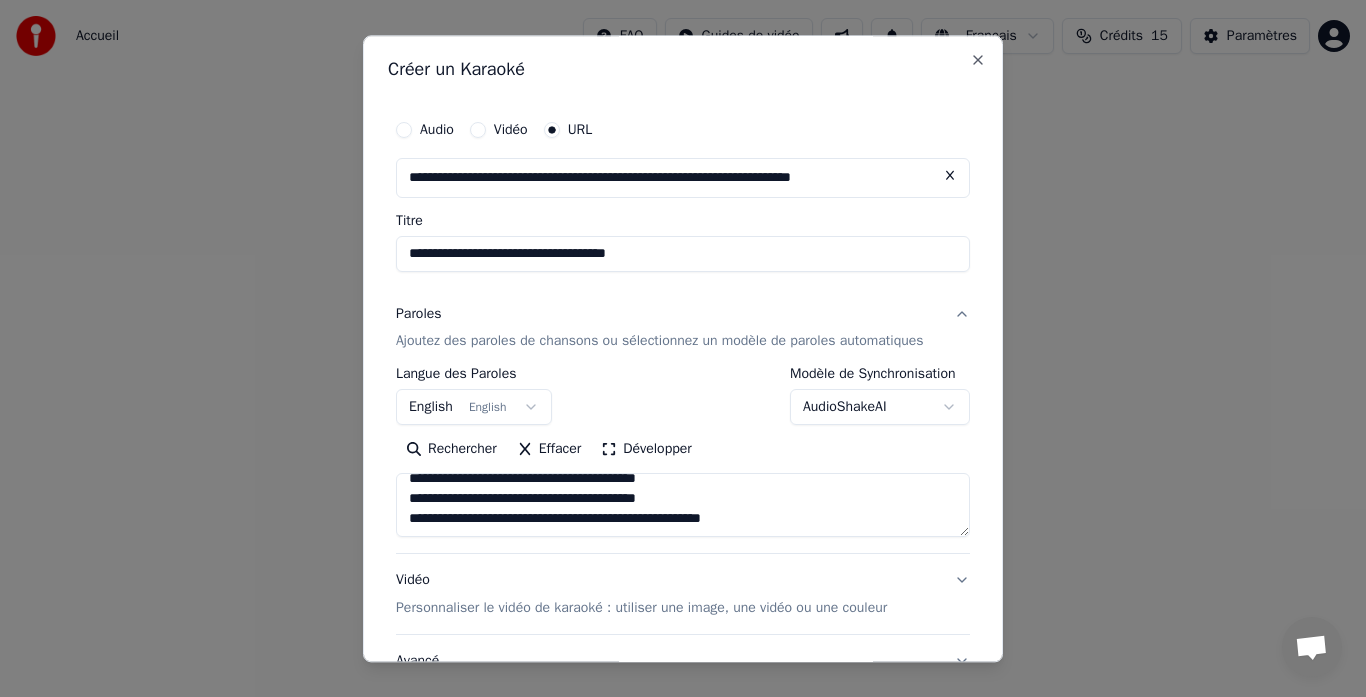 scroll, scrollTop: 1105, scrollLeft: 0, axis: vertical 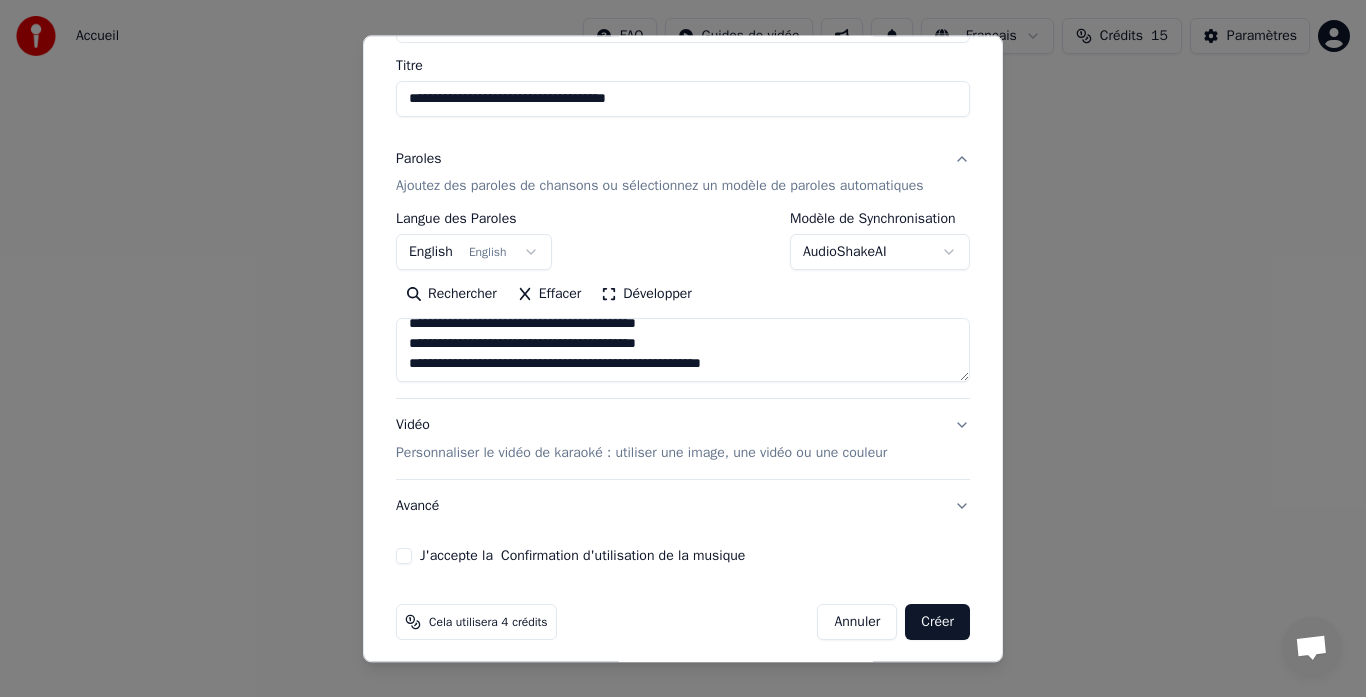 click on "Créer" at bounding box center [937, 623] 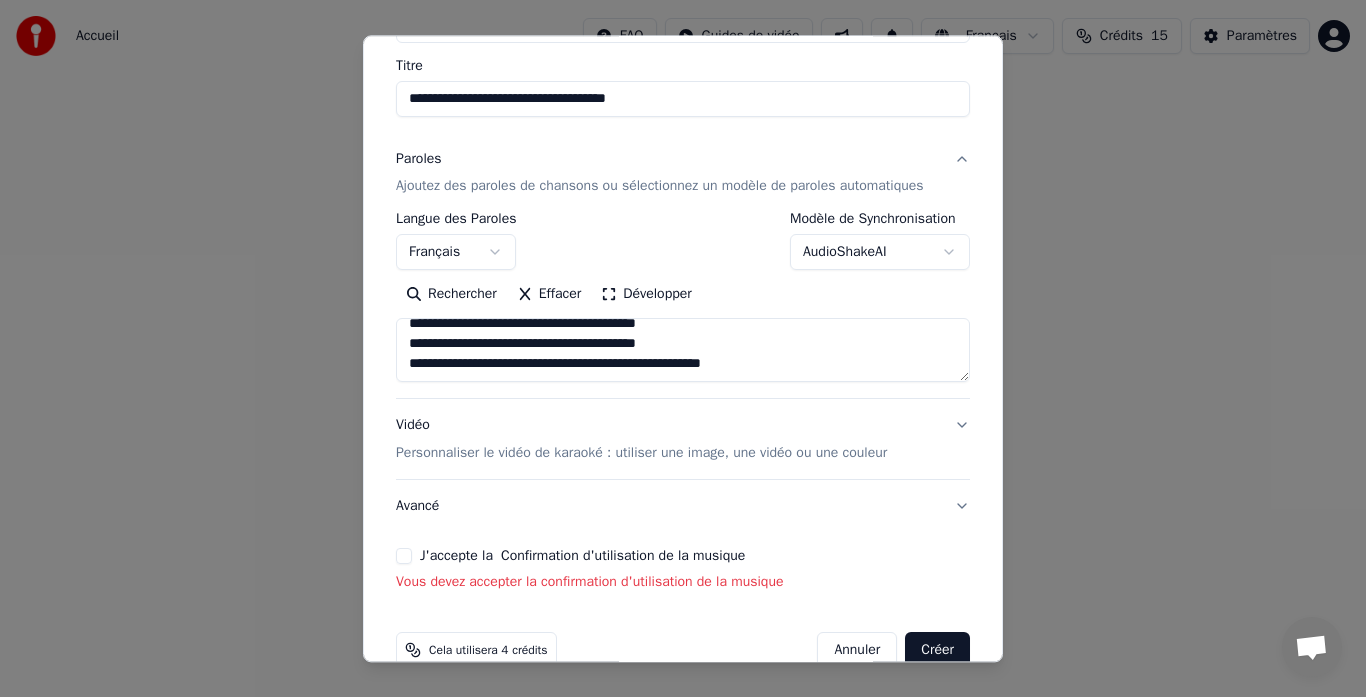 click on "J'accepte la   Confirmation d'utilisation de la musique" at bounding box center [404, 557] 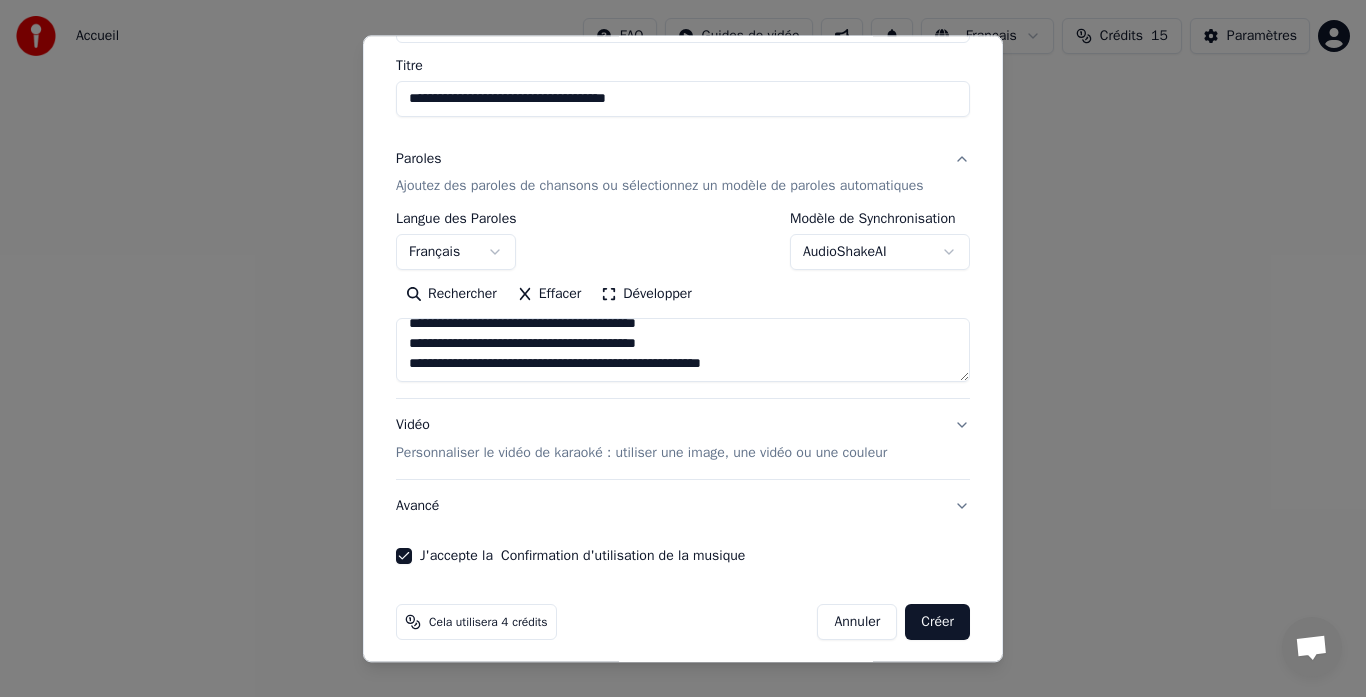 click on "Créer" at bounding box center [937, 623] 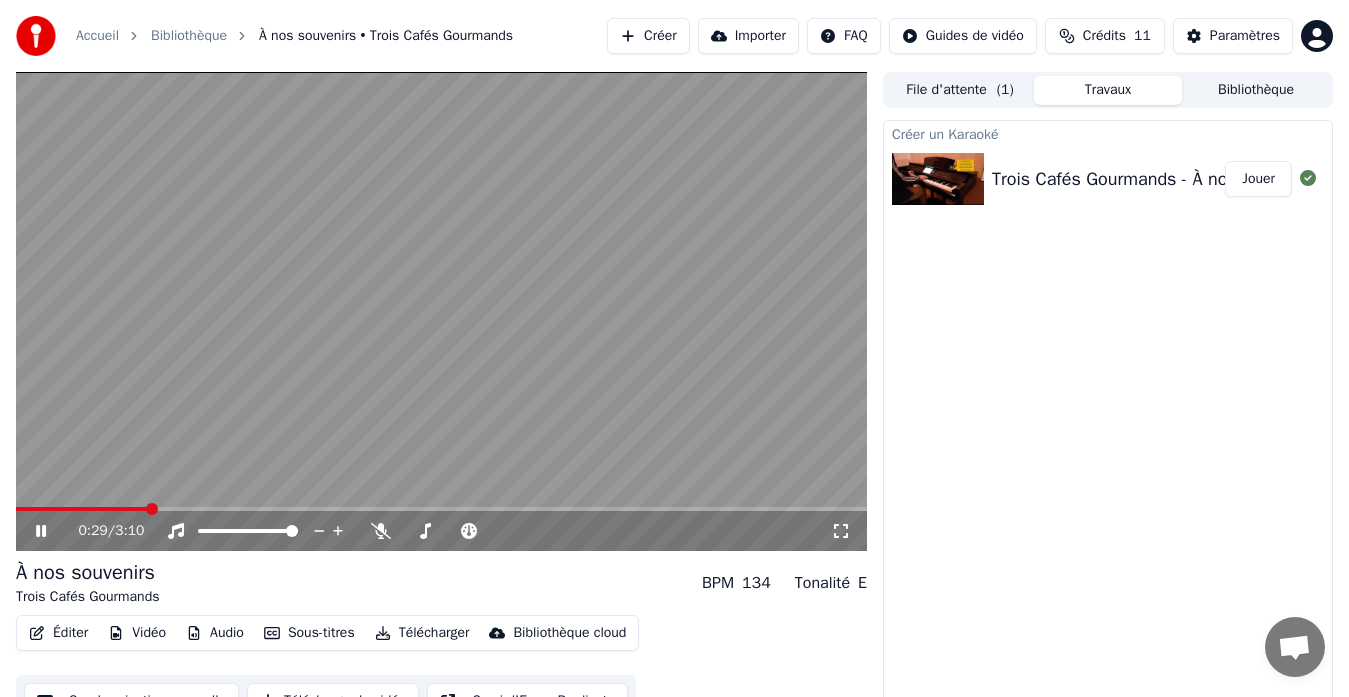 click at bounding box center (441, 311) 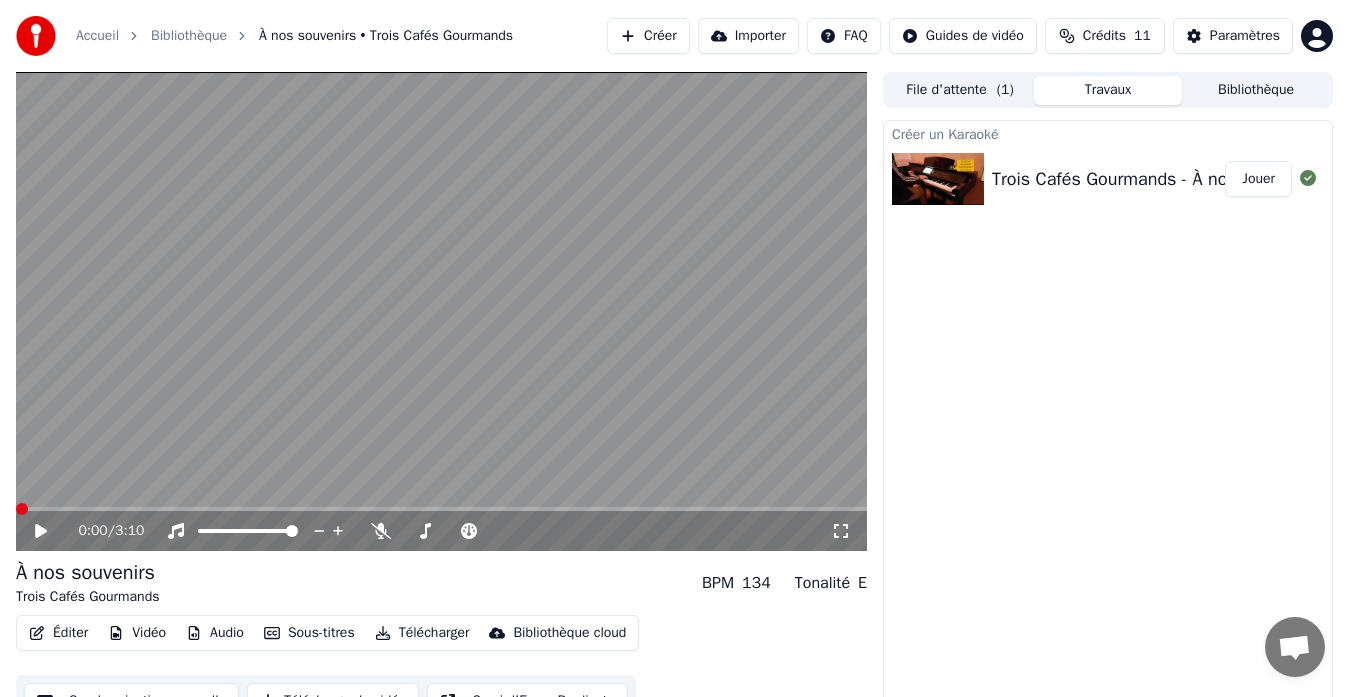 click at bounding box center [22, 509] 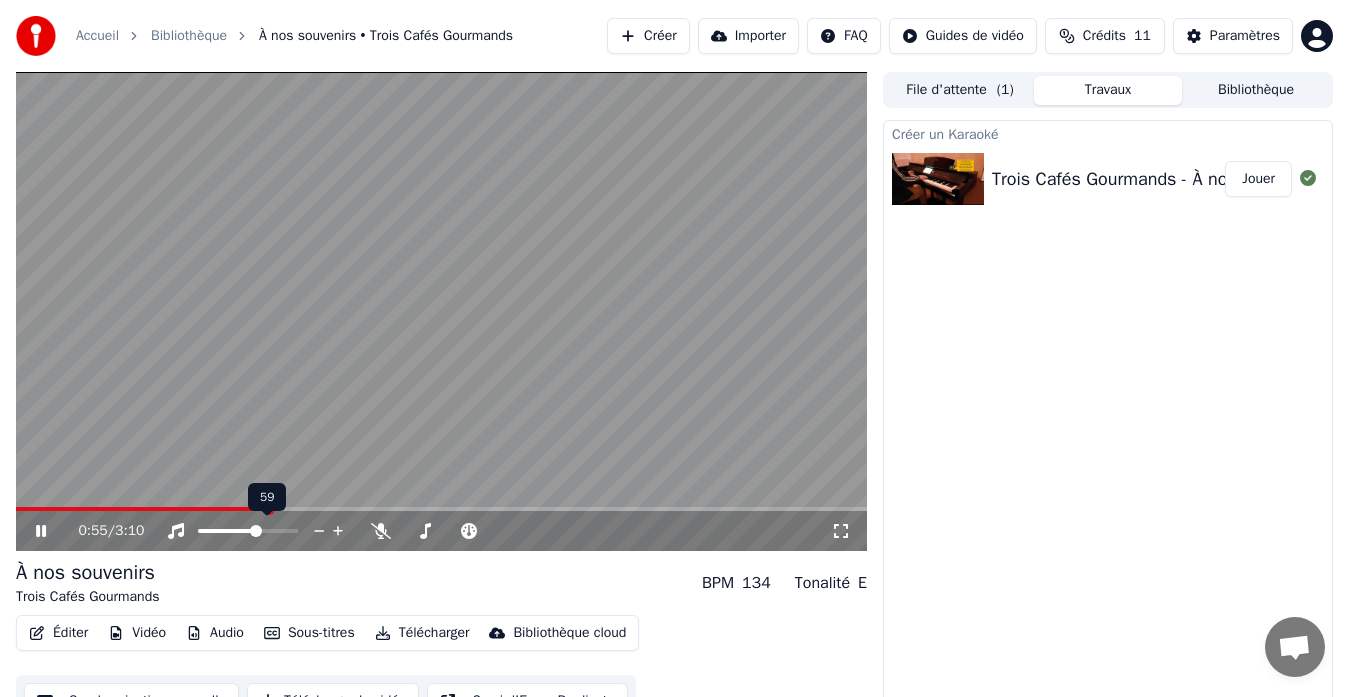 click at bounding box center [256, 531] 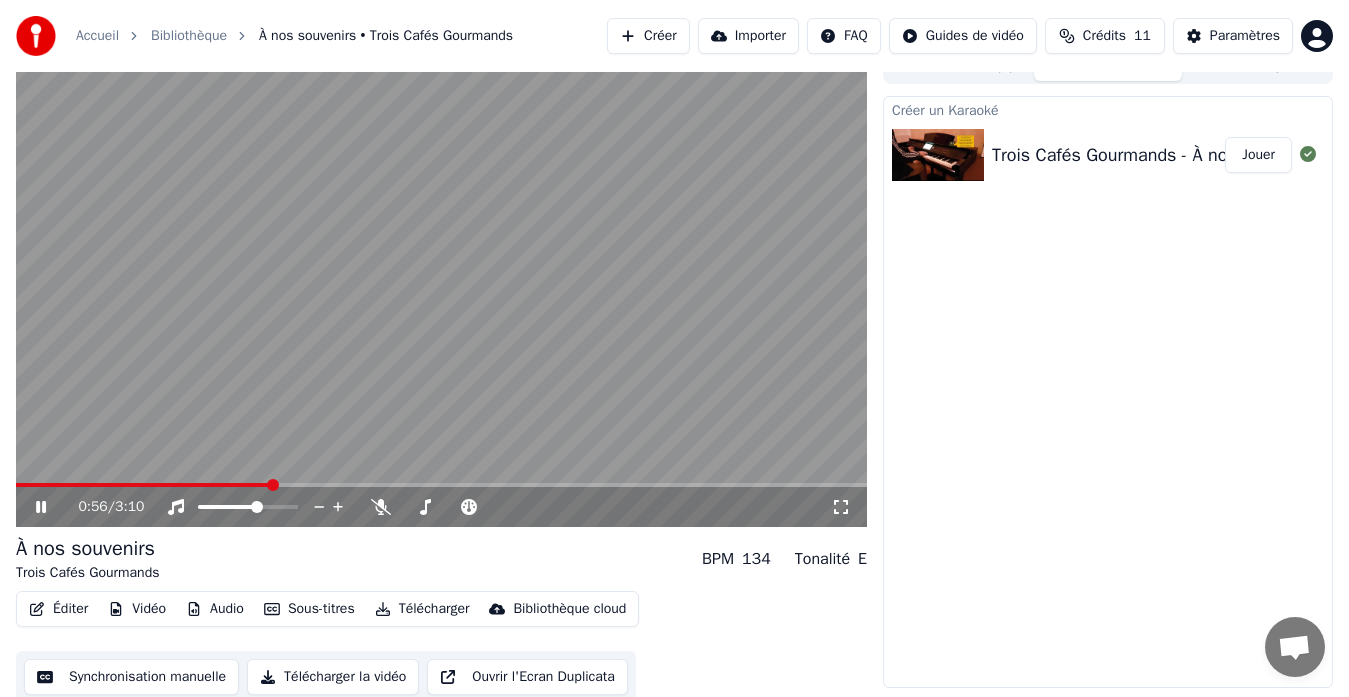 scroll, scrollTop: 30, scrollLeft: 0, axis: vertical 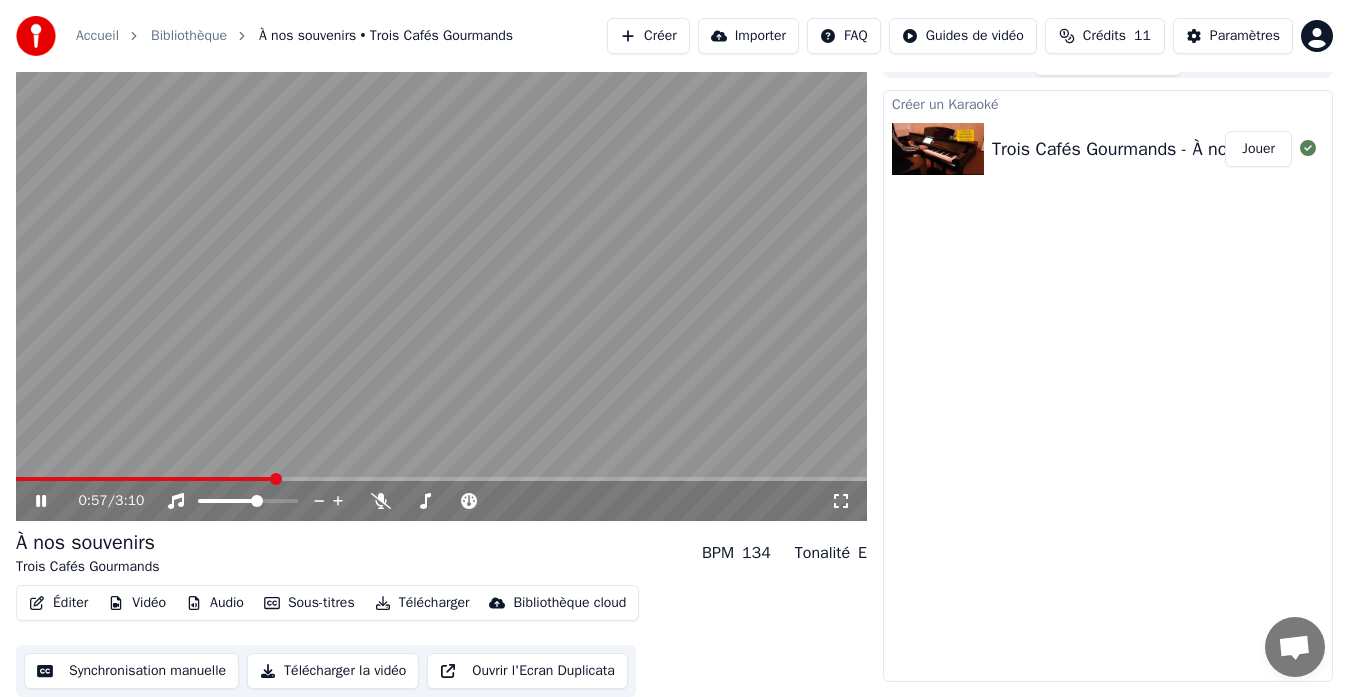 click at bounding box center (441, 281) 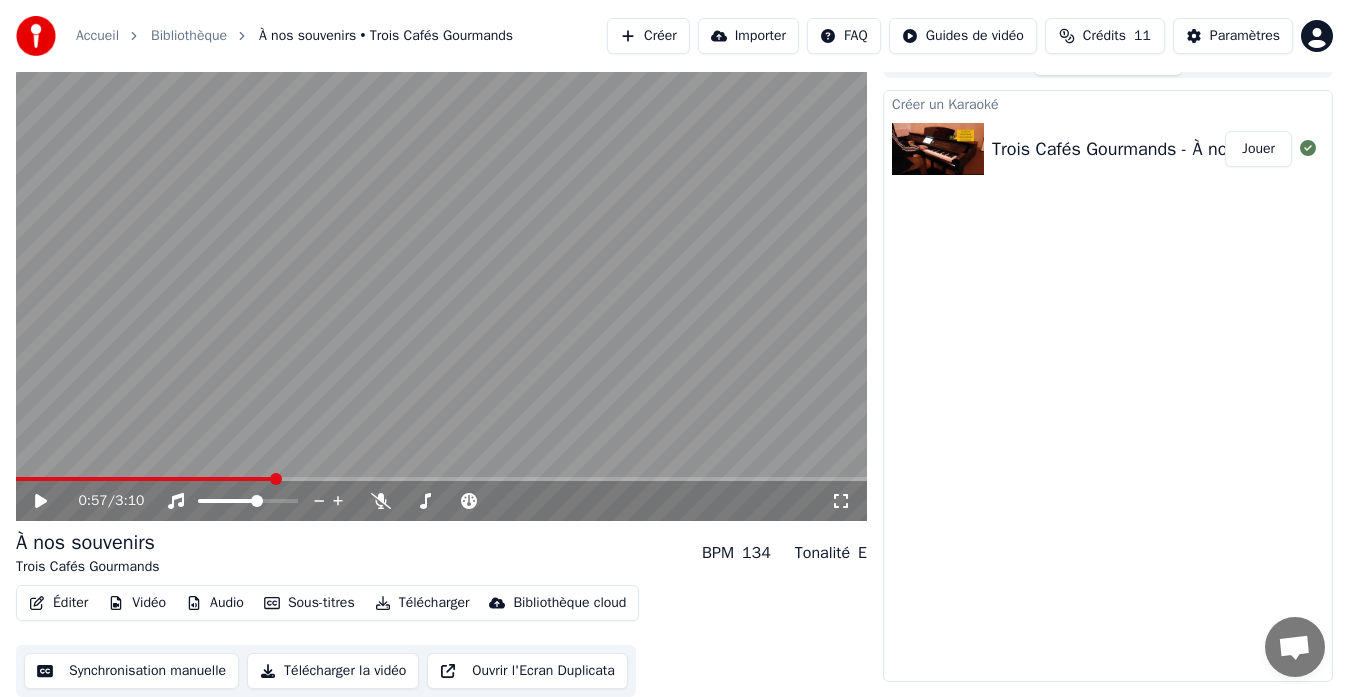 click at bounding box center [441, 281] 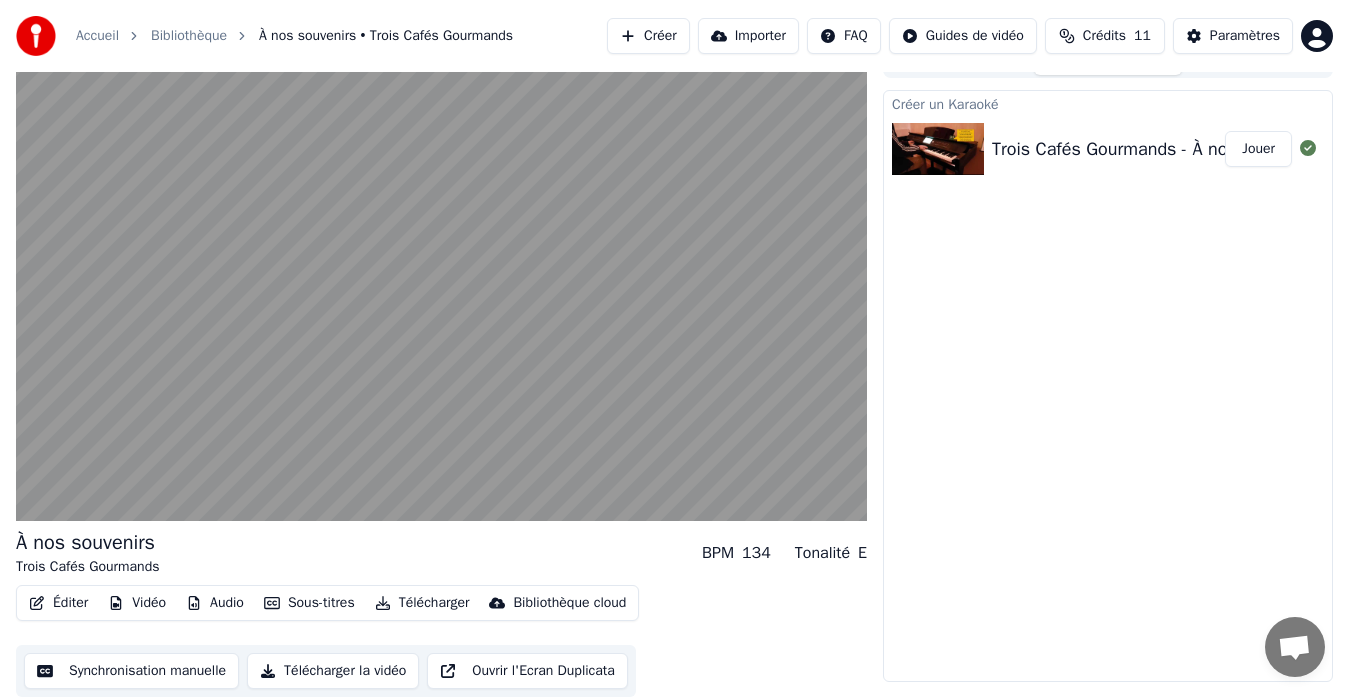 click on "Jouer" at bounding box center [1258, 149] 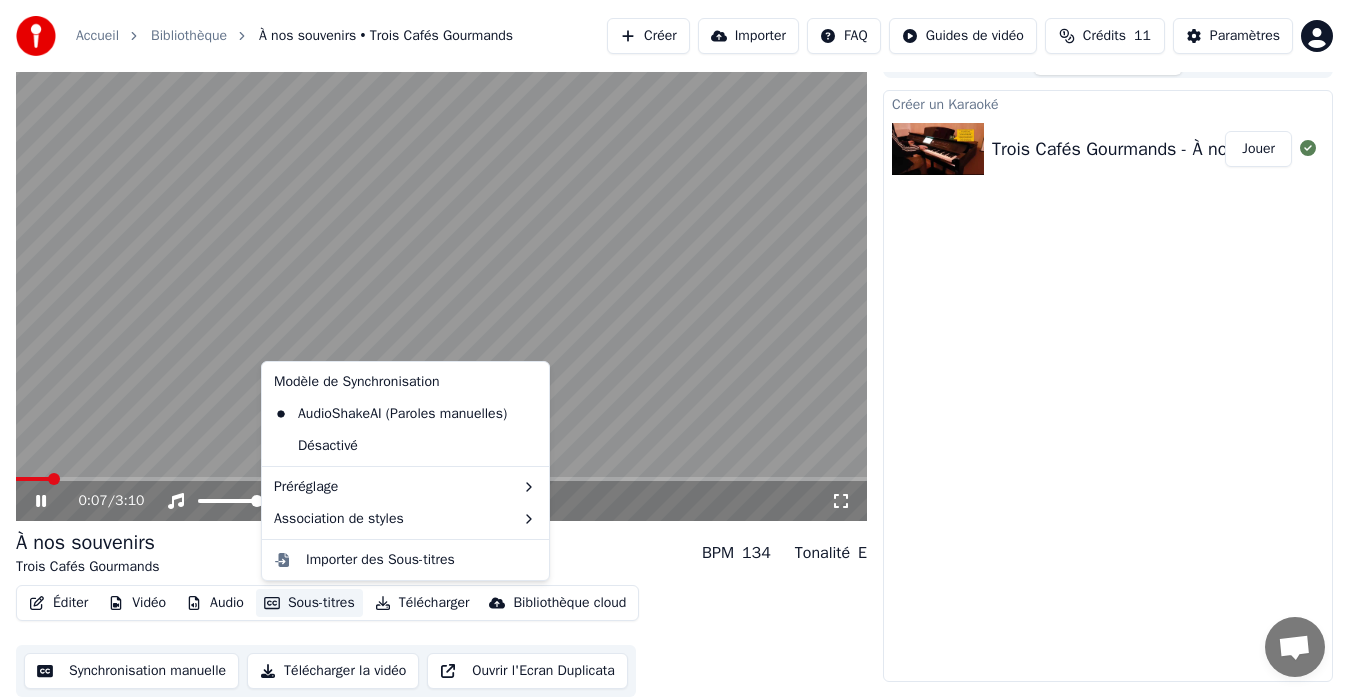 click on "Sous-titres" at bounding box center (309, 603) 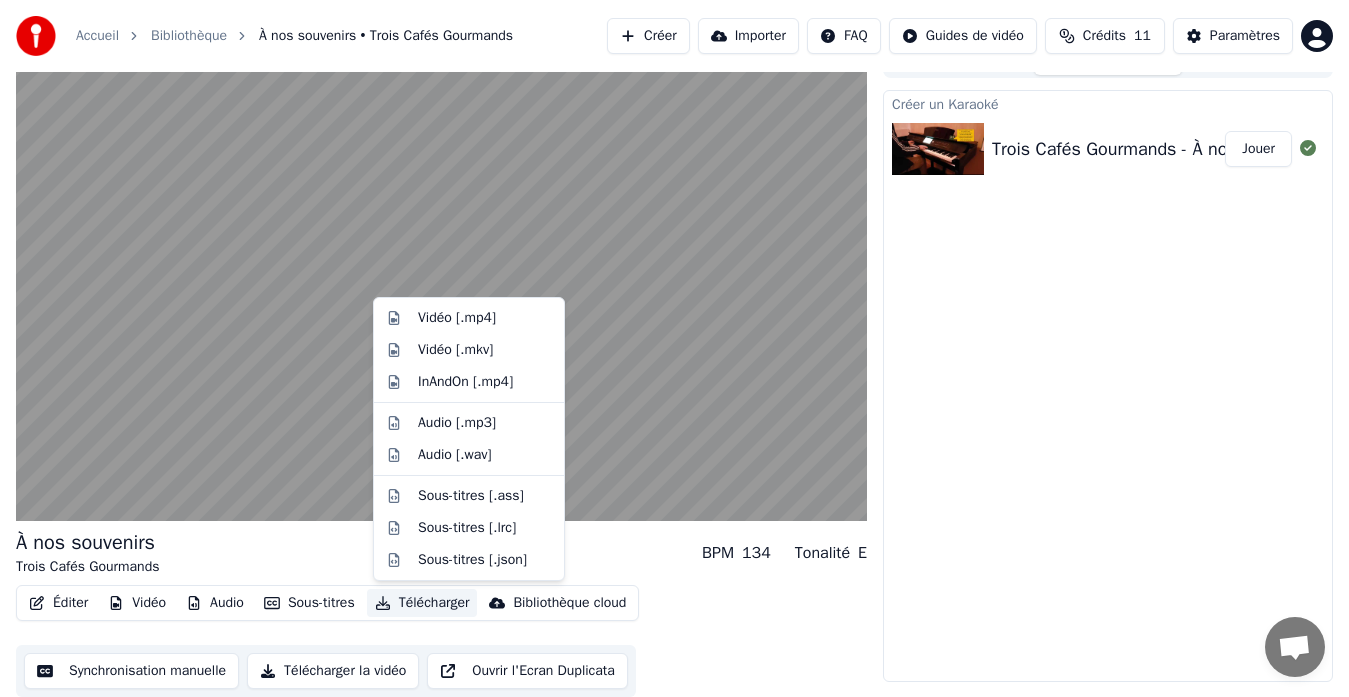 click on "Créer un Karaoké Trois Cafés Gourmands - À nos souvenirs Jouer" at bounding box center [1108, 386] 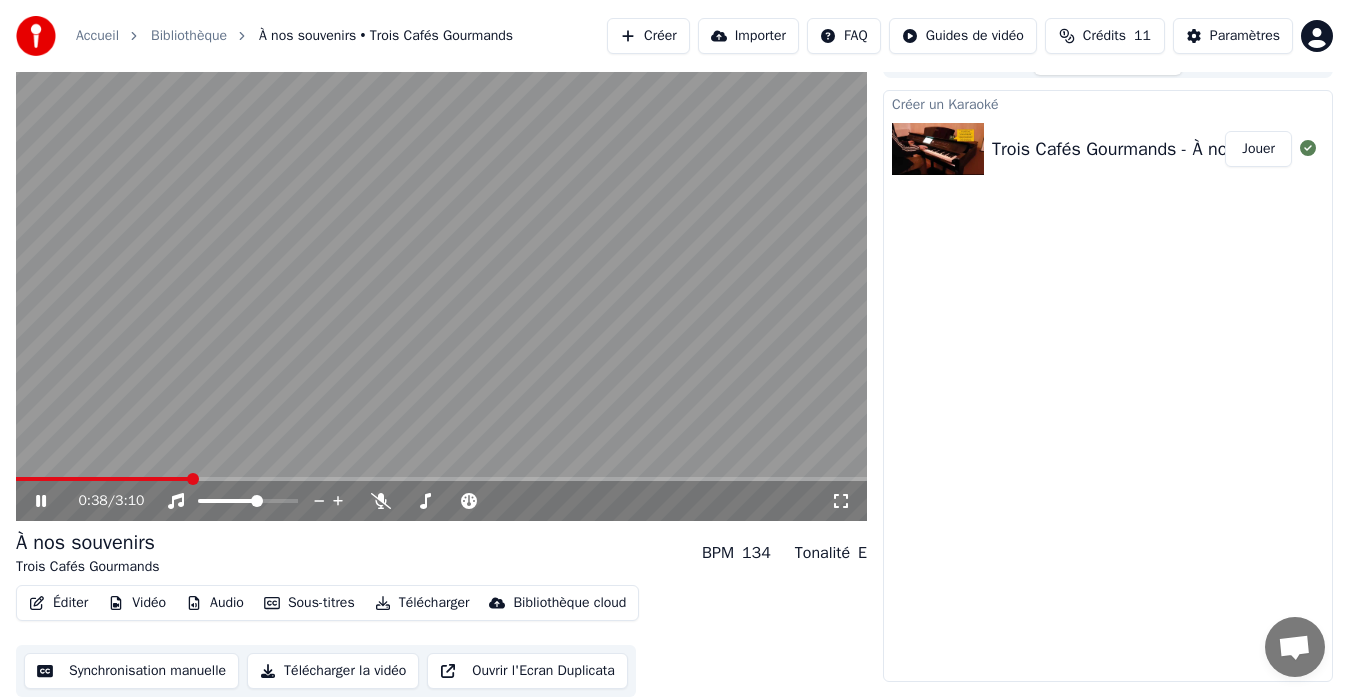click 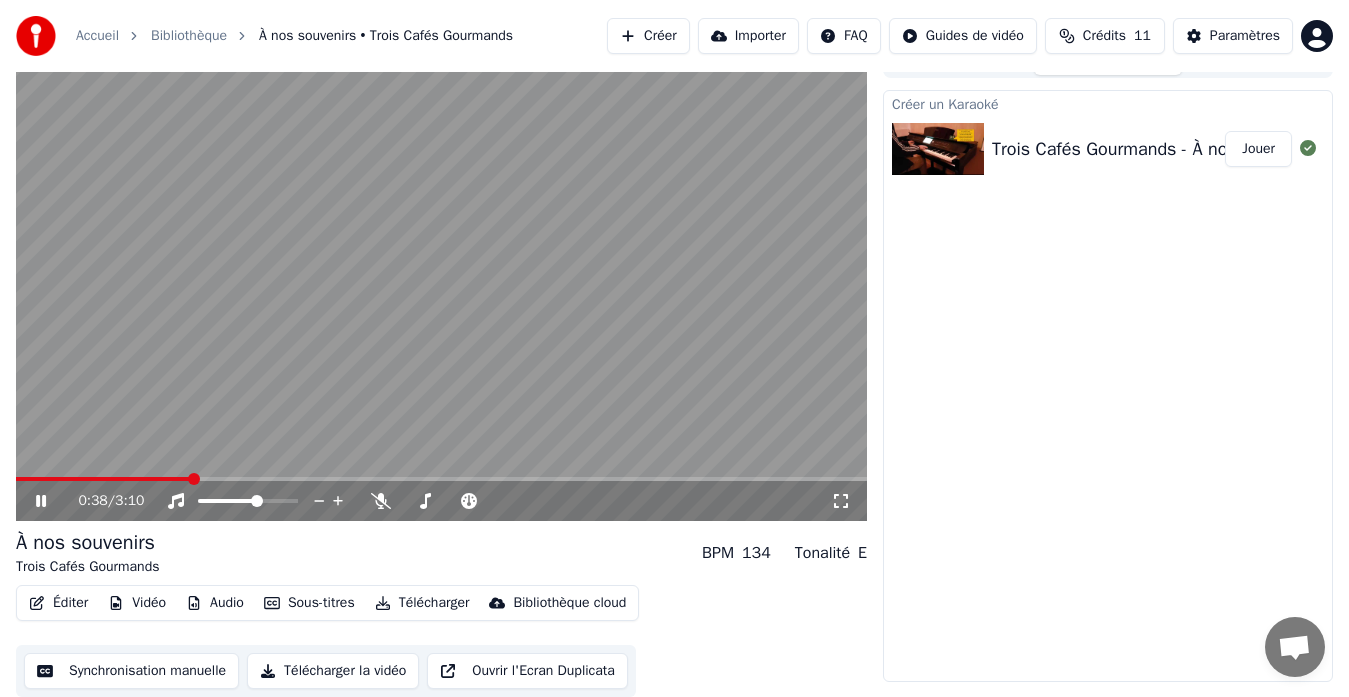 scroll, scrollTop: 5, scrollLeft: 0, axis: vertical 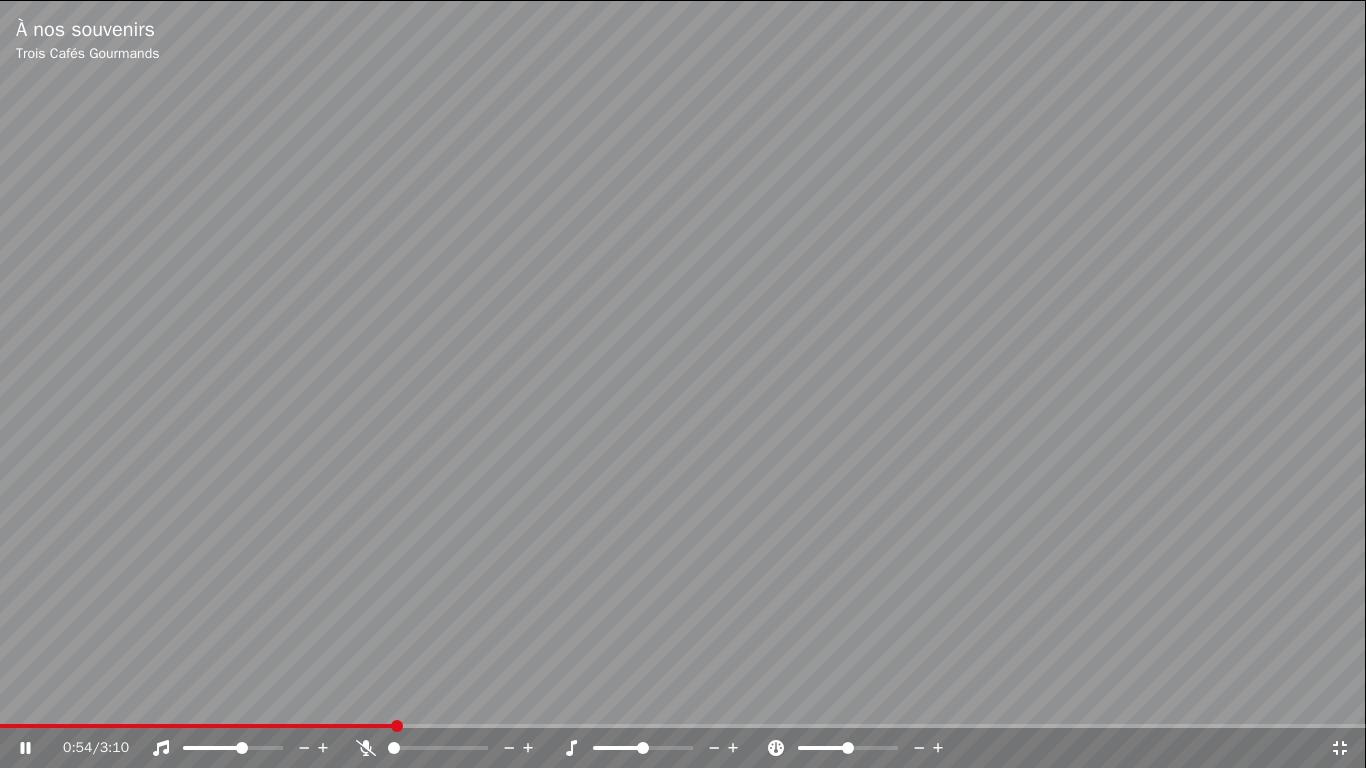click 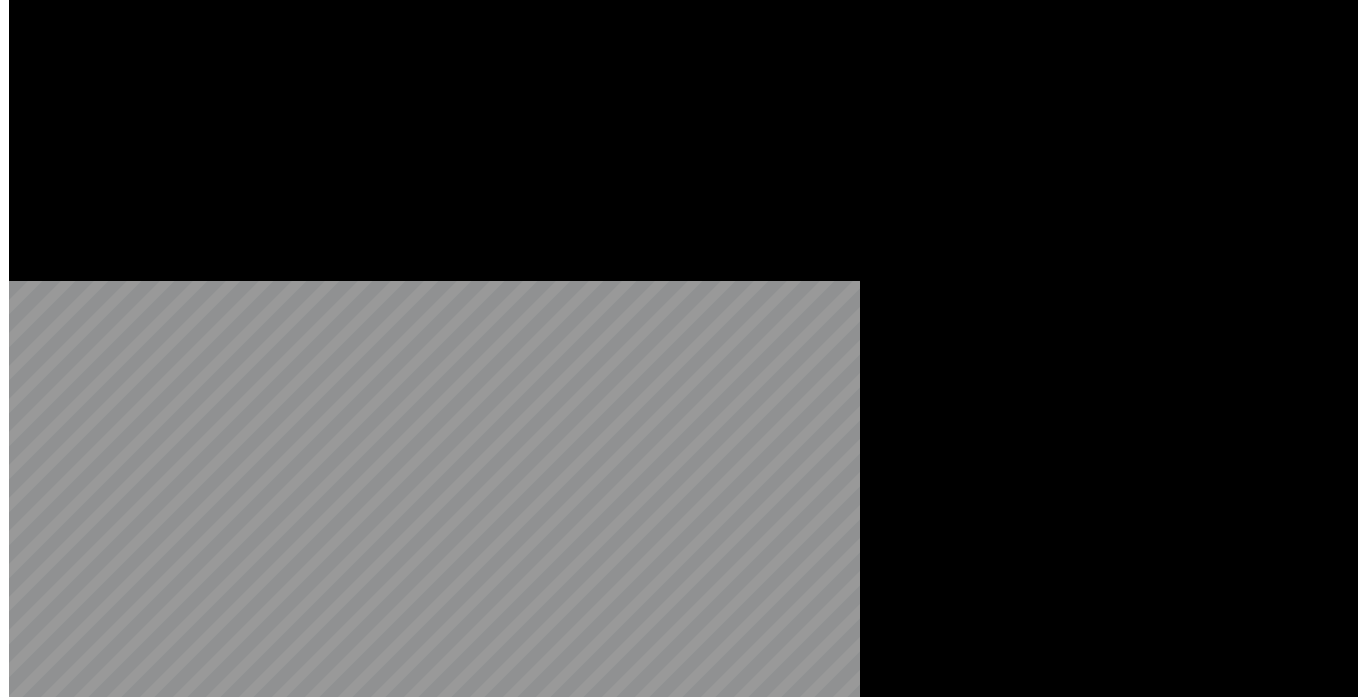 scroll, scrollTop: 30, scrollLeft: 0, axis: vertical 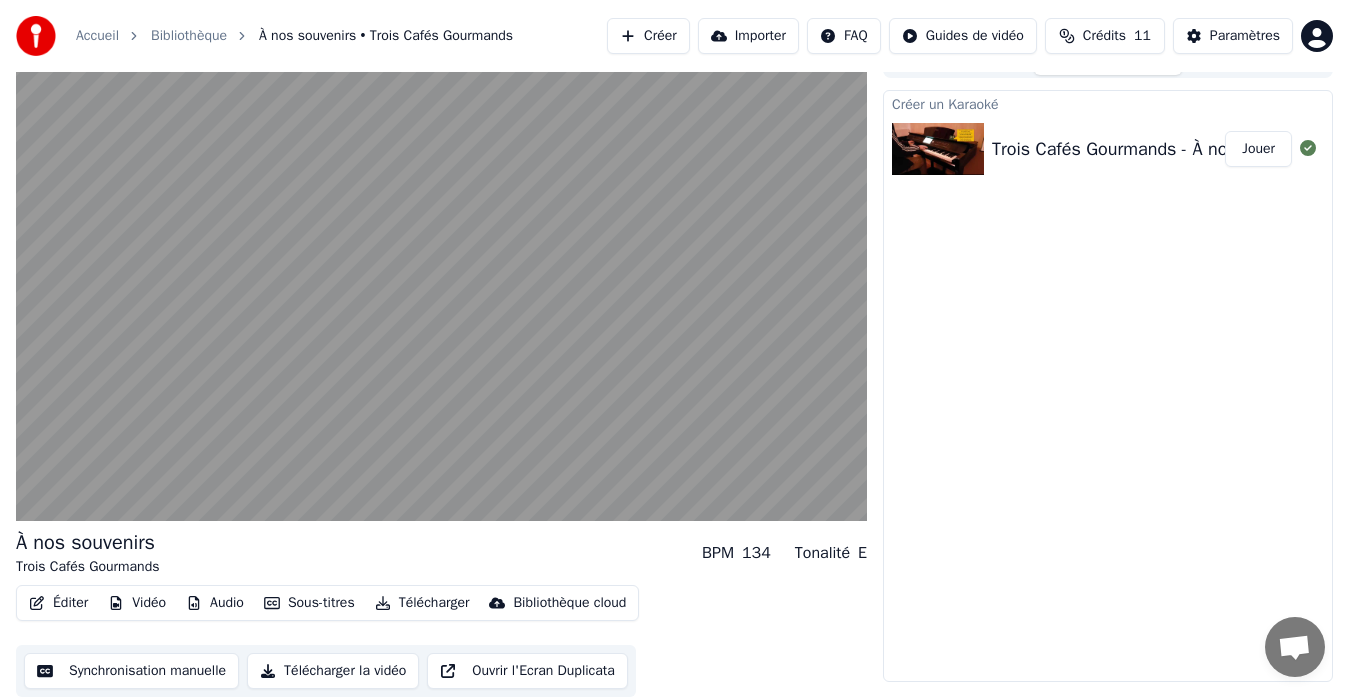 click on "Vidéo" at bounding box center (137, 603) 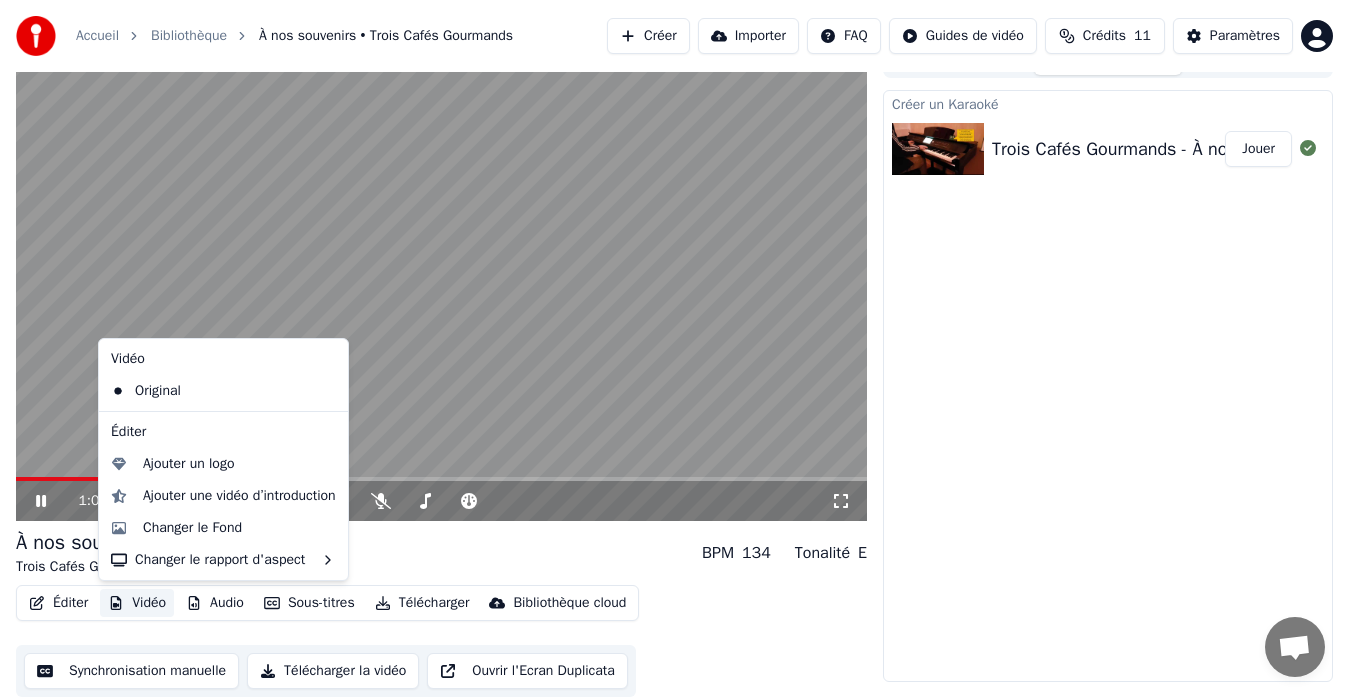 click on "Créer un Karaoké Trois Cafés Gourmands - À nos souvenirs Jouer" at bounding box center (1108, 386) 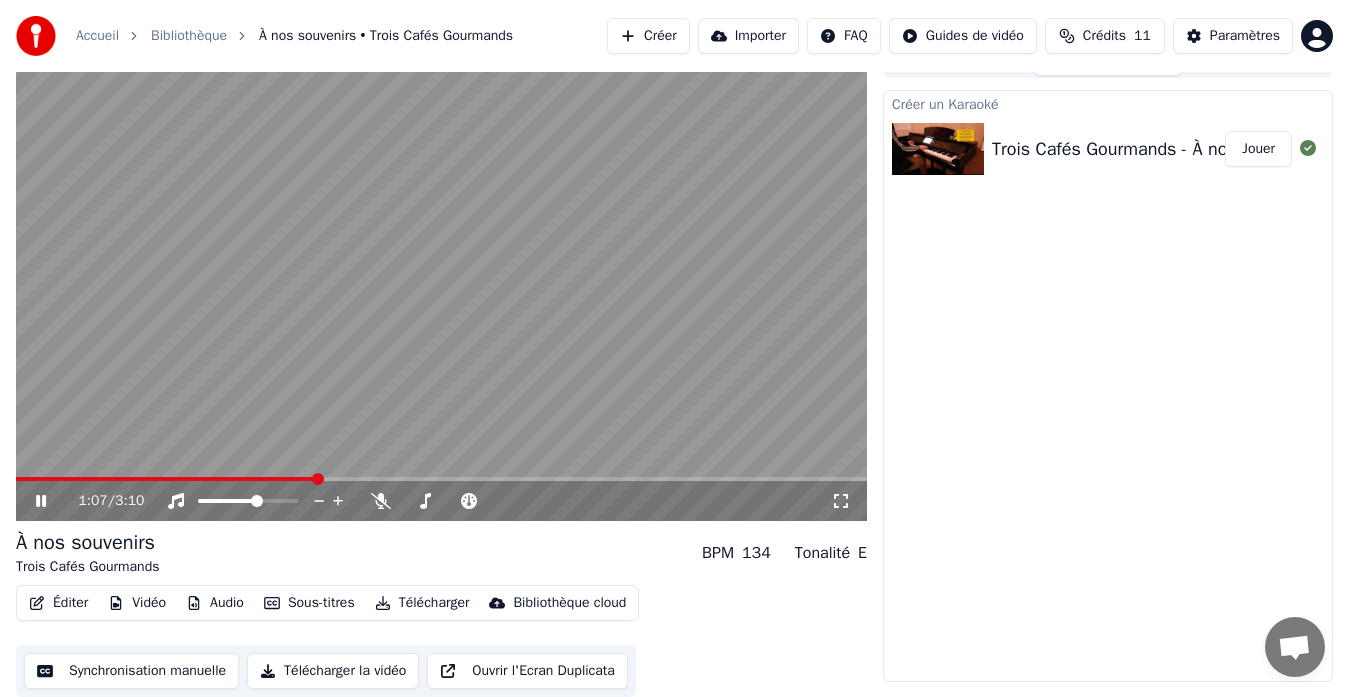 click on "Éditer" at bounding box center [58, 603] 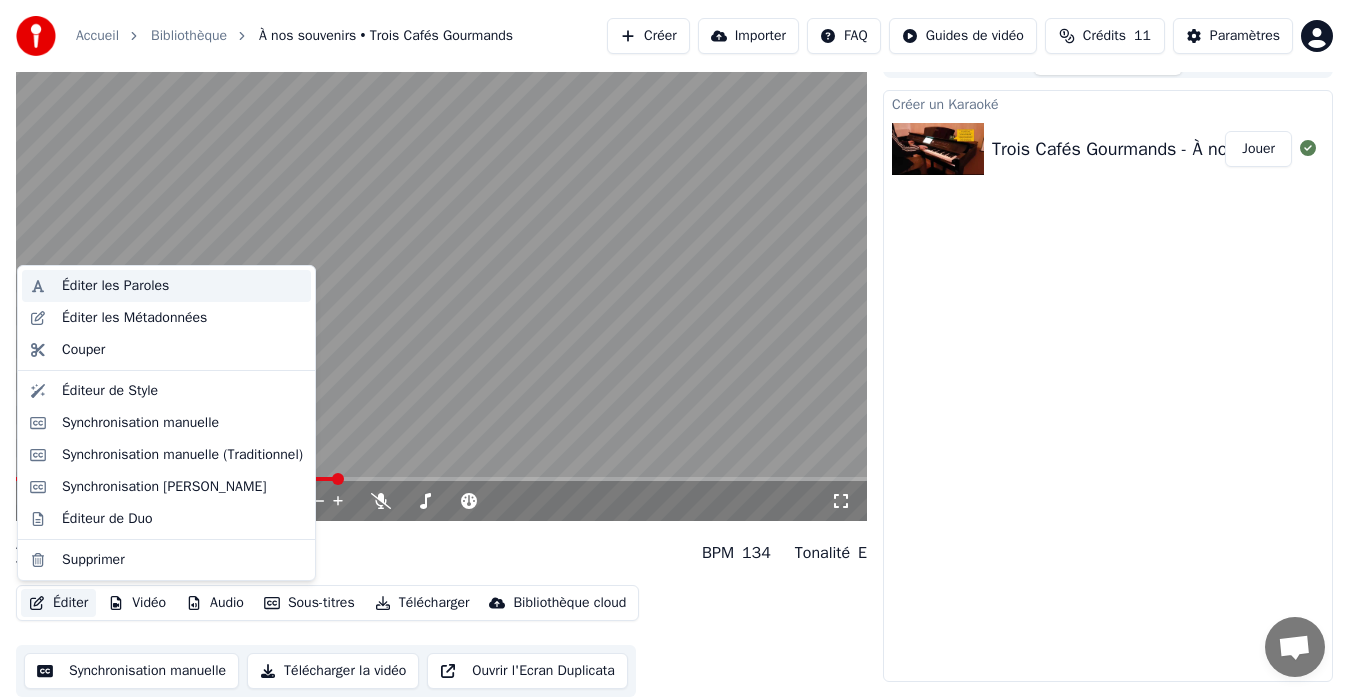 click on "Éditer les Paroles" at bounding box center [115, 286] 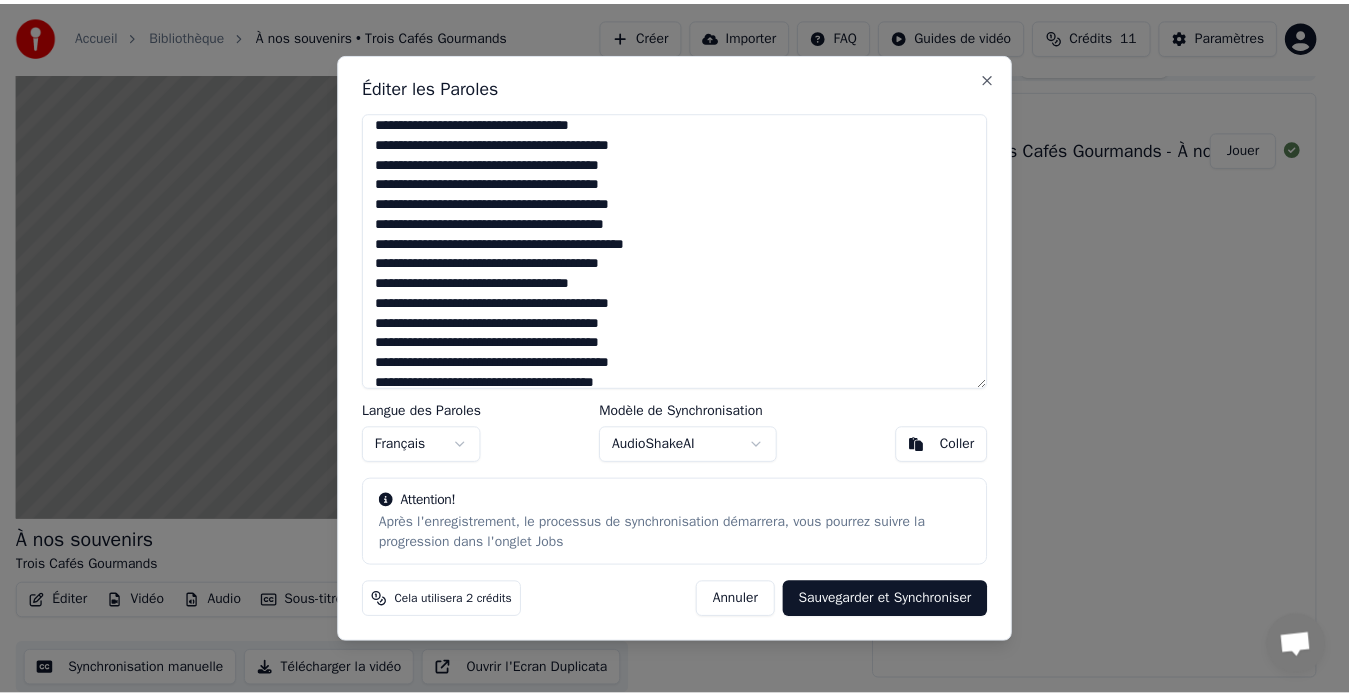 scroll, scrollTop: 578, scrollLeft: 0, axis: vertical 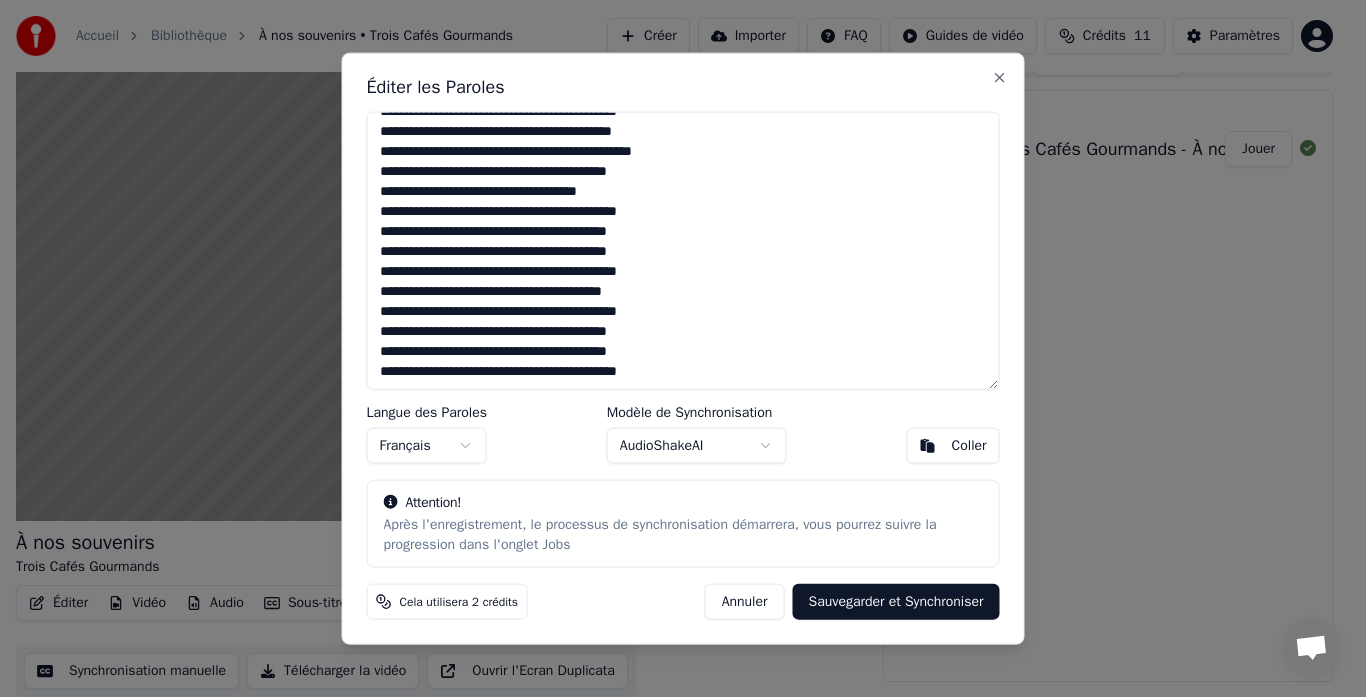 drag, startPoint x: 377, startPoint y: 131, endPoint x: 702, endPoint y: 378, distance: 408.20828 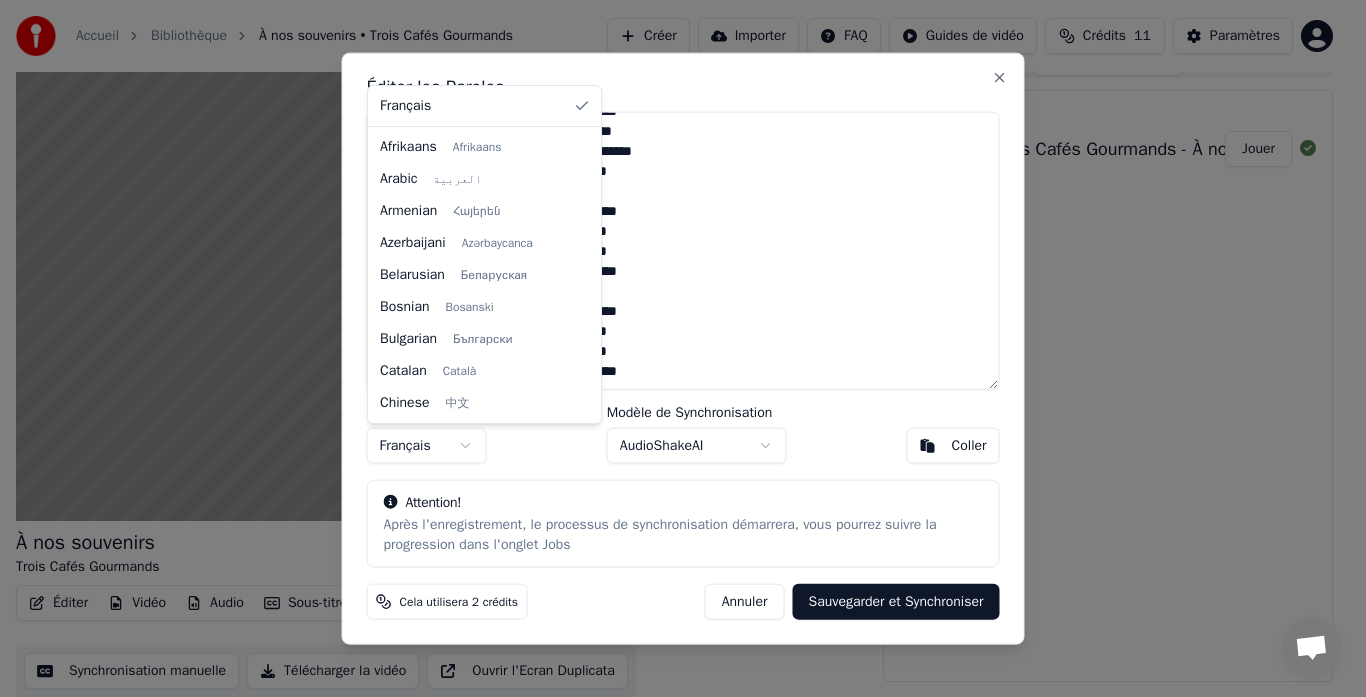 click on "Accueil Bibliothèque À nos souvenirs • Trois Cafés Gourmands Créer Importer FAQ Guides de vidéo Crédits 11 Paramètres À nos souvenirs Trois Cafés Gourmands BPM 134 Tonalité E Éditer Vidéo Audio Sous-titres Télécharger Bibliothèque cloud Synchronisation manuelle Télécharger la vidéo Ouvrir l'Ecran Duplicata File d'attente ( 1 ) Travaux Bibliothèque Créer un Karaoké Trois Cafés Gourmands - À nos souvenirs Jouer
Éditer les Paroles Langue des Paroles Français Modèle de Synchronisation AudioShakeAI Coller Attention! Après l'enregistrement, le processus de synchronisation démarrera, vous pourrez suivre la progression dans l'onglet Jobs Cela utilisera 2 crédits Annuler Sauvegarder et Synchroniser Close Français Afrikaans Afrikaans Arabic العربية Armenian Հայերեն Azerbaijani Azərbaycanca Belarusian Беларуская Bosnian Bosanski Bulgarian Български Catalan Català Chinese 中文 Croatian Hrvatski Czech Čeština Danish Dansk Dutch Nederlands English" at bounding box center [674, 318] 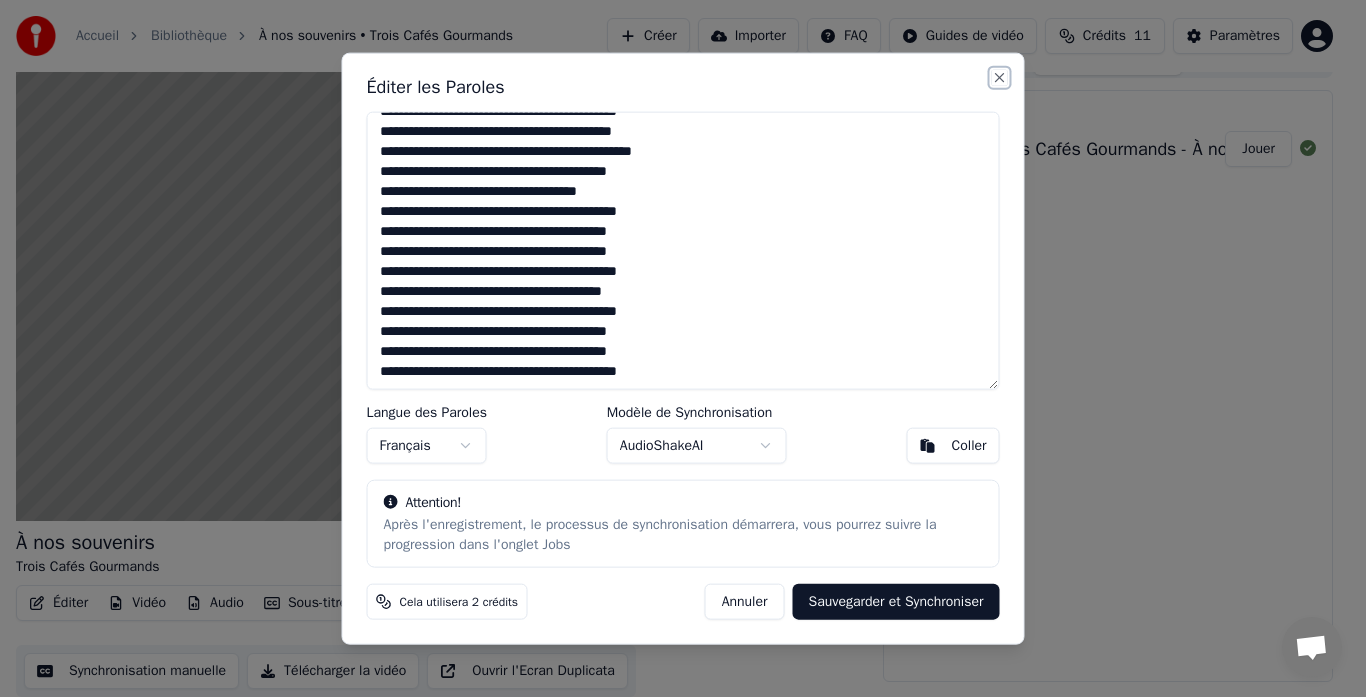 drag, startPoint x: 994, startPoint y: 74, endPoint x: 998, endPoint y: 156, distance: 82.0975 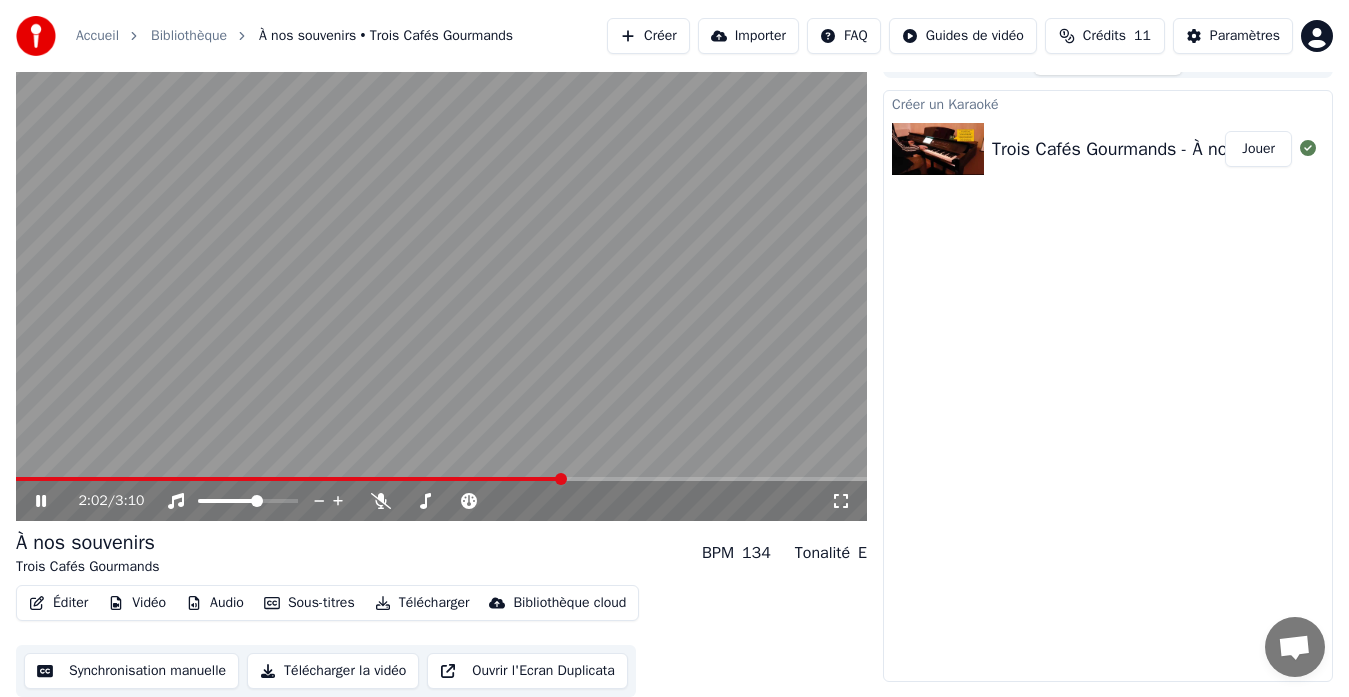 click at bounding box center (561, 479) 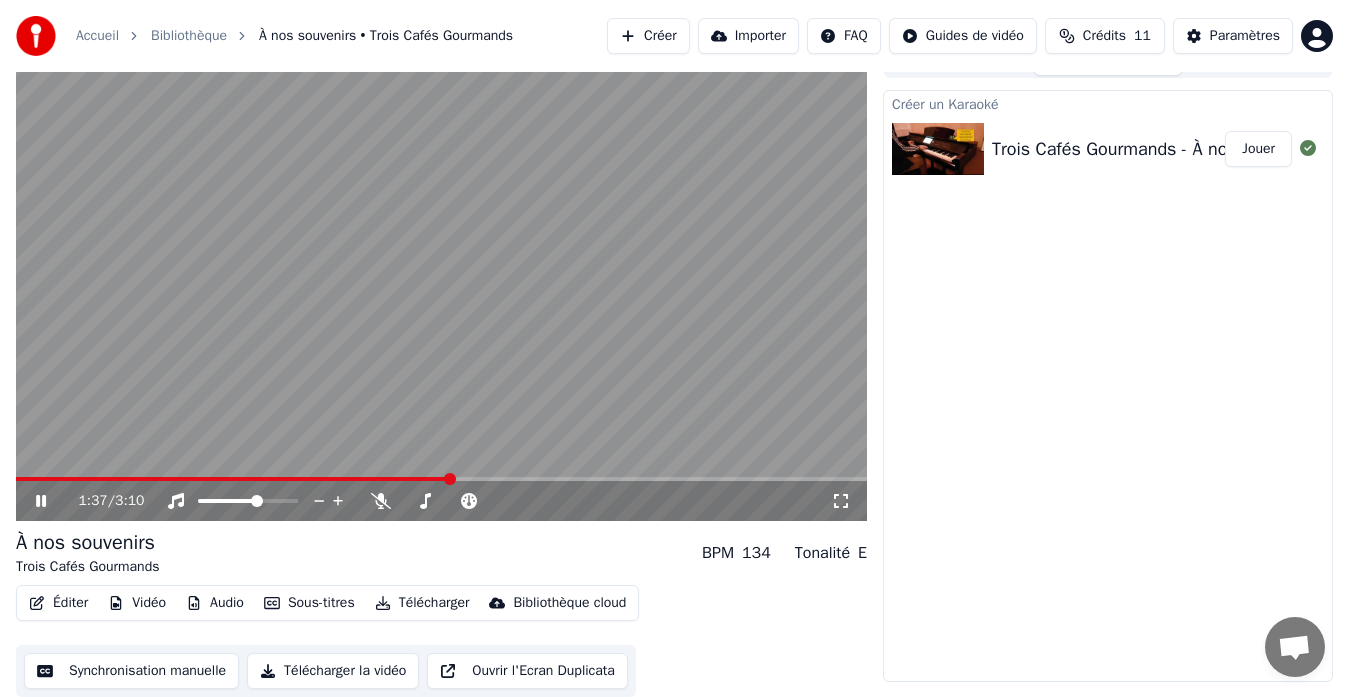 click at bounding box center [450, 479] 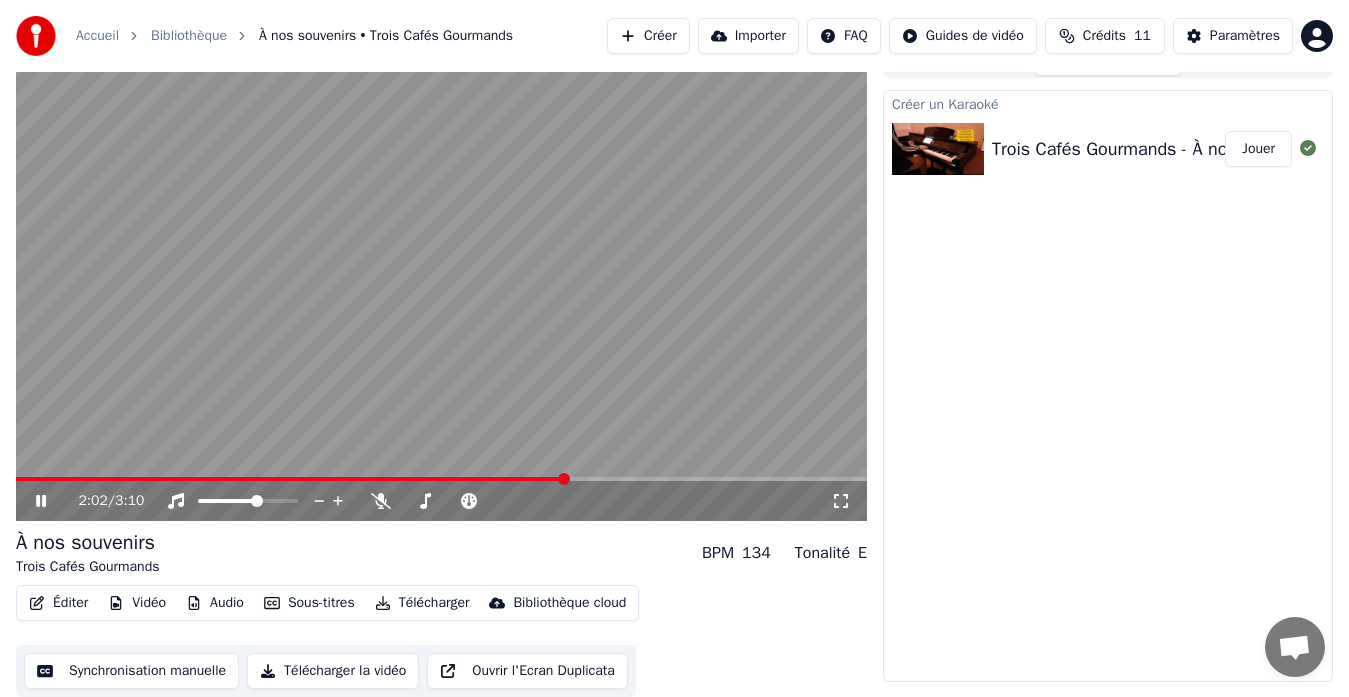 click on "Synchronisation manuelle" at bounding box center [131, 671] 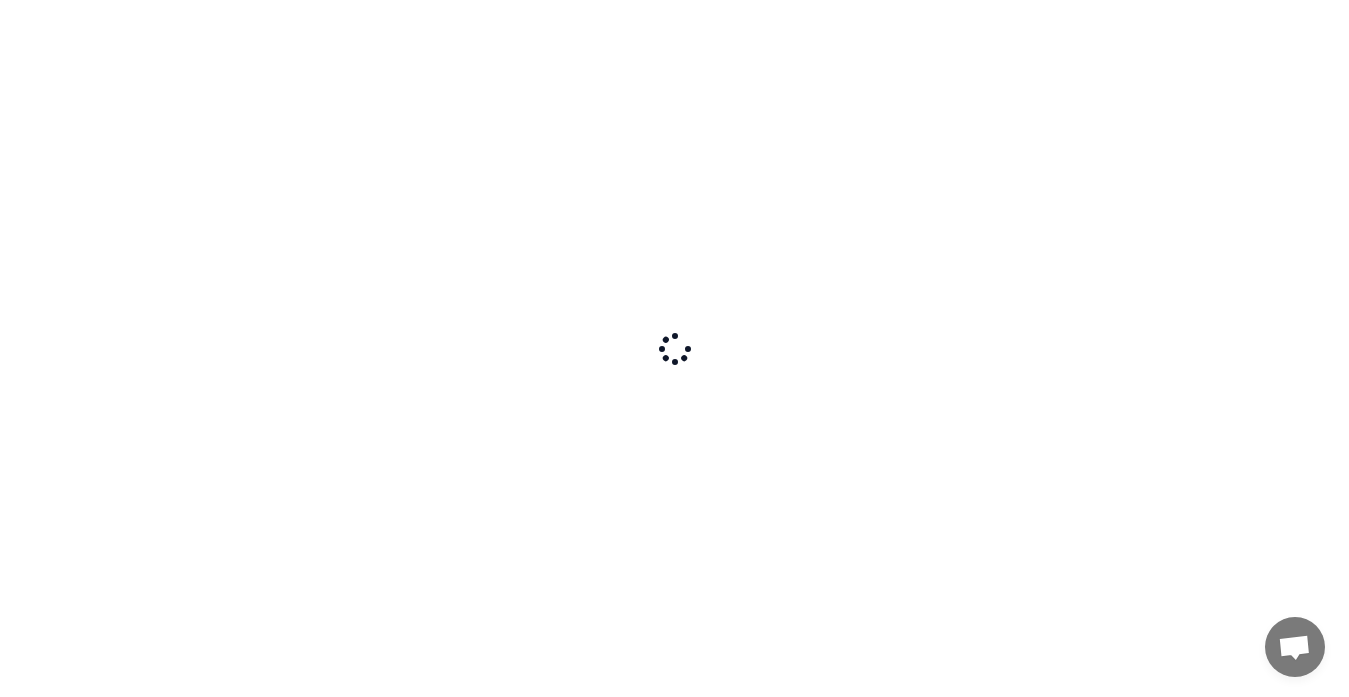 scroll, scrollTop: 0, scrollLeft: 0, axis: both 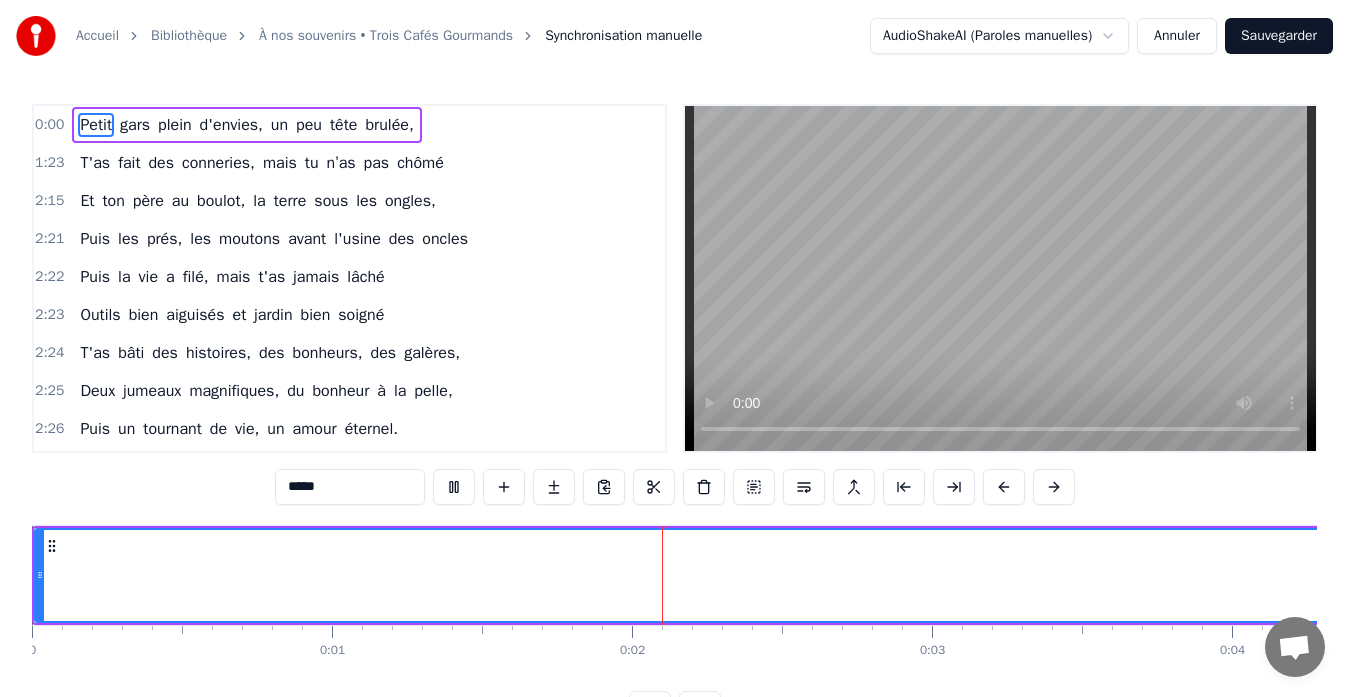 click on "Petit" at bounding box center (96, 125) 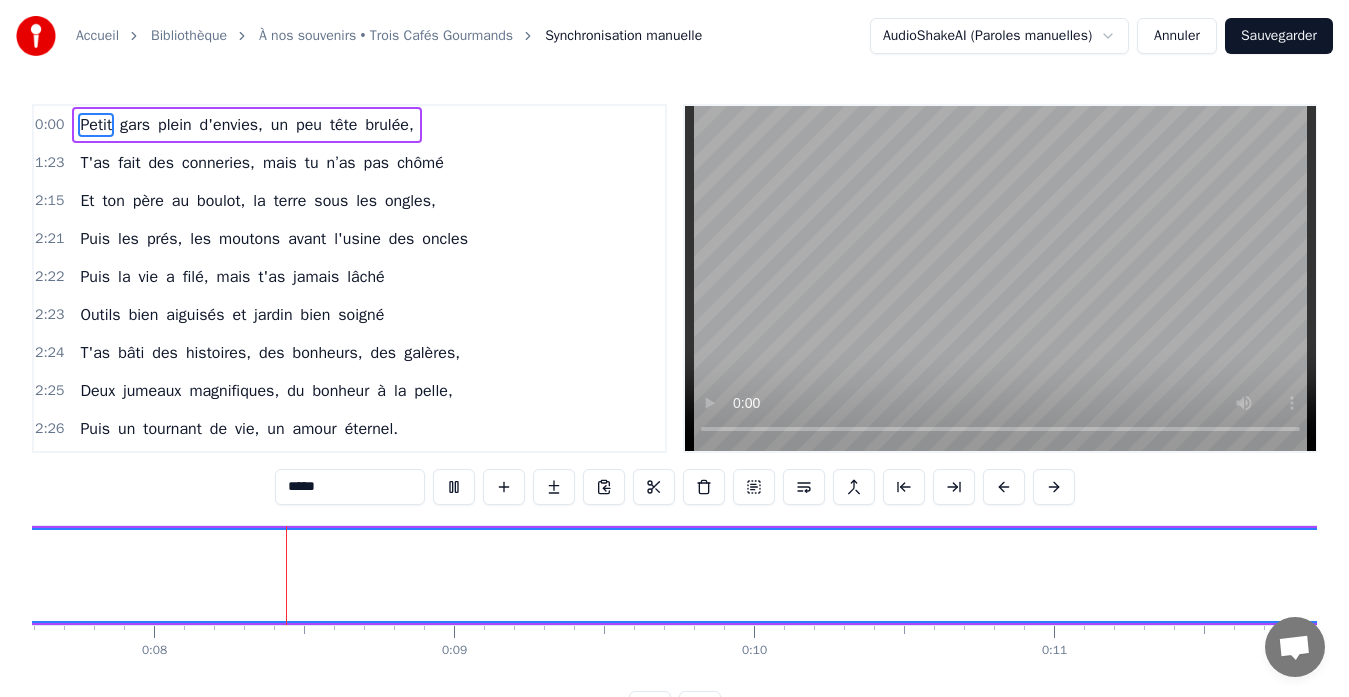 scroll, scrollTop: 0, scrollLeft: 2282, axis: horizontal 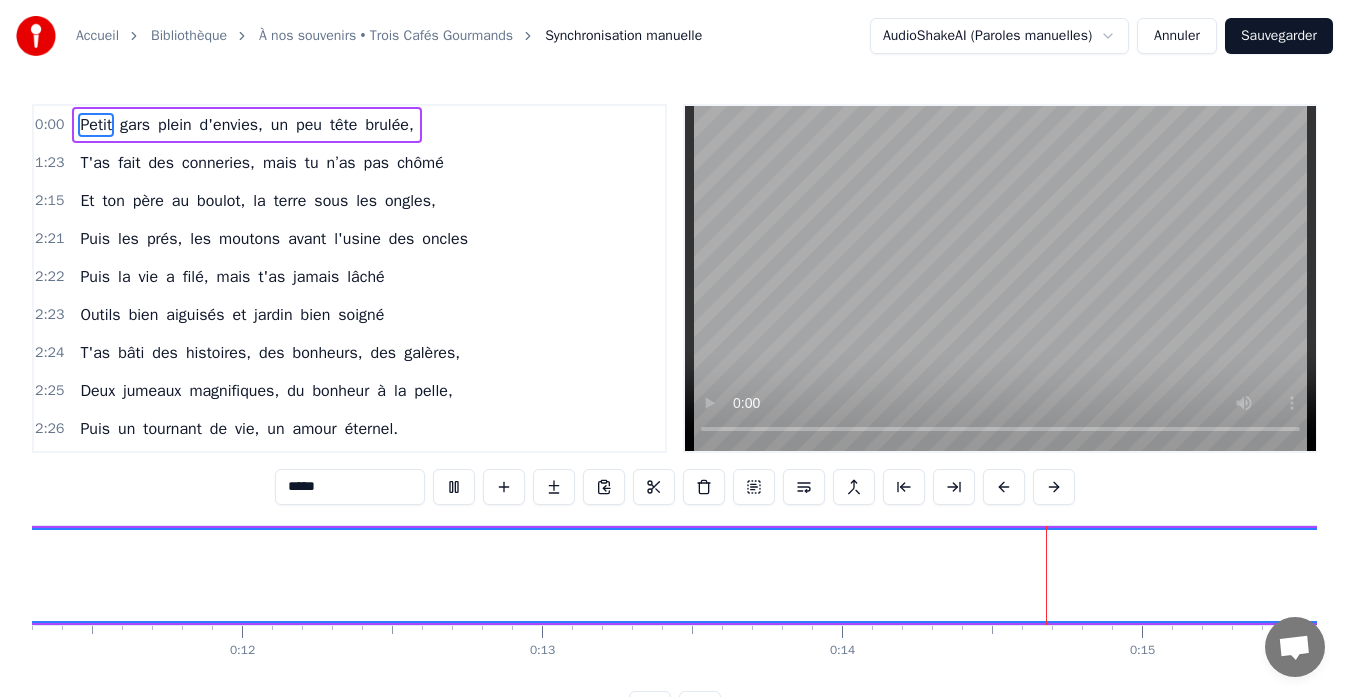 drag, startPoint x: 93, startPoint y: 125, endPoint x: 320, endPoint y: 158, distance: 229.38614 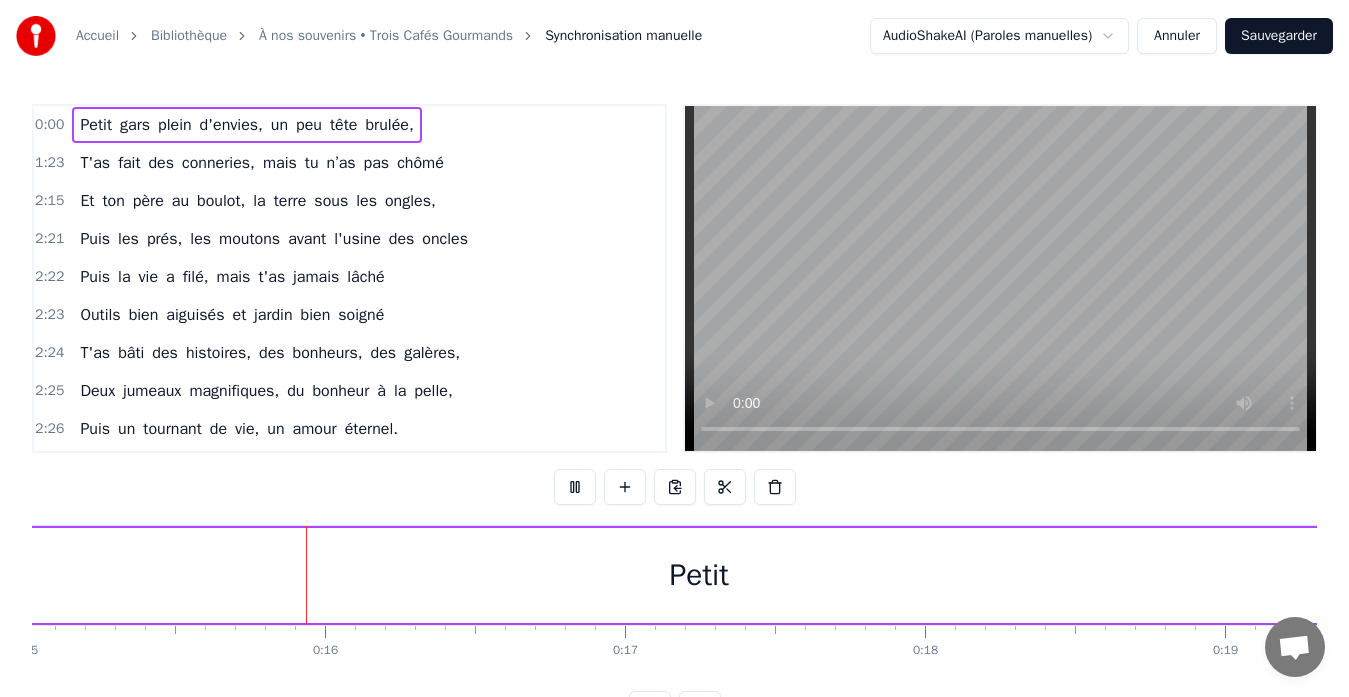 scroll, scrollTop: 0, scrollLeft: 4512, axis: horizontal 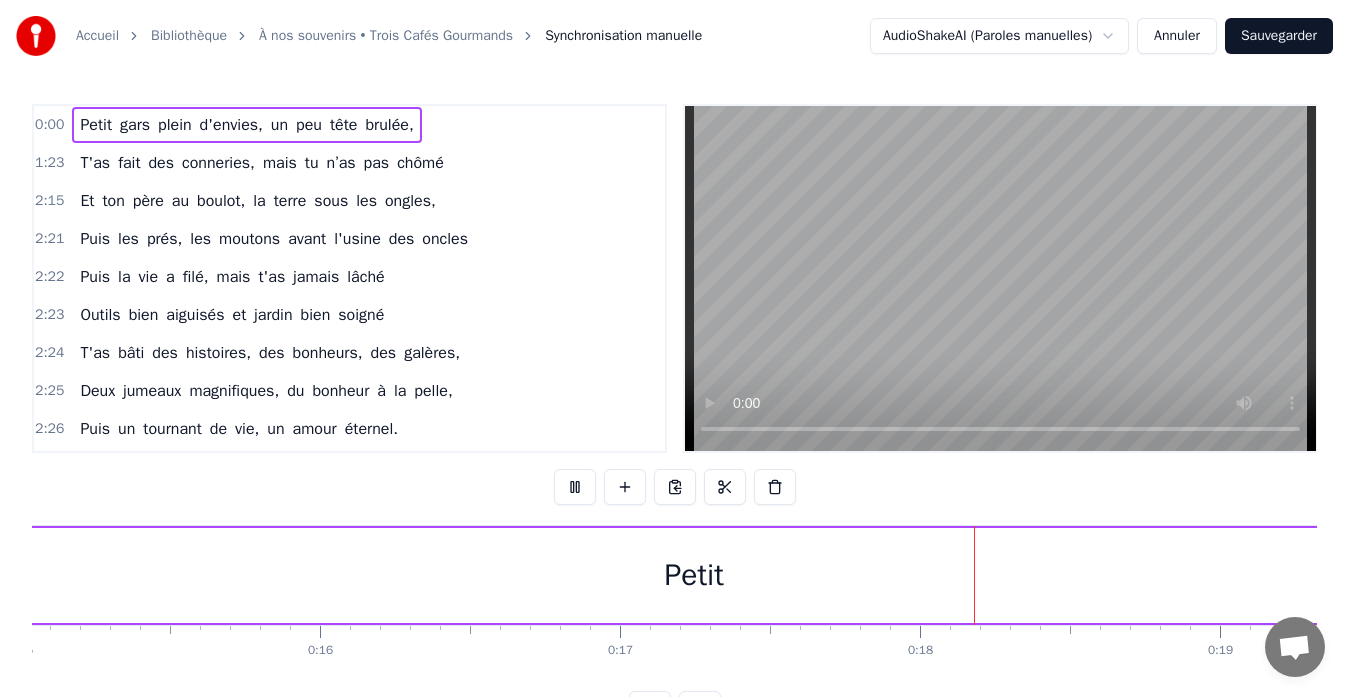 drag, startPoint x: 92, startPoint y: 168, endPoint x: 450, endPoint y: 165, distance: 358.01257 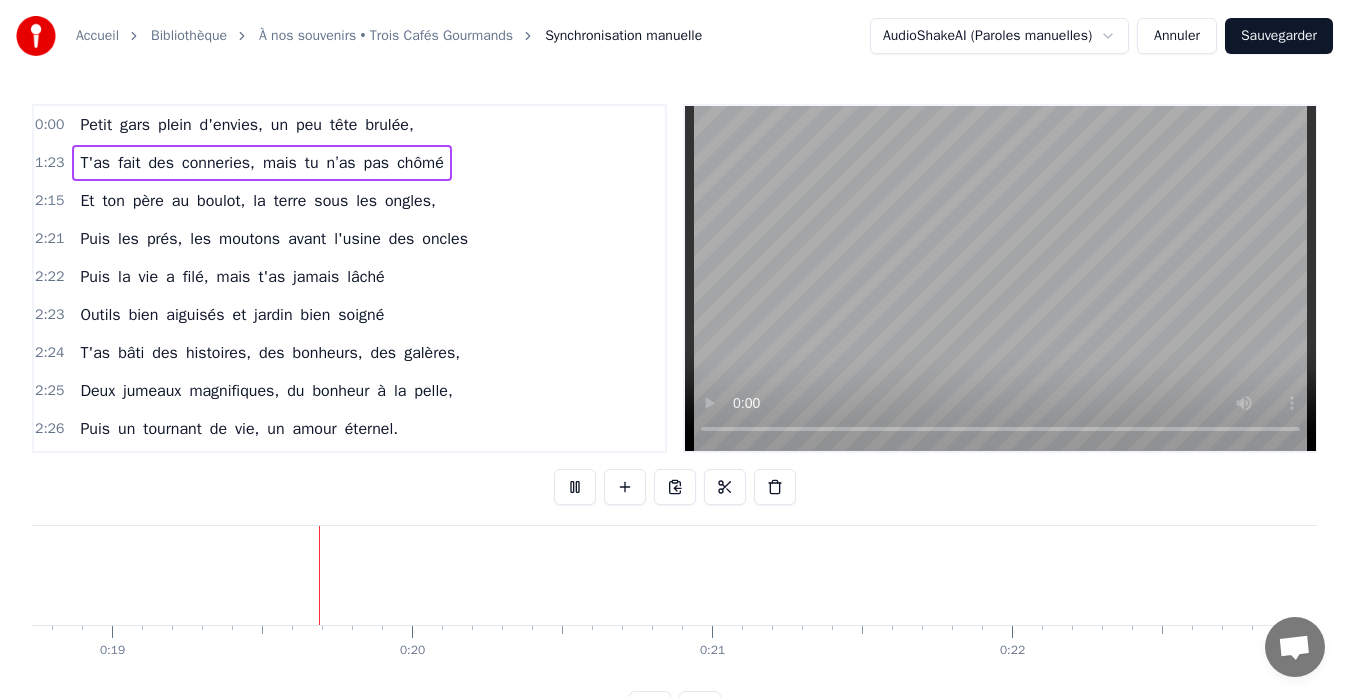 scroll, scrollTop: 0, scrollLeft: 5624, axis: horizontal 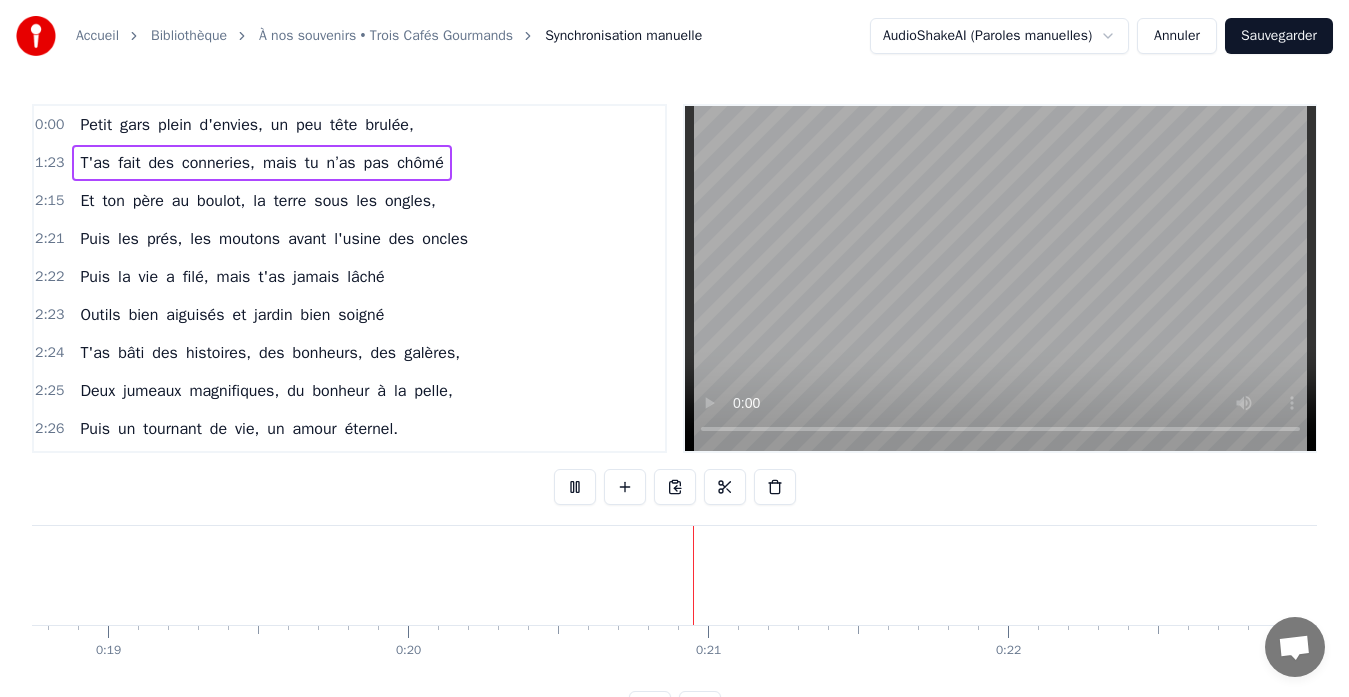 drag, startPoint x: 103, startPoint y: 198, endPoint x: 482, endPoint y: 205, distance: 379.06464 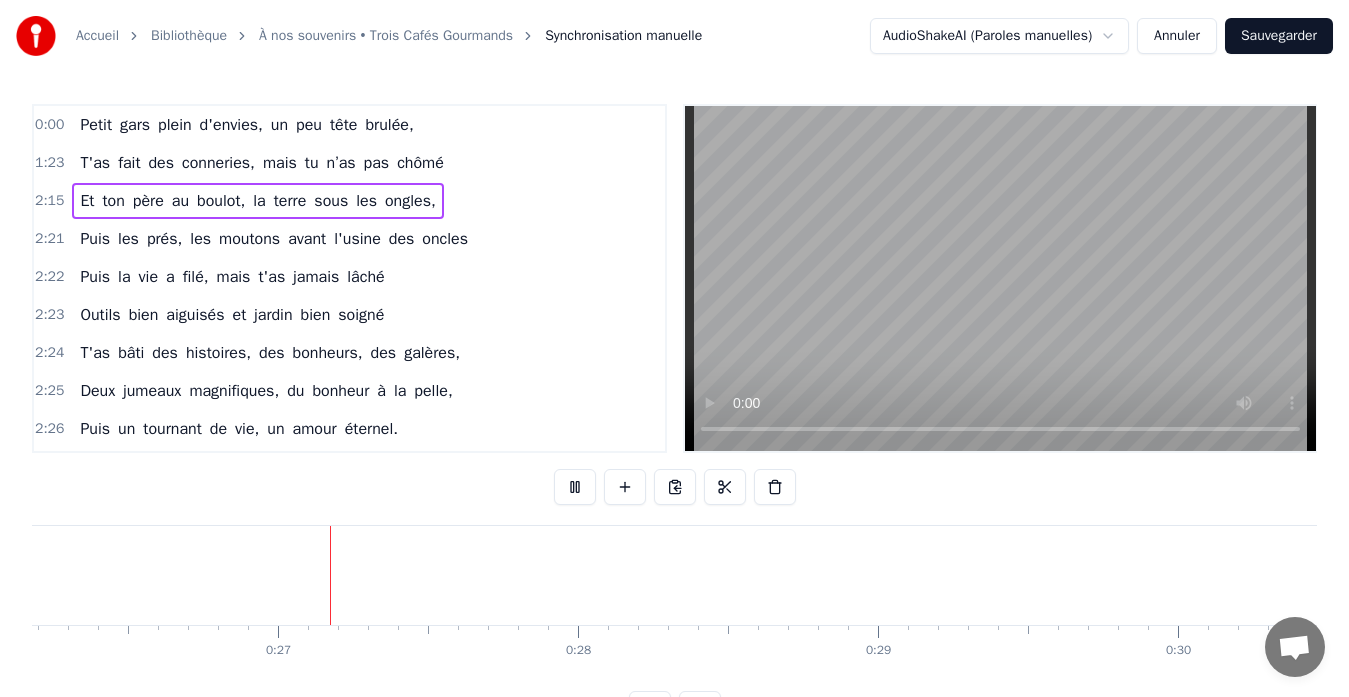 scroll, scrollTop: 0, scrollLeft: 7865, axis: horizontal 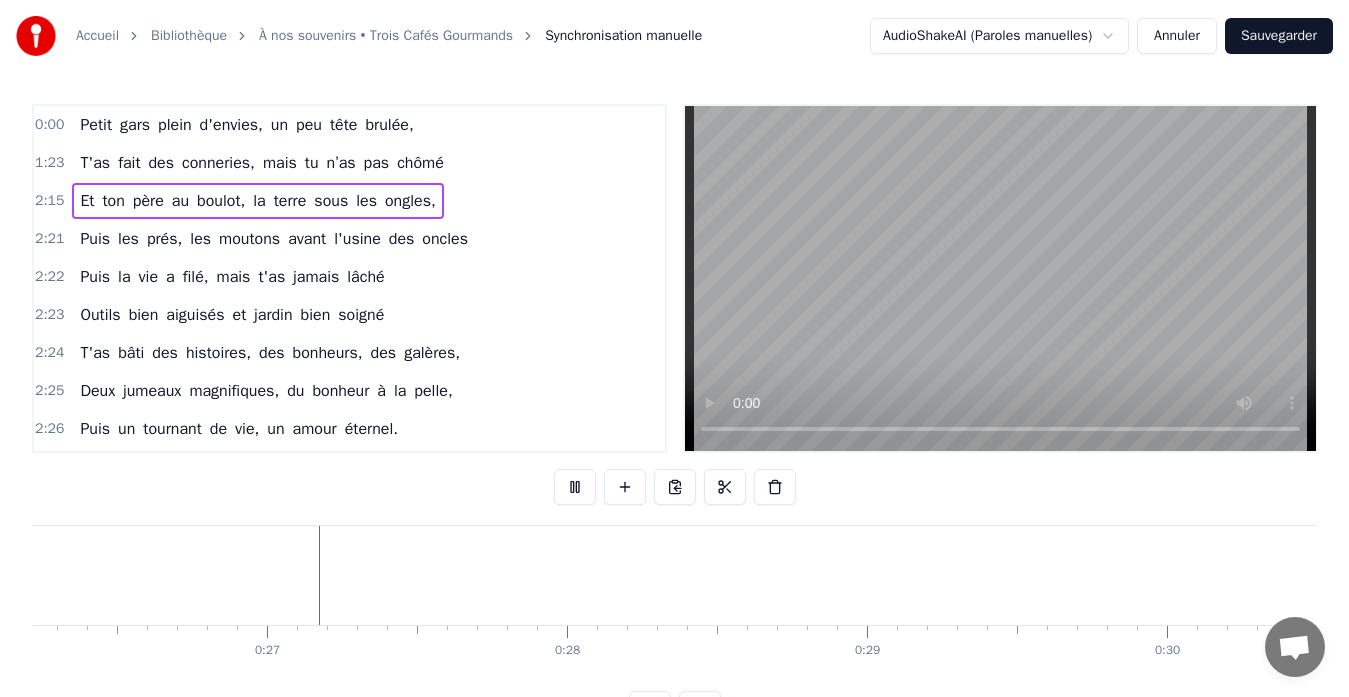 click on "Accueil Bibliothèque À nos souvenirs • Trois Cafés Gourmands Synchronisation manuelle AudioShakeAI (Paroles manuelles) Annuler Sauvegarder 0:00 Petit gars plein d'envies, un peu tête brulée, 1:23 T'as fait des conneries, mais tu n’as pas chômé 2:15 Et ton père au boulot, la terre sous les ongles, 2:21 Puis les prés, les moutons avant l'usine des oncles 2:22 Puis la vie a filé, mais t'as jamais lâché 2:23 Outils bien aiguisés et jardin bien soigné 2:24 T'as bâti des histoires, des bonheurs, des galères, 2:25 Deux jumeaux magnifiques, du bonheur à la pelle, 2:26 Puis un tournant de vie, un amour éternel. 2:27 Mais jamais sans espoir et jamais sans lumière 2:28 Mais avant tout ça, après ton grand départ, 2:29 Une maison à [GEOGRAPHIC_DATA] pour un nouveau départ. 2:30 Et puis les vendredis, ces soirs très animés, 2:31 Nos enfants, nos histoires, et l'amitié gravée. 2:31 A Brussieu, dans ton nid, y a du monde à la fête 2:32 On est tous réunis pour que t’en ai plein la tête, 2:33 Nous" at bounding box center (674, 379) 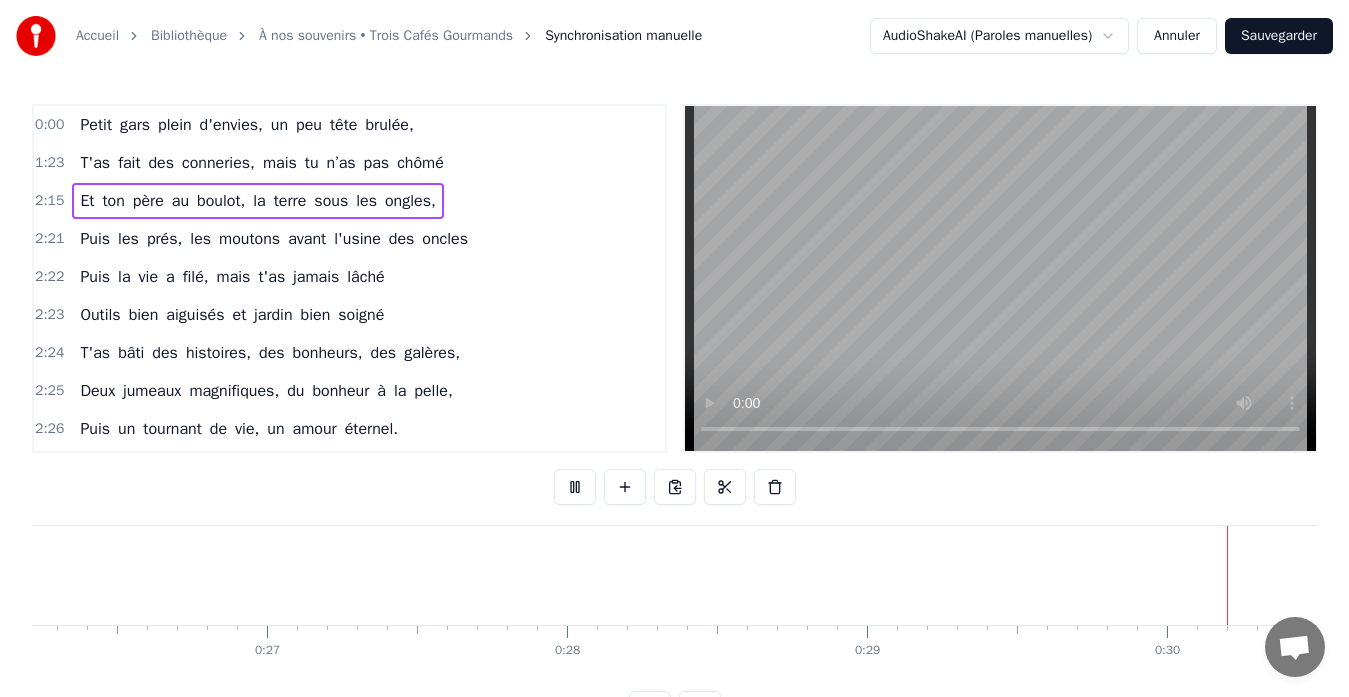 click on "Petit" at bounding box center [96, 125] 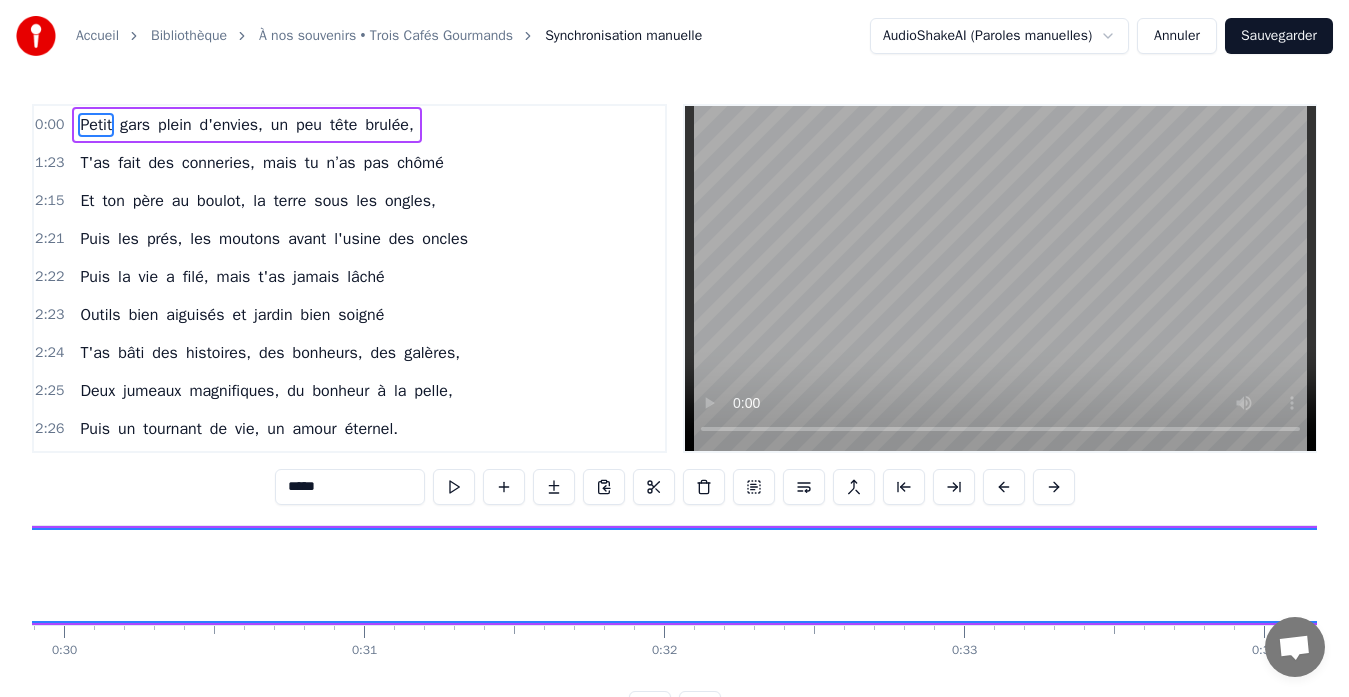 scroll, scrollTop: 0, scrollLeft: 8972, axis: horizontal 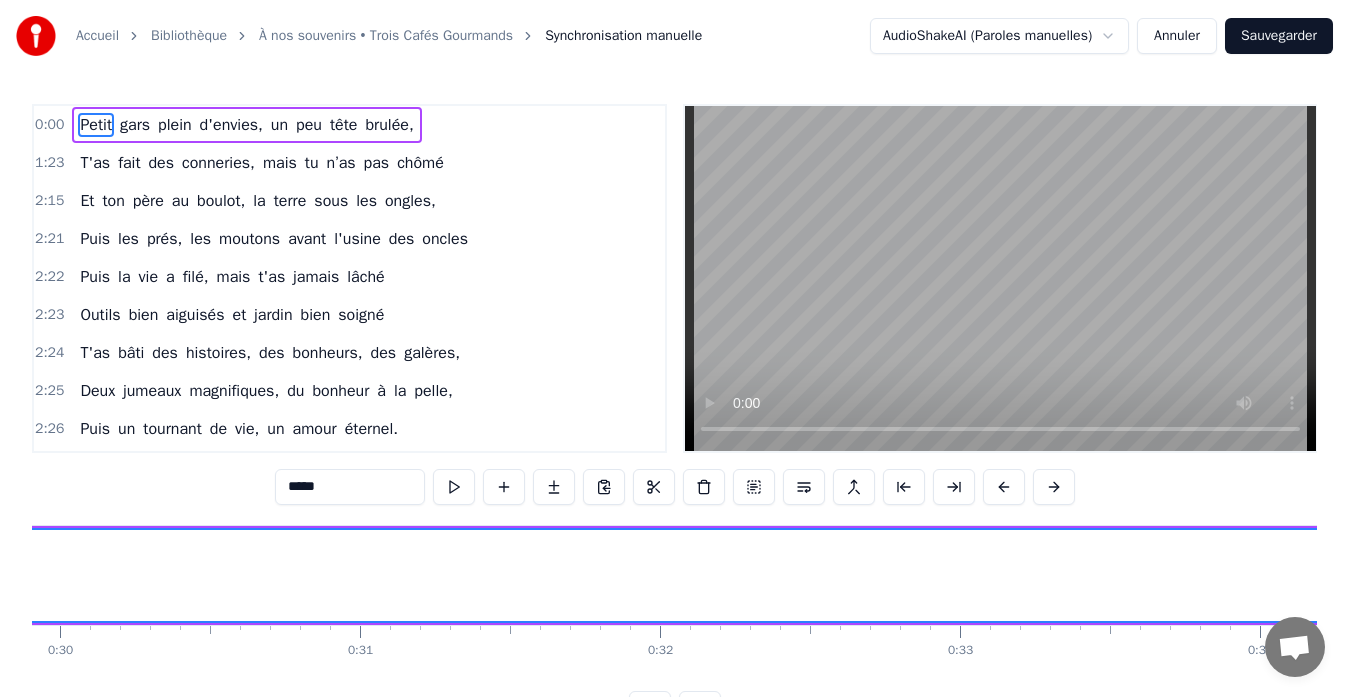 click on "Petit" at bounding box center (96, 125) 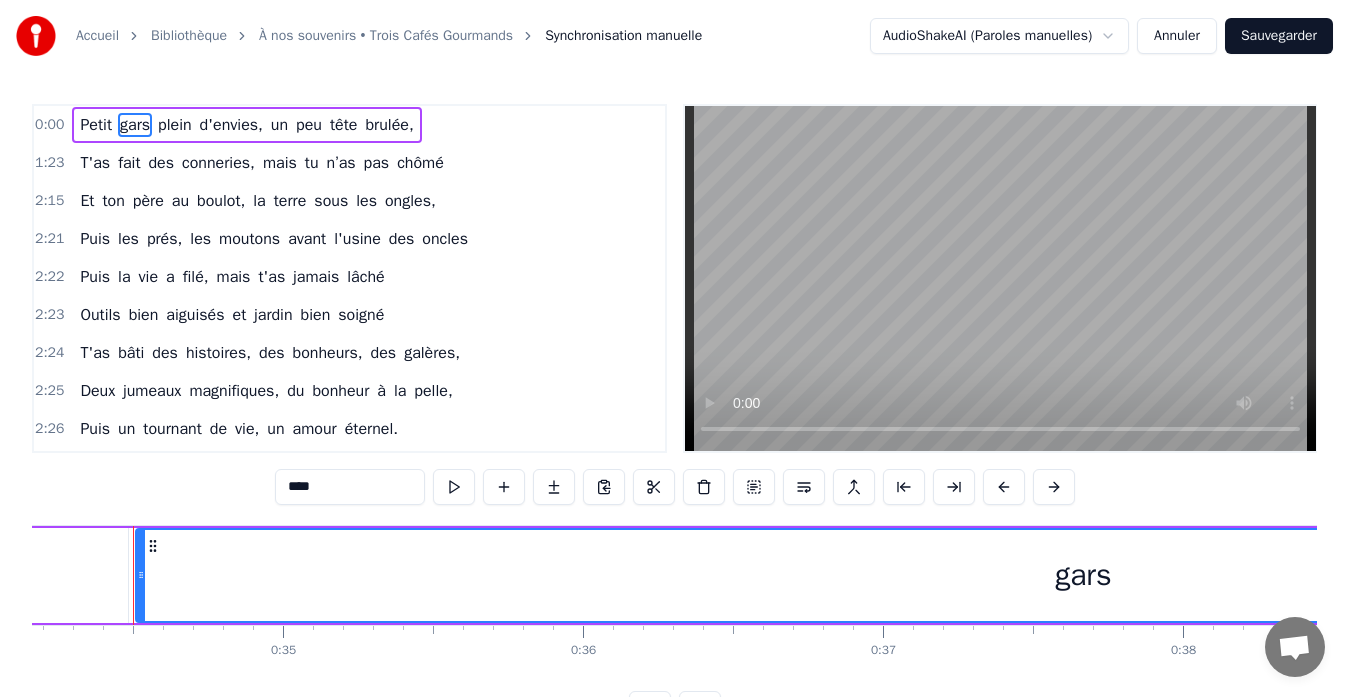 scroll, scrollTop: 0, scrollLeft: 10250, axis: horizontal 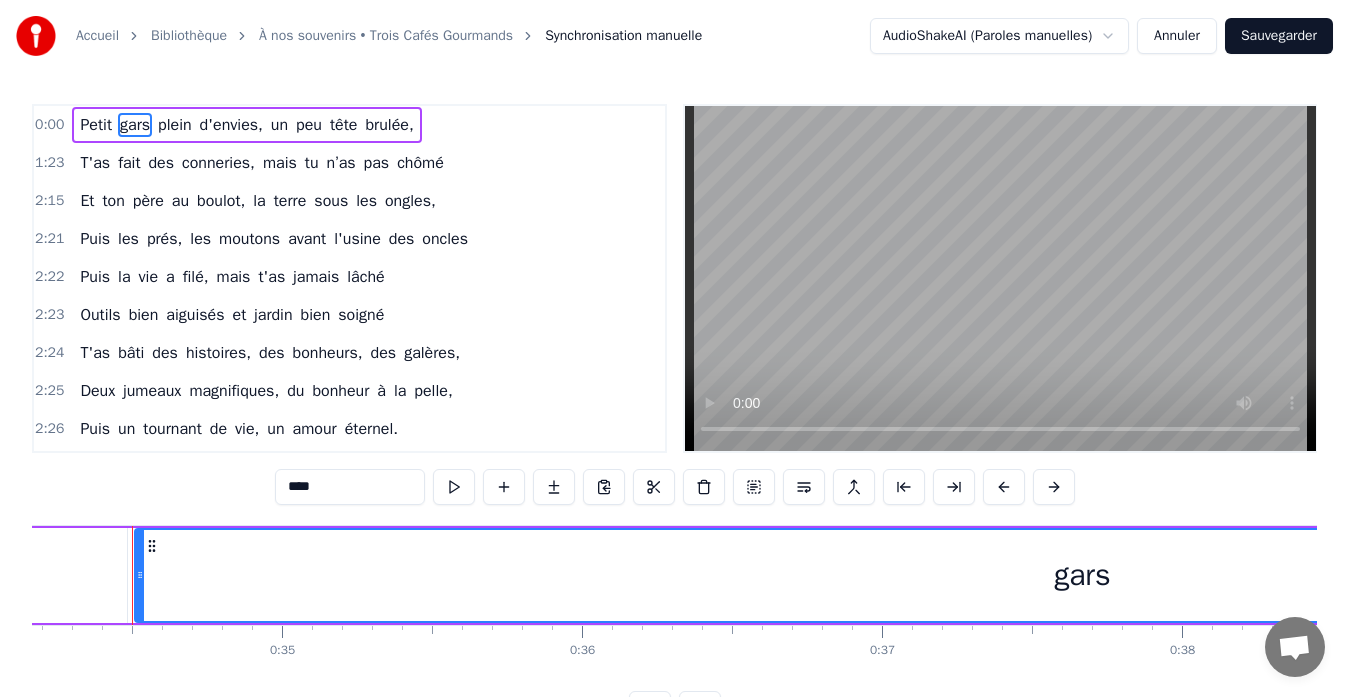 click on "Petit" at bounding box center [96, 125] 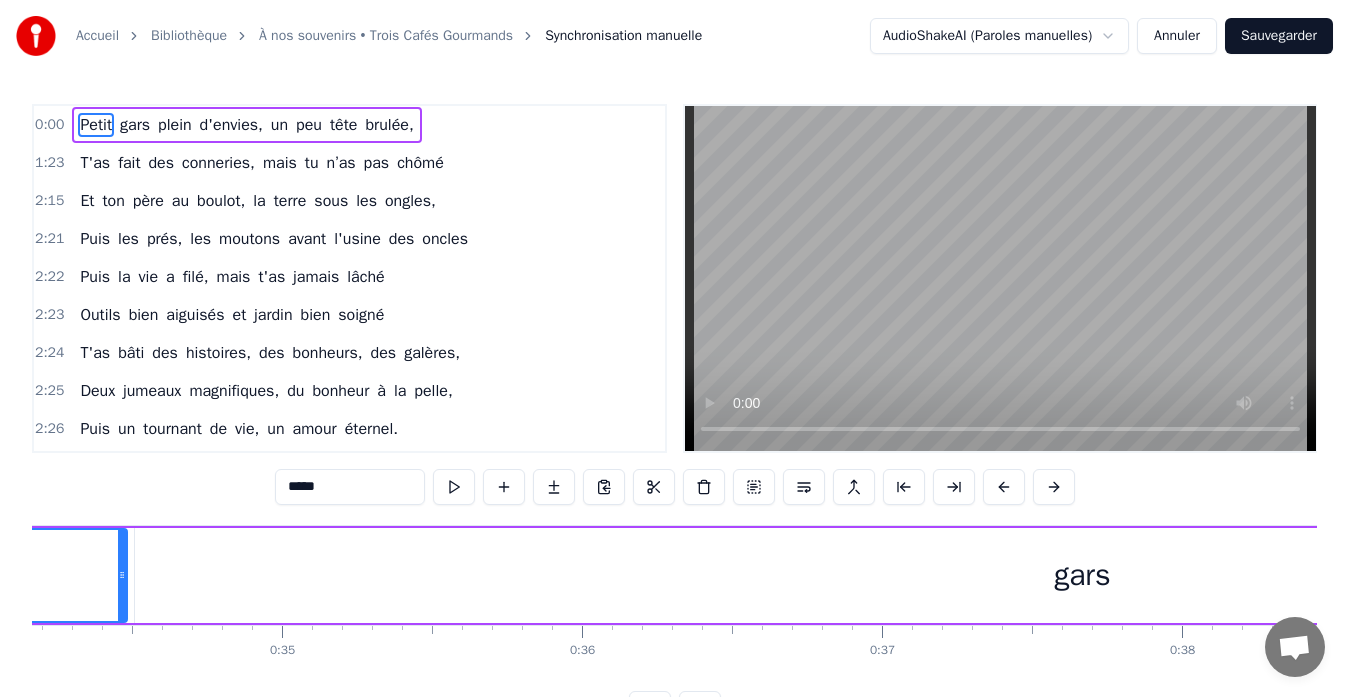 click on "gars" at bounding box center (135, 125) 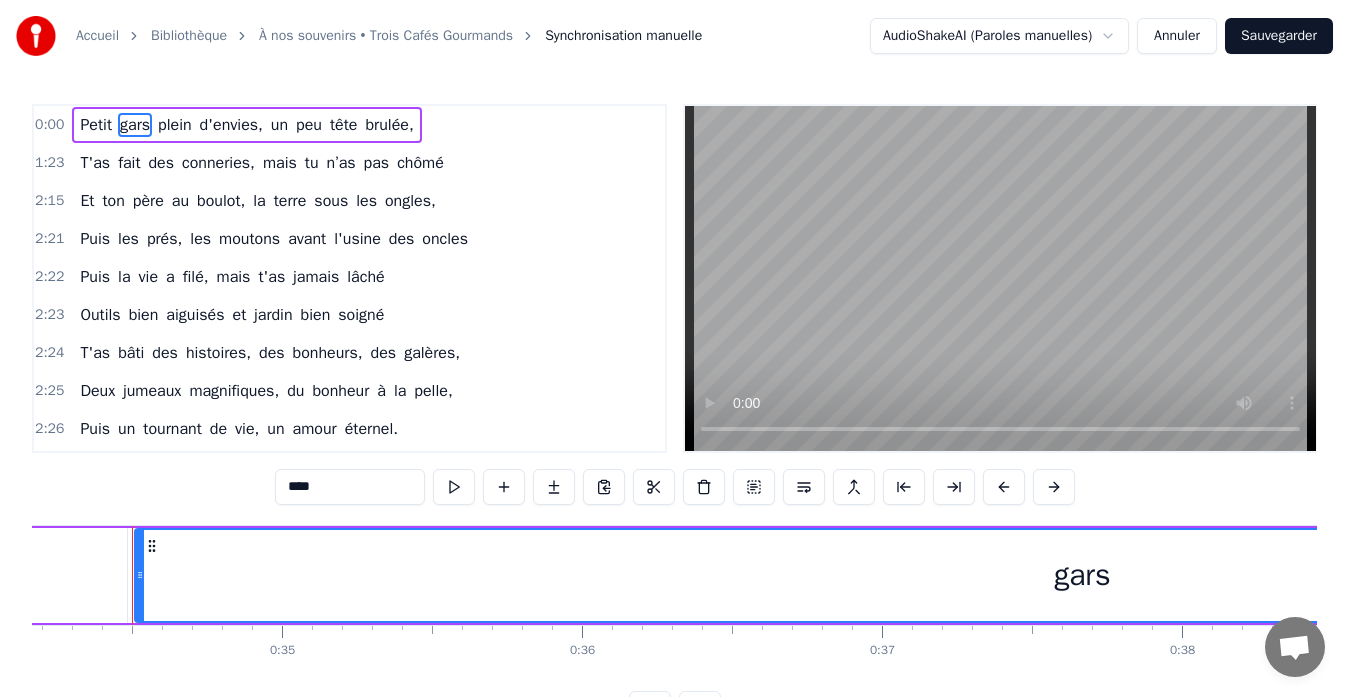 click on "plein" at bounding box center (175, 125) 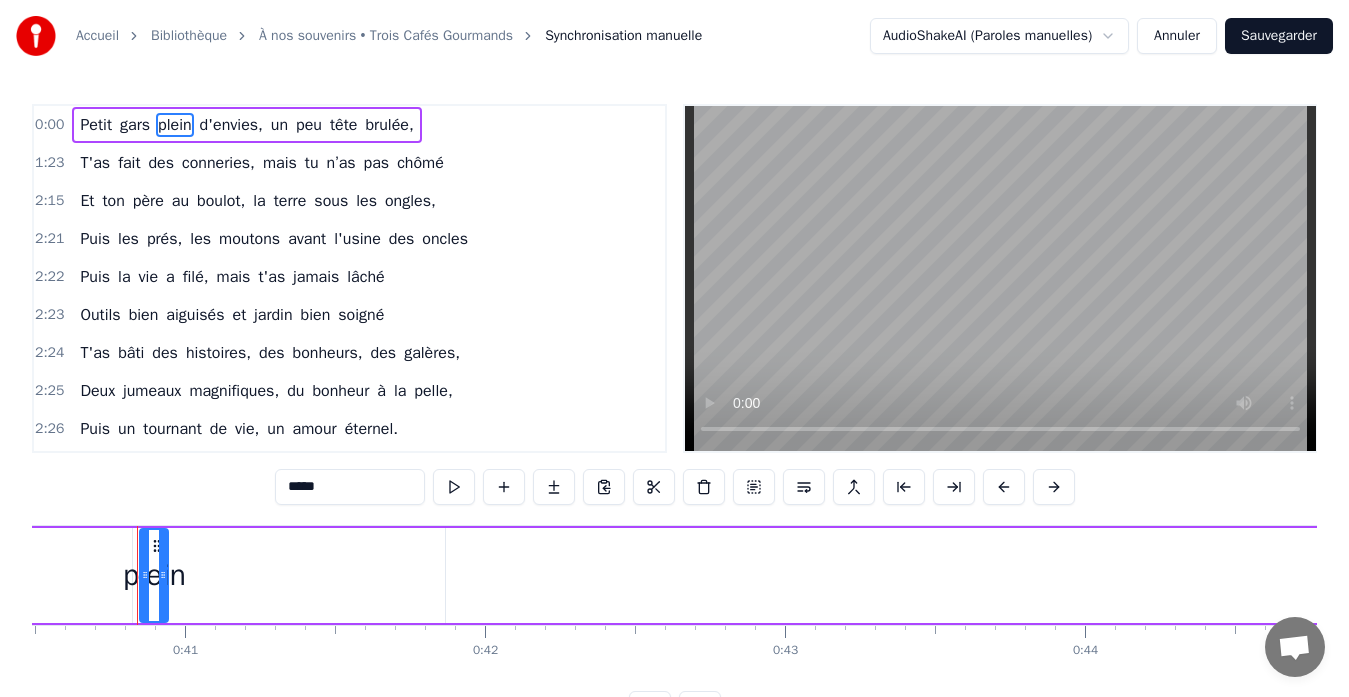 scroll, scrollTop: 0, scrollLeft: 12152, axis: horizontal 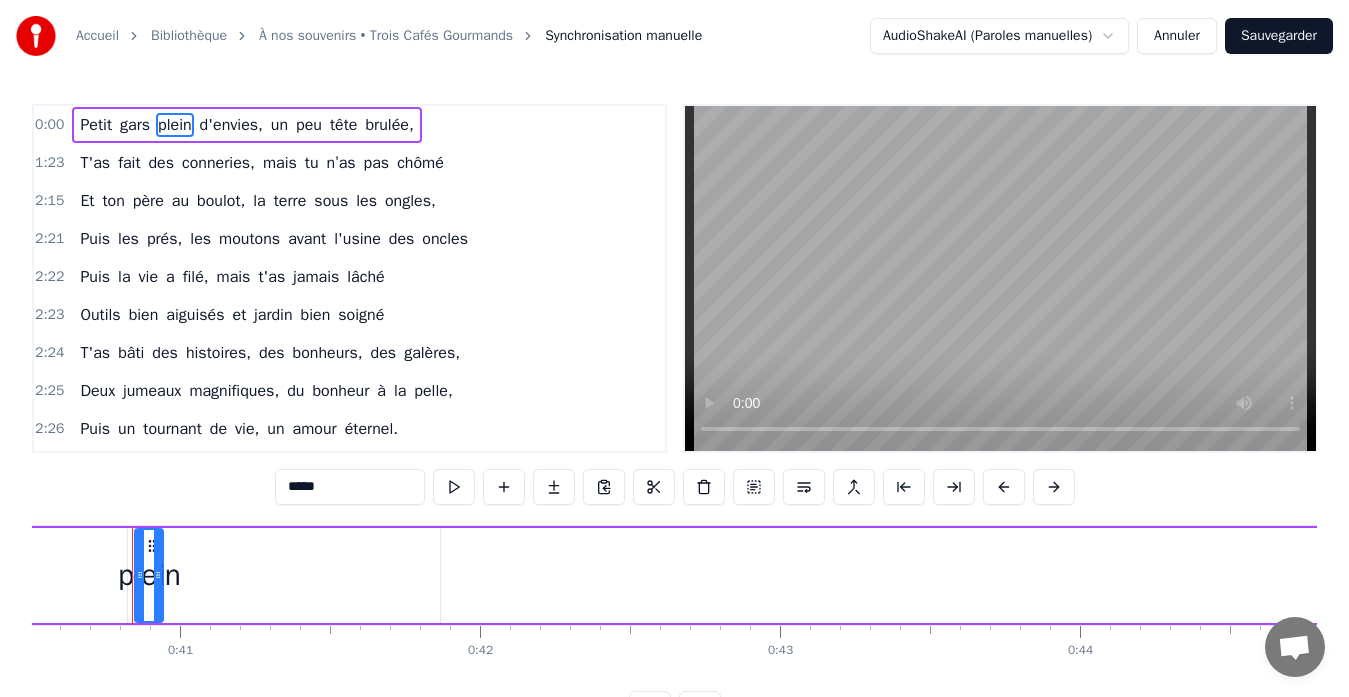 click on "d'envies," at bounding box center (231, 125) 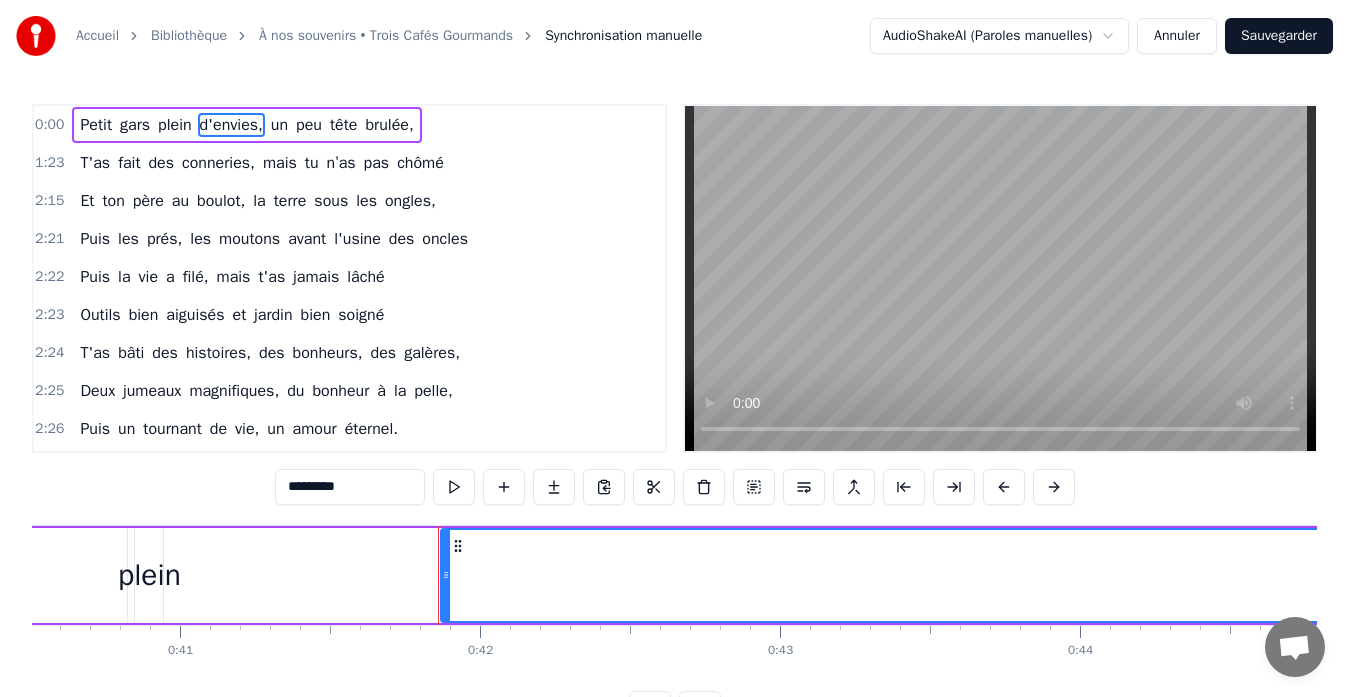 click on "peu" at bounding box center (309, 125) 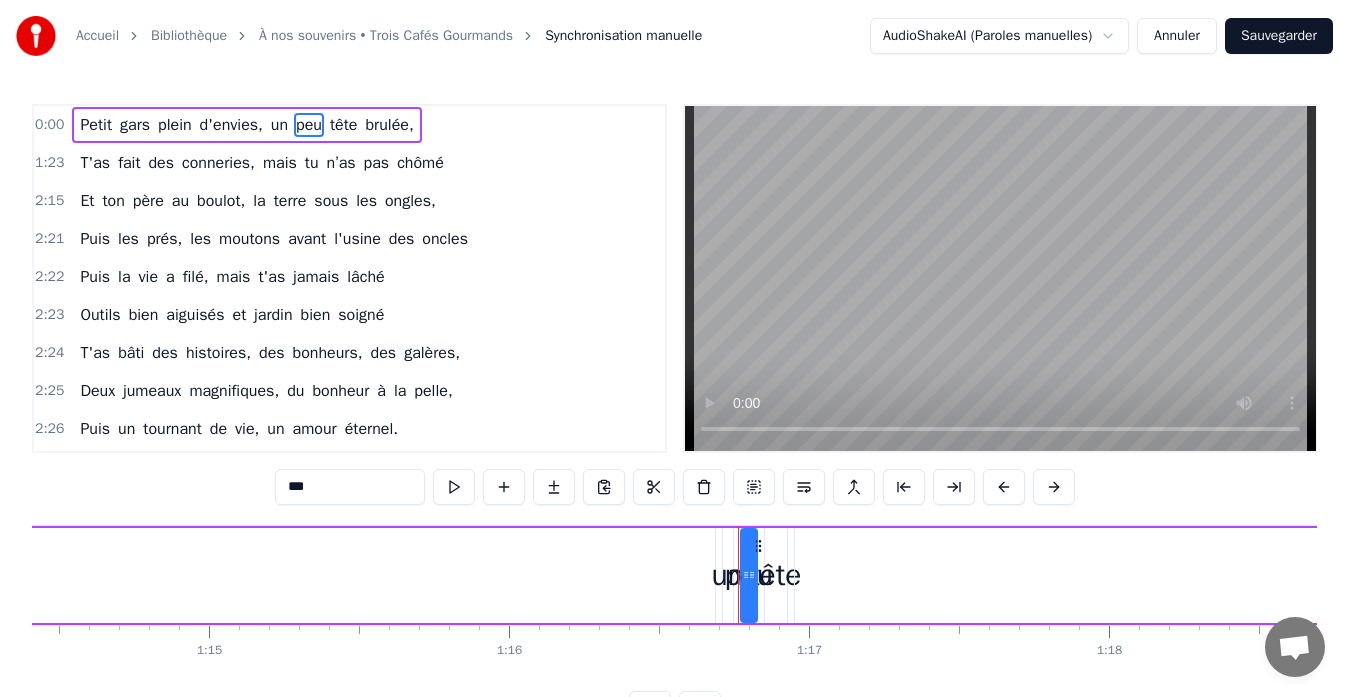 scroll, scrollTop: 0, scrollLeft: 22928, axis: horizontal 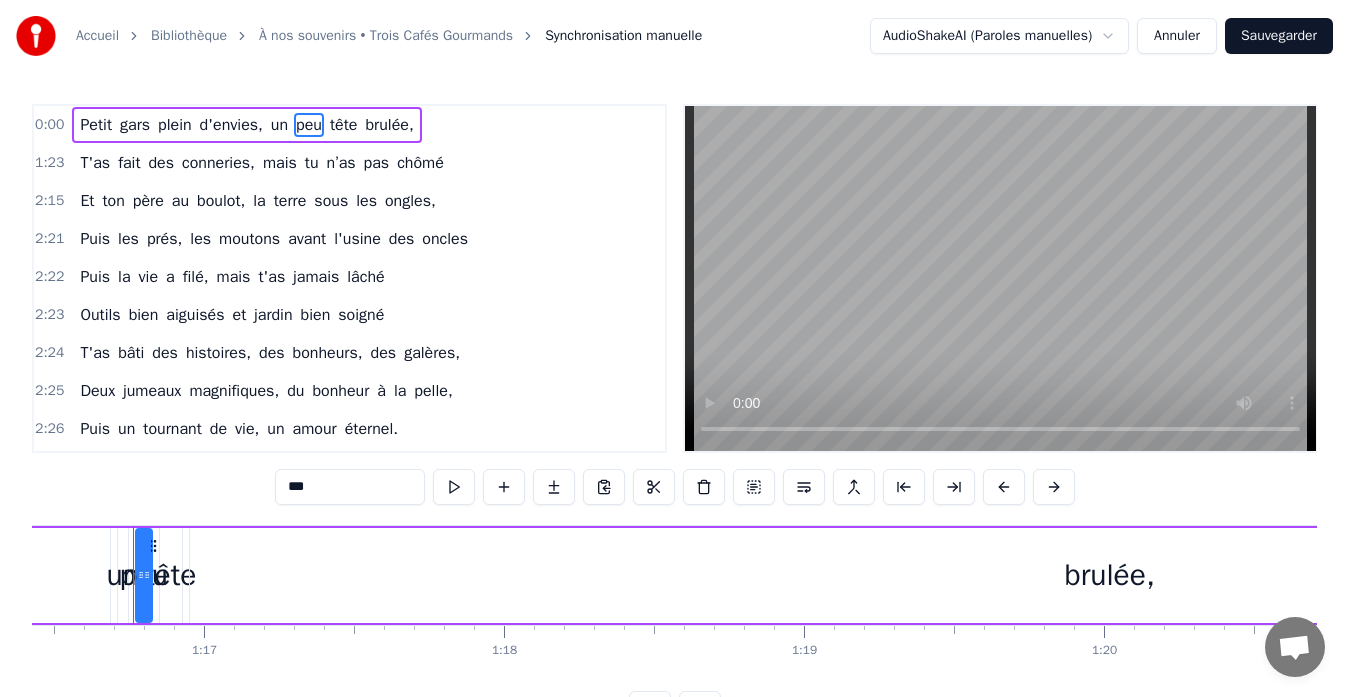 click on "peu" at bounding box center (309, 125) 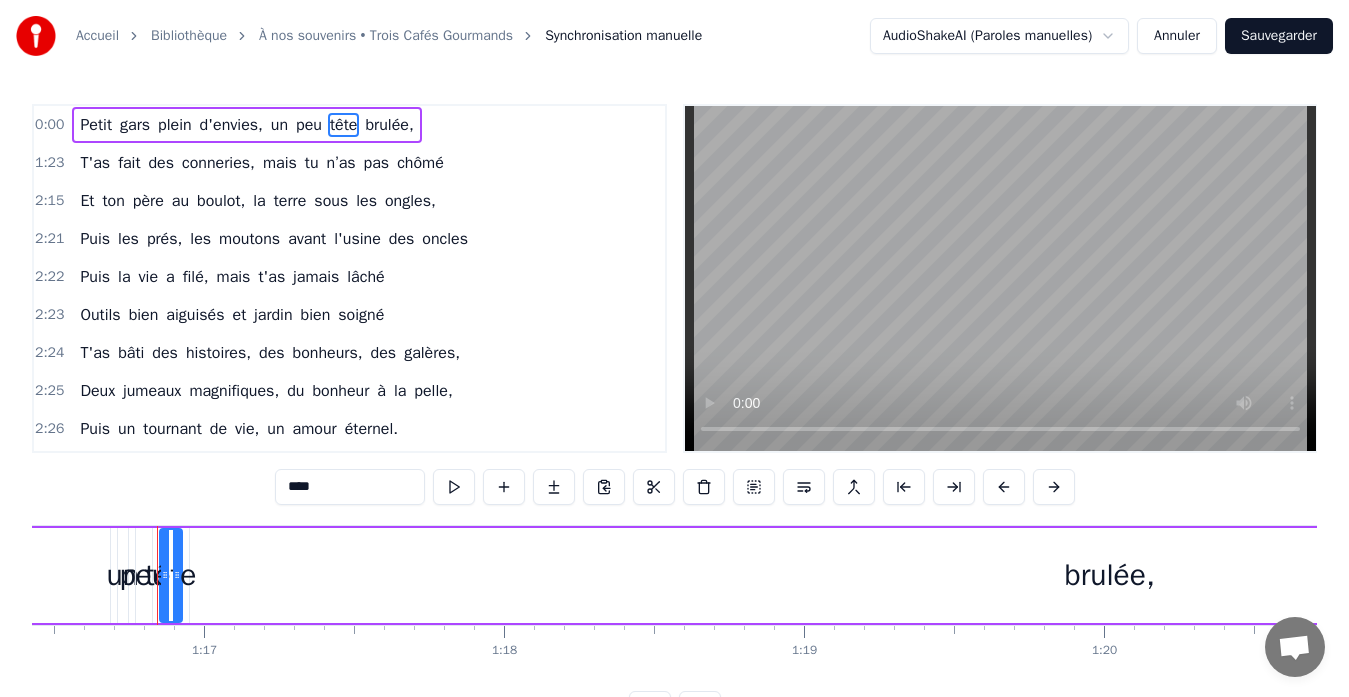 click on "brulée," at bounding box center (389, 125) 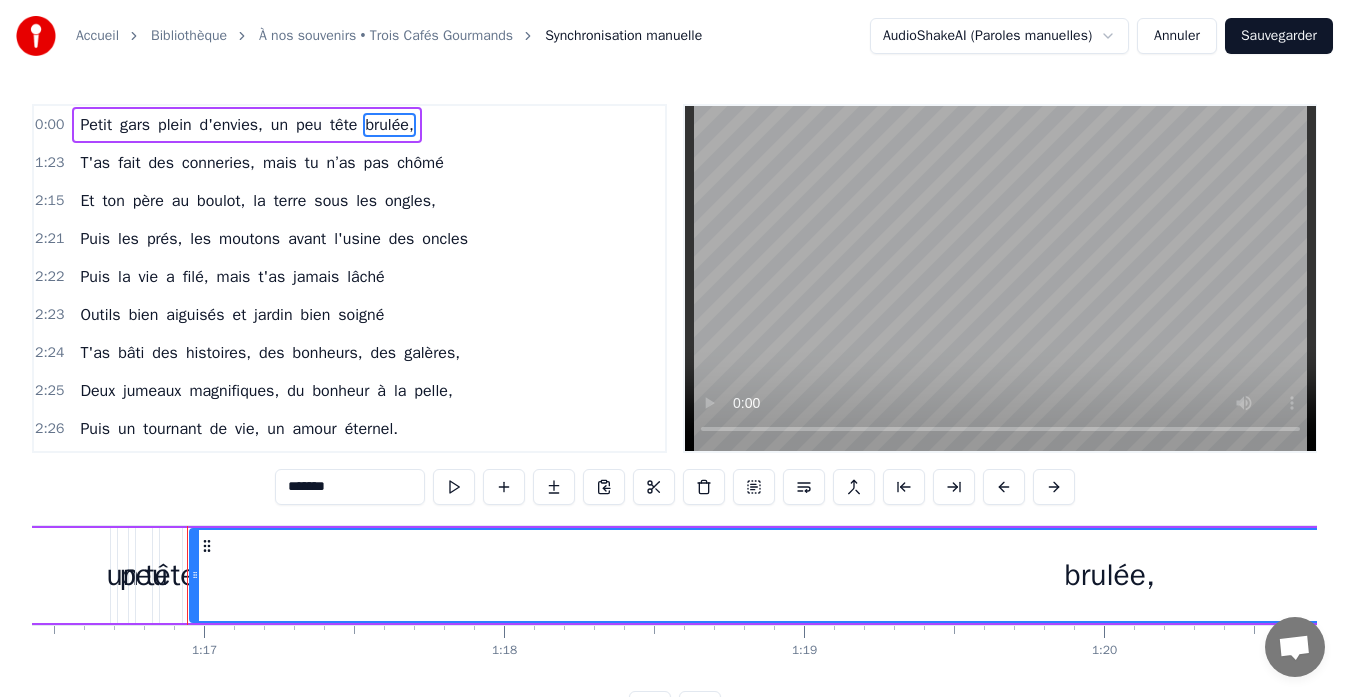 click on "T'as" at bounding box center (95, 163) 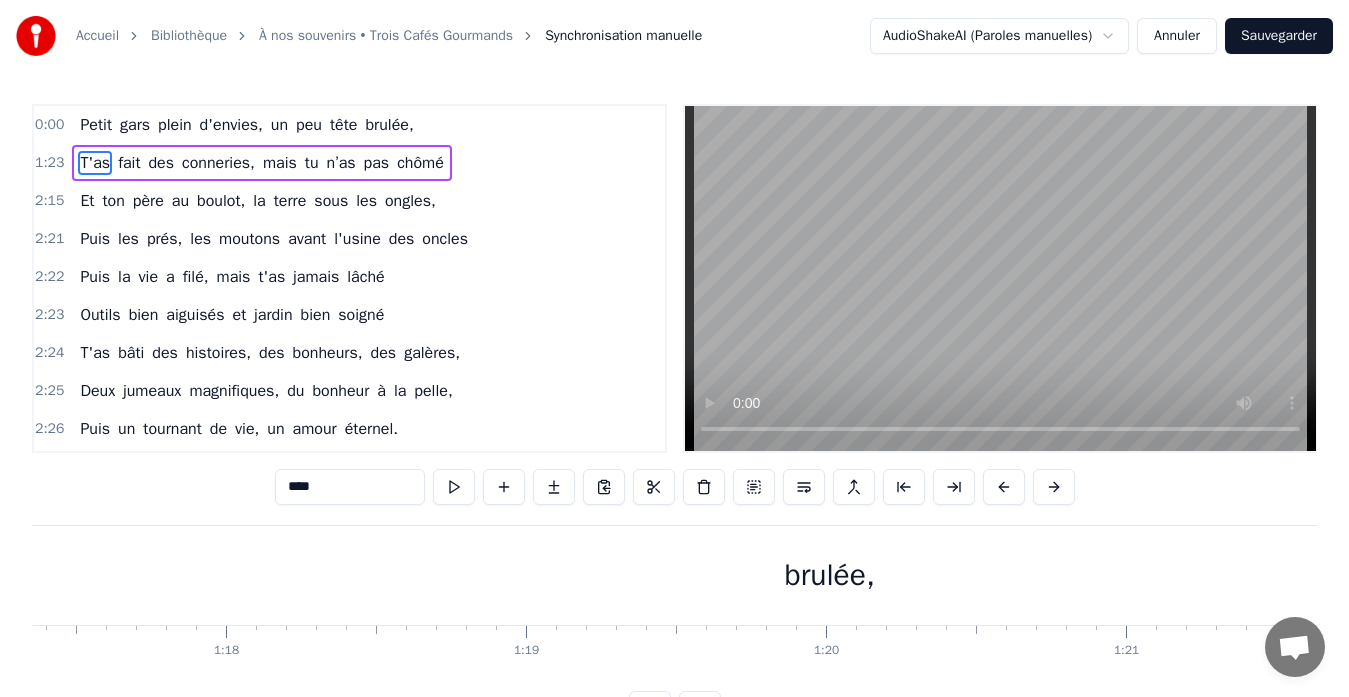click on "fait" at bounding box center (129, 163) 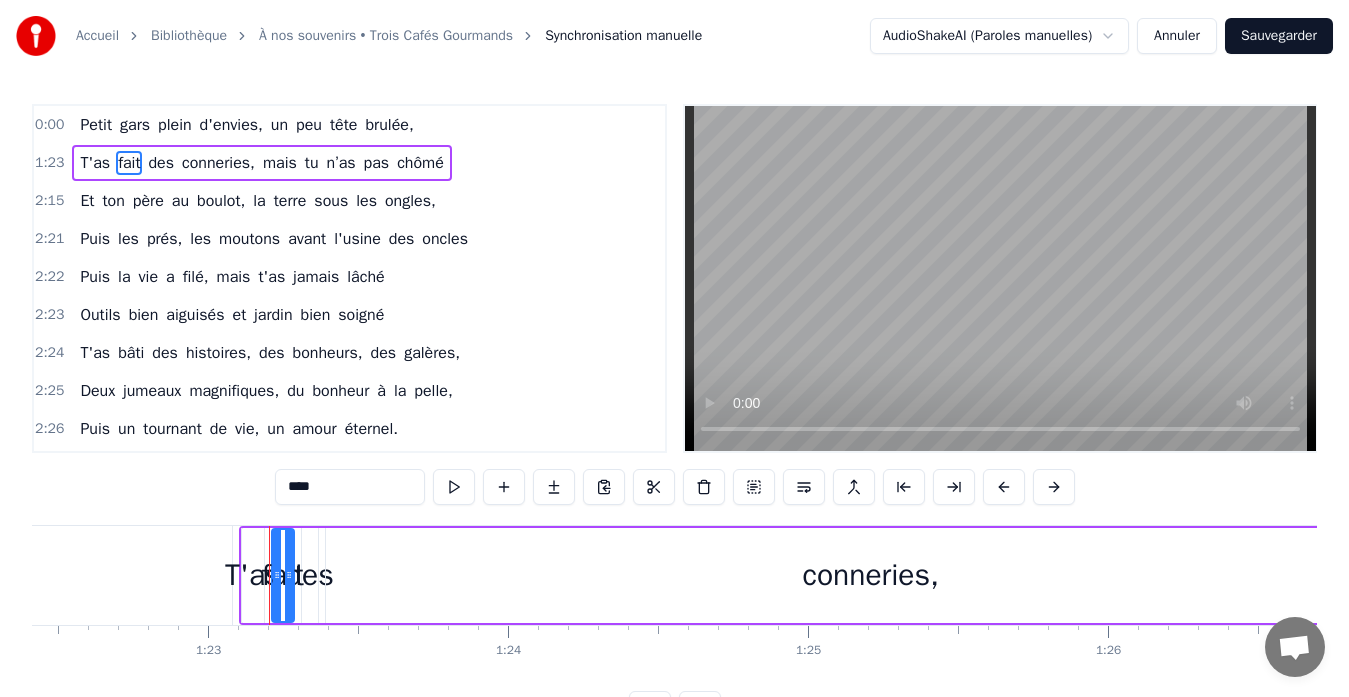 scroll, scrollTop: 0, scrollLeft: 24830, axis: horizontal 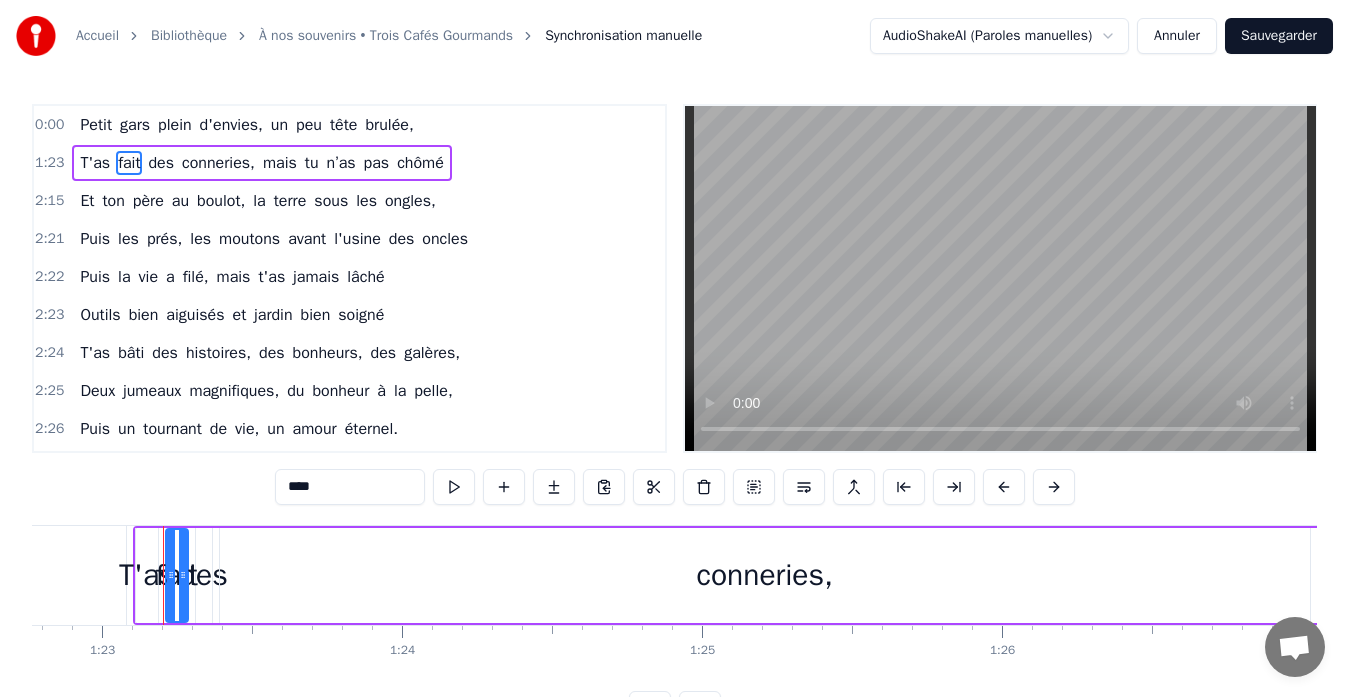 click on "des" at bounding box center (161, 163) 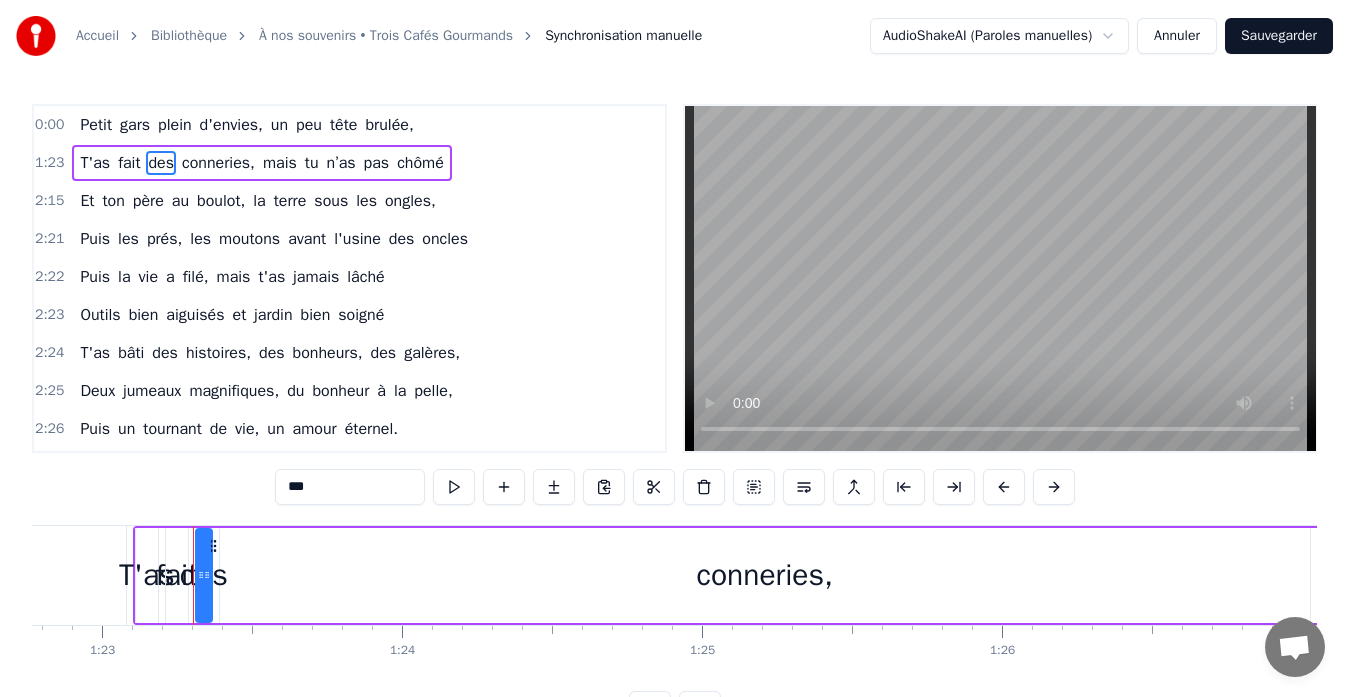 click on "conneries," at bounding box center (218, 163) 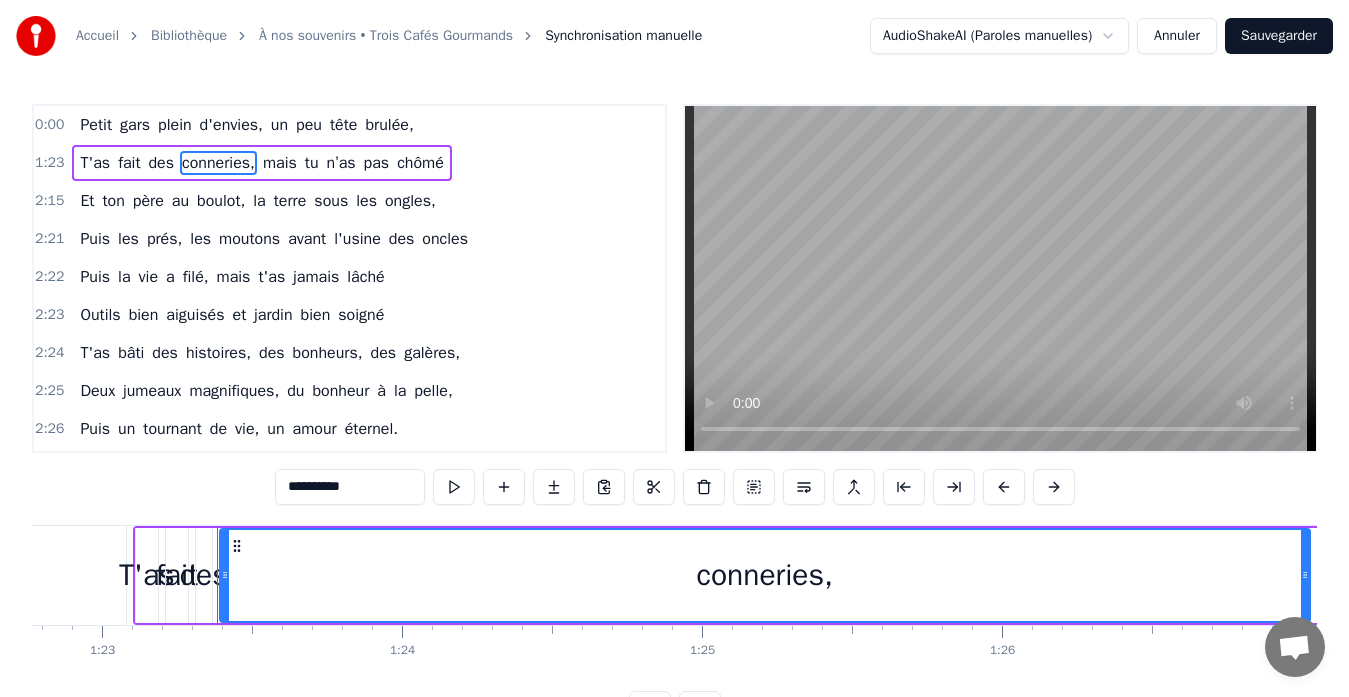 click on "mais" at bounding box center (280, 163) 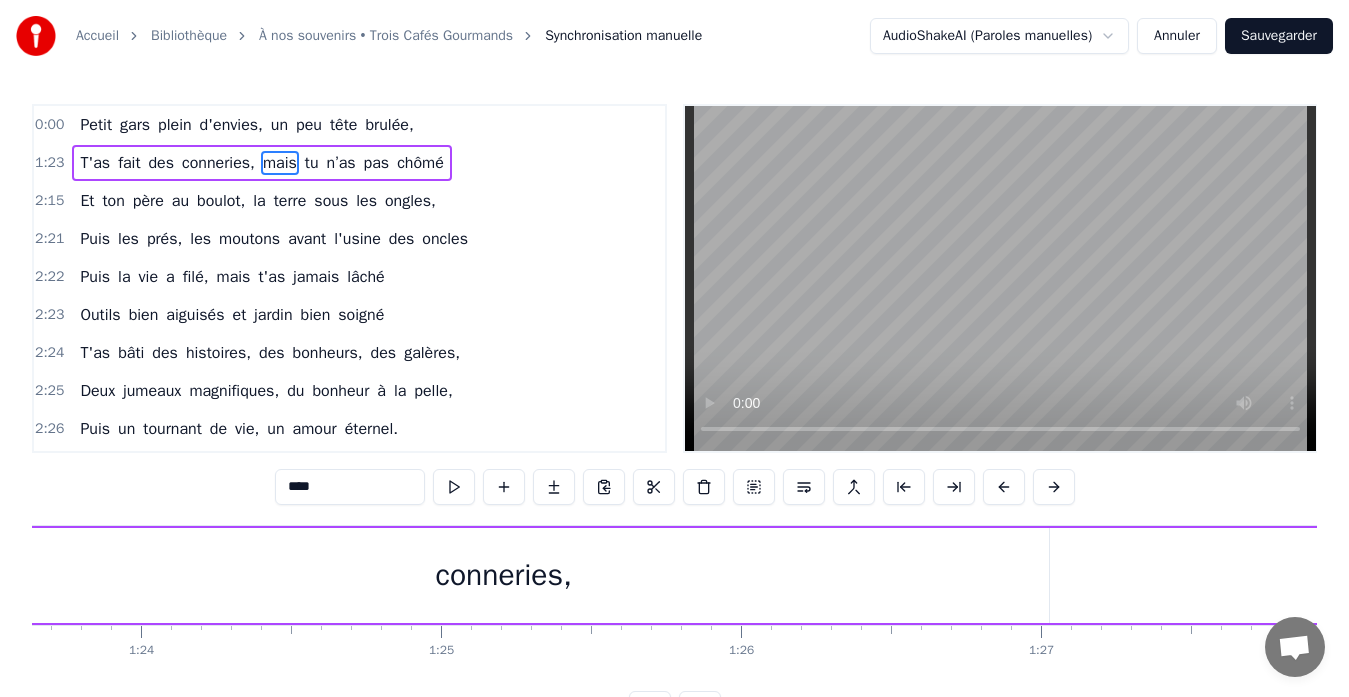 click on "tu" at bounding box center [312, 163] 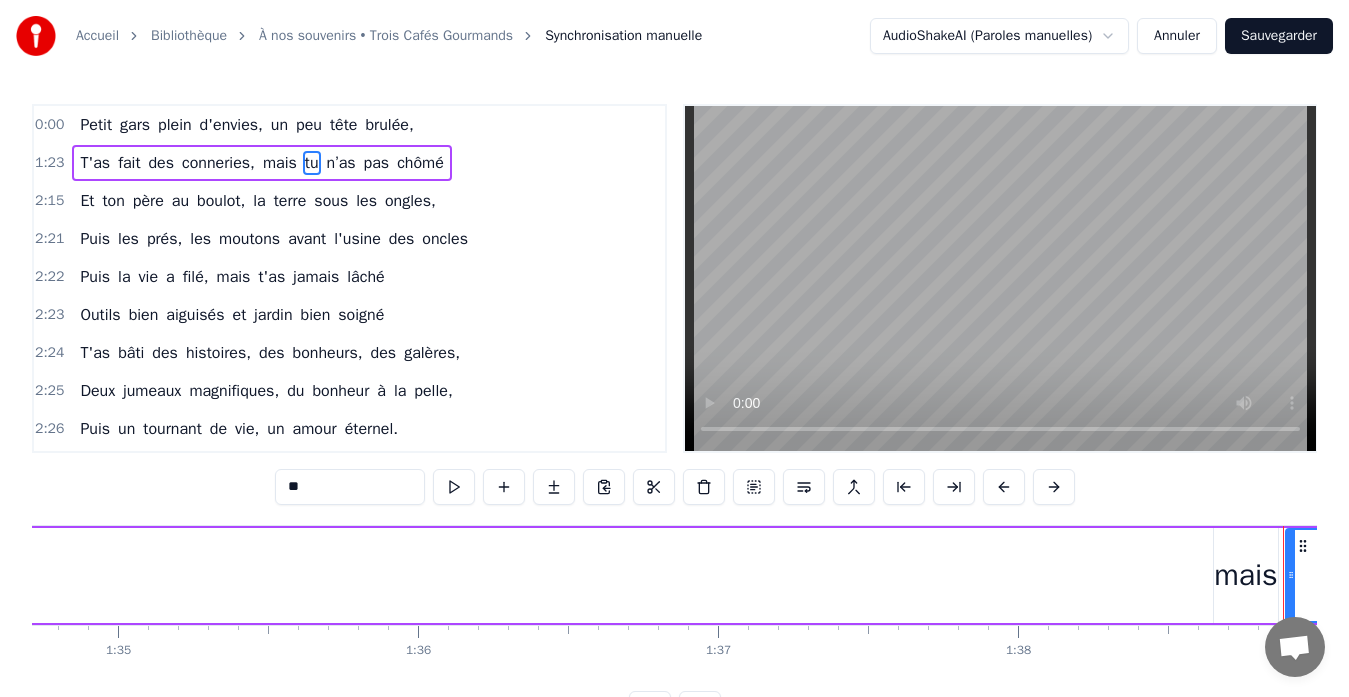 click on "n’as" at bounding box center (341, 163) 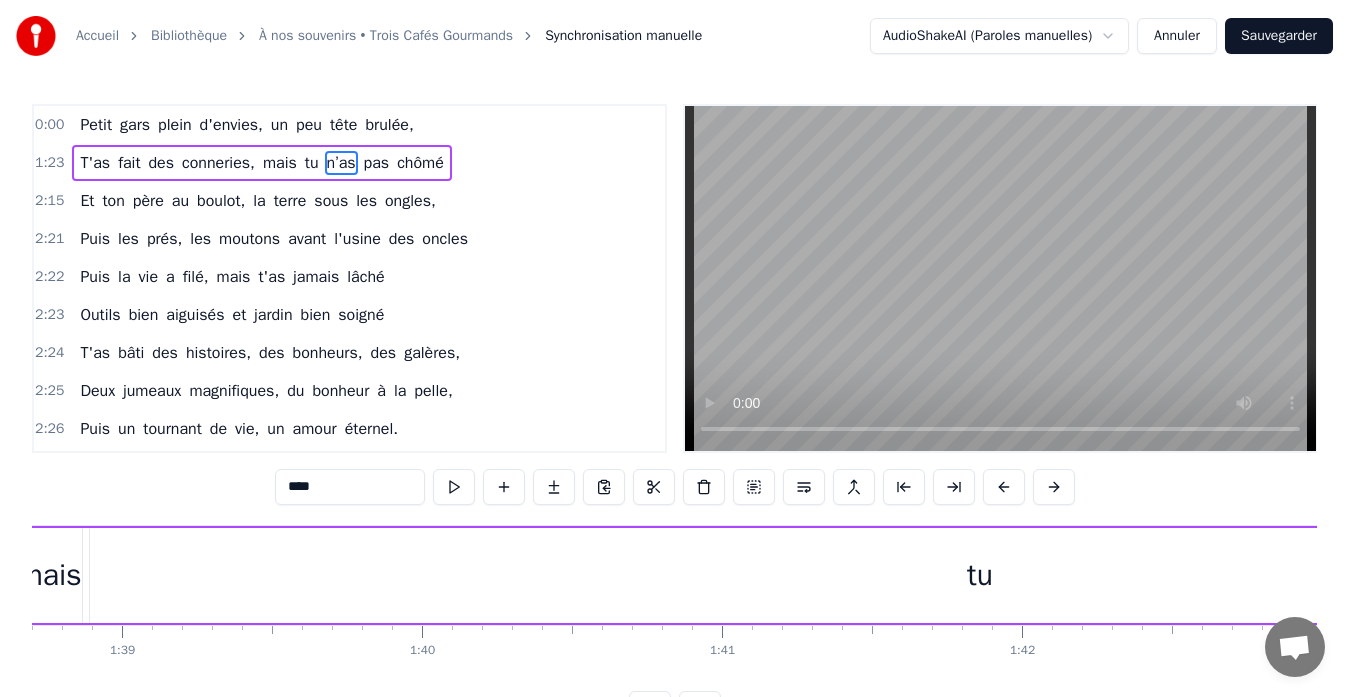 click on "pas" at bounding box center [377, 163] 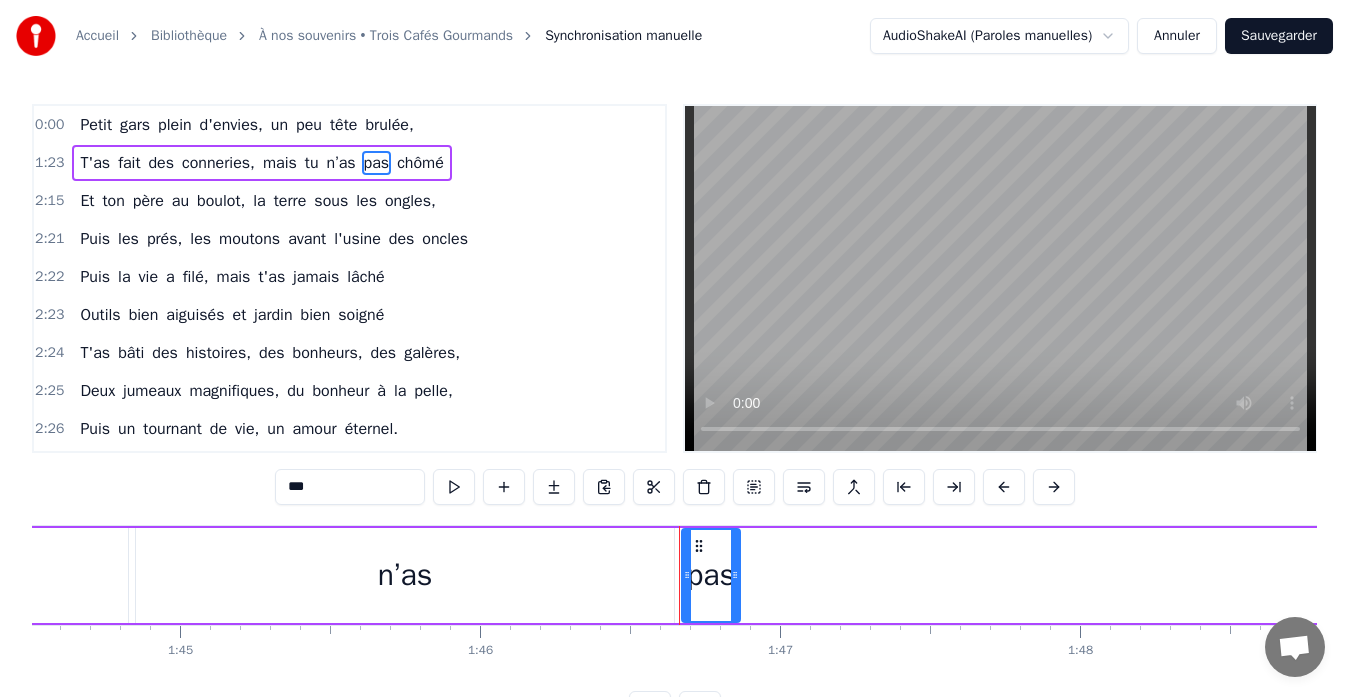 click on "chômé" at bounding box center (420, 163) 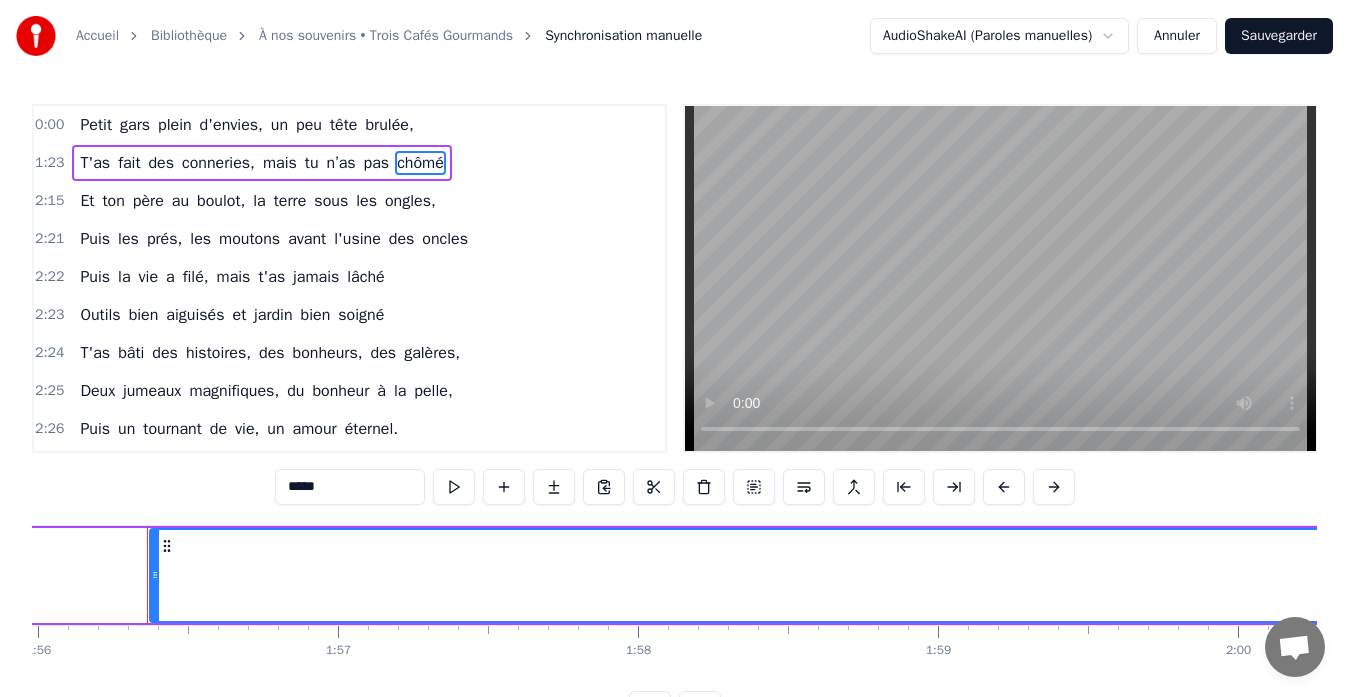 scroll, scrollTop: 0, scrollLeft: 34809, axis: horizontal 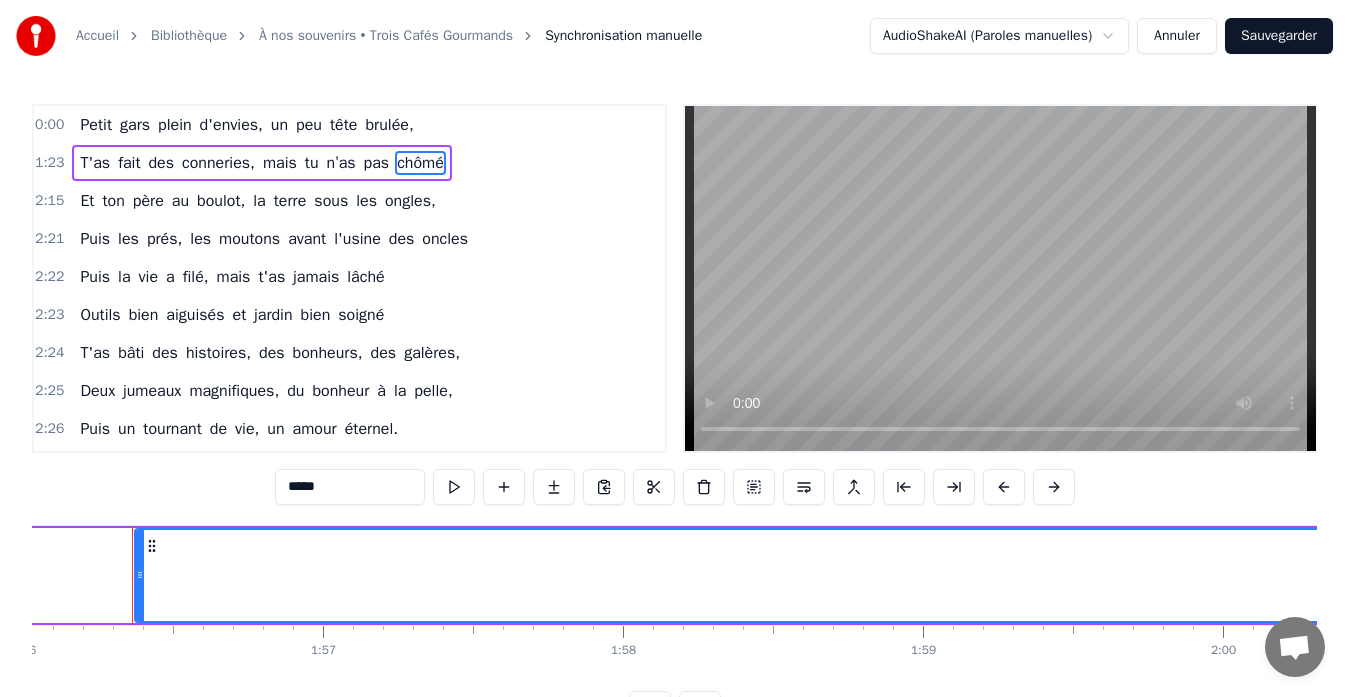 click on "Petit" at bounding box center (96, 125) 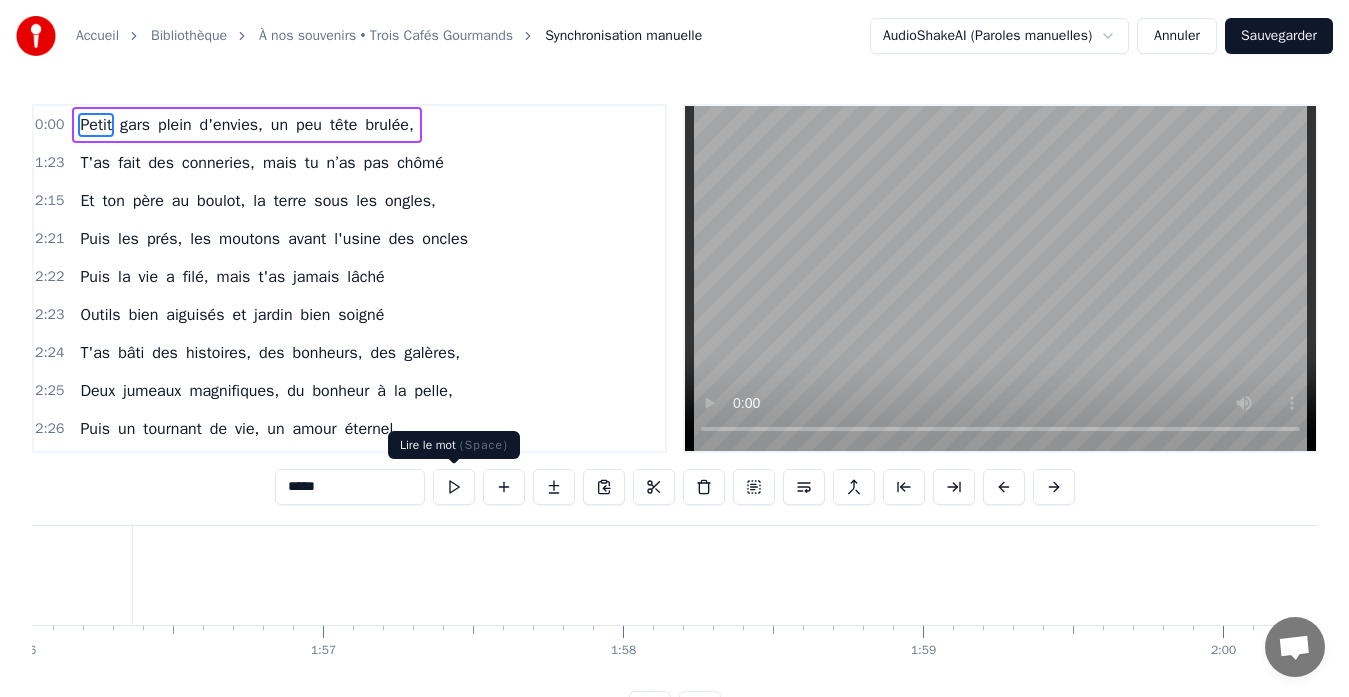 click at bounding box center (454, 487) 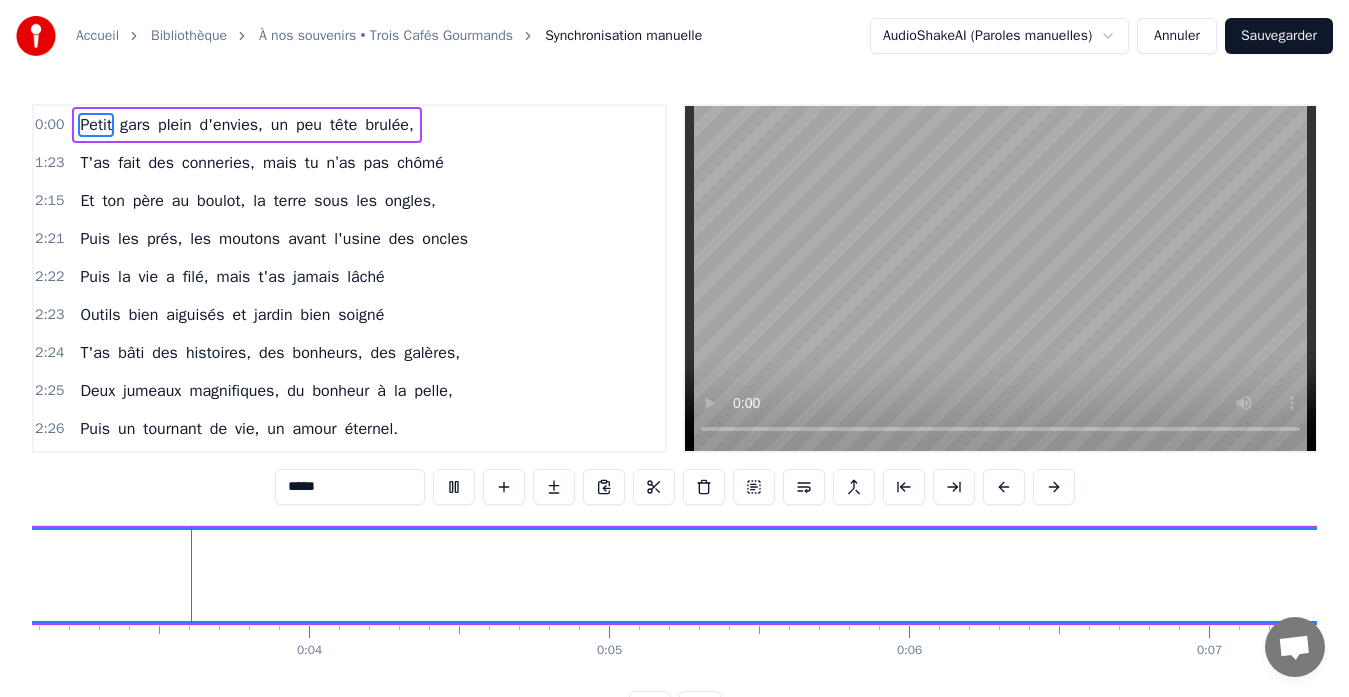 scroll, scrollTop: 0, scrollLeft: 933, axis: horizontal 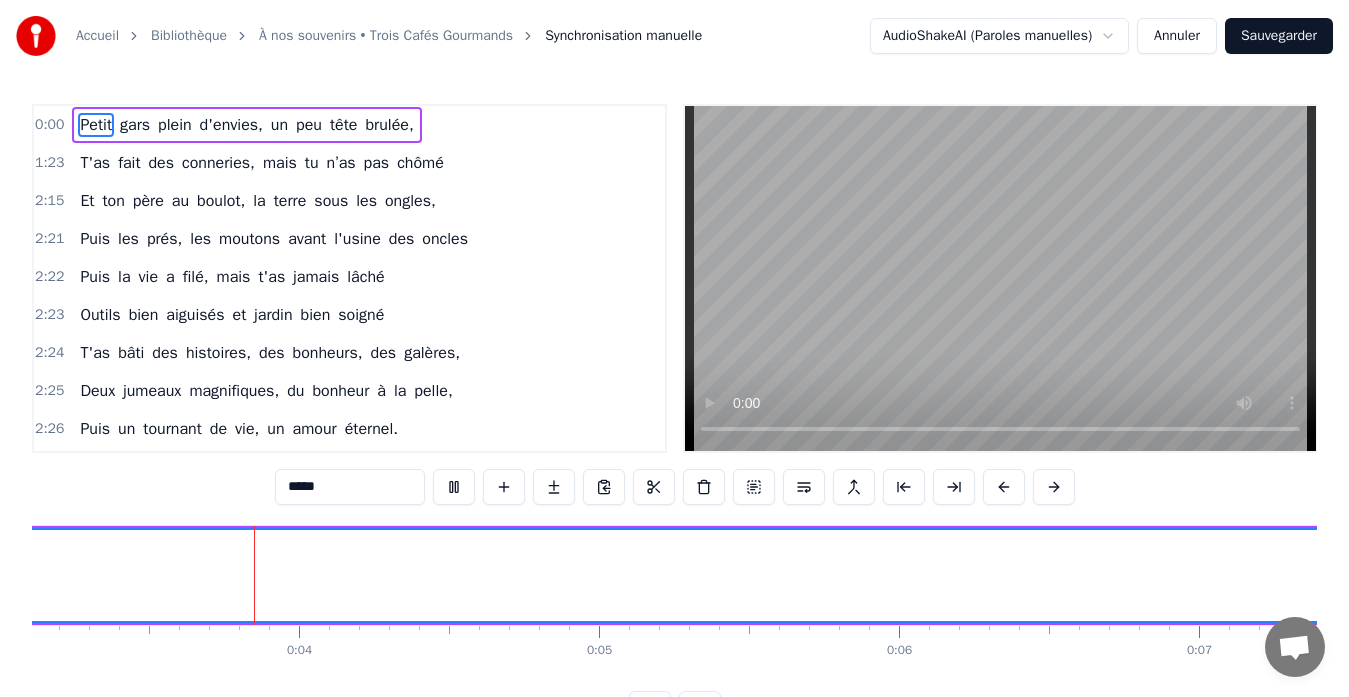 click at bounding box center (1000, 278) 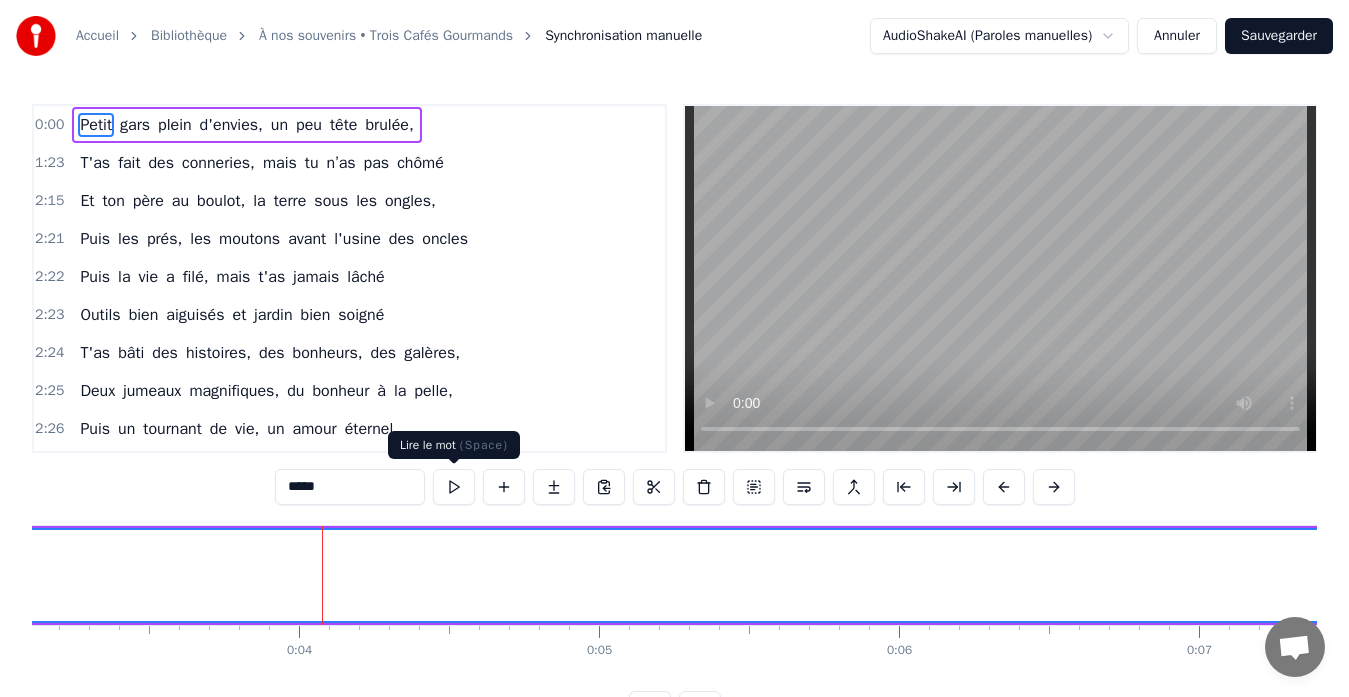 click at bounding box center [454, 487] 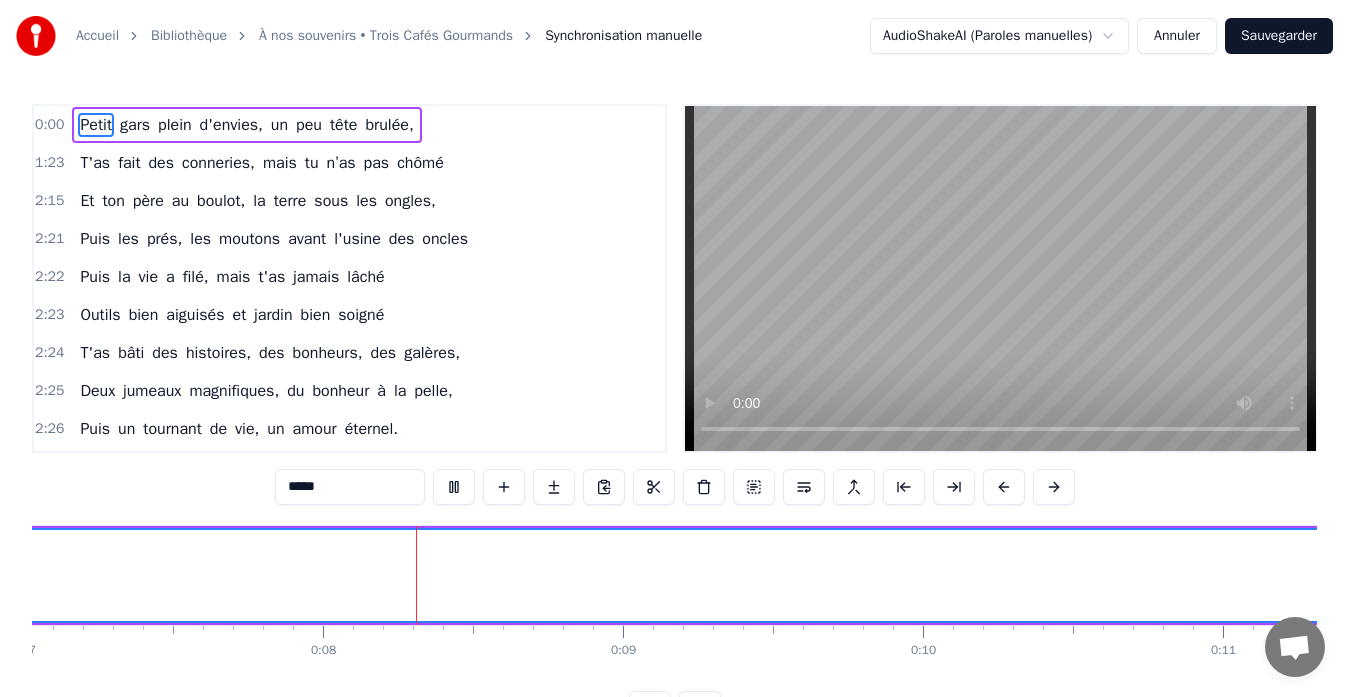 scroll, scrollTop: 0, scrollLeft: 2216, axis: horizontal 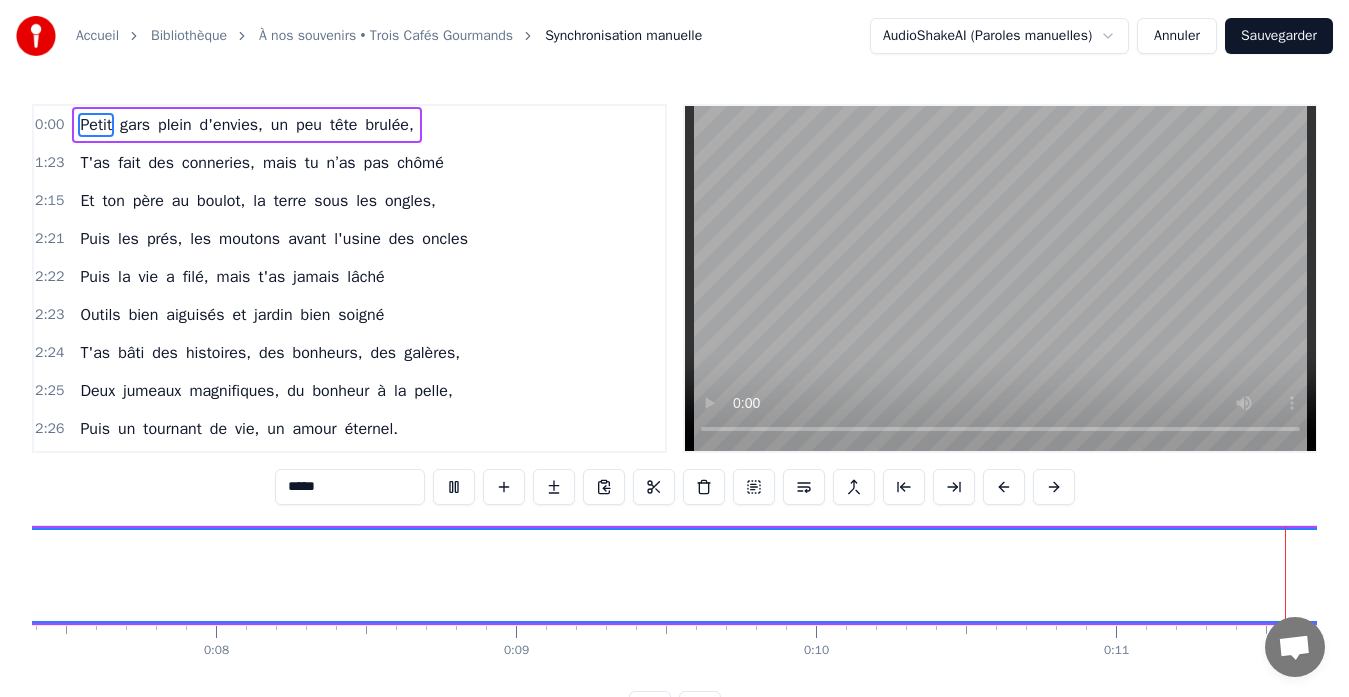 click on "Petit" at bounding box center (96, 125) 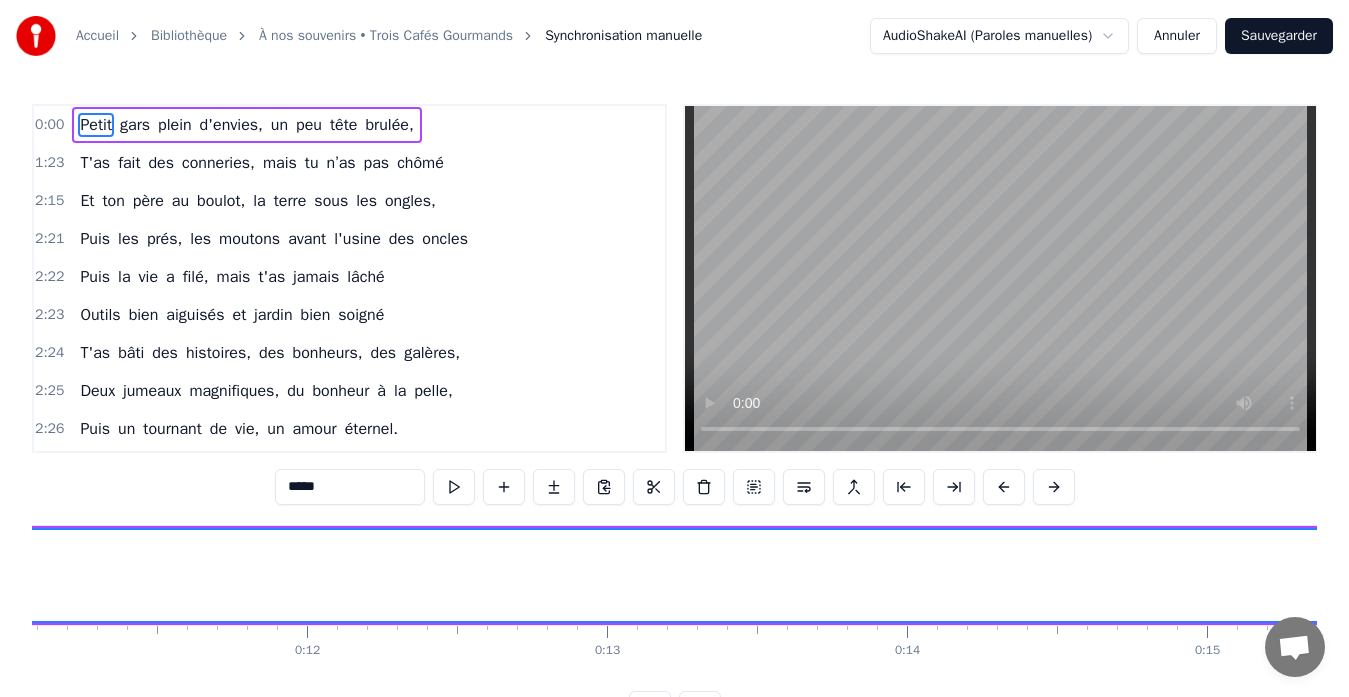 click on "gars" at bounding box center (135, 125) 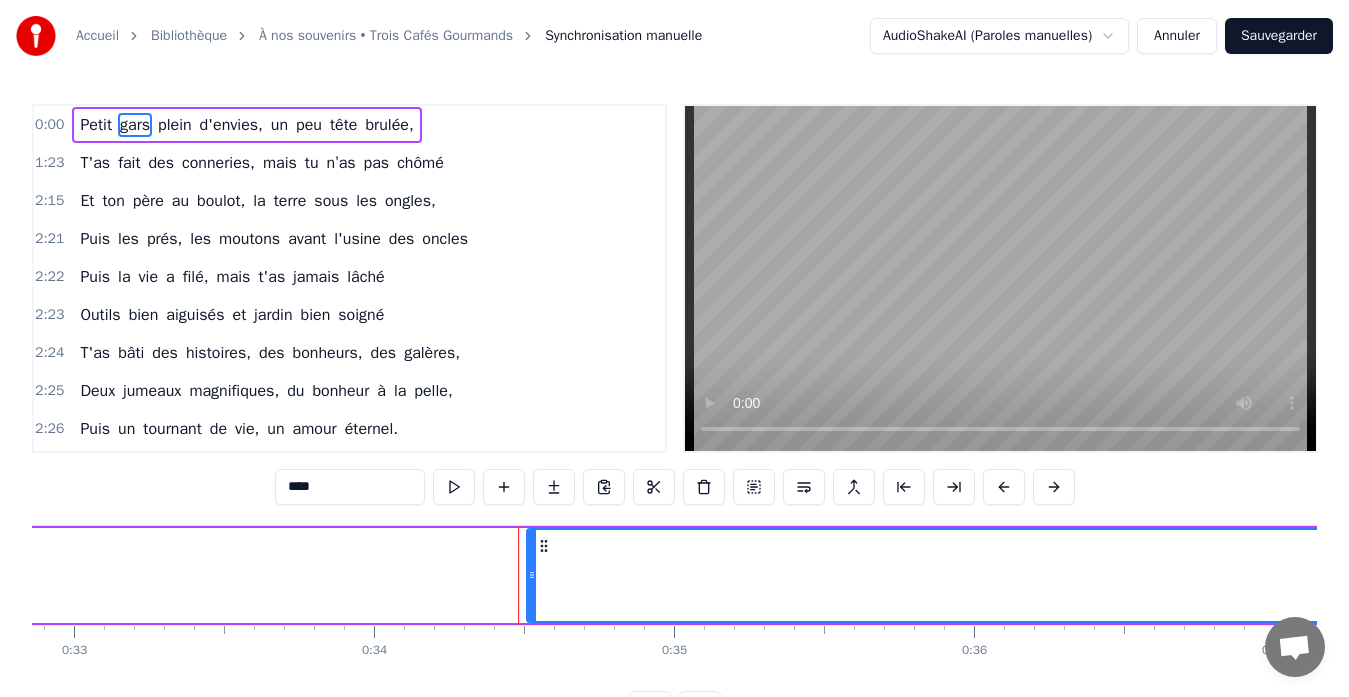 scroll, scrollTop: 0, scrollLeft: 10244, axis: horizontal 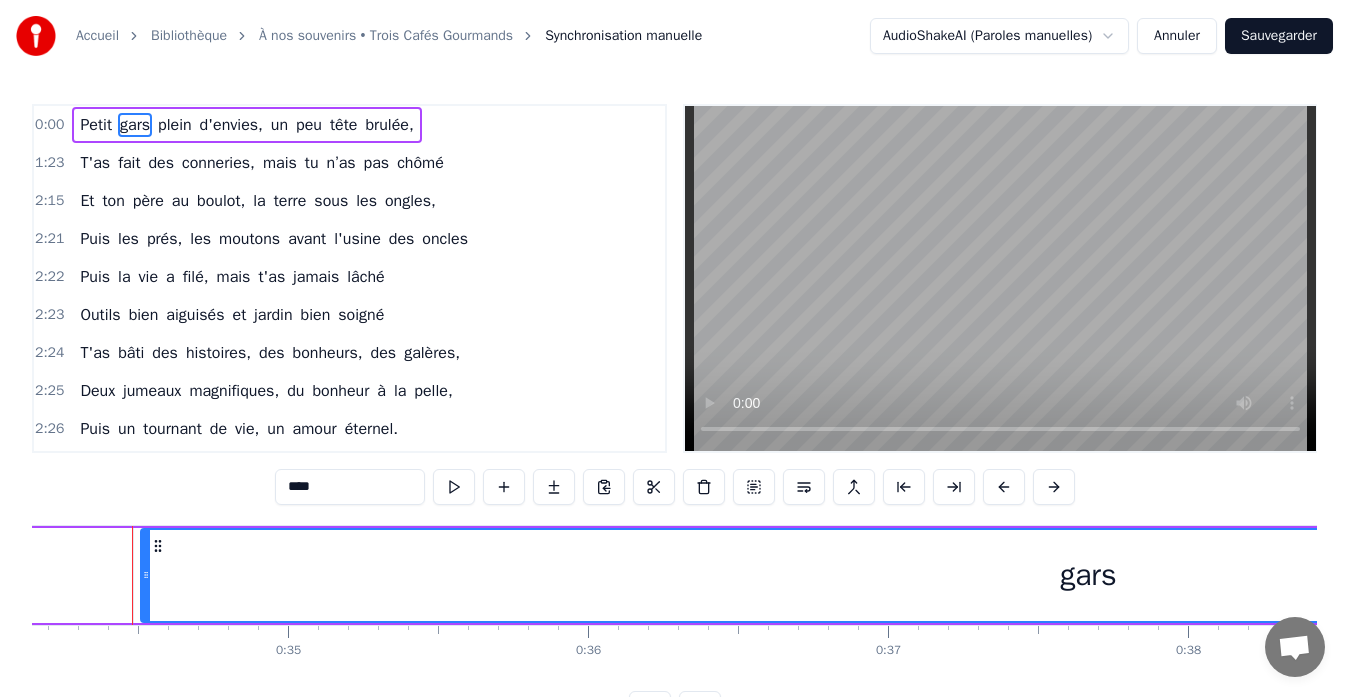 click on "plein" at bounding box center [175, 125] 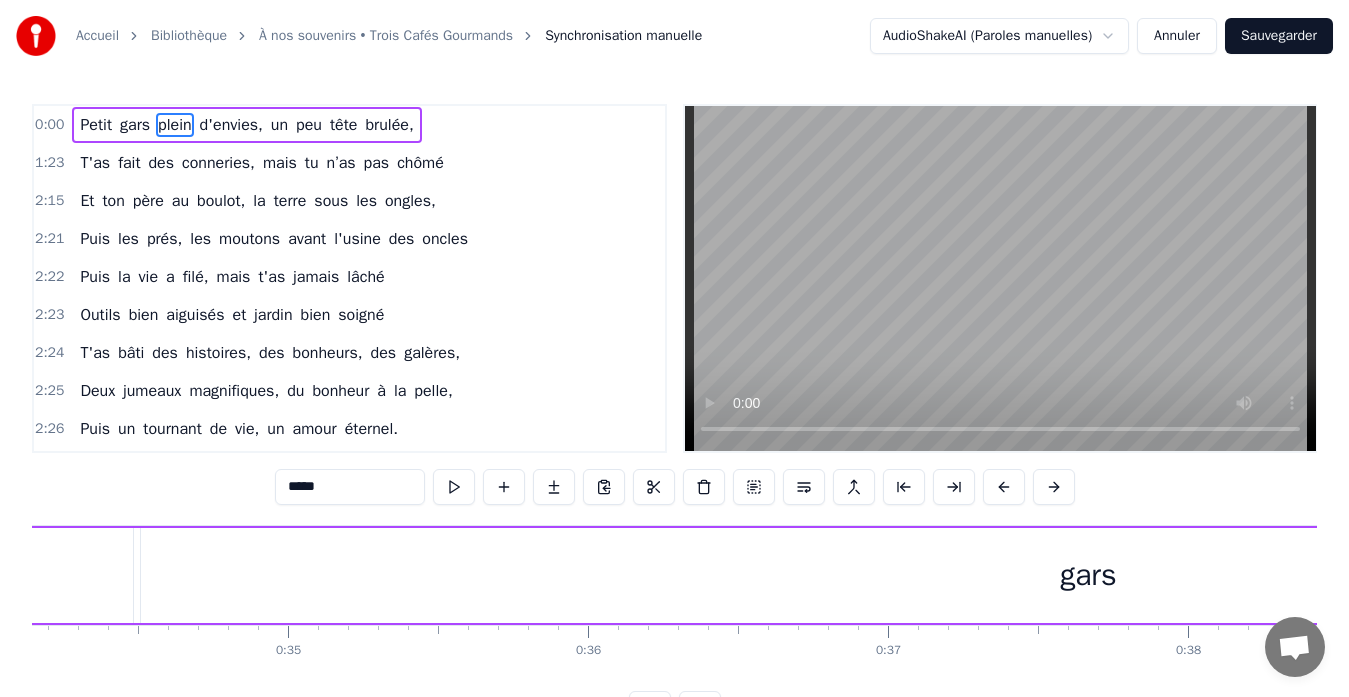 click on "d'envies," at bounding box center [231, 125] 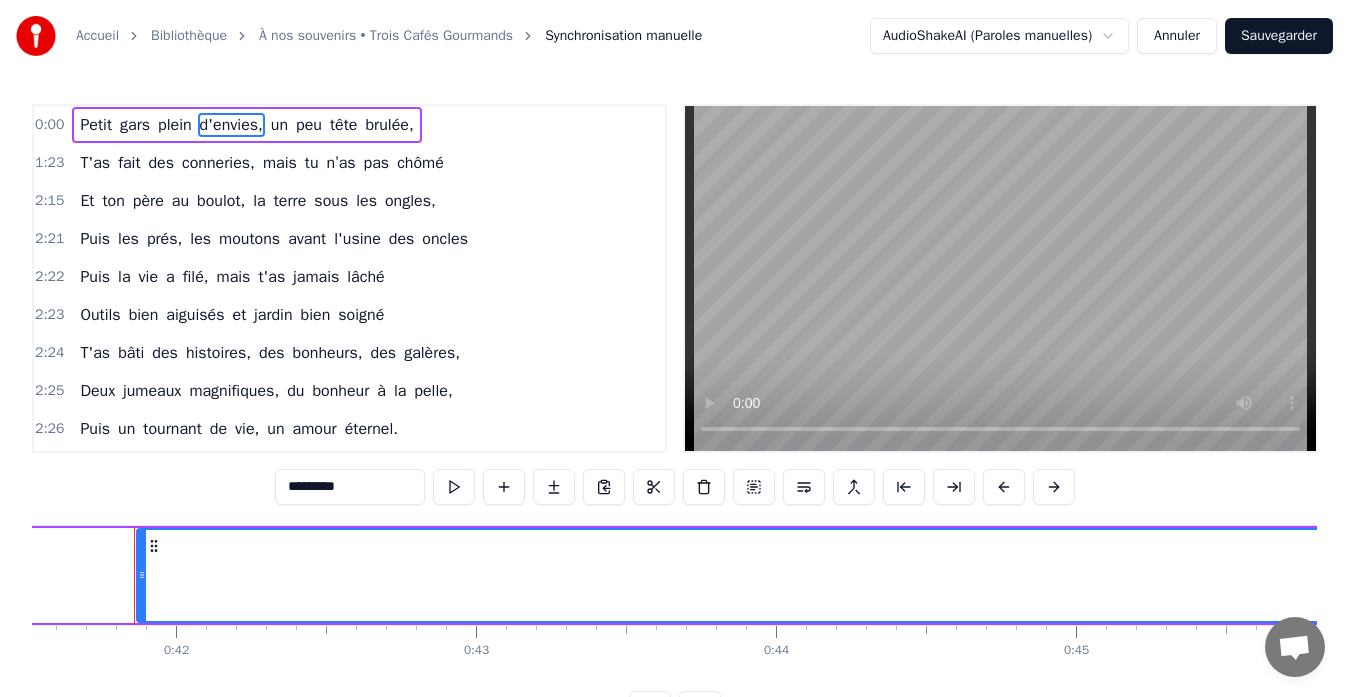 scroll, scrollTop: 0, scrollLeft: 12458, axis: horizontal 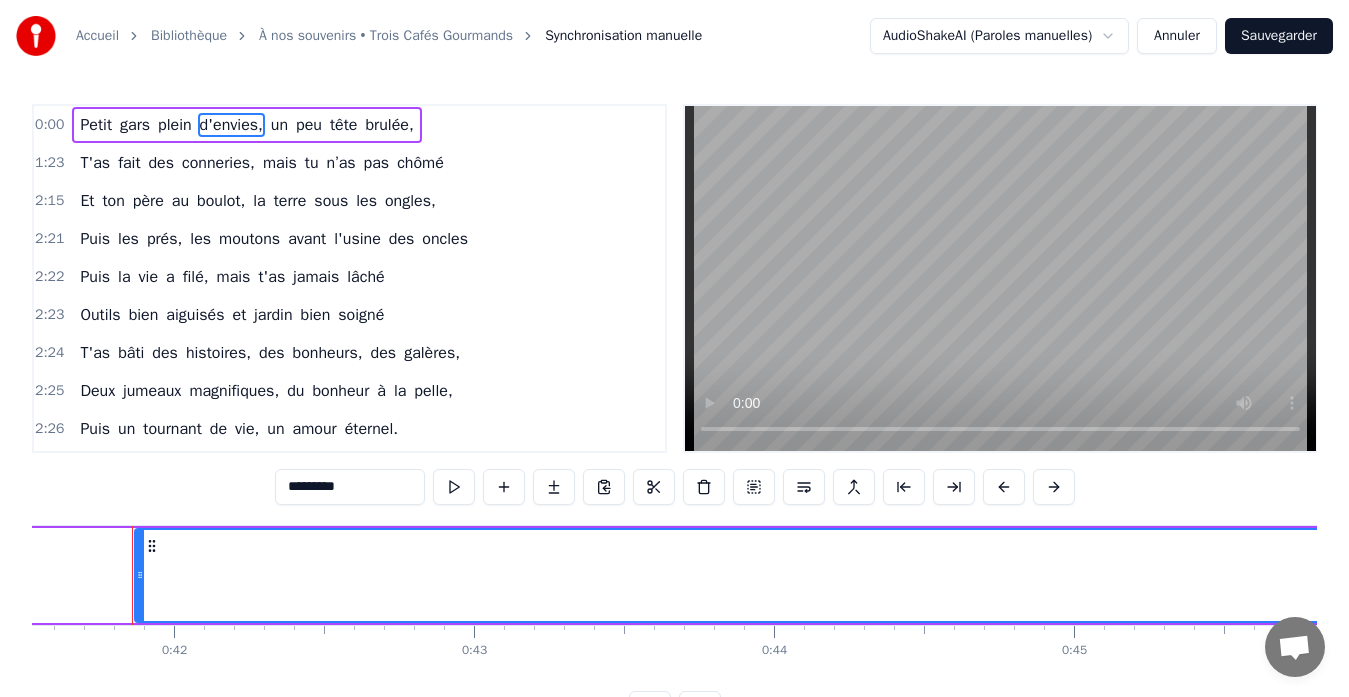 click at bounding box center (140, 575) 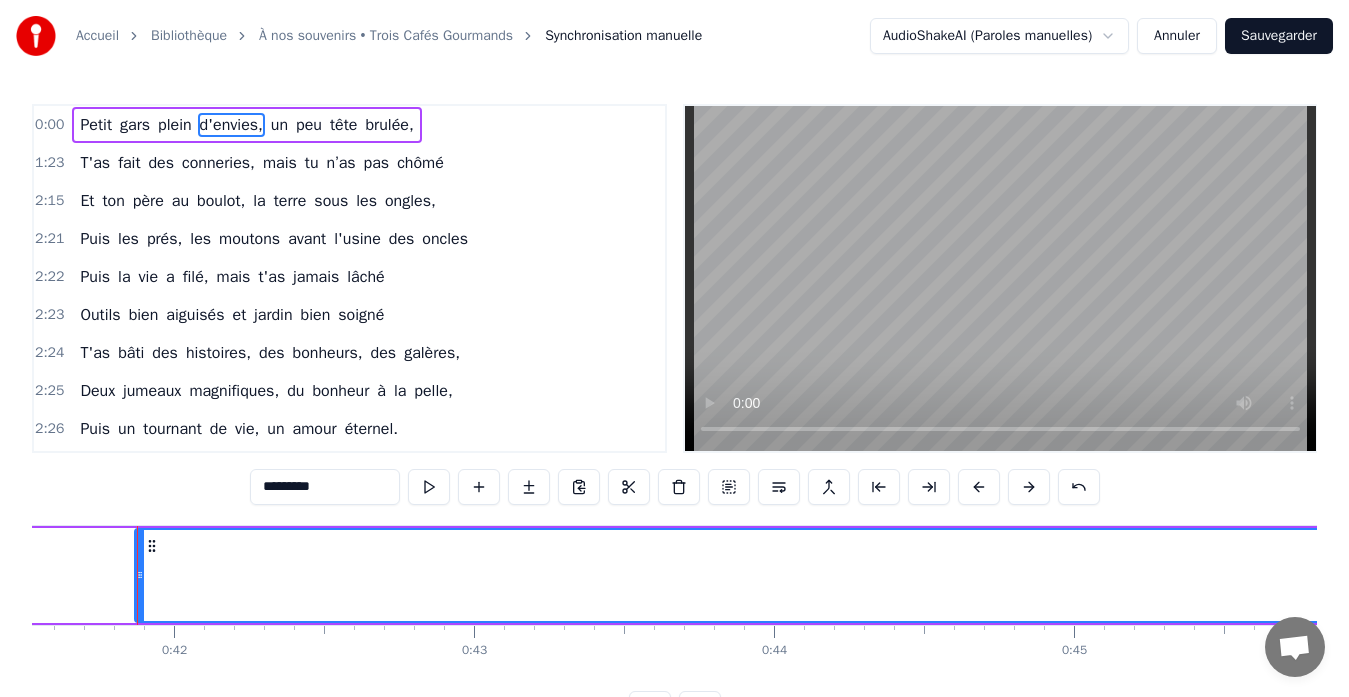 click on "d'envies," at bounding box center (5357, 575) 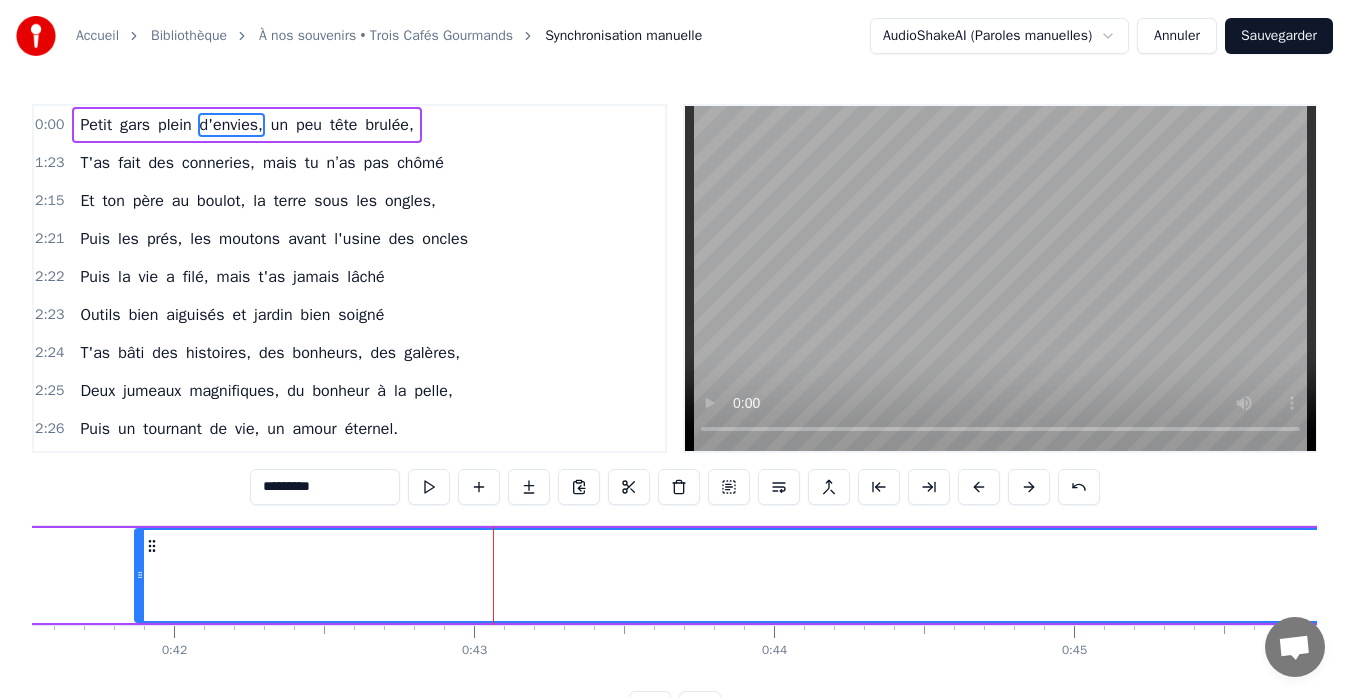 drag, startPoint x: 275, startPoint y: 129, endPoint x: 288, endPoint y: 133, distance: 13.601471 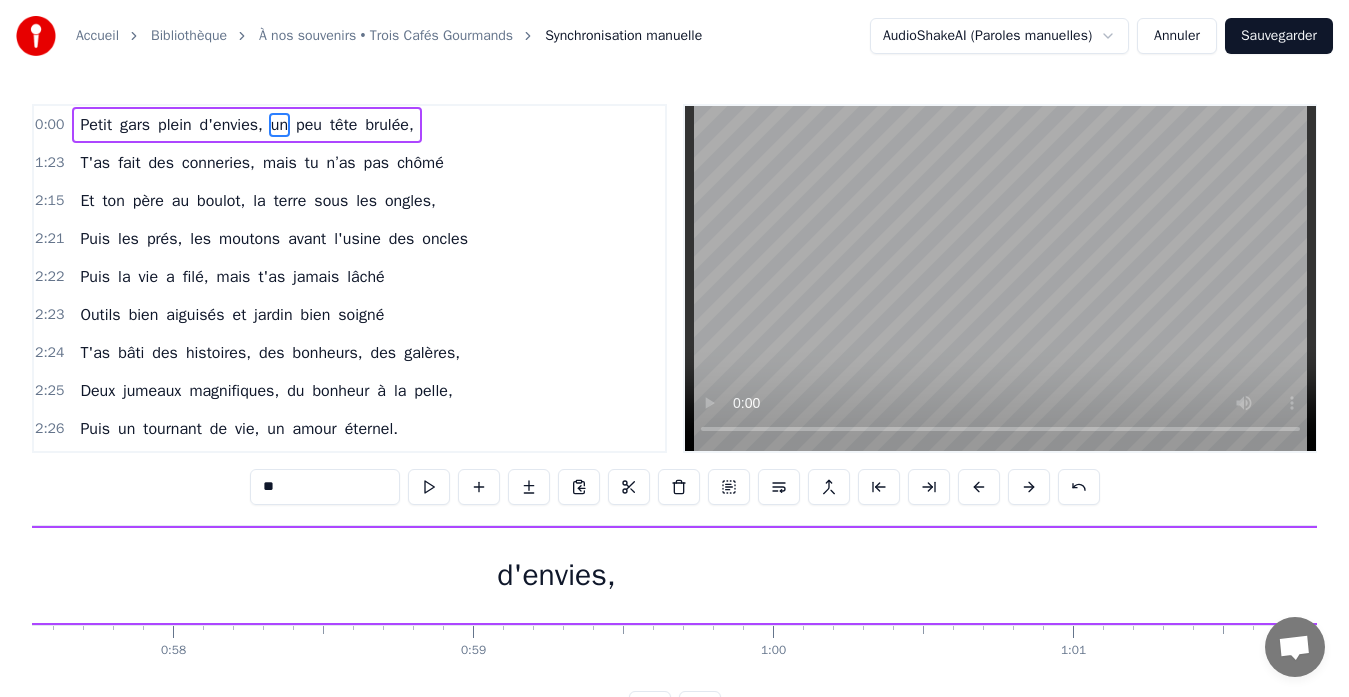 click on "Petit gars plein d'envies, un peu tête brulée," at bounding box center (246, 125) 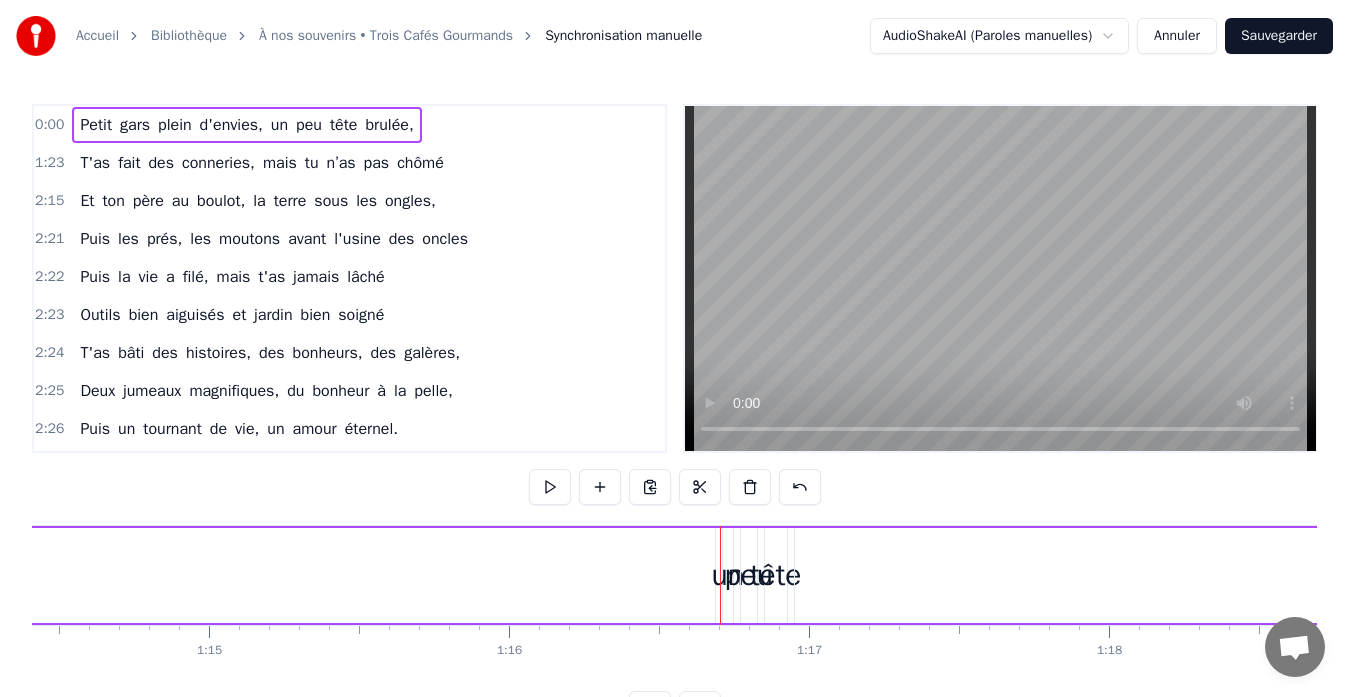 scroll, scrollTop: 0, scrollLeft: 22910, axis: horizontal 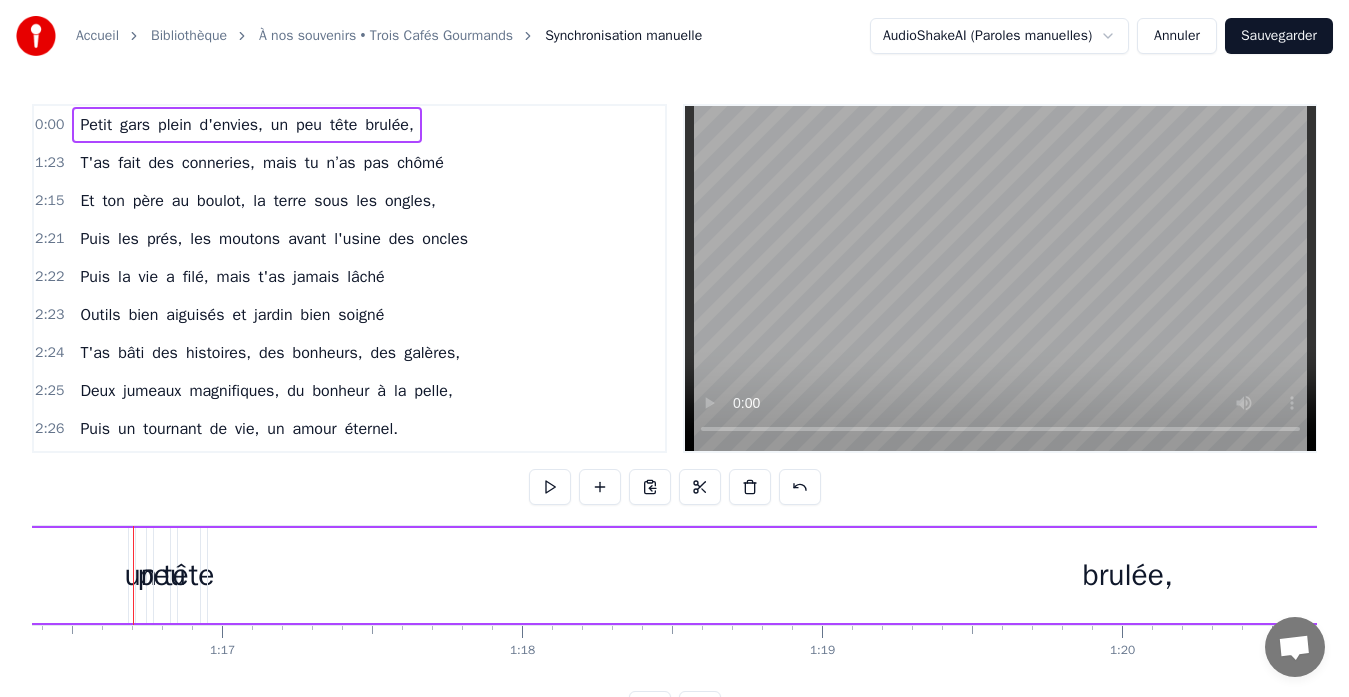 click on "Petit" at bounding box center (96, 125) 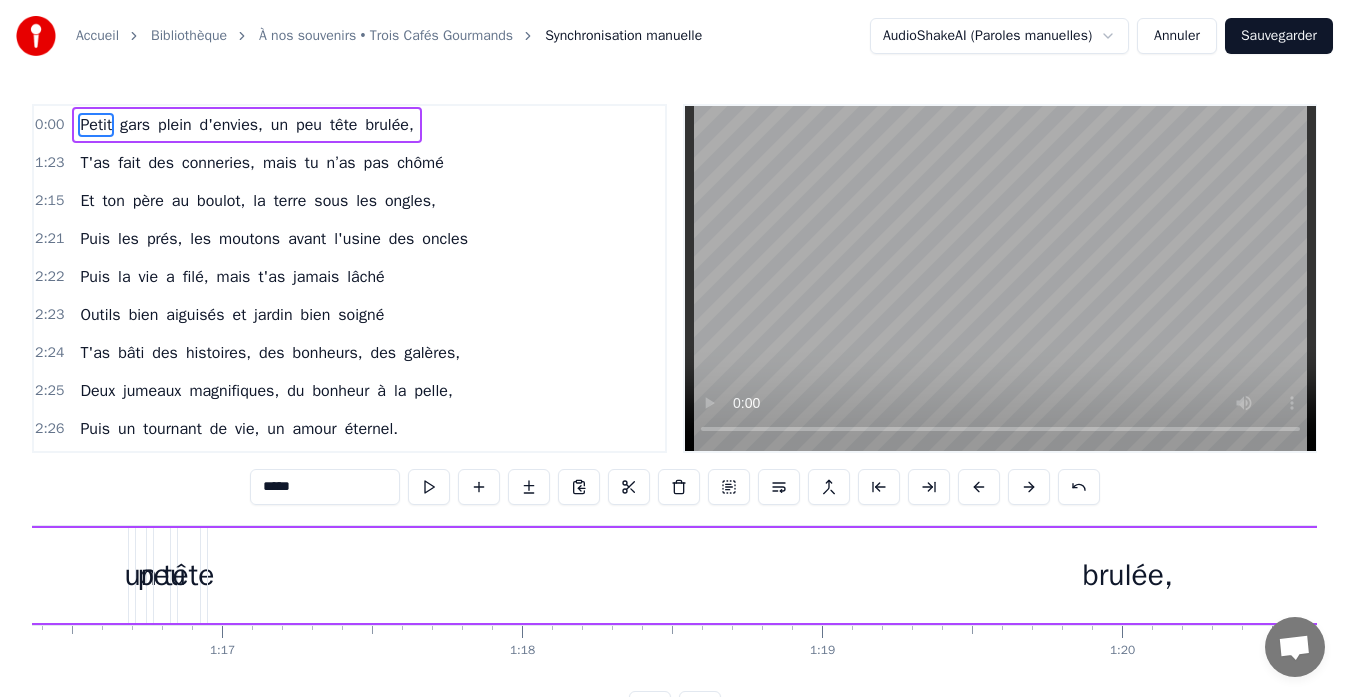 click on "peu" at bounding box center [161, 575] 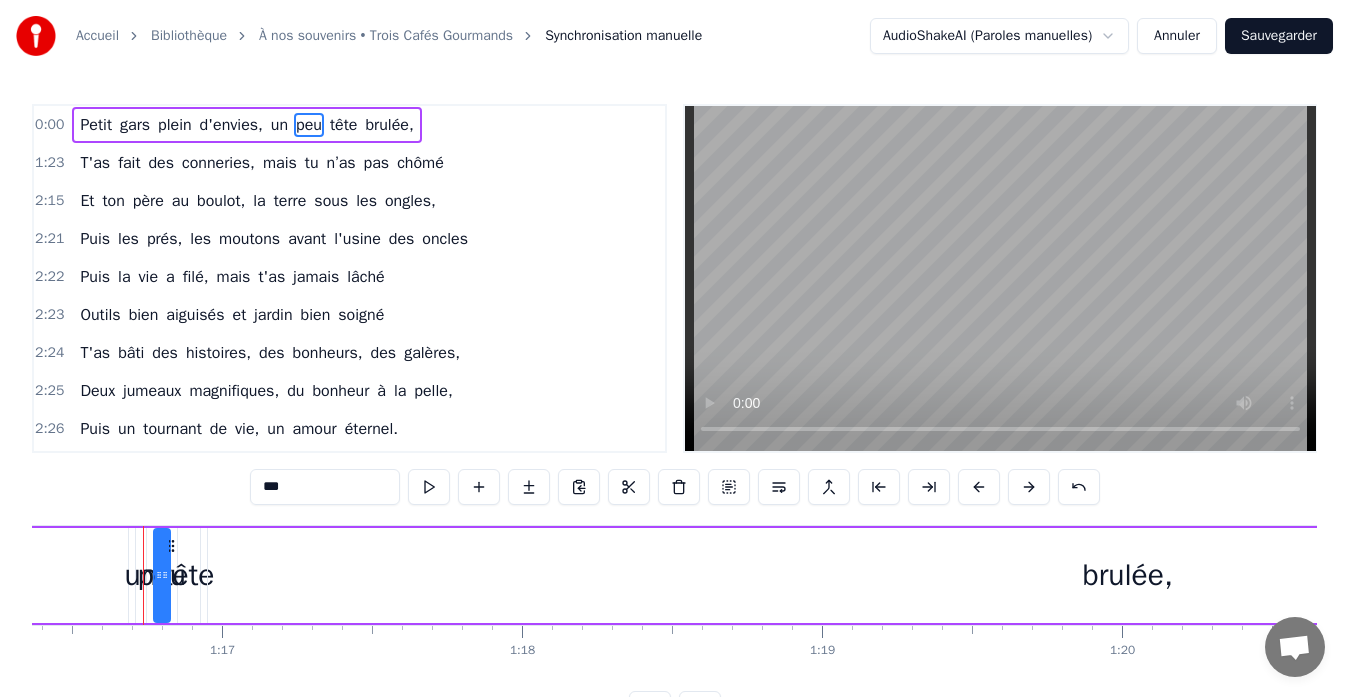 click on "un" at bounding box center [141, 575] 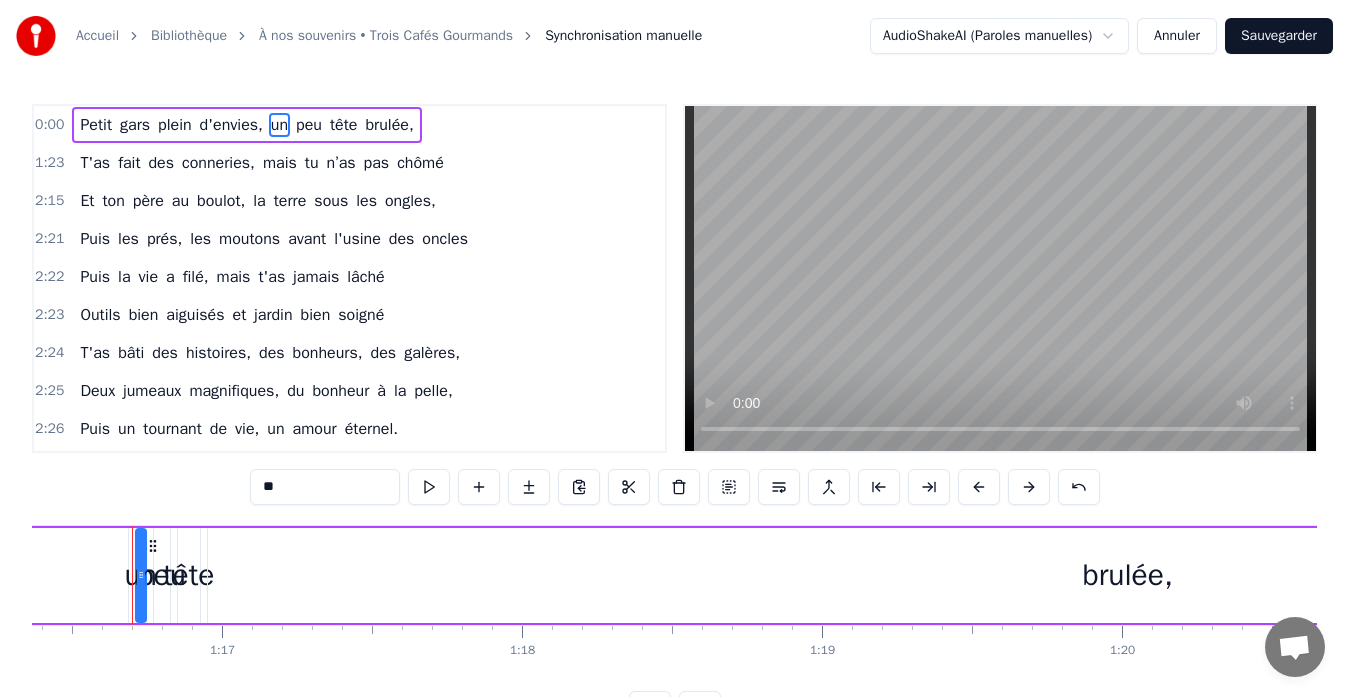 click on "d'envies," at bounding box center (-5095, 575) 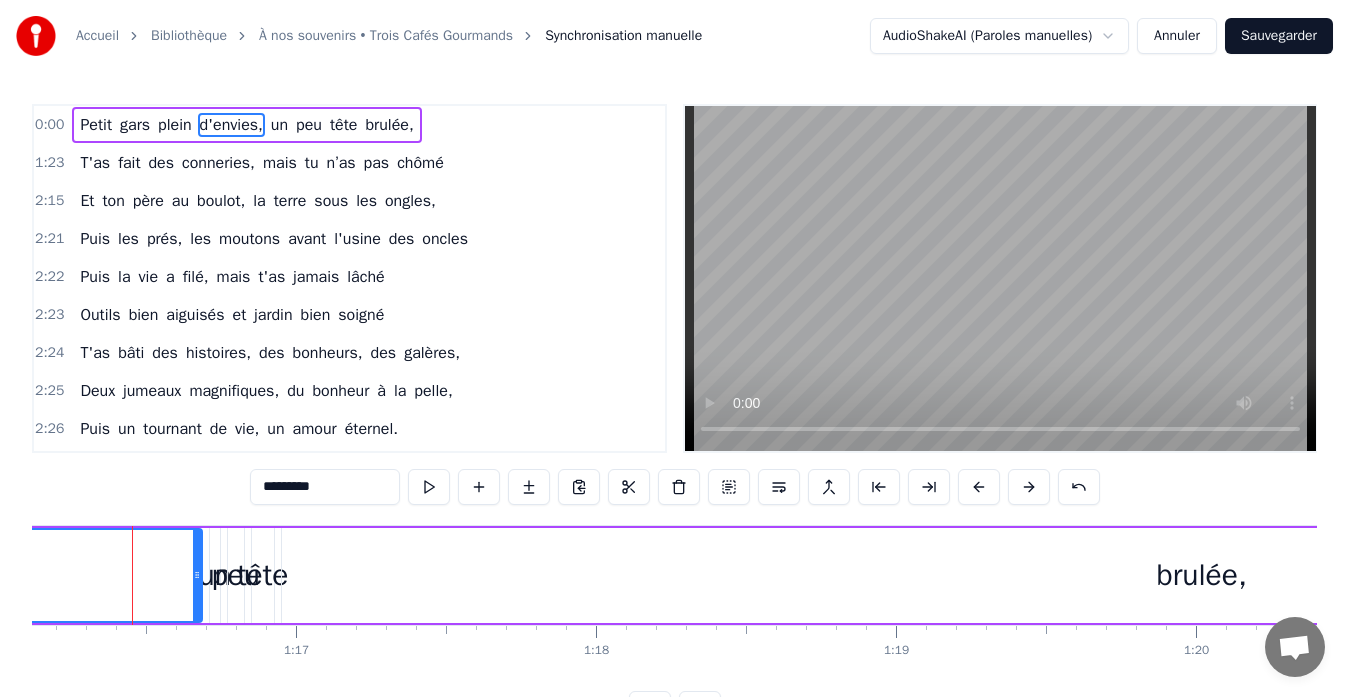 click on "d'envies," at bounding box center (-5021, 575) 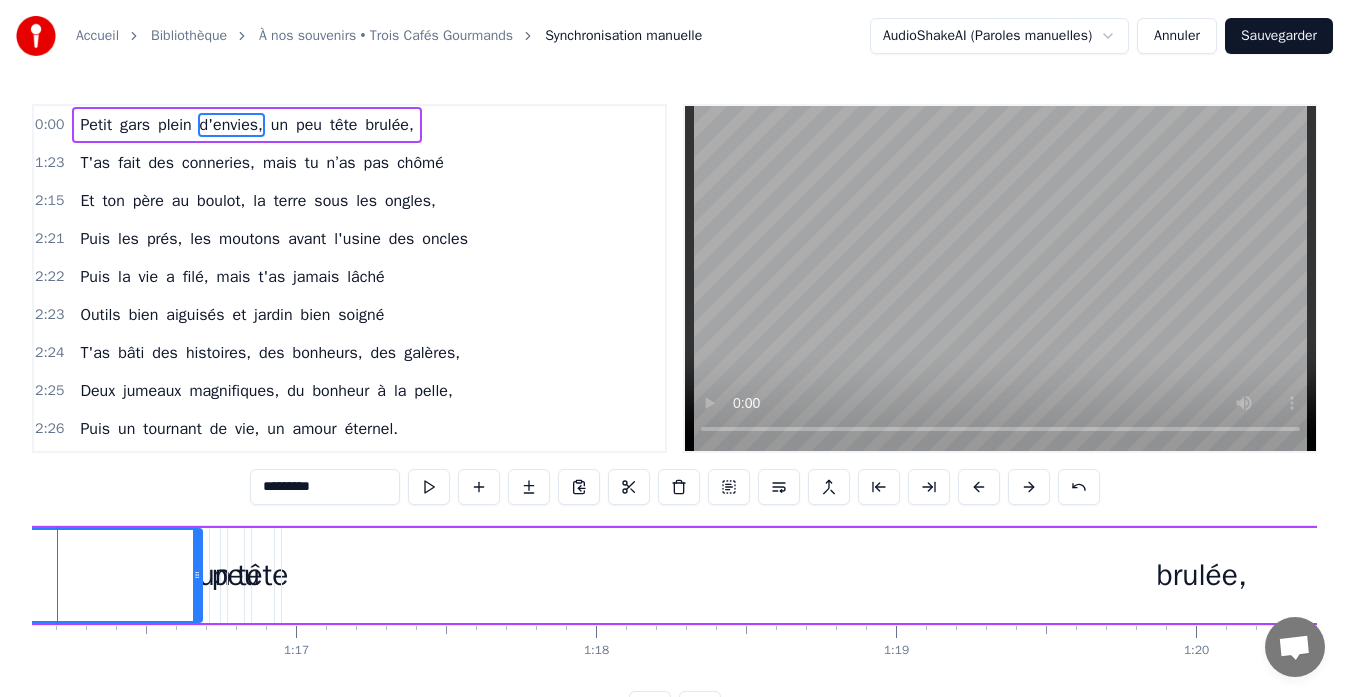 scroll, scrollTop: 0, scrollLeft: 22761, axis: horizontal 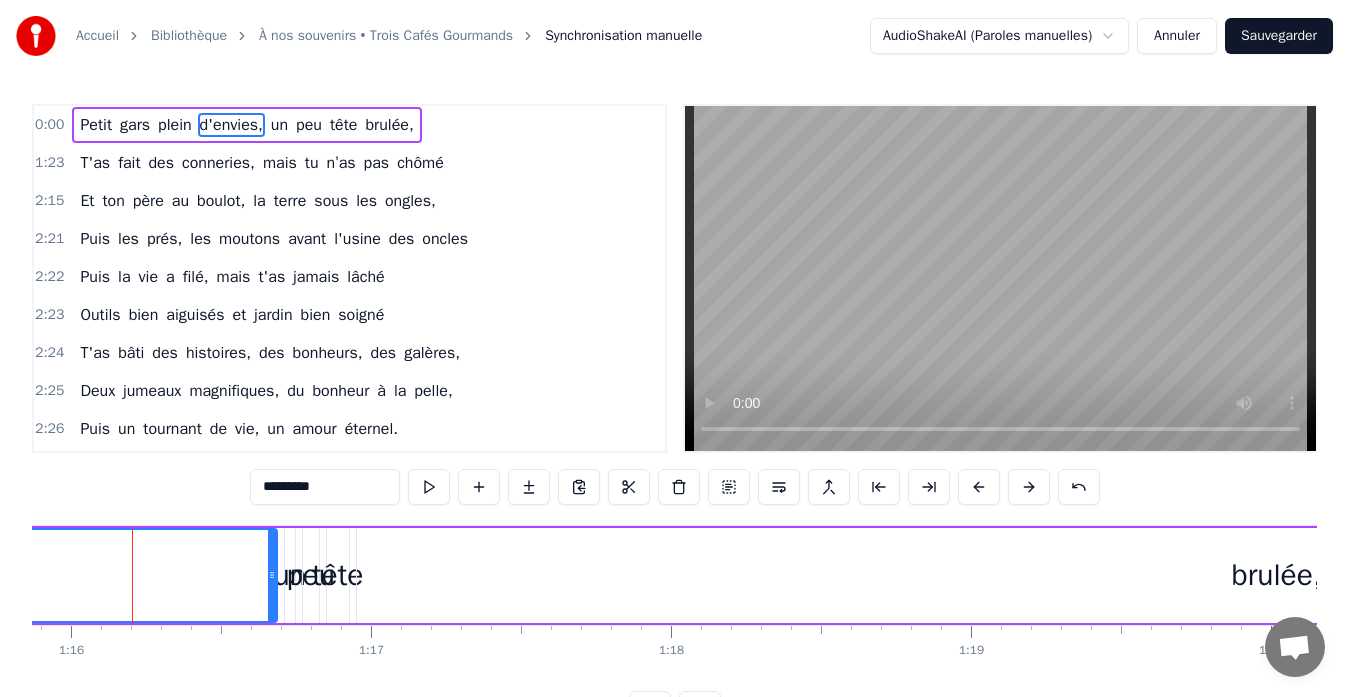 click on "d'envies," at bounding box center [-4946, 575] 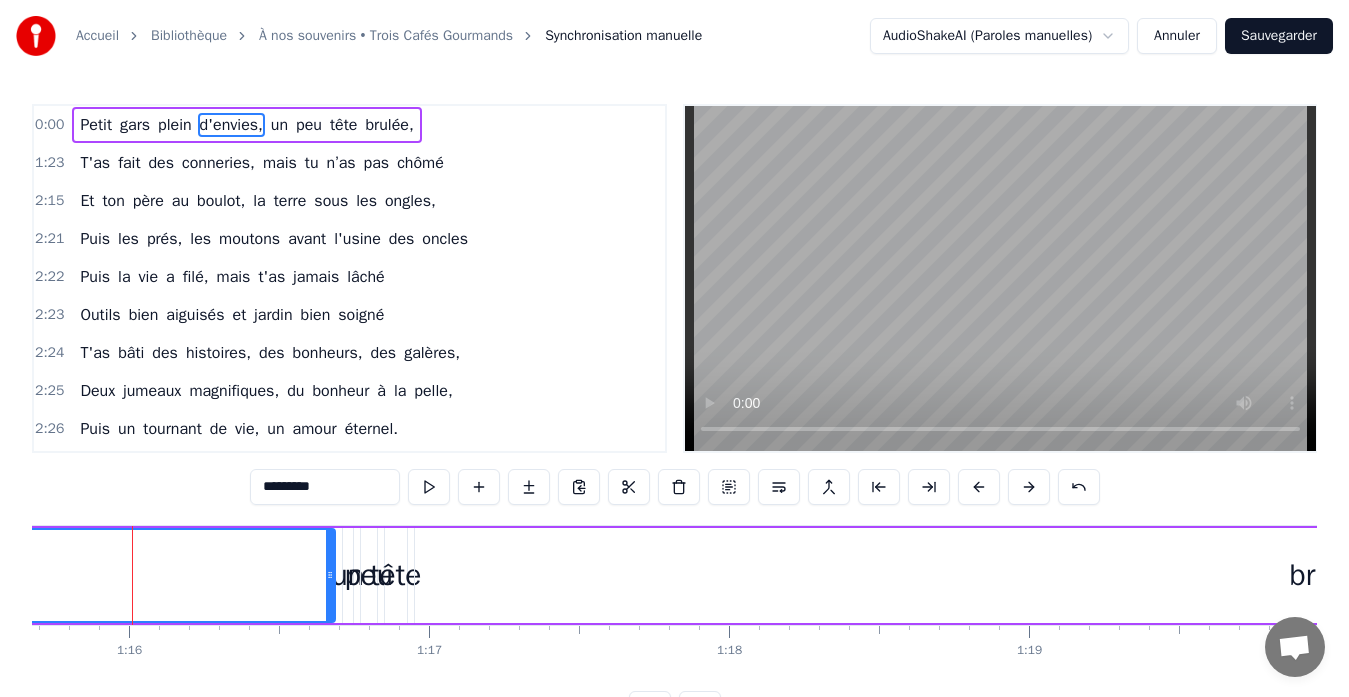 click on "d'envies," at bounding box center [-4888, 575] 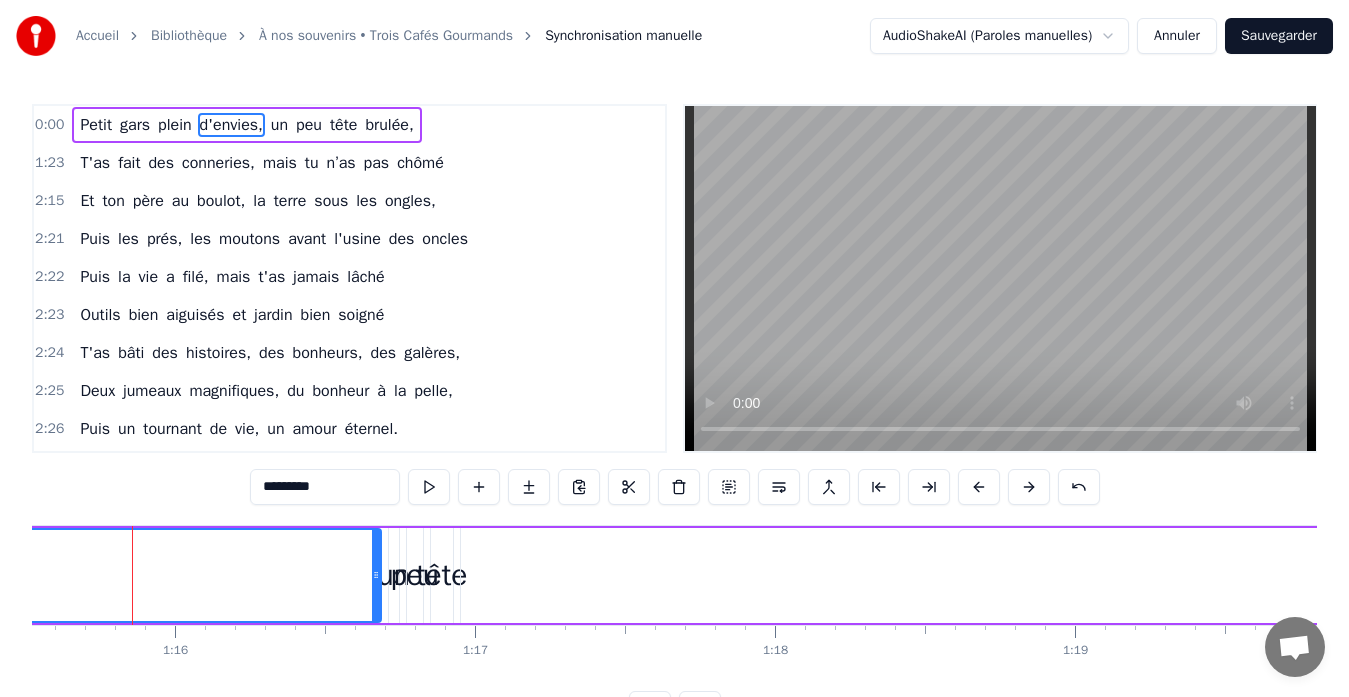 click on "d'envies," at bounding box center (-4842, 575) 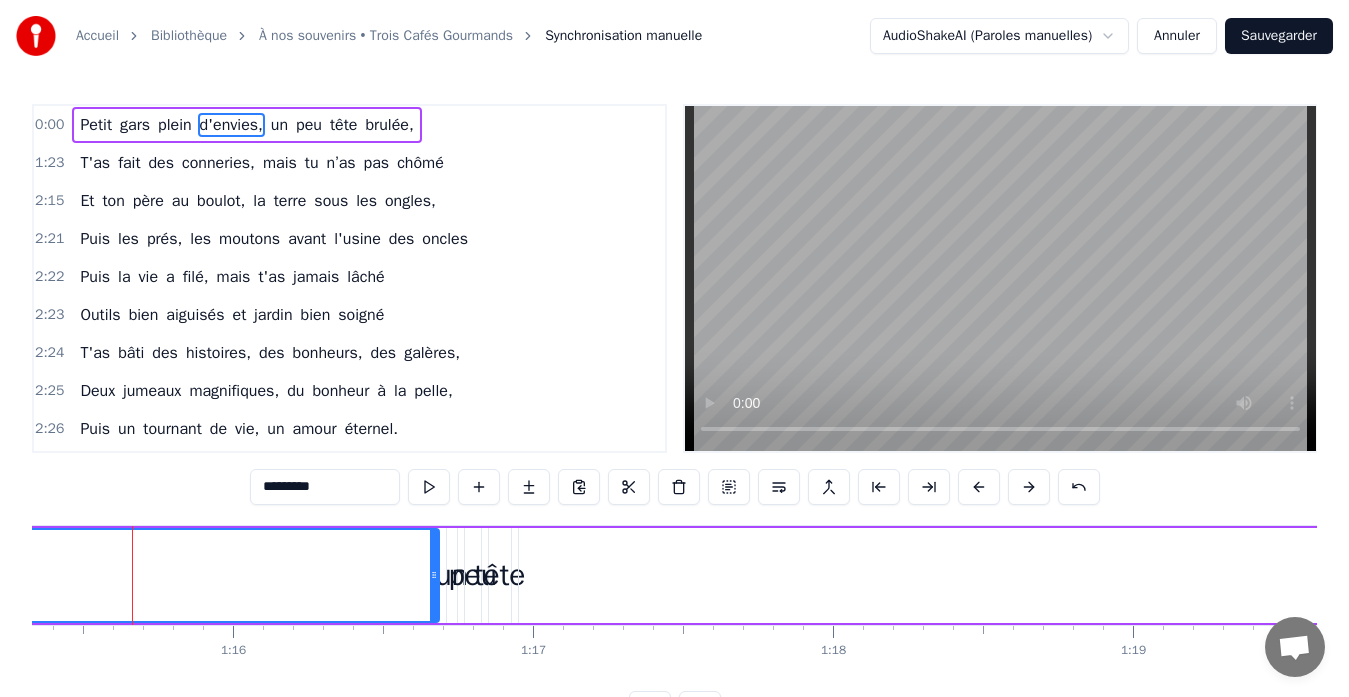 click on "d'envies," at bounding box center (-4784, 575) 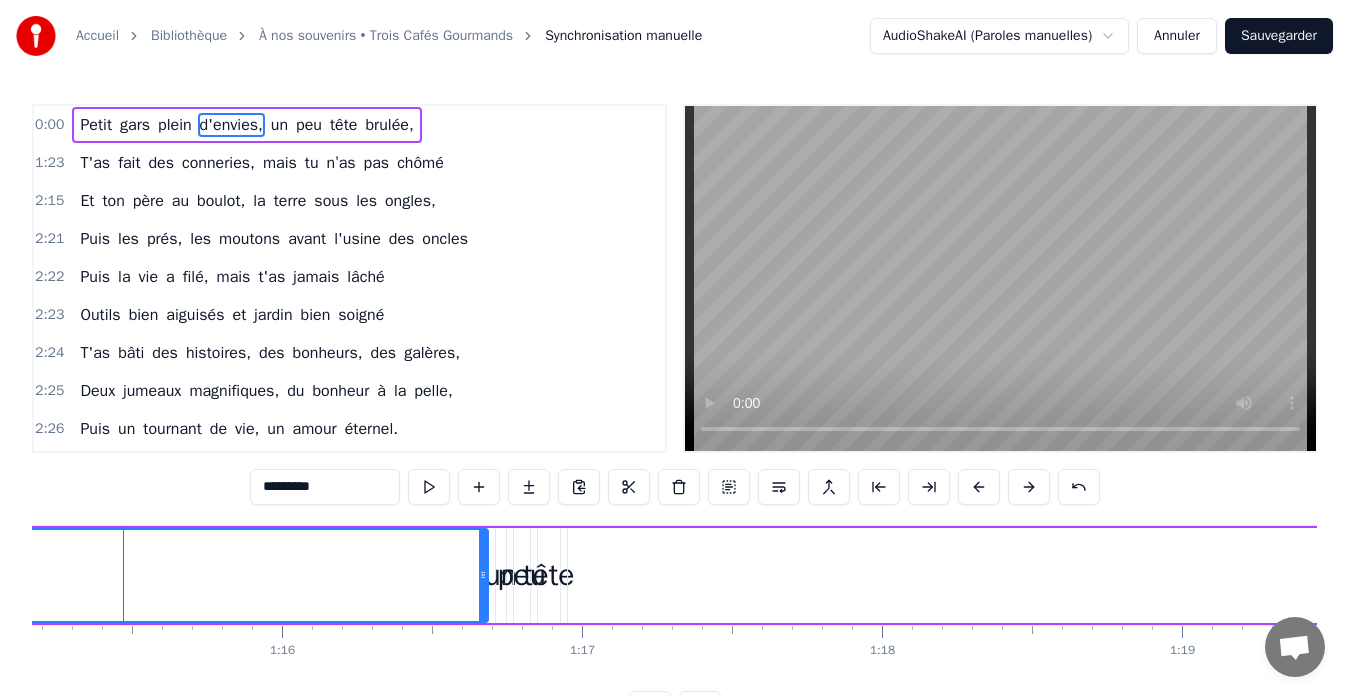 click on "d'envies," at bounding box center (-4735, 575) 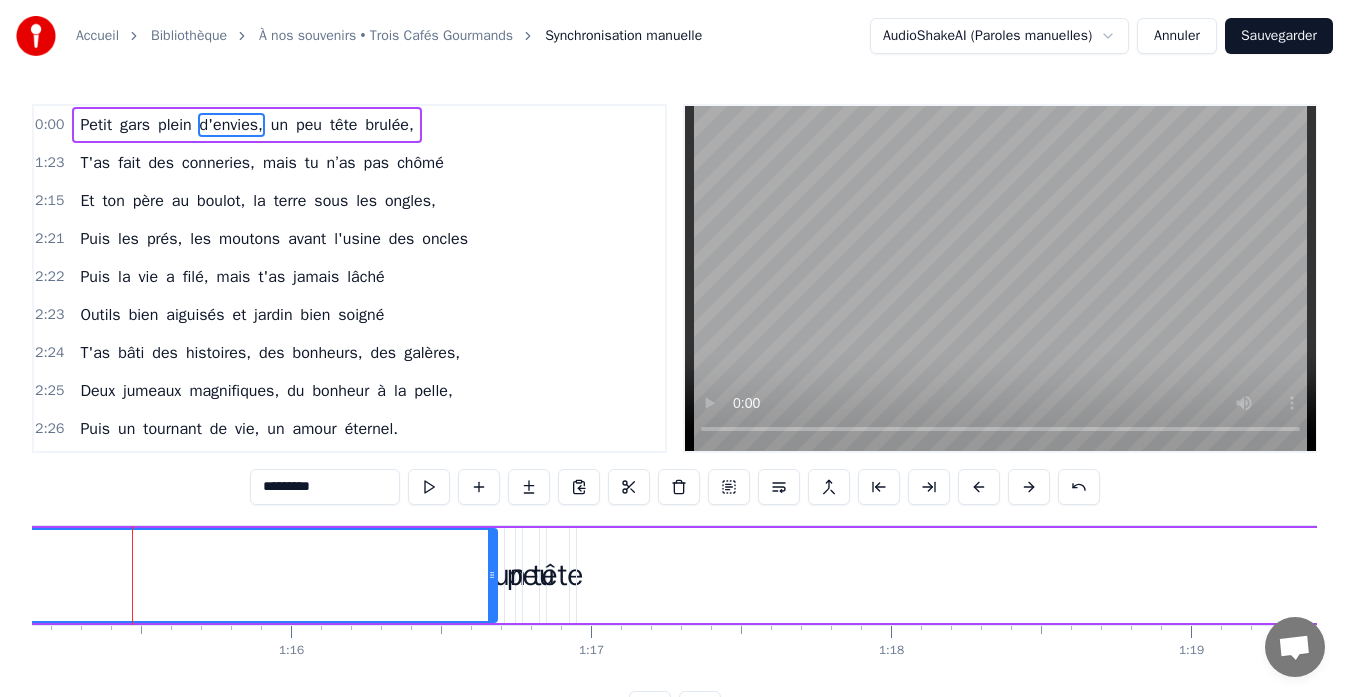 click on "d'envies," at bounding box center [-4726, 575] 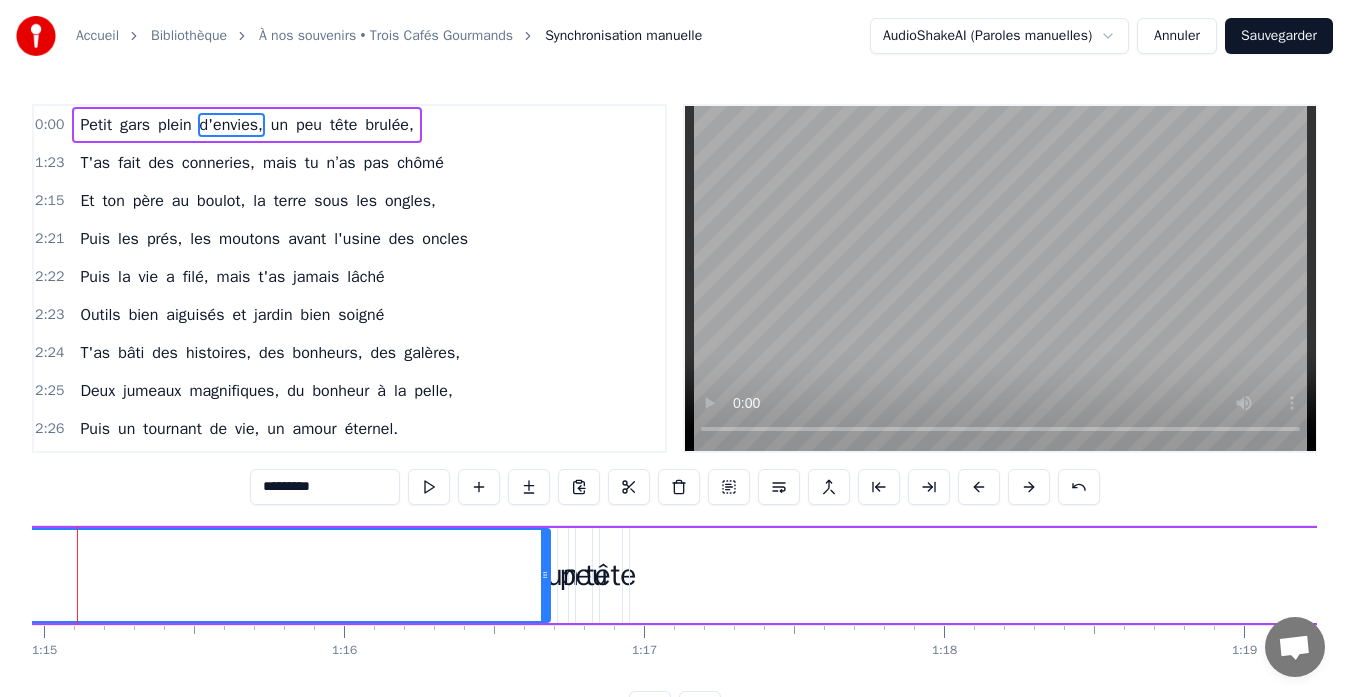 click on "d'envies," at bounding box center (-4673, 575) 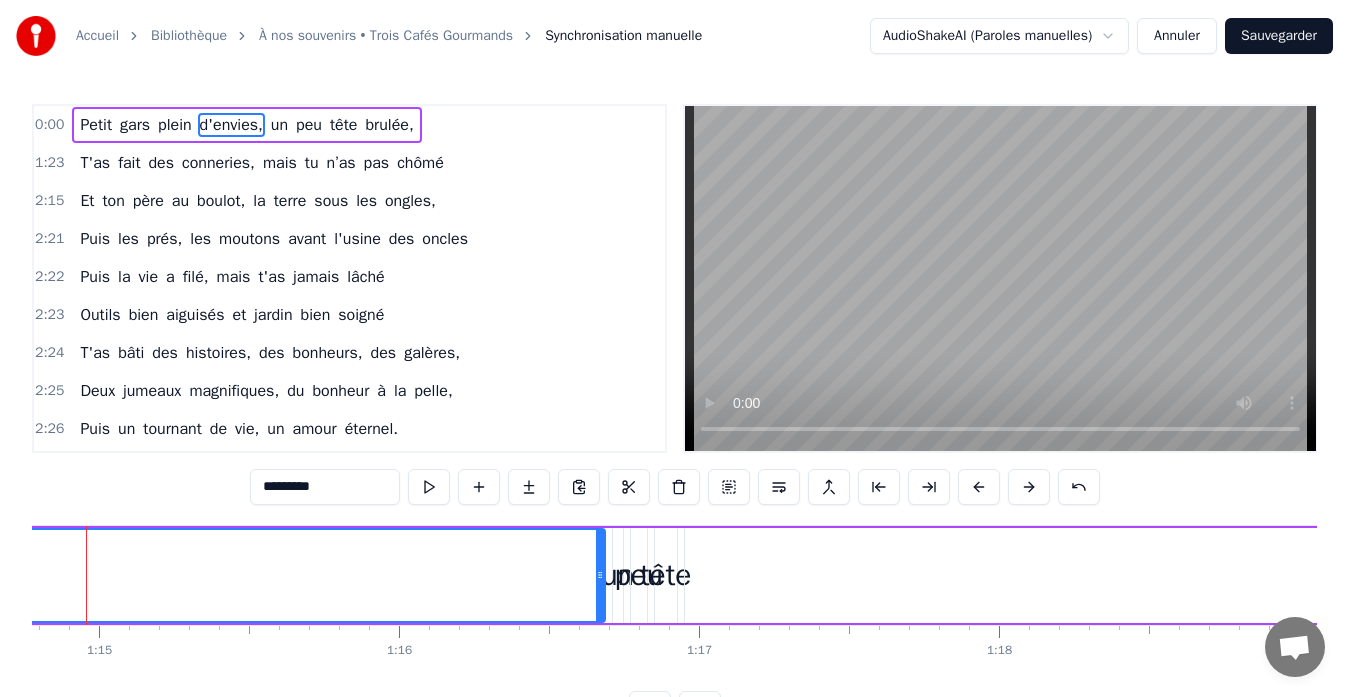 click on "d'envies," at bounding box center (-4618, 575) 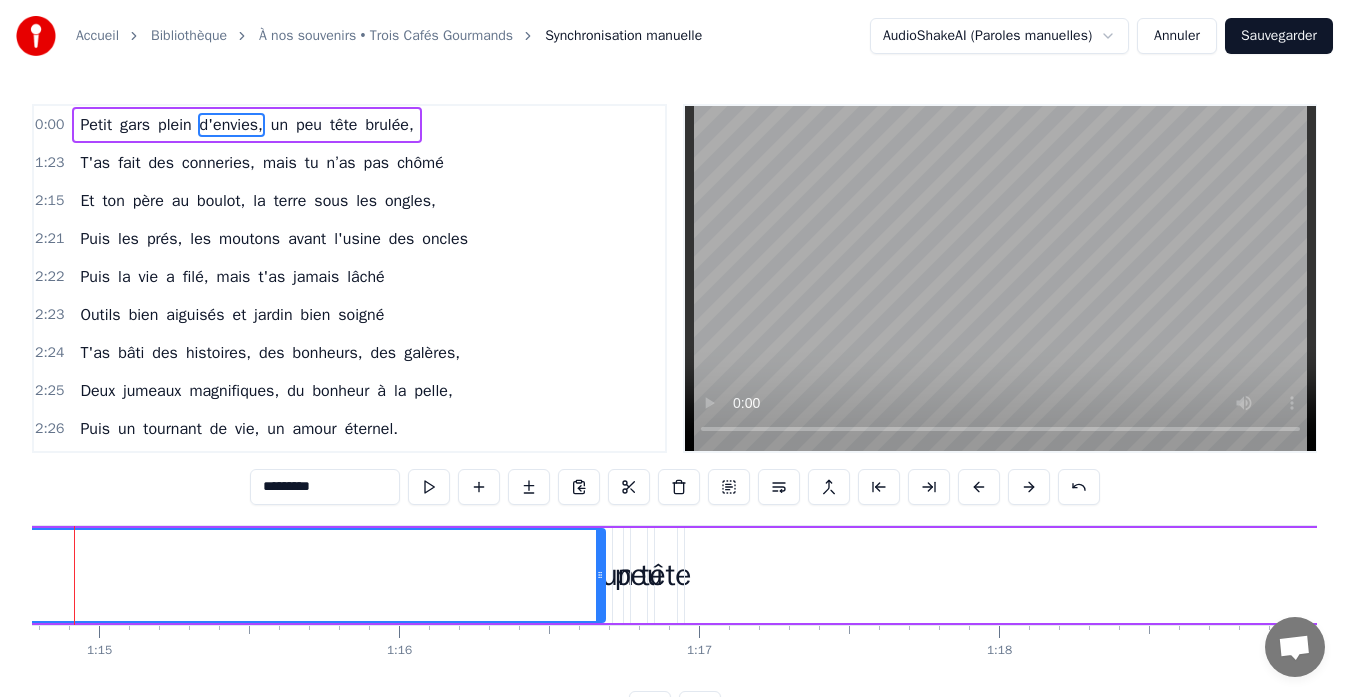 click on "d'envies," at bounding box center [-4618, 575] 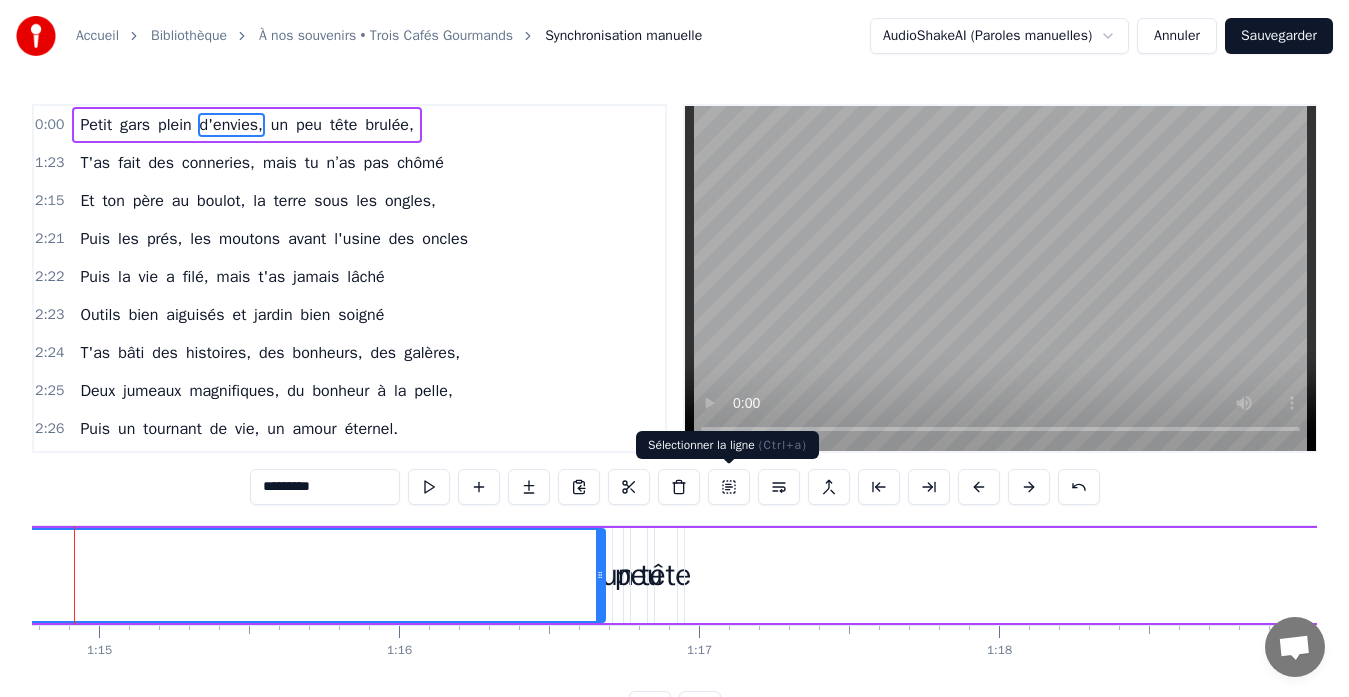 scroll, scrollTop: 0, scrollLeft: 22375, axis: horizontal 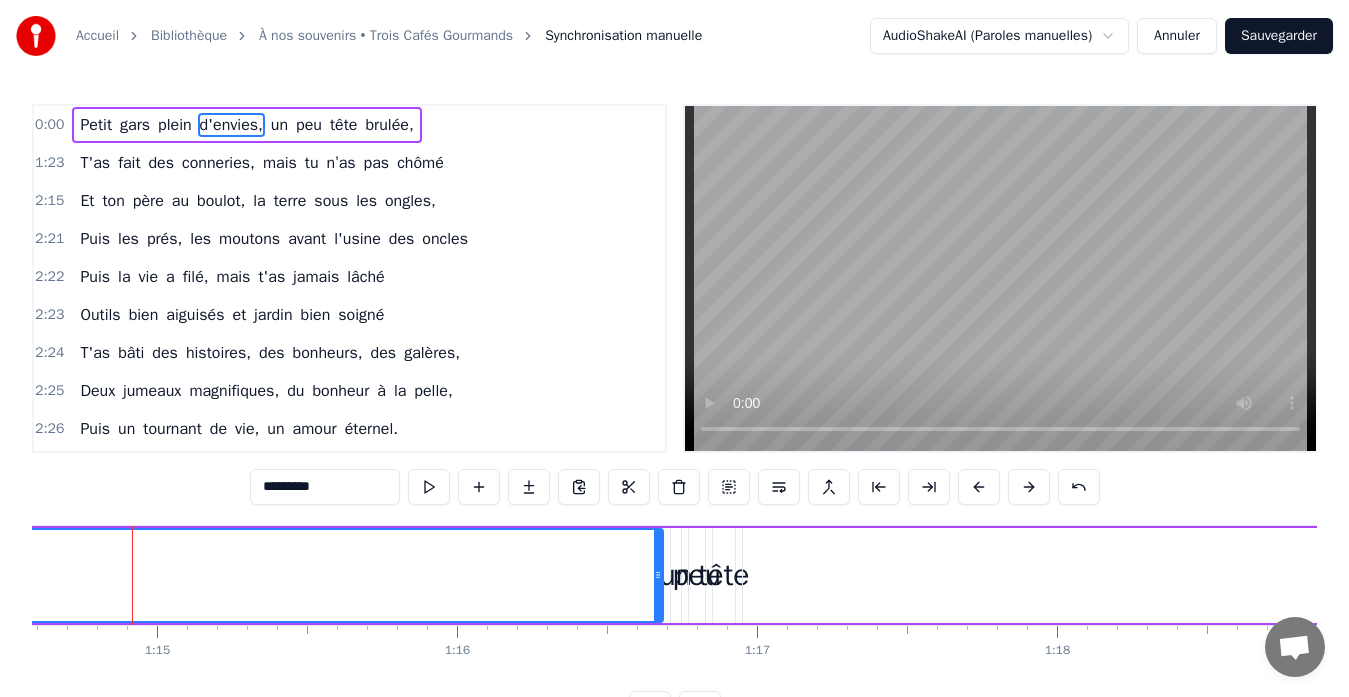 click on "Petit" at bounding box center [96, 125] 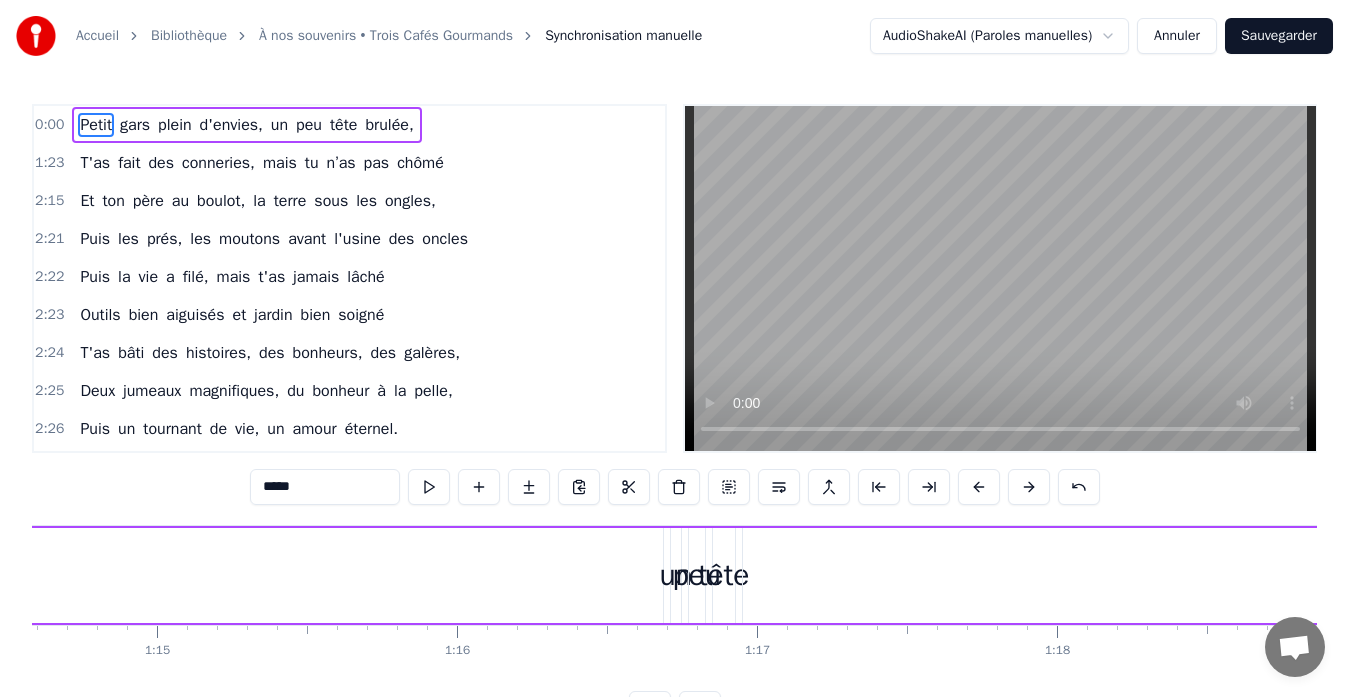drag, startPoint x: 34, startPoint y: 581, endPoint x: 129, endPoint y: 596, distance: 96.17692 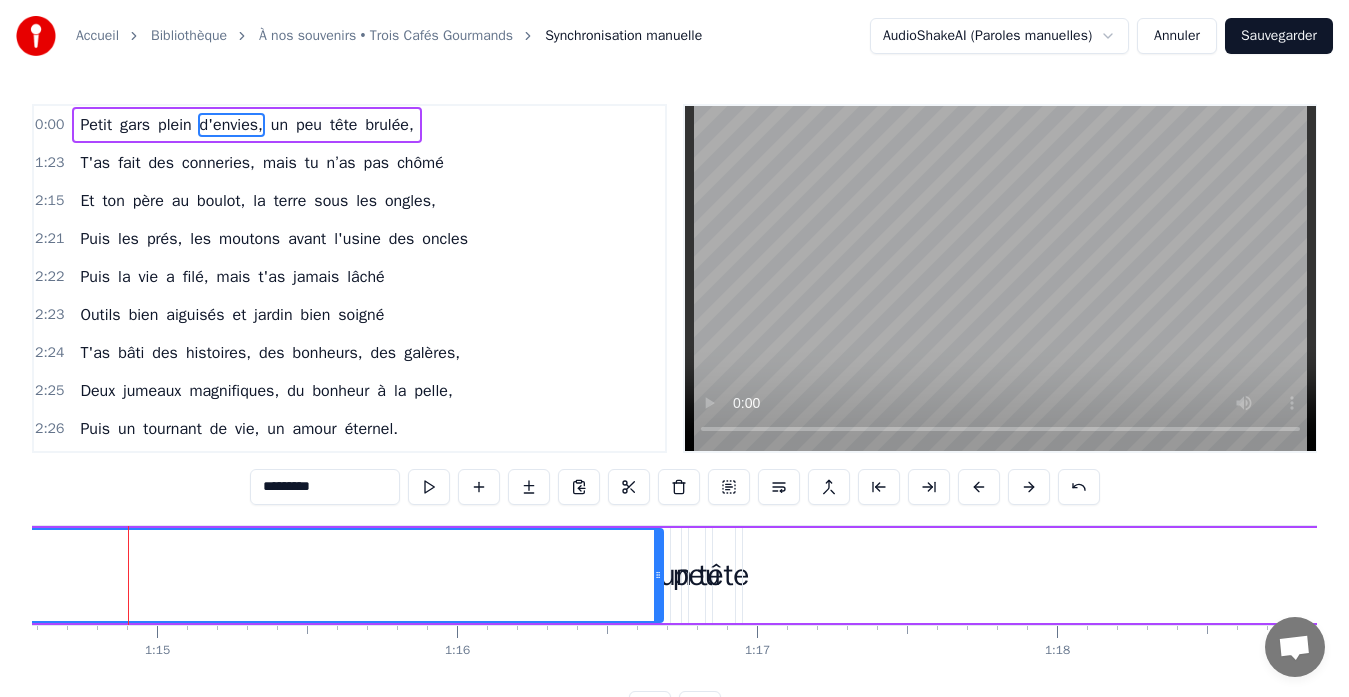 scroll, scrollTop: 0, scrollLeft: 22371, axis: horizontal 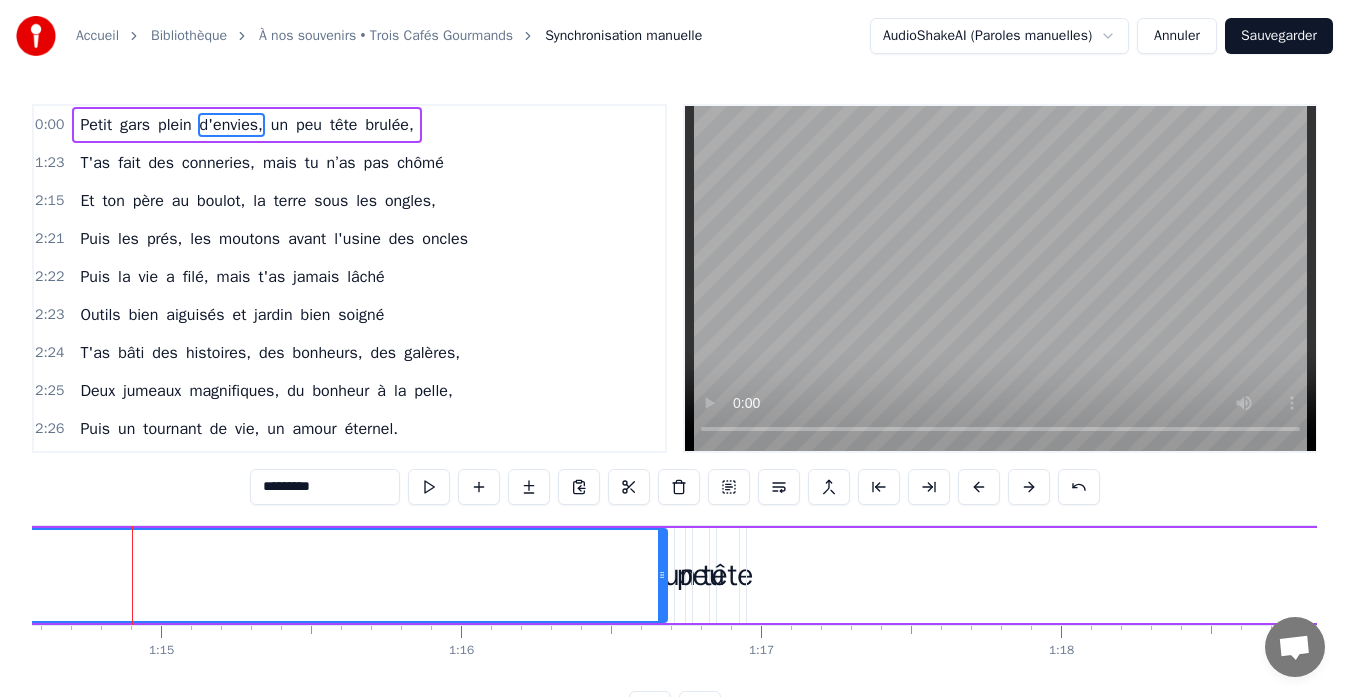 click on "Annuler" at bounding box center [1177, 36] 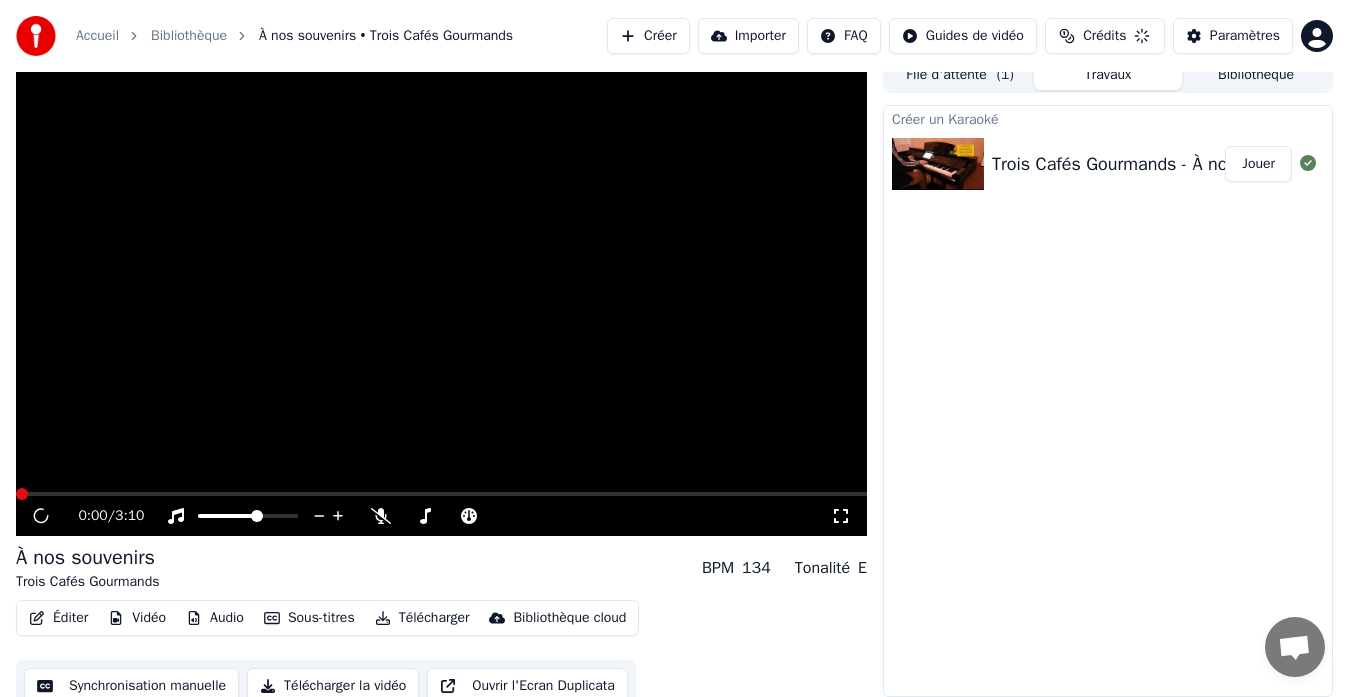 click on "Crédits" at bounding box center [1105, 36] 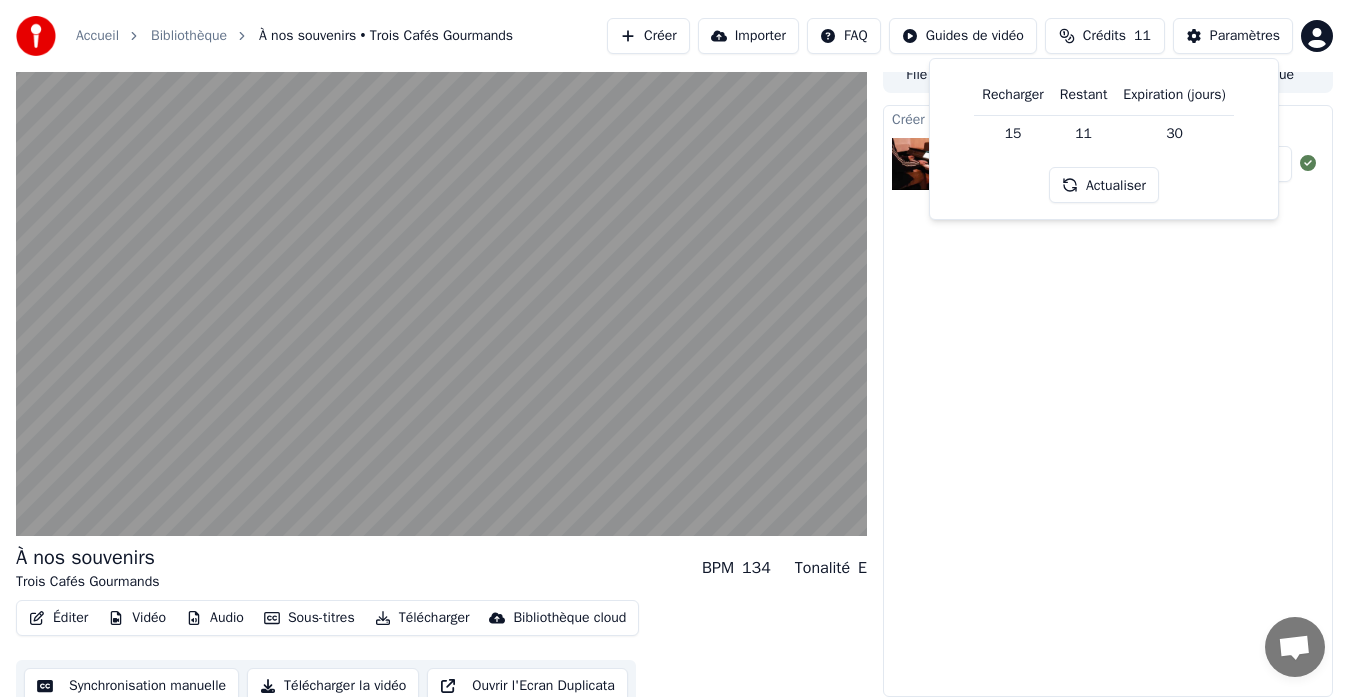 click on "Créer un Karaoké Trois Cafés Gourmands - À nos souvenirs Jouer" at bounding box center [1108, 401] 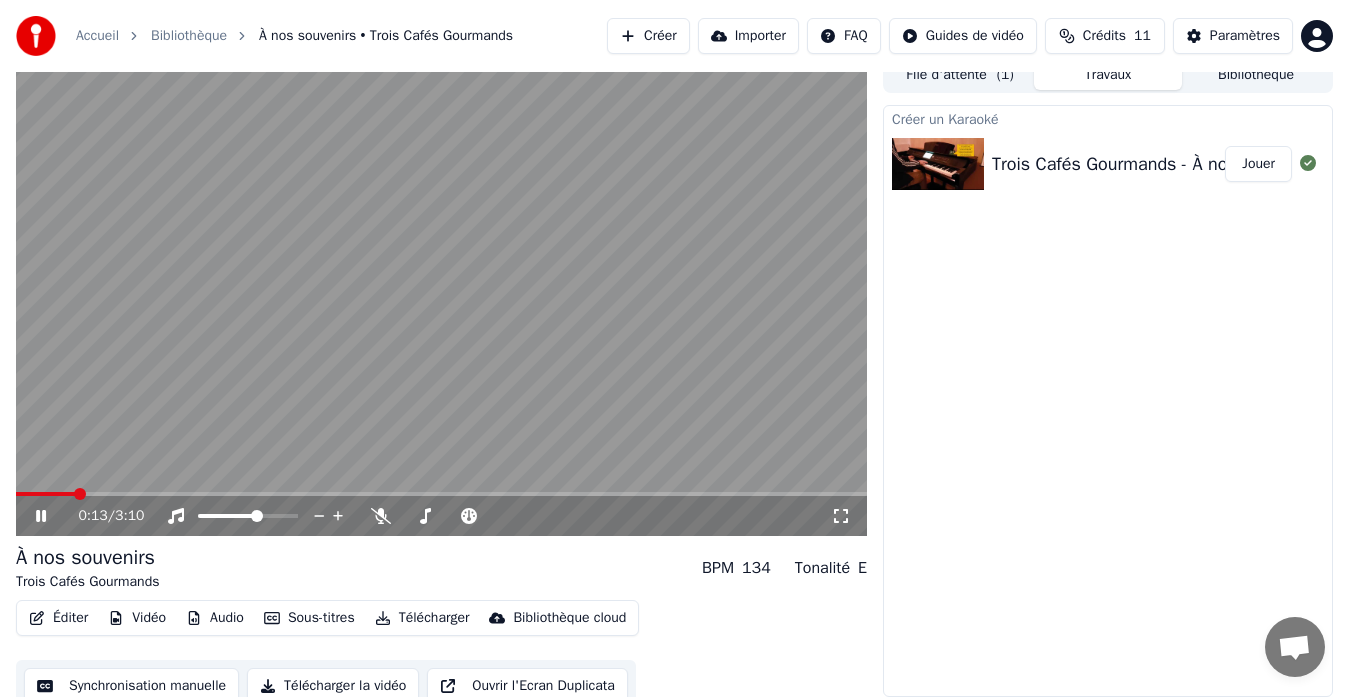 click on "Synchronisation manuelle" at bounding box center (131, 686) 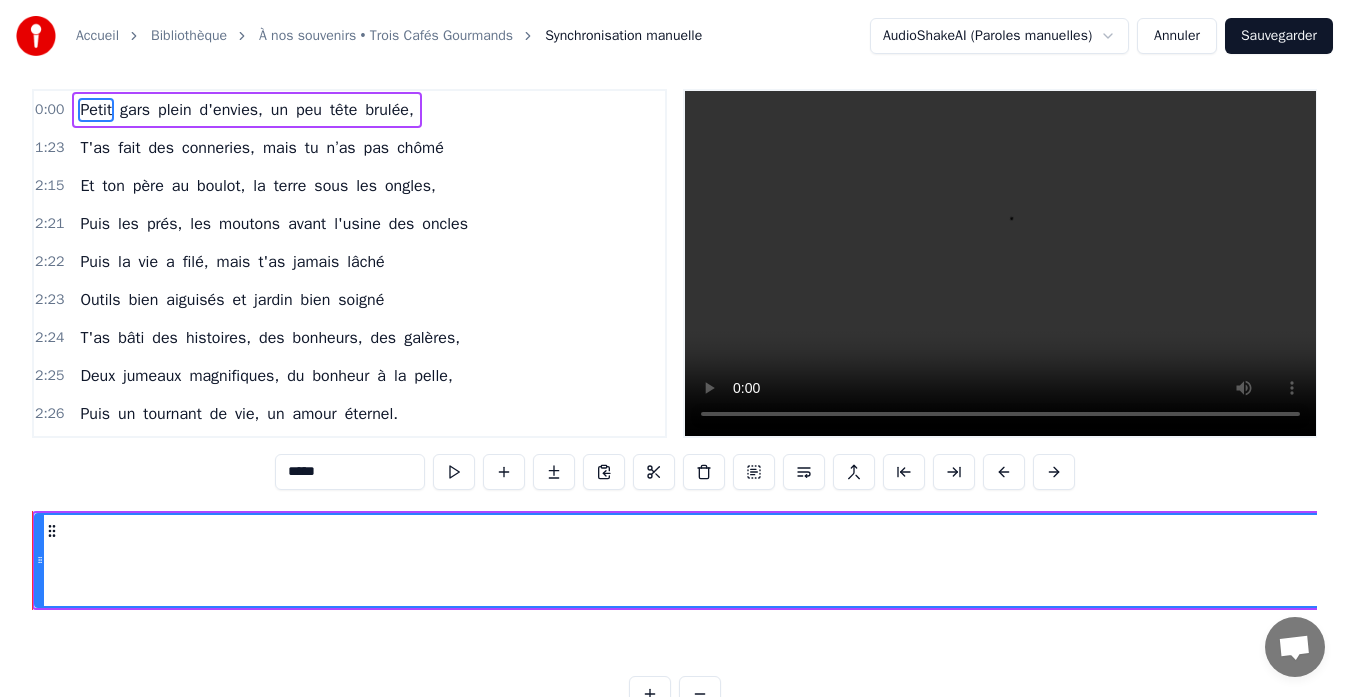 scroll, scrollTop: 0, scrollLeft: 0, axis: both 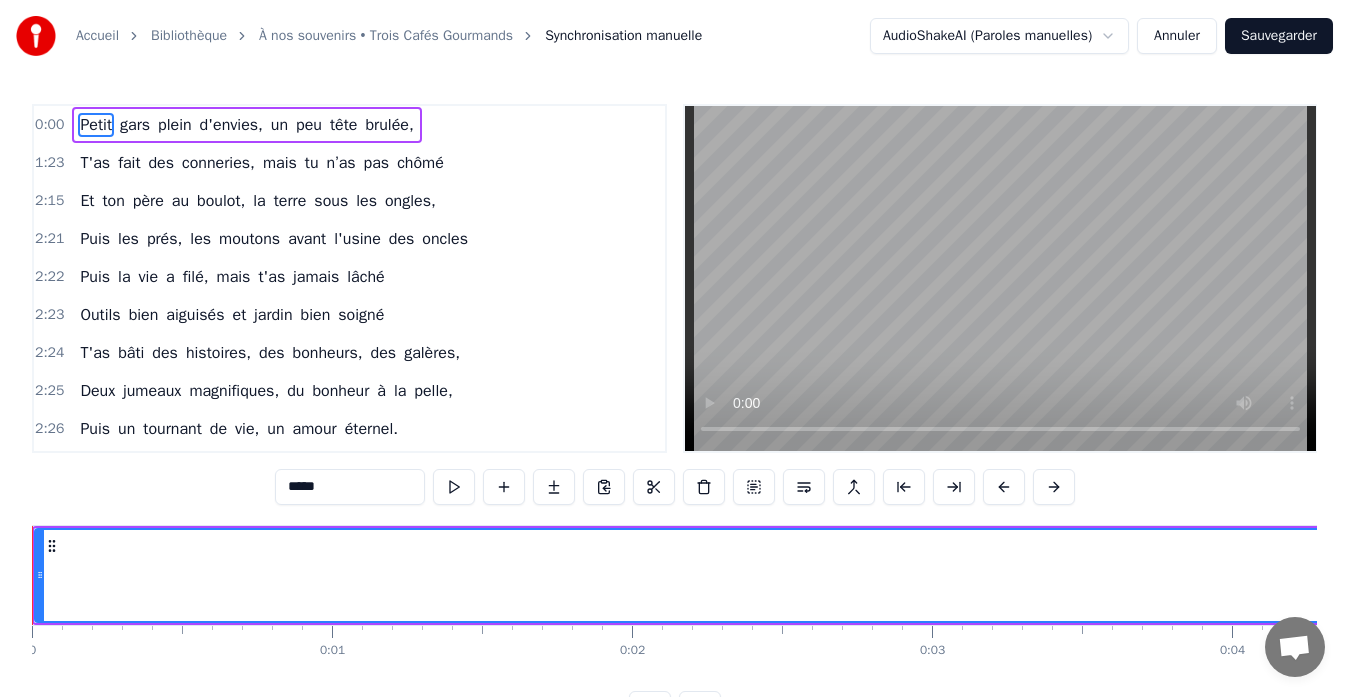 click on "Annuler" at bounding box center (1177, 36) 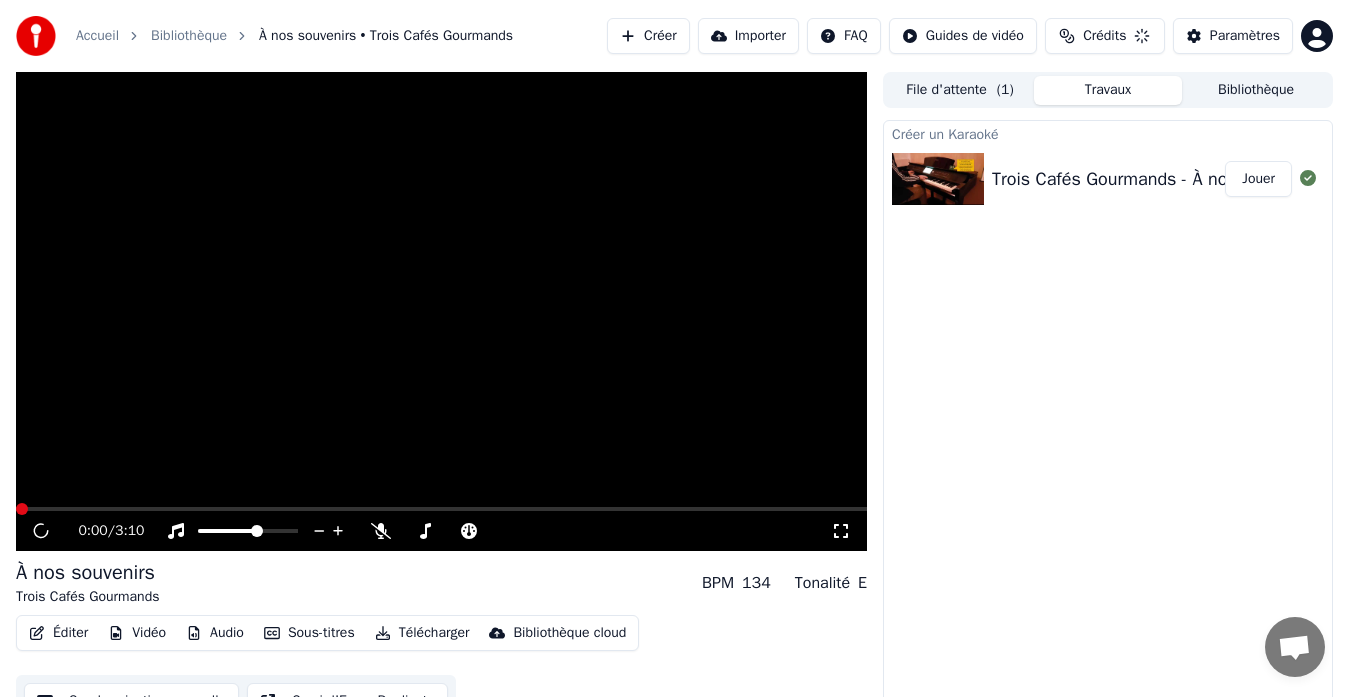 scroll, scrollTop: 15, scrollLeft: 0, axis: vertical 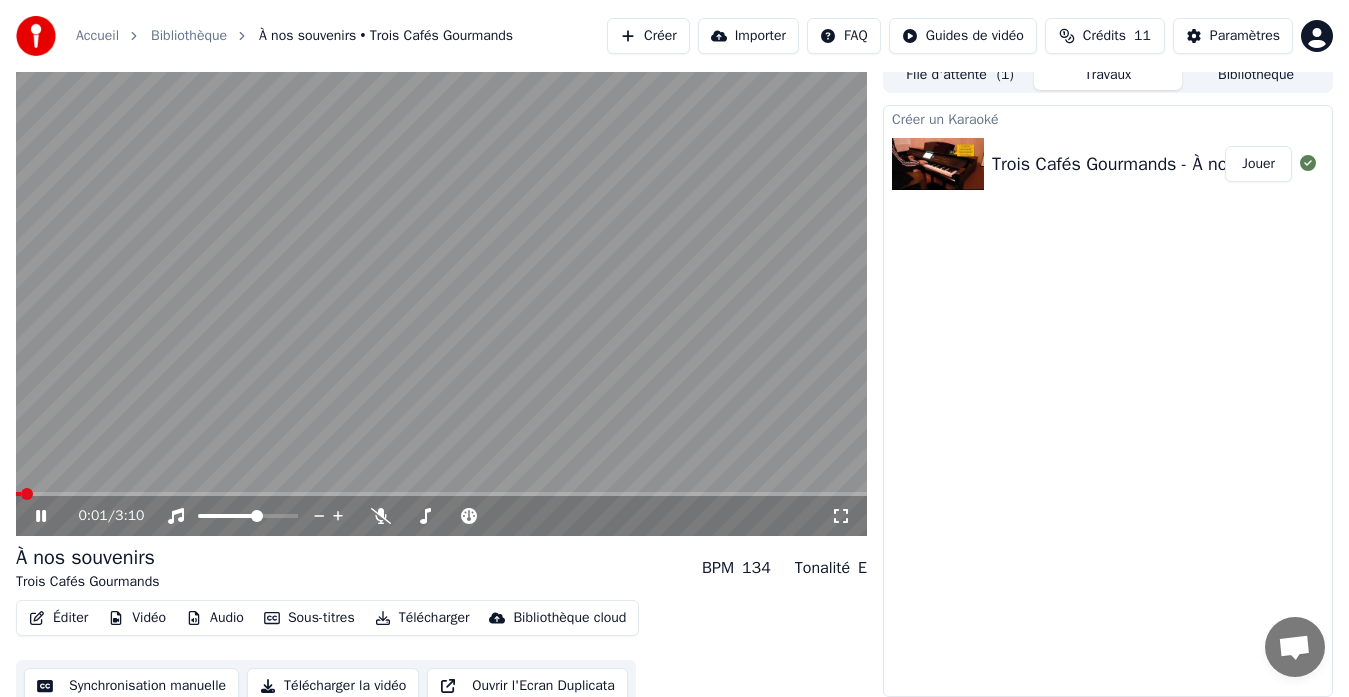 click on "Éditer" at bounding box center (58, 618) 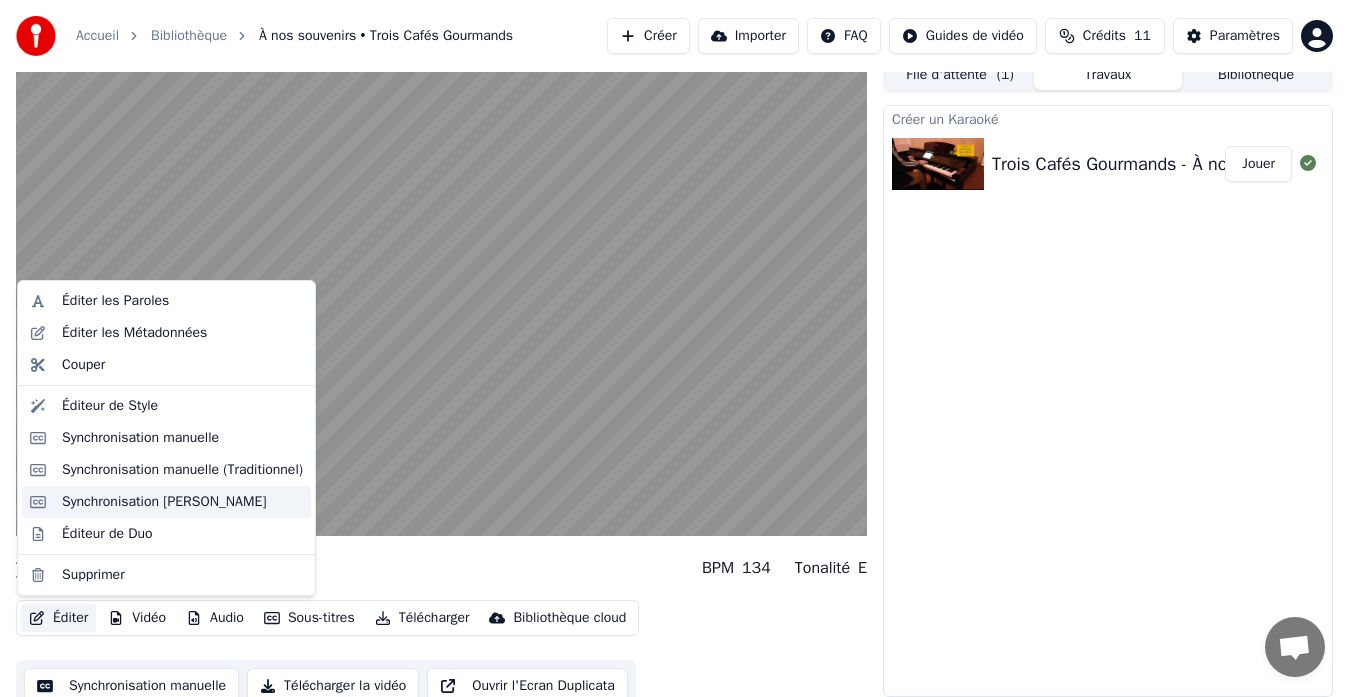 click on "Synchronisation [PERSON_NAME]" at bounding box center [164, 502] 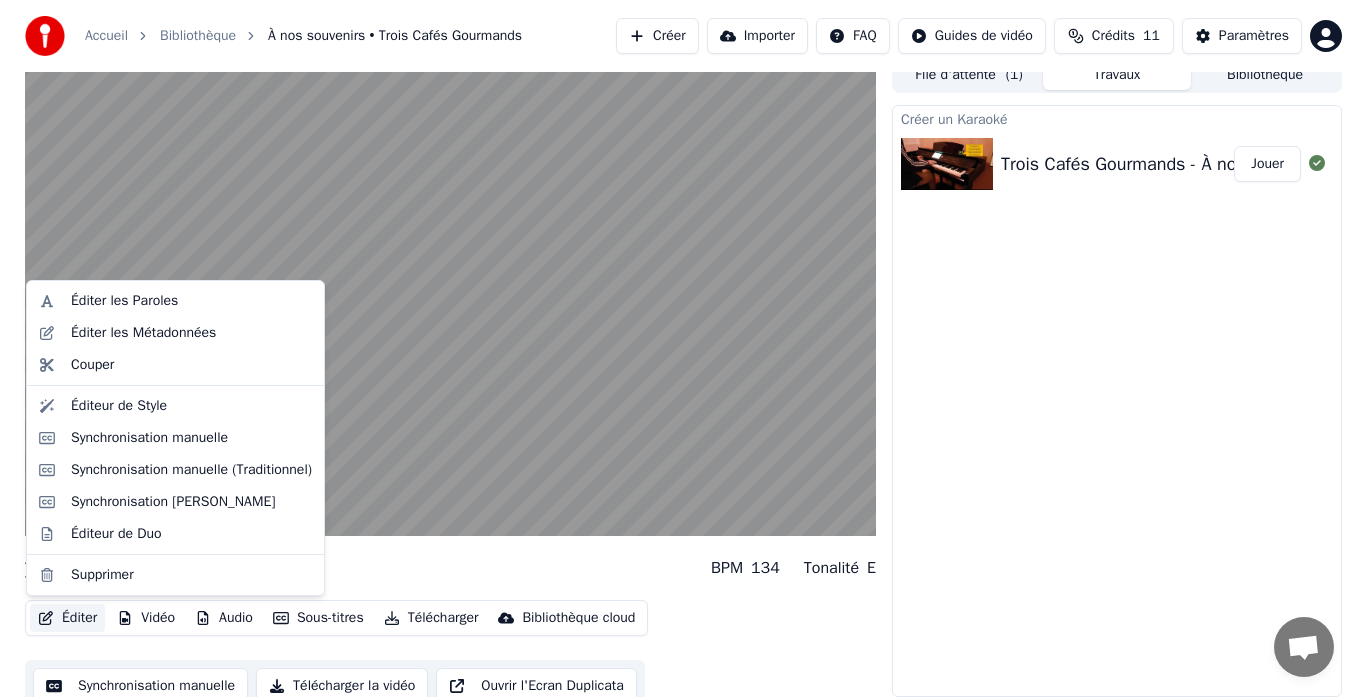 scroll, scrollTop: 0, scrollLeft: 0, axis: both 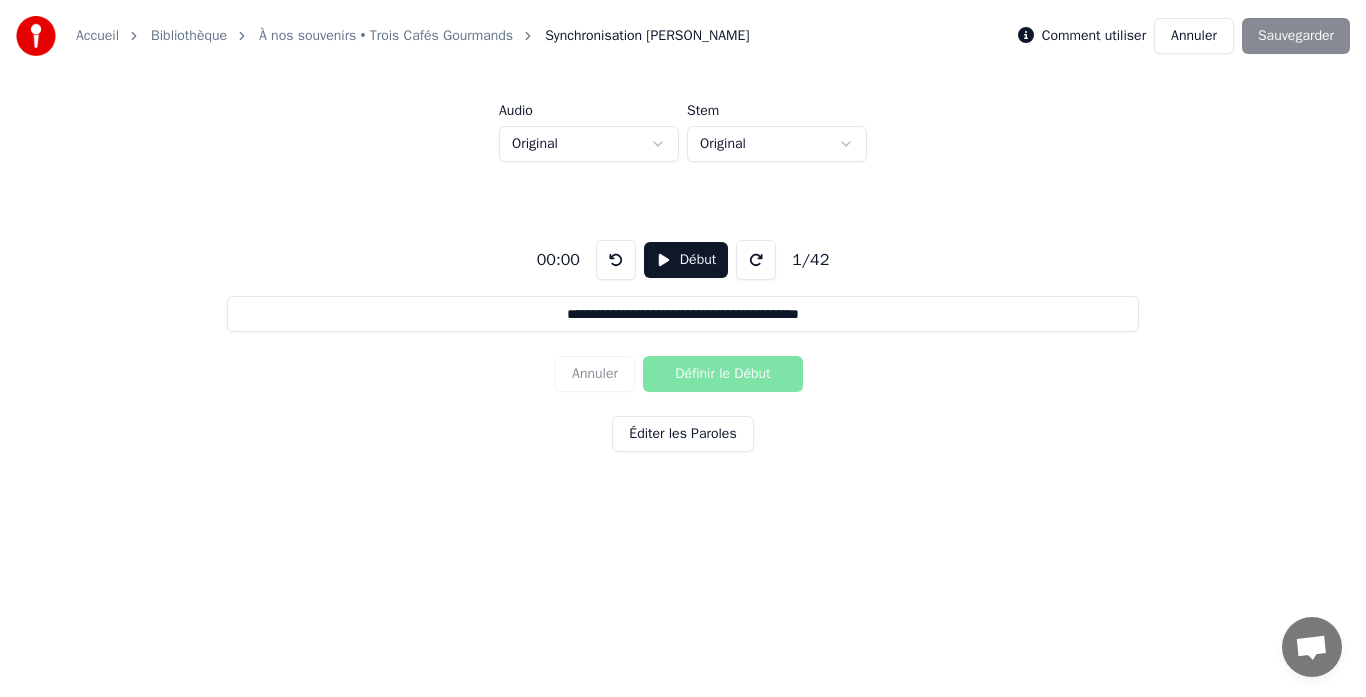 click on "Annuler" at bounding box center [1194, 36] 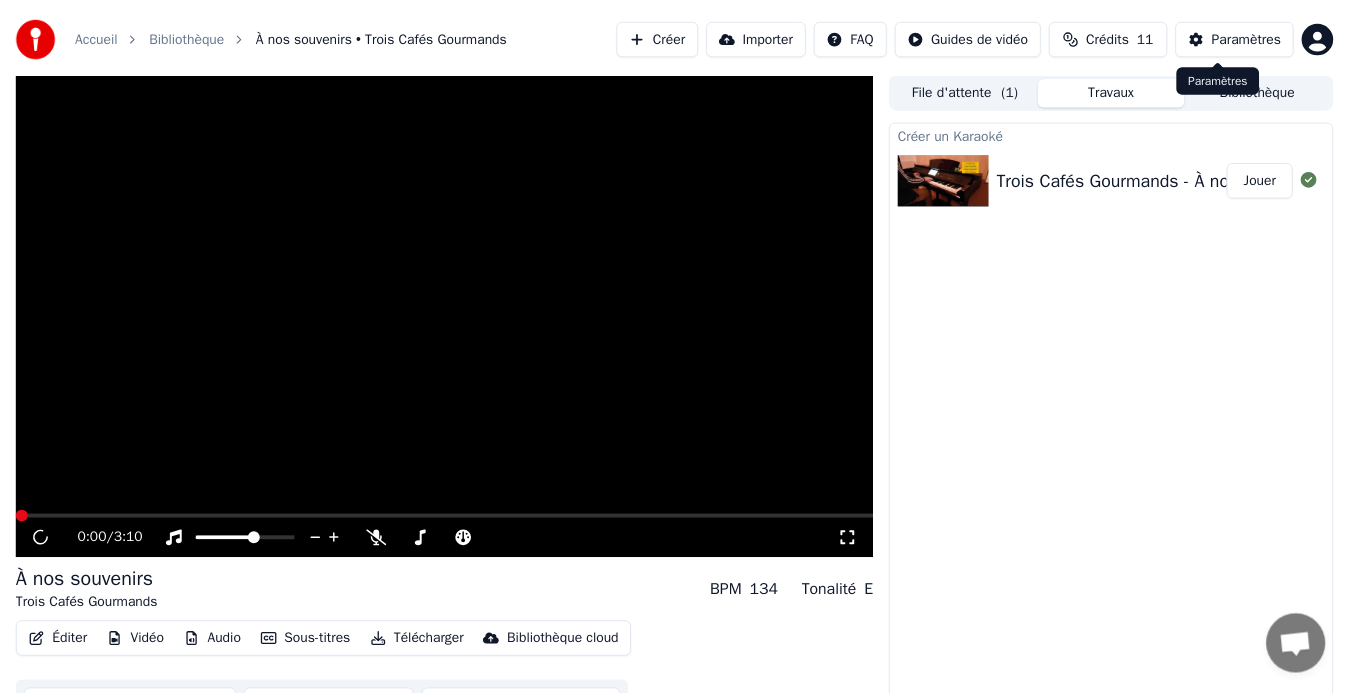 scroll, scrollTop: 15, scrollLeft: 0, axis: vertical 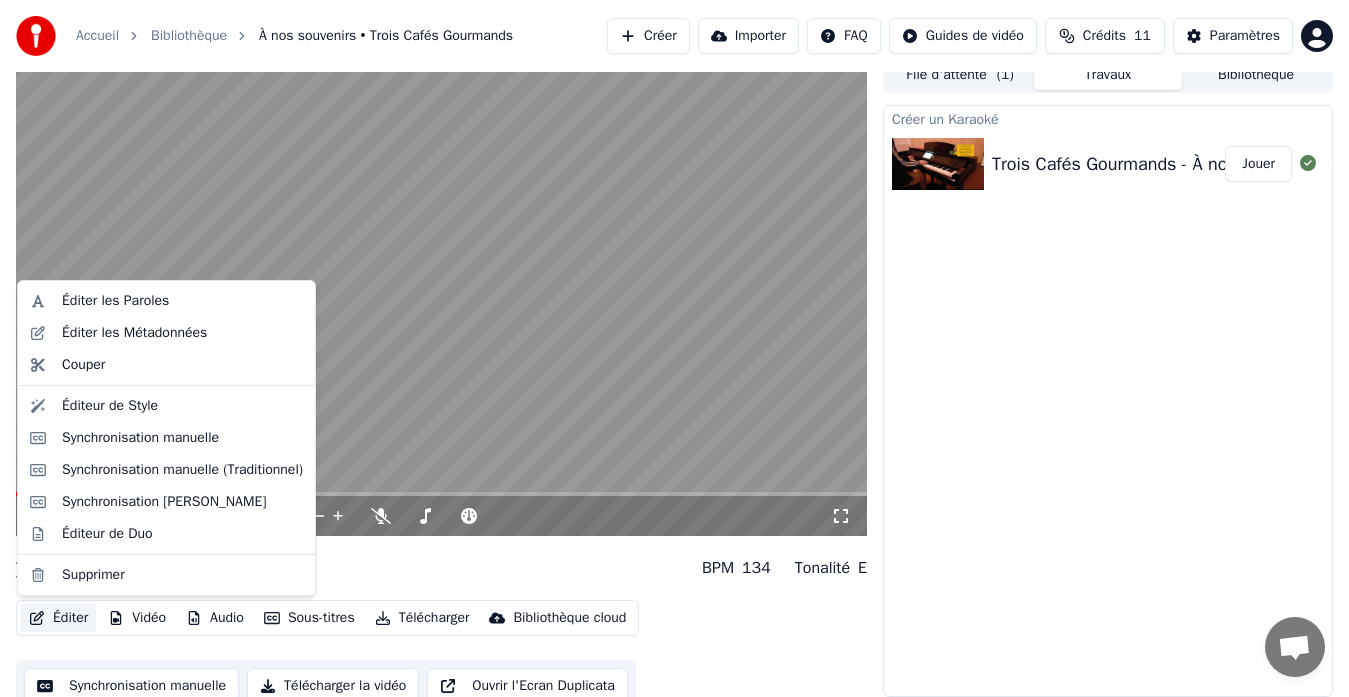 click on "Éditer" at bounding box center (58, 618) 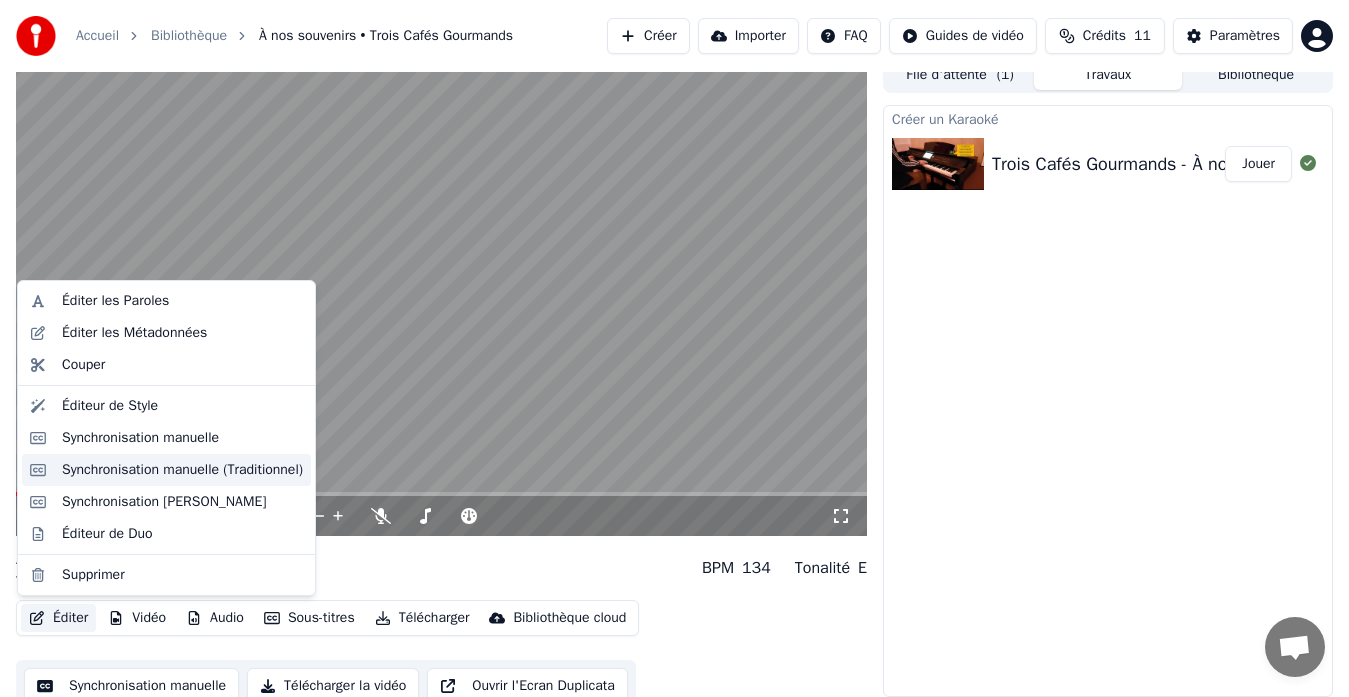 click on "Synchronisation manuelle (Traditionnel)" at bounding box center [182, 470] 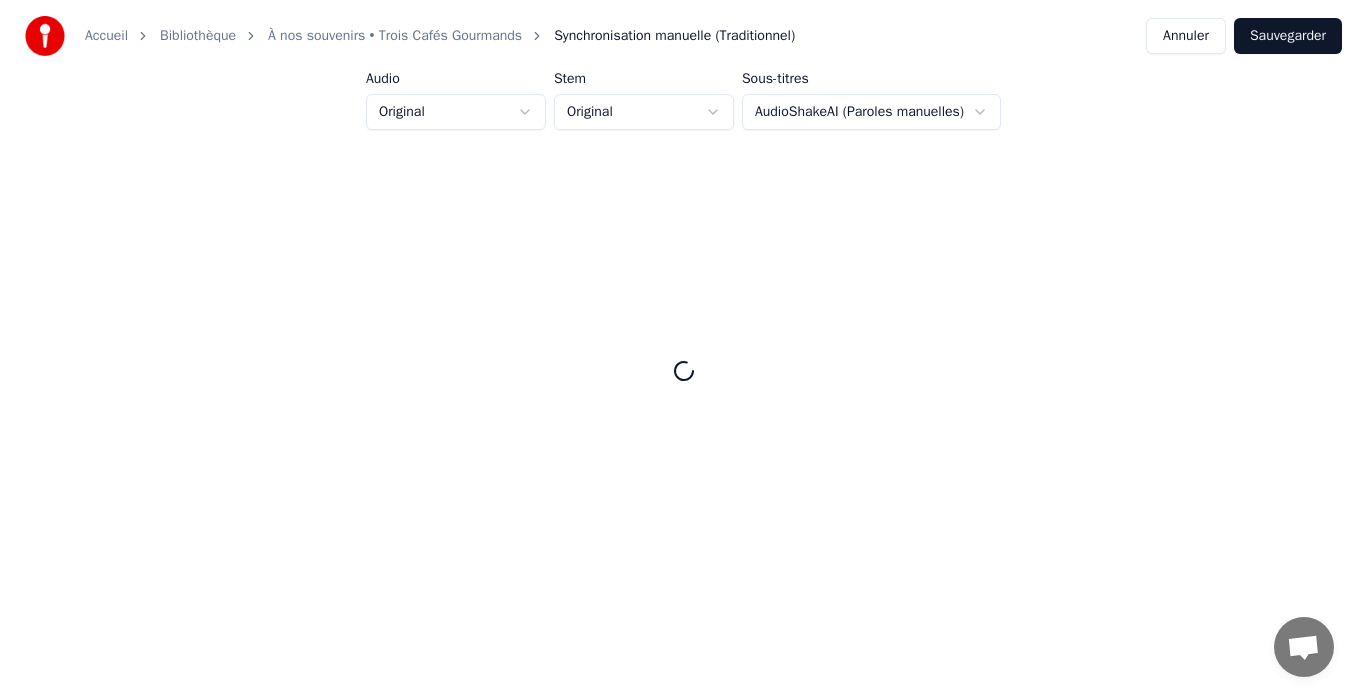 scroll, scrollTop: 0, scrollLeft: 0, axis: both 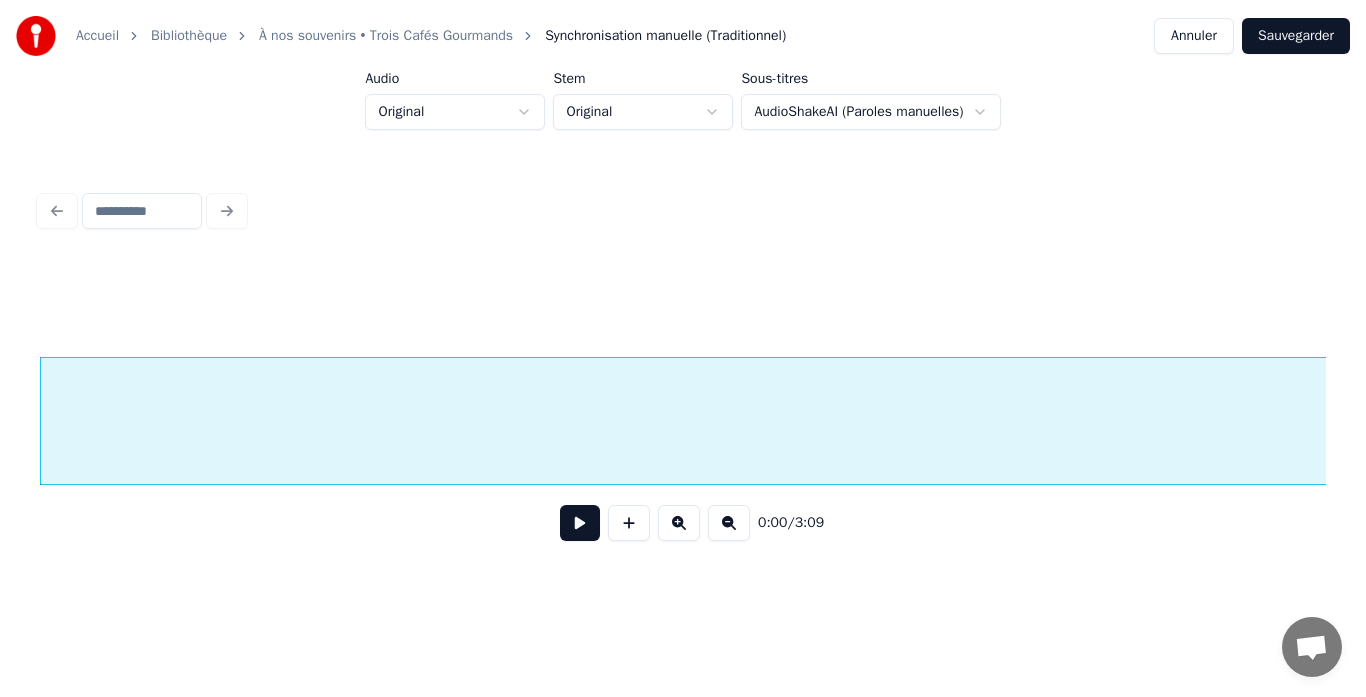 click at bounding box center (683, 211) 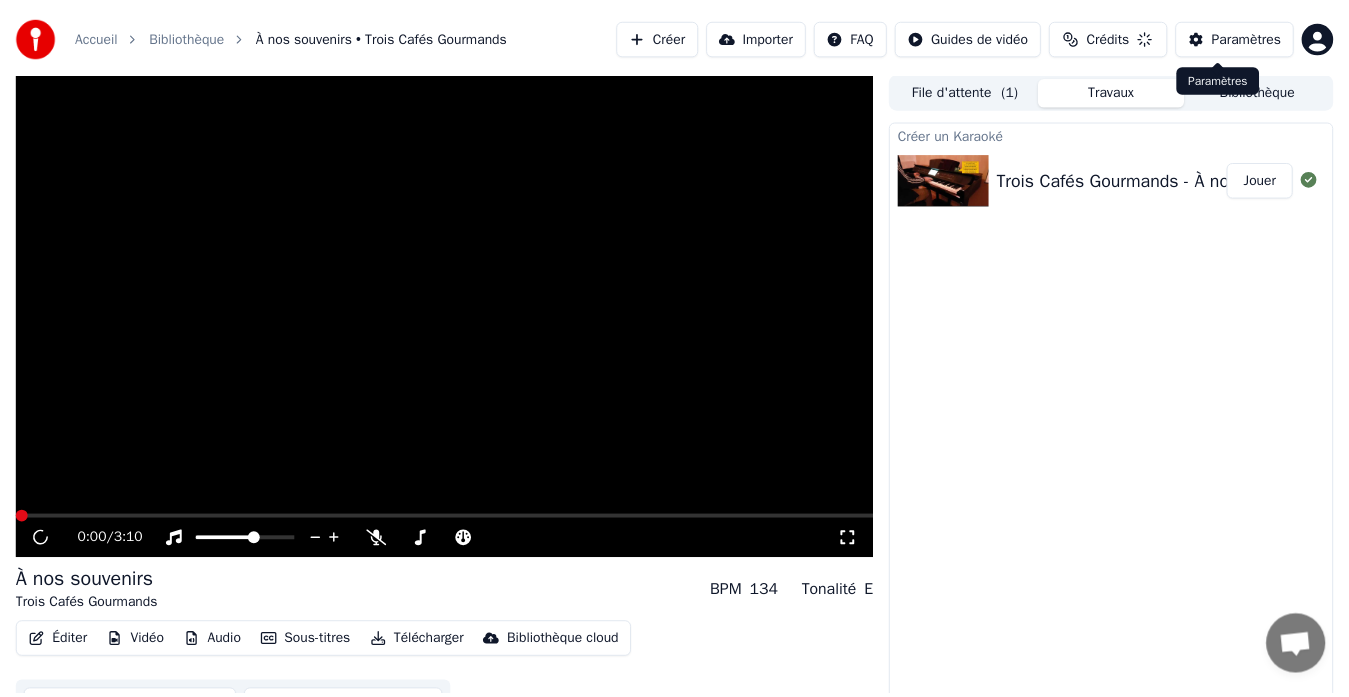 scroll, scrollTop: 15, scrollLeft: 0, axis: vertical 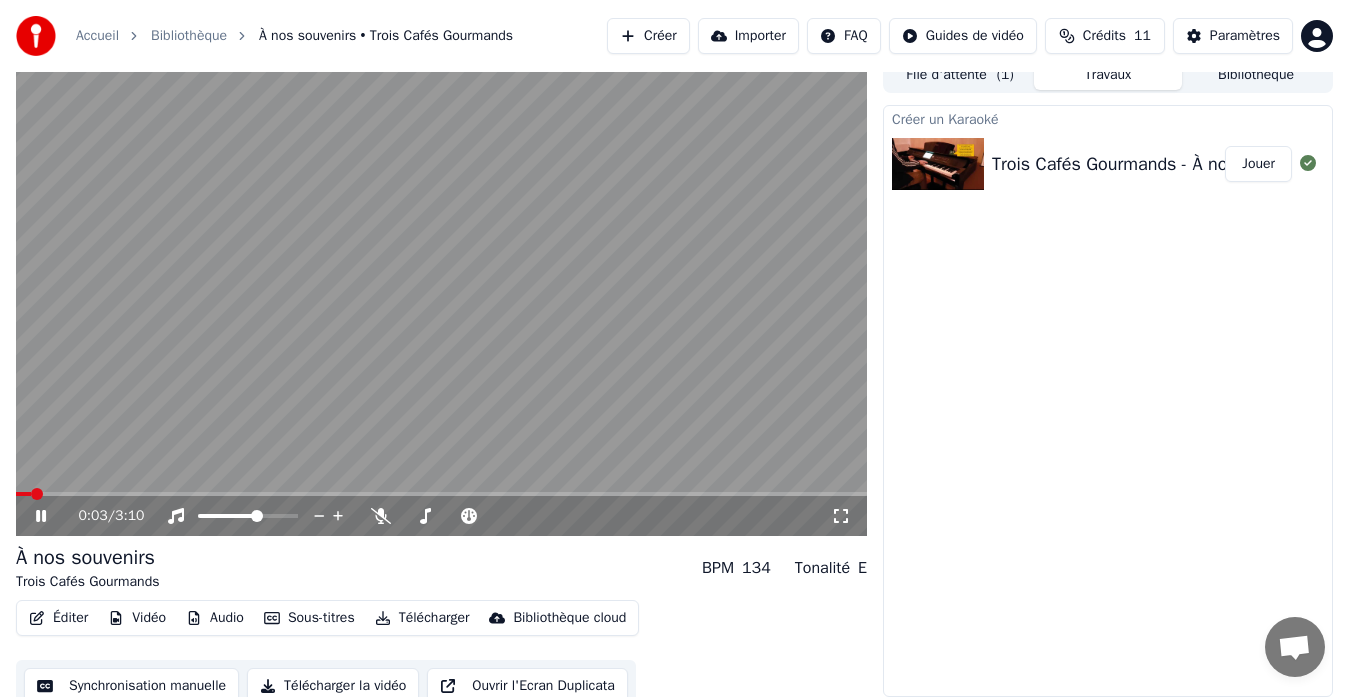 click on "Éditer" at bounding box center [58, 618] 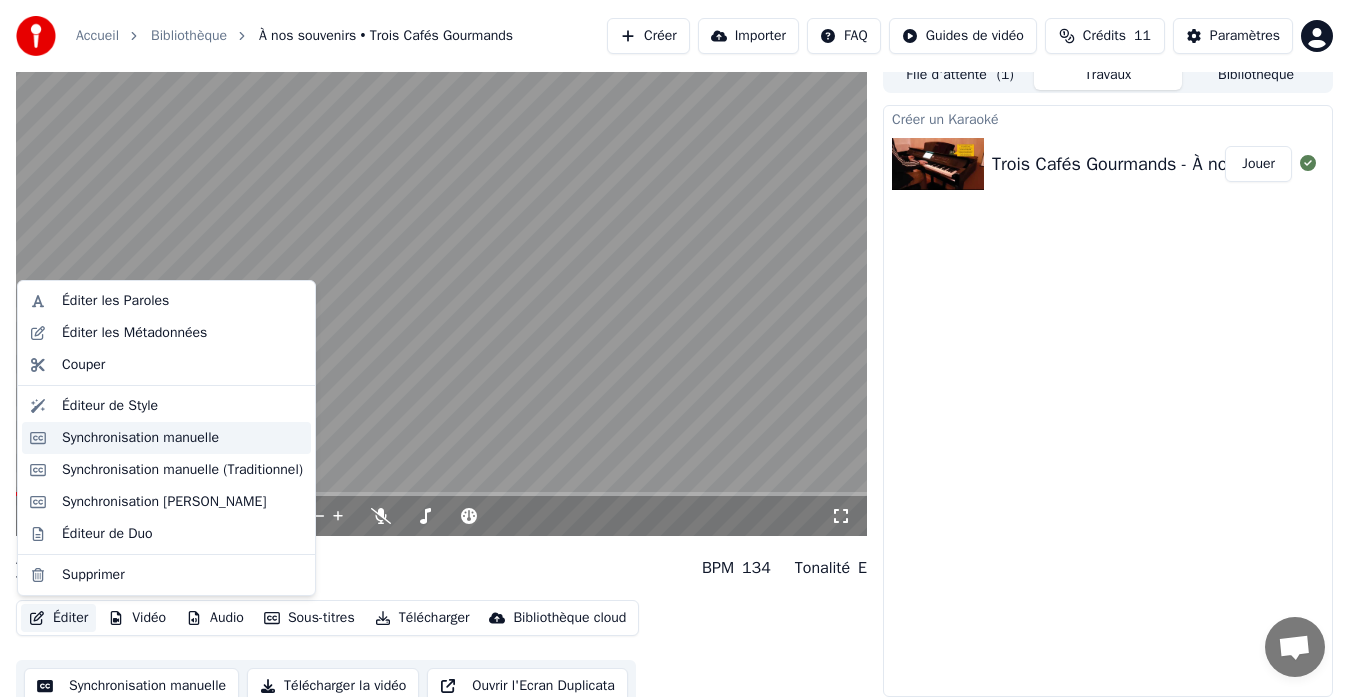 click on "Synchronisation manuelle" at bounding box center (140, 438) 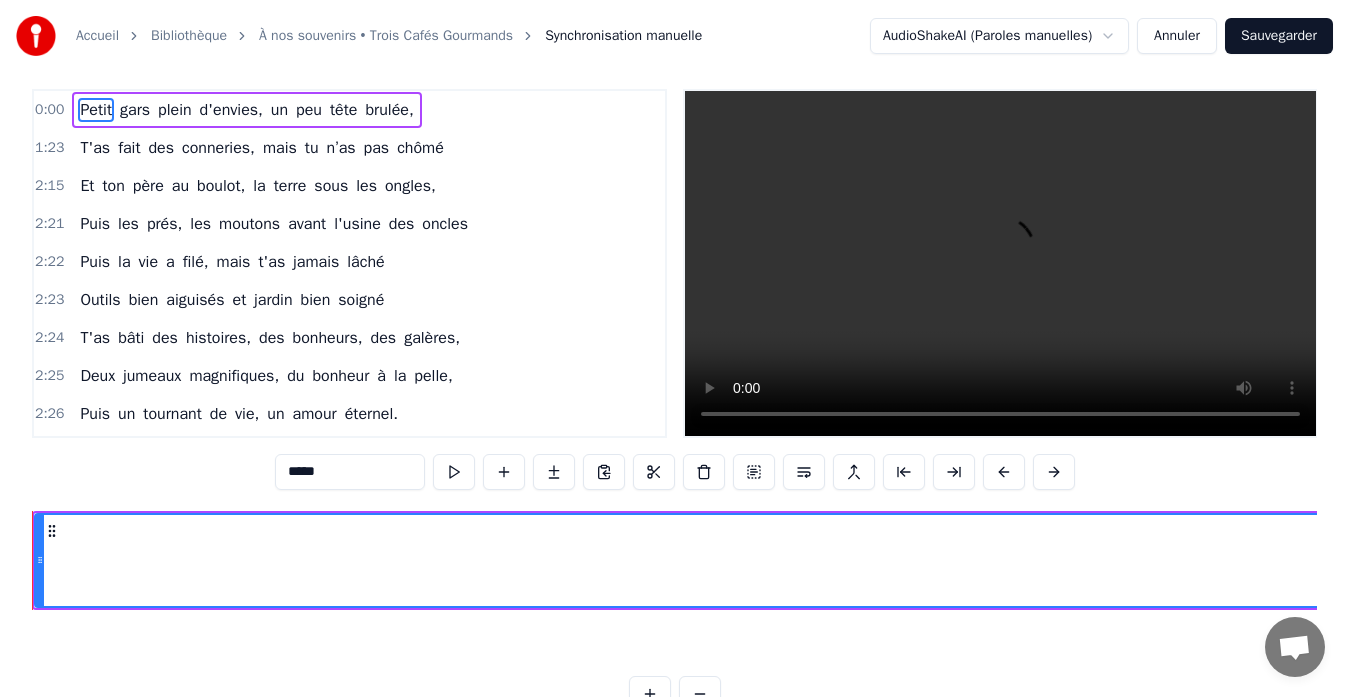 scroll, scrollTop: 0, scrollLeft: 0, axis: both 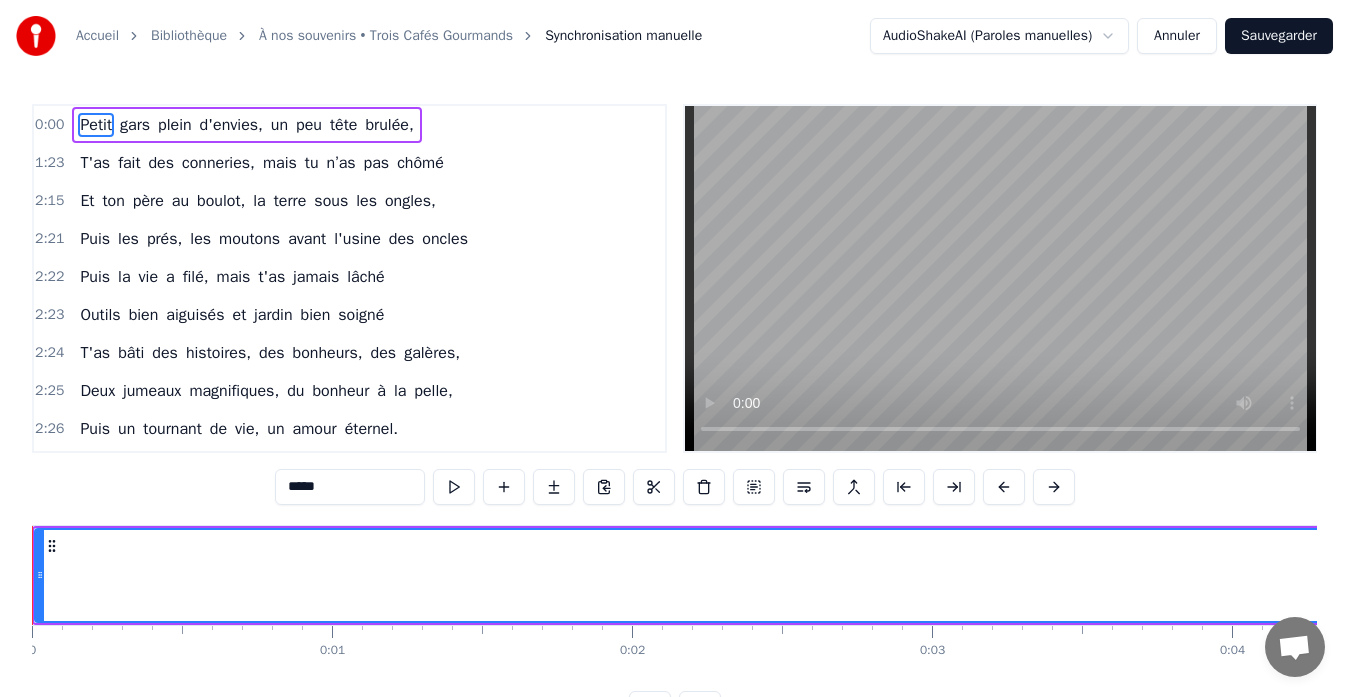 click on "0:00" at bounding box center [49, 125] 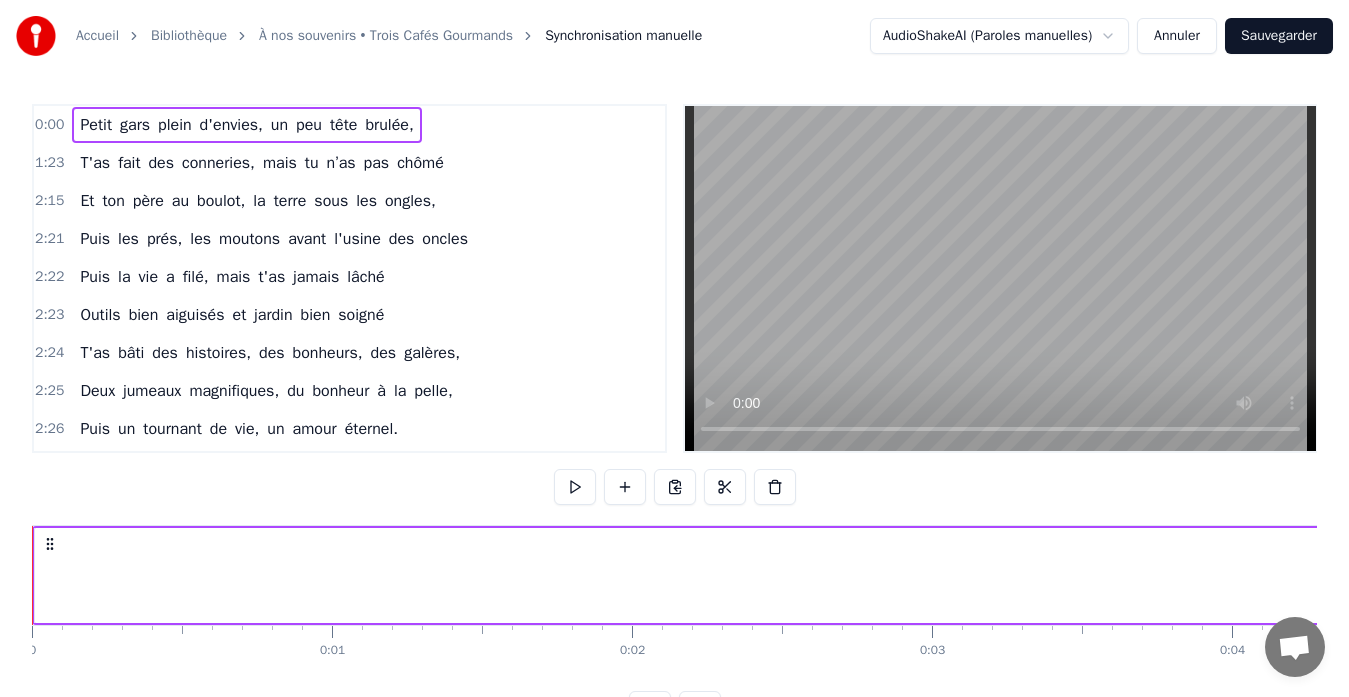click on "Petit" at bounding box center [96, 125] 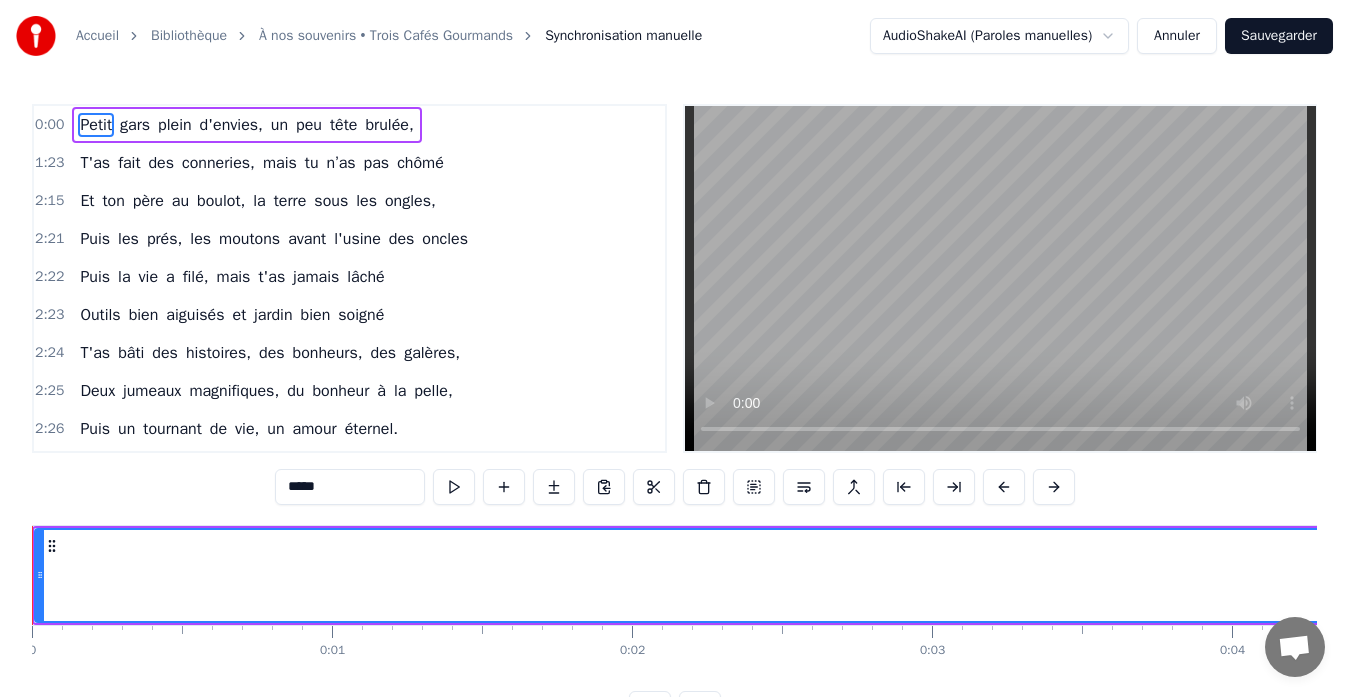 drag, startPoint x: 105, startPoint y: 127, endPoint x: 150, endPoint y: 129, distance: 45.044422 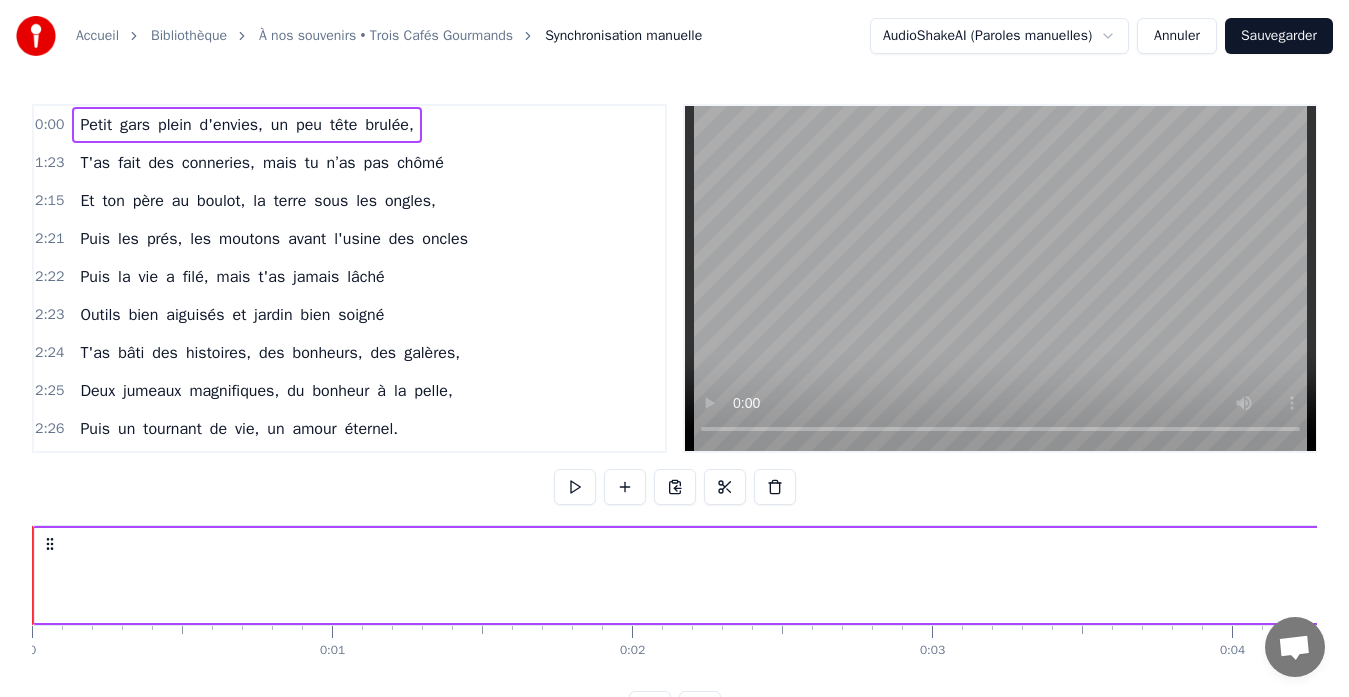 scroll, scrollTop: 100, scrollLeft: 0, axis: vertical 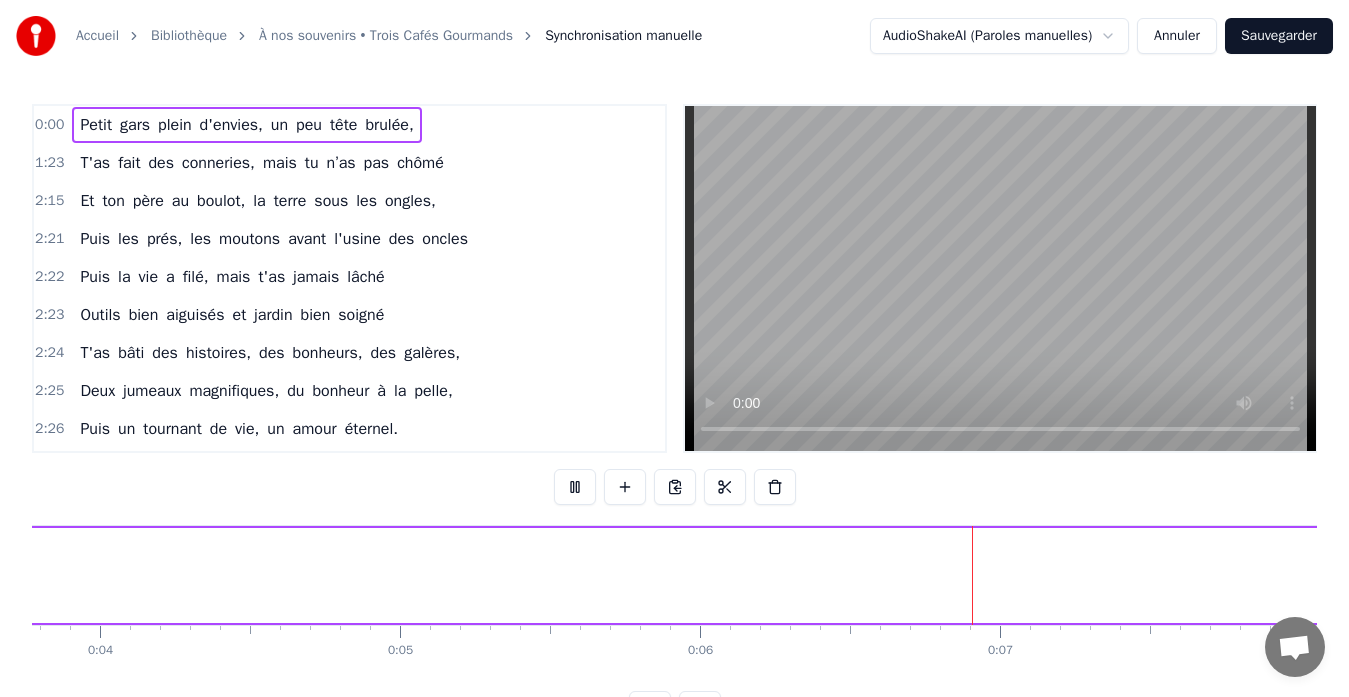 click on "Petit" at bounding box center [96, 125] 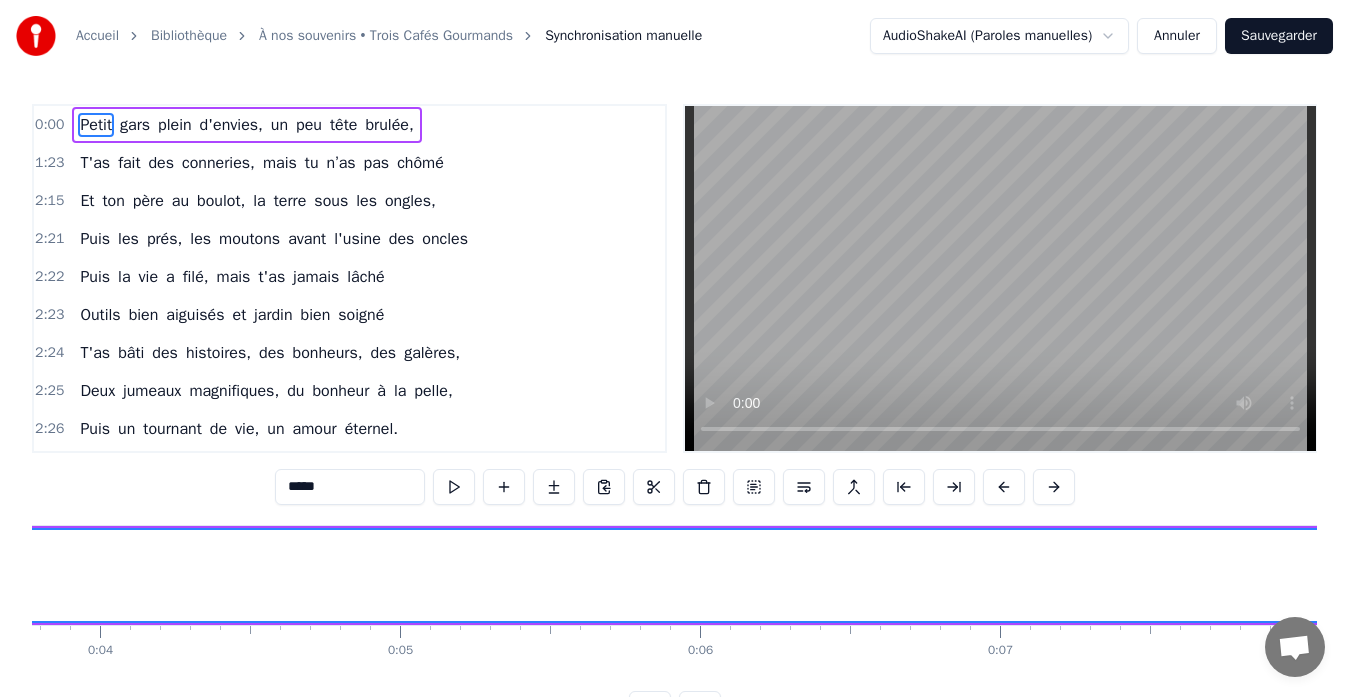click on "Petit" at bounding box center [96, 125] 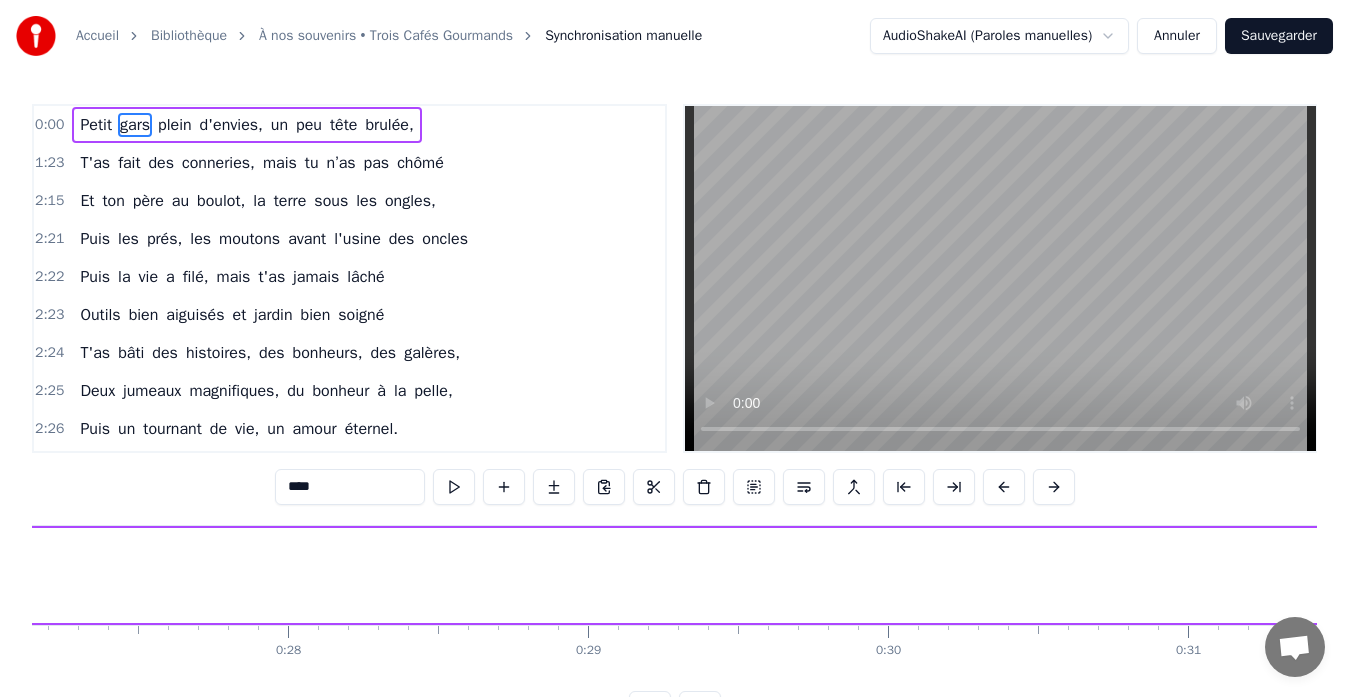 scroll, scrollTop: 0, scrollLeft: 10250, axis: horizontal 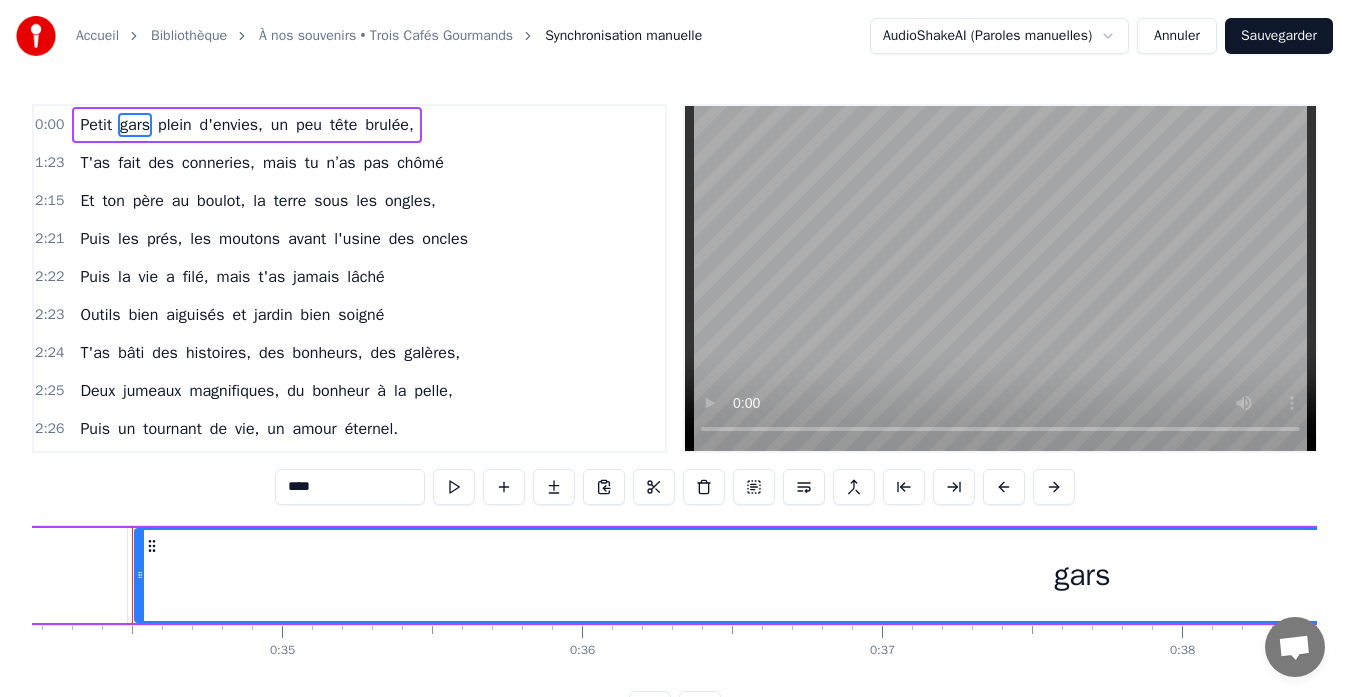 click on "gars" at bounding box center (135, 125) 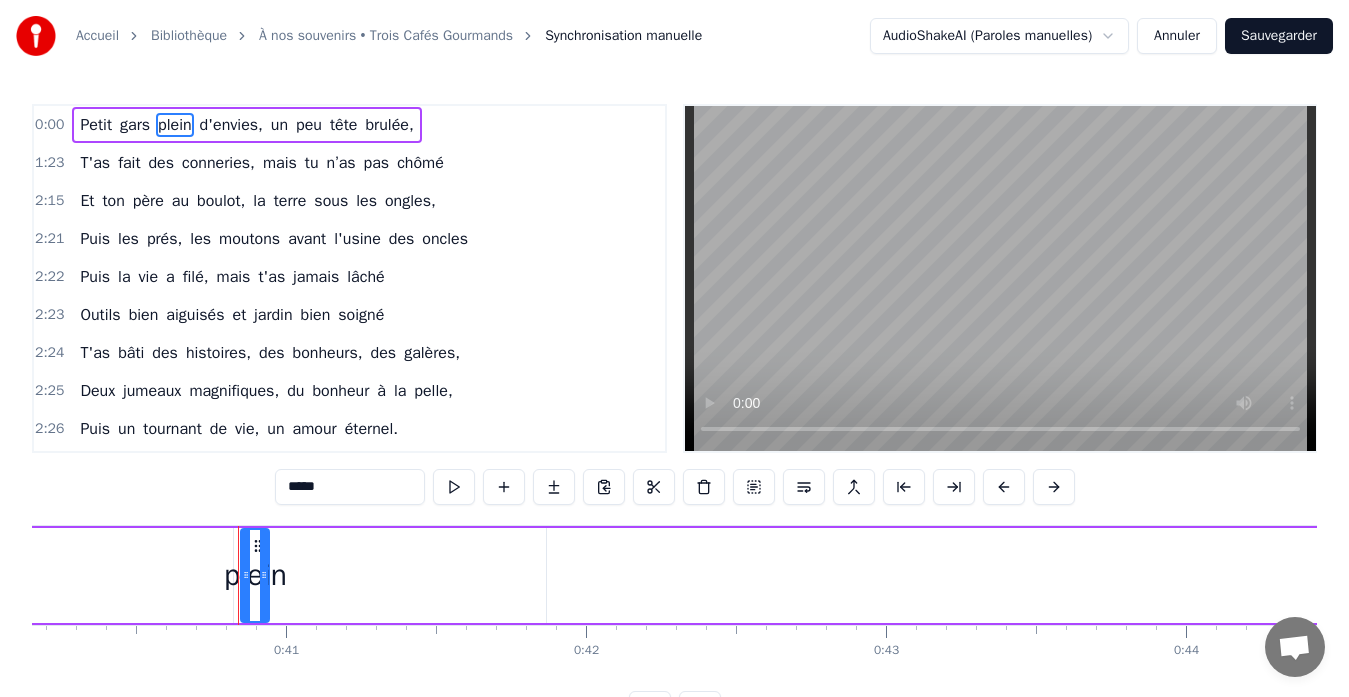 scroll, scrollTop: 0, scrollLeft: 12152, axis: horizontal 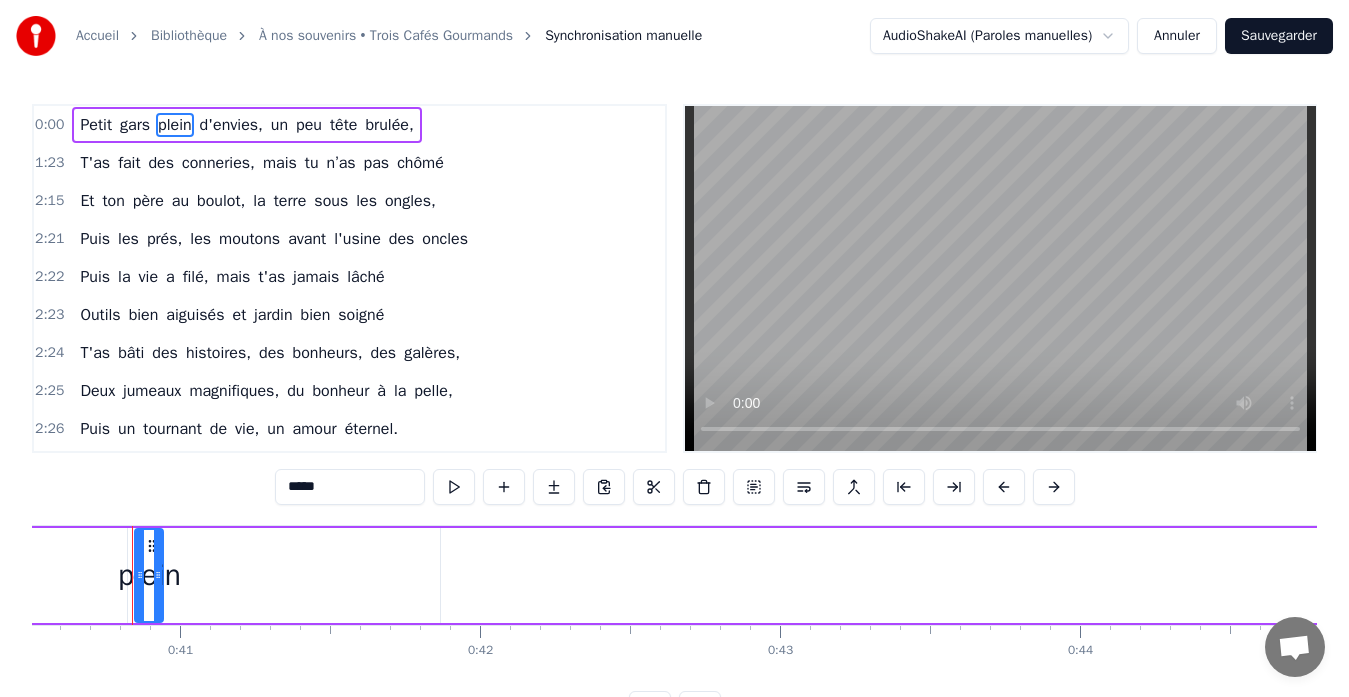 click on "Petit" at bounding box center (96, 125) 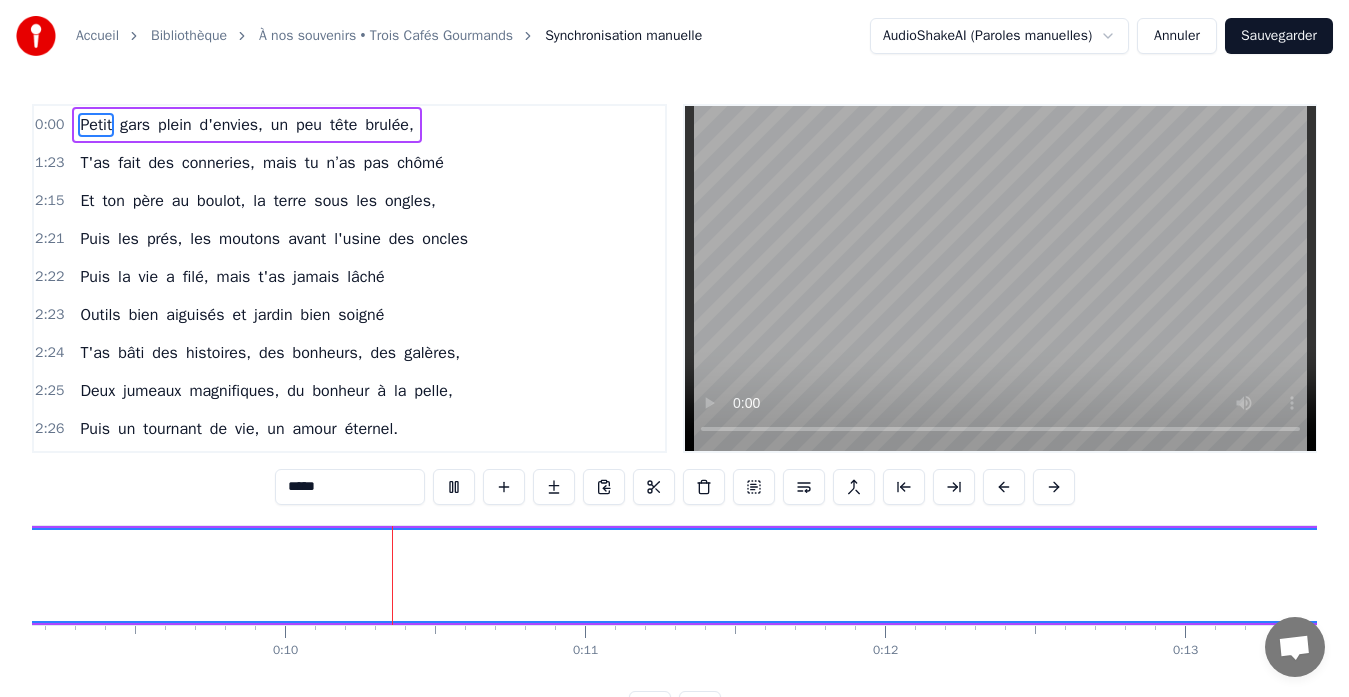 scroll, scrollTop: 0, scrollLeft: 2840, axis: horizontal 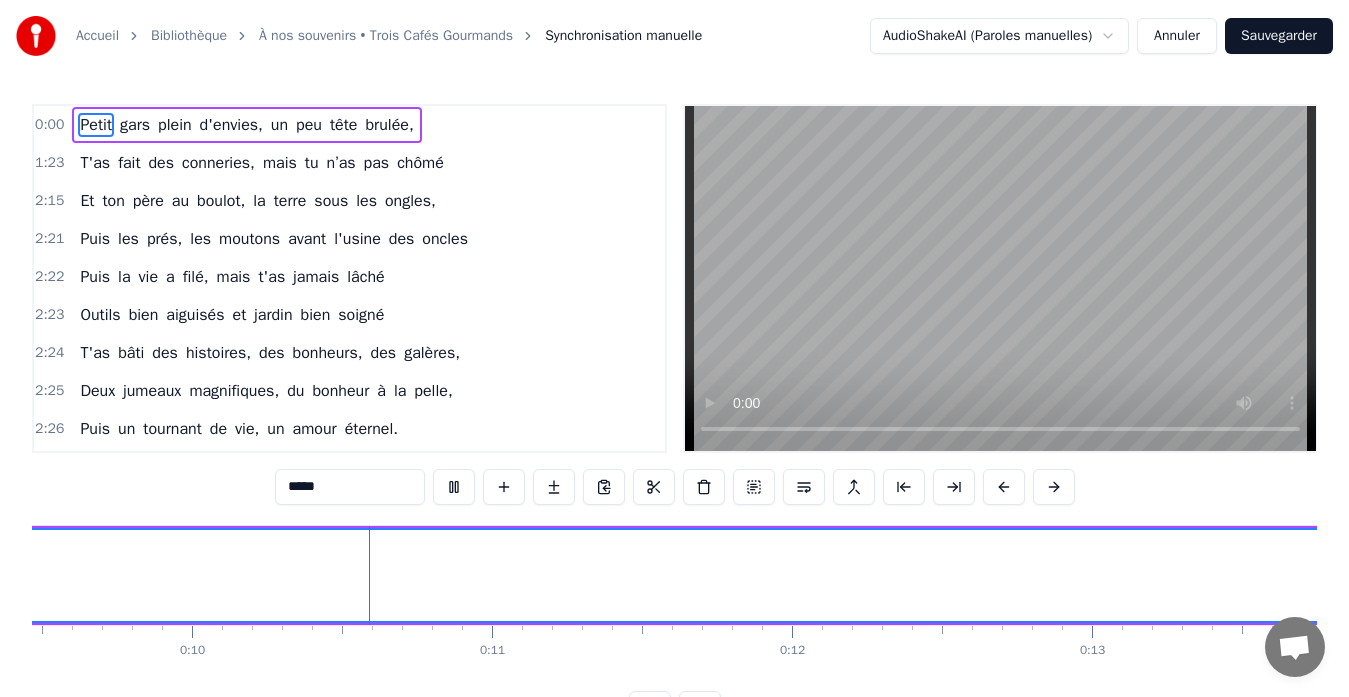 click on "Petit" at bounding box center [96, 125] 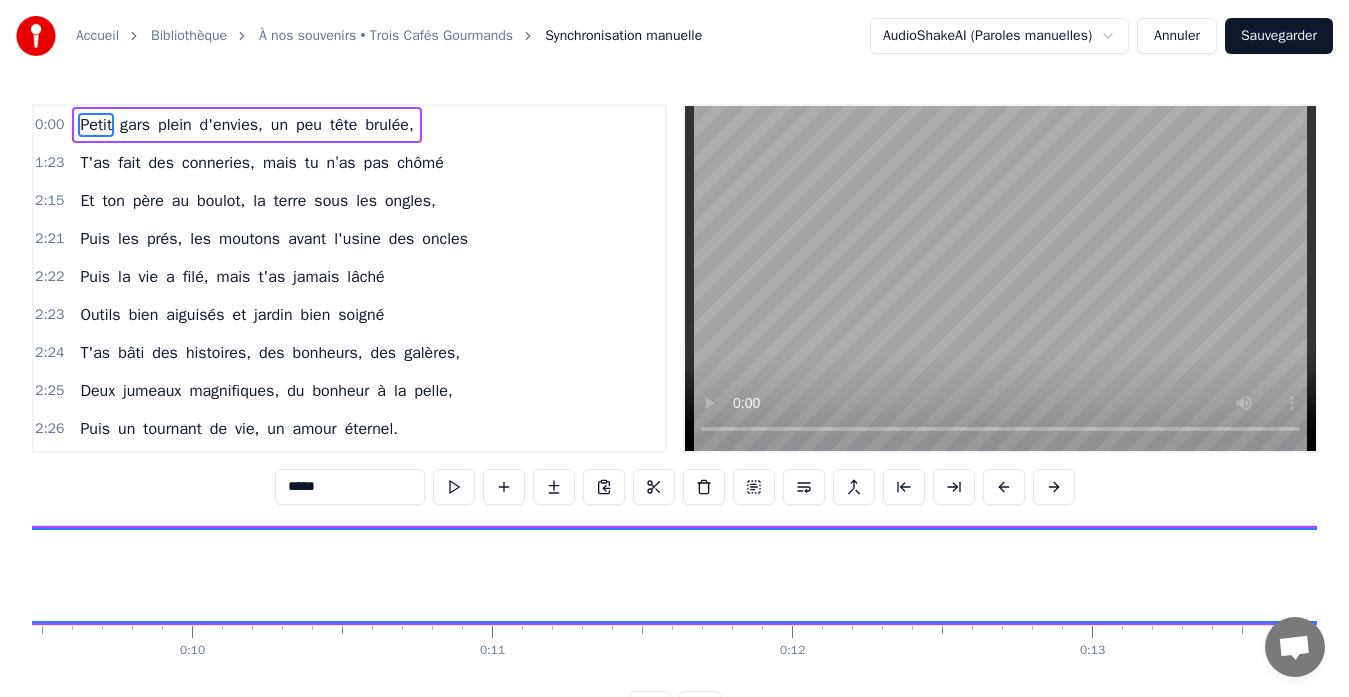 click on "gars" at bounding box center (135, 125) 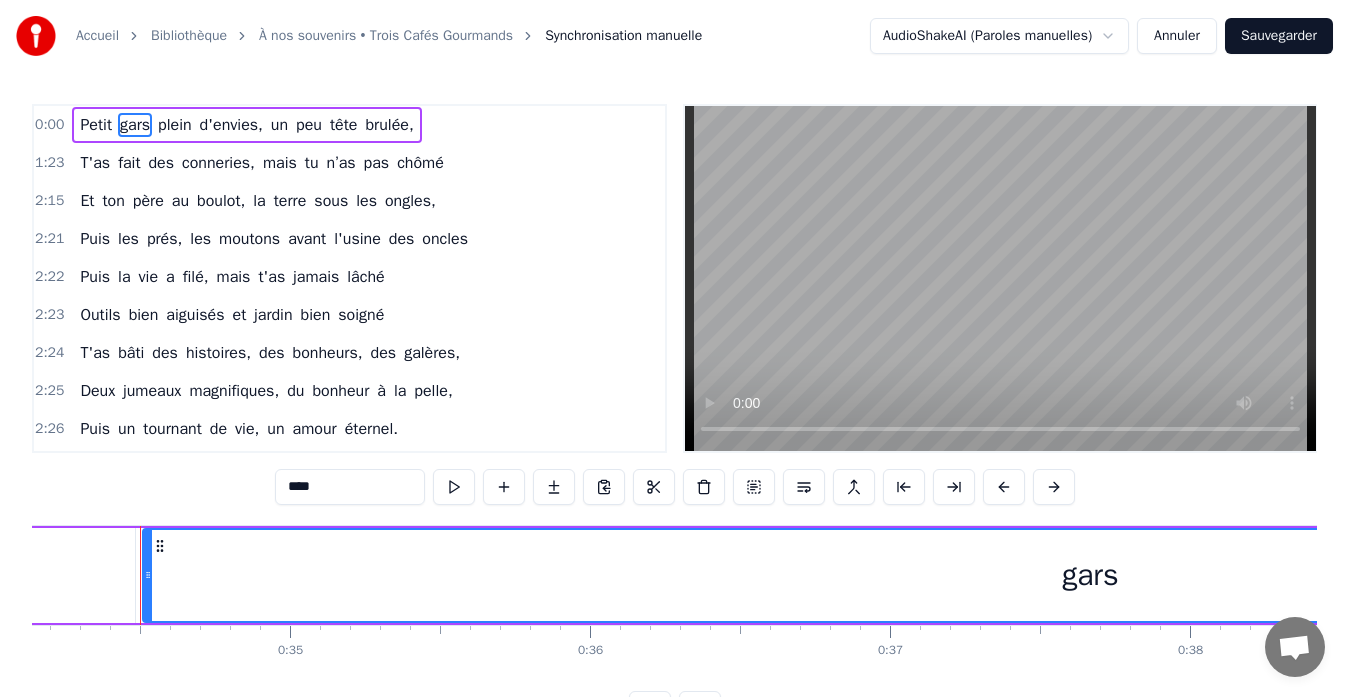 scroll, scrollTop: 0, scrollLeft: 10250, axis: horizontal 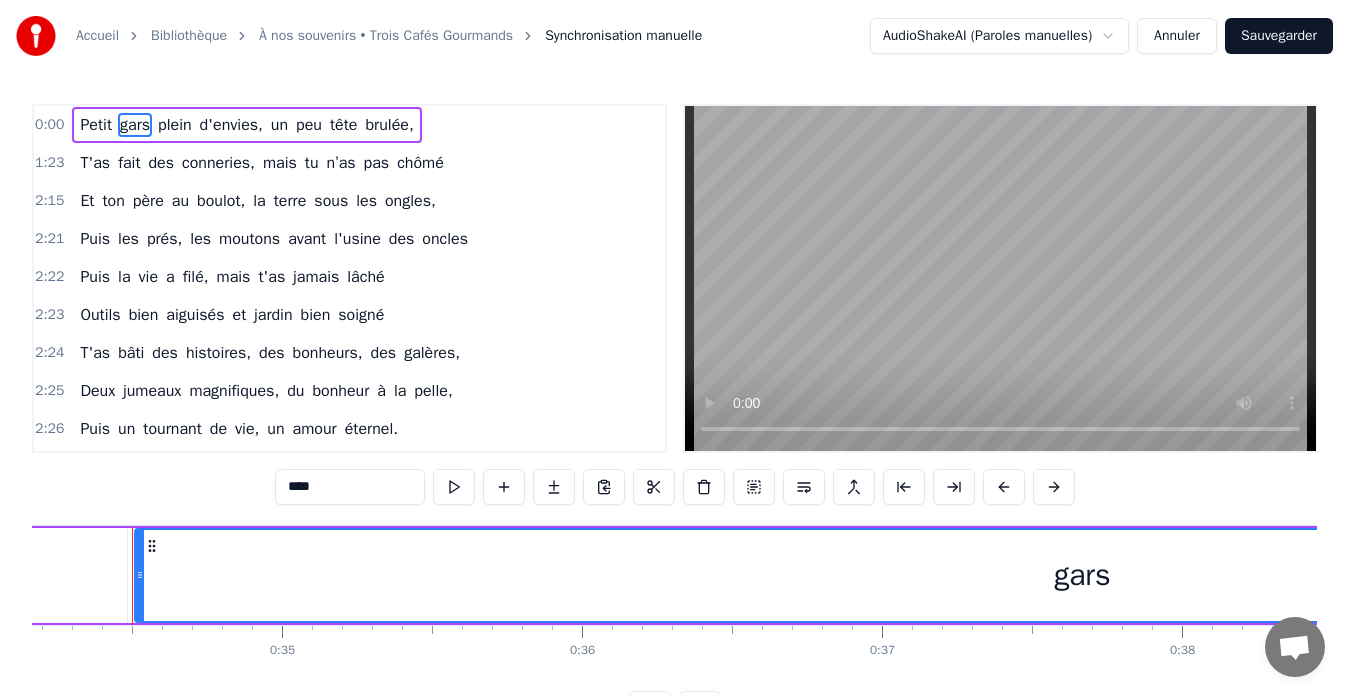 click on "gars" at bounding box center [135, 125] 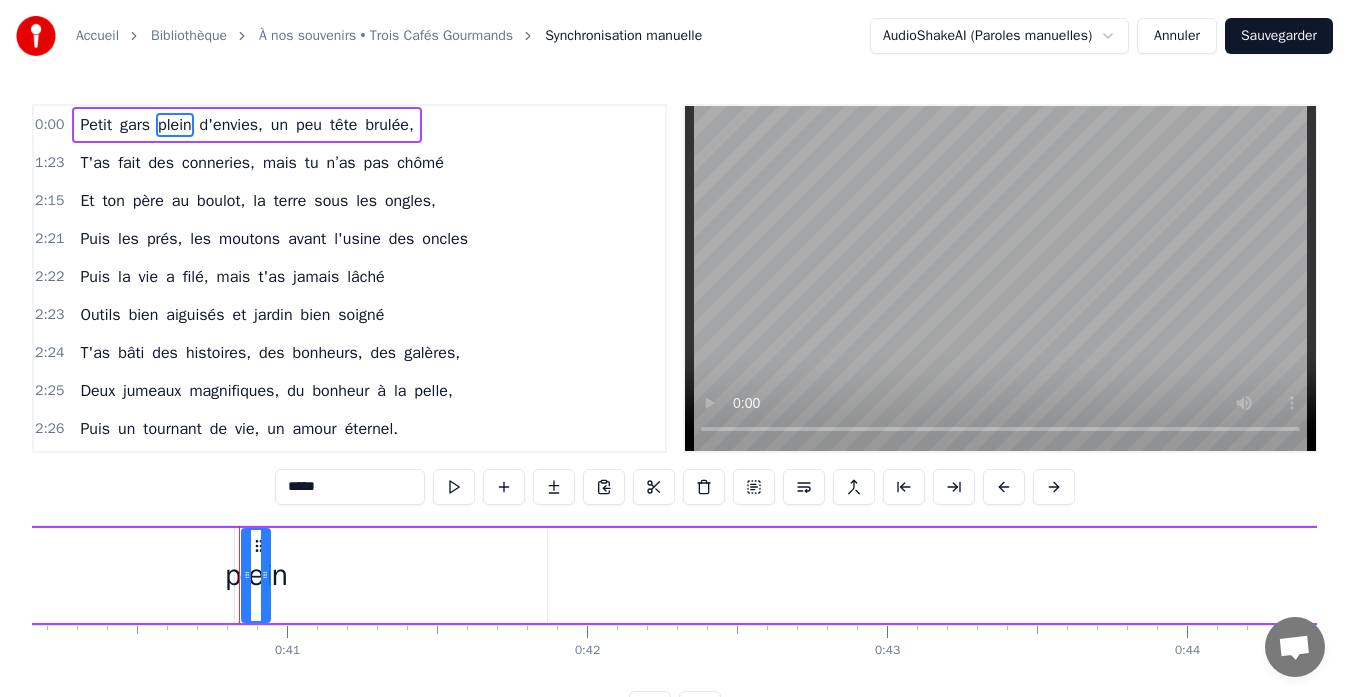 scroll, scrollTop: 0, scrollLeft: 12152, axis: horizontal 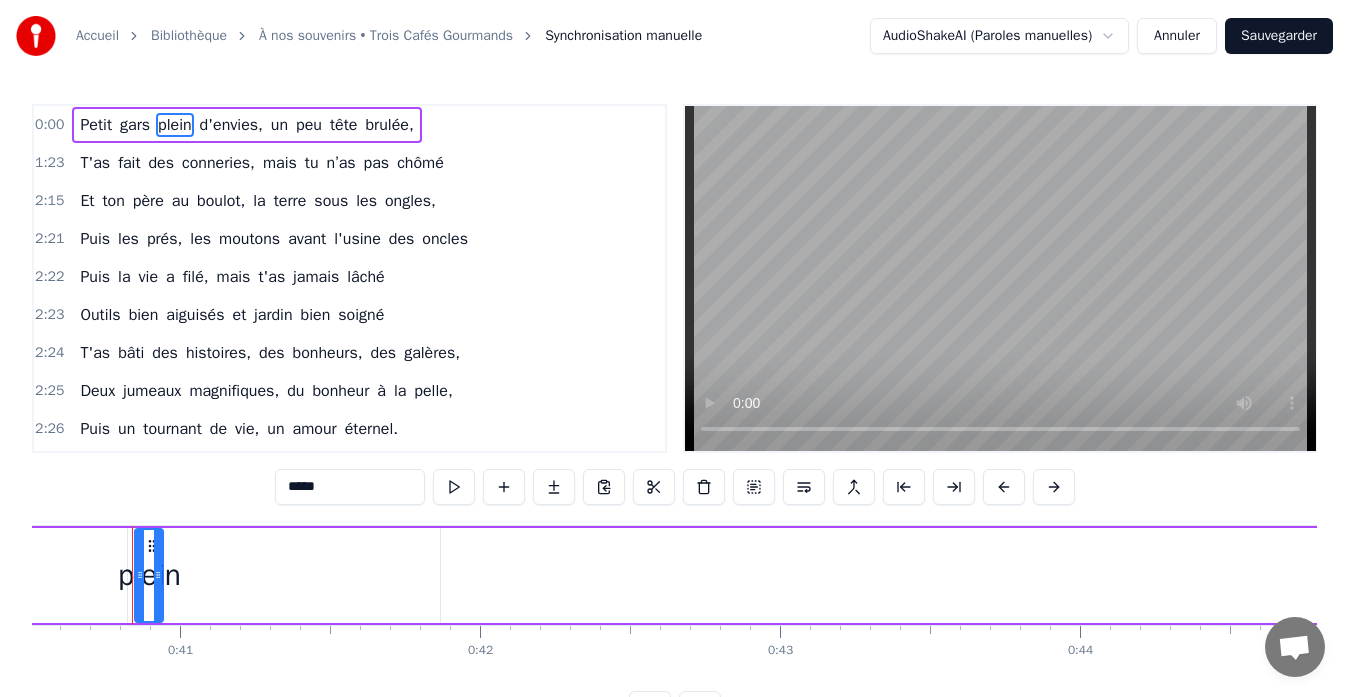 click on "d'envies," at bounding box center (231, 125) 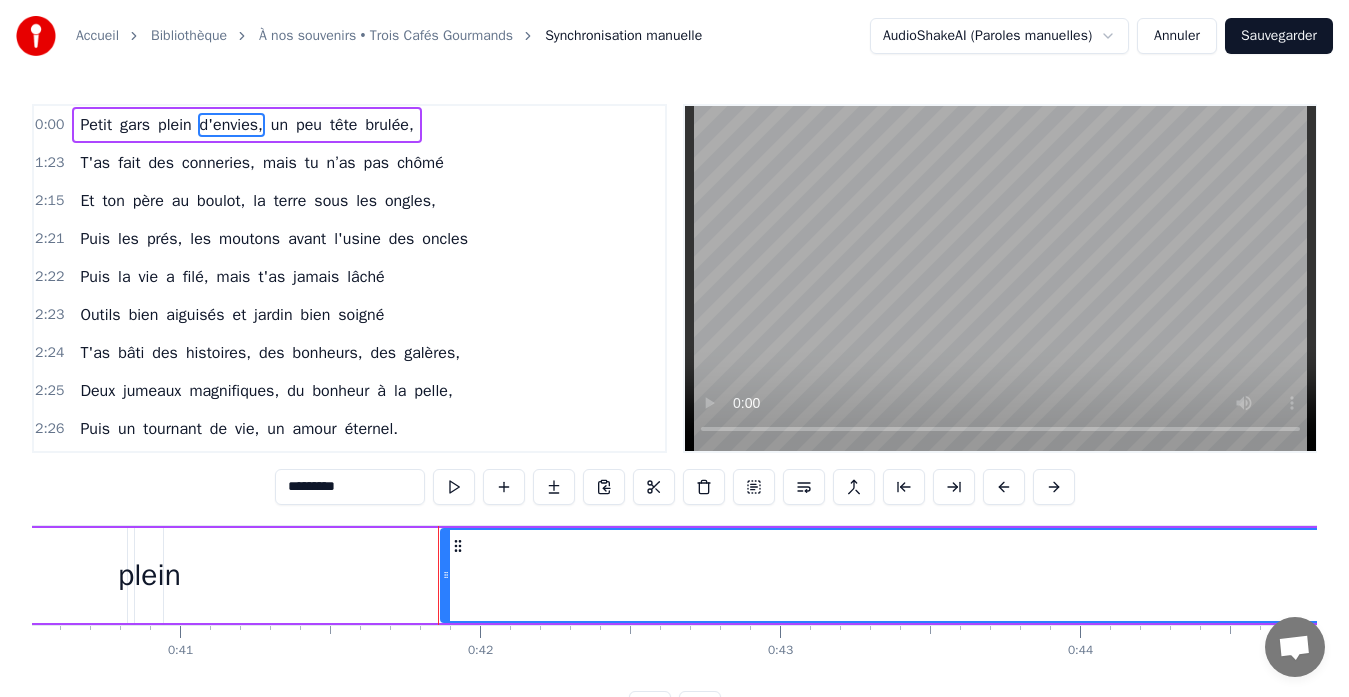click on "un" at bounding box center [279, 125] 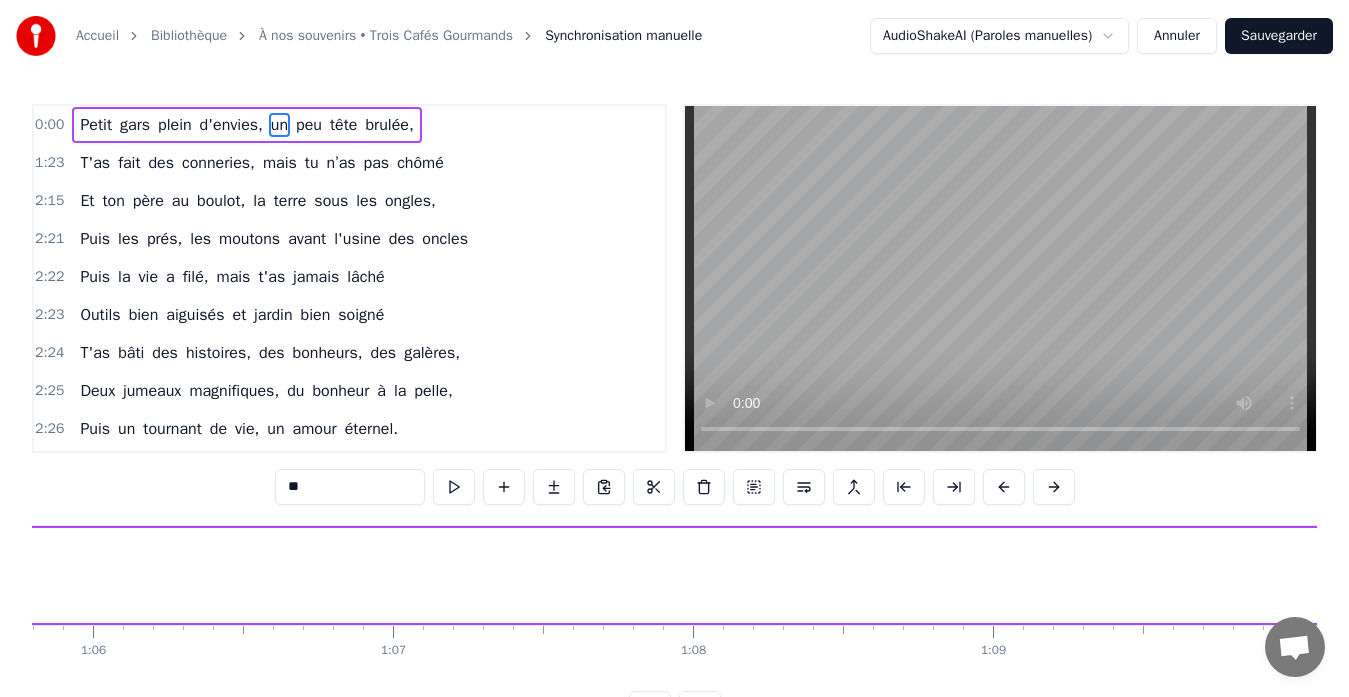 click on "peu" at bounding box center (309, 125) 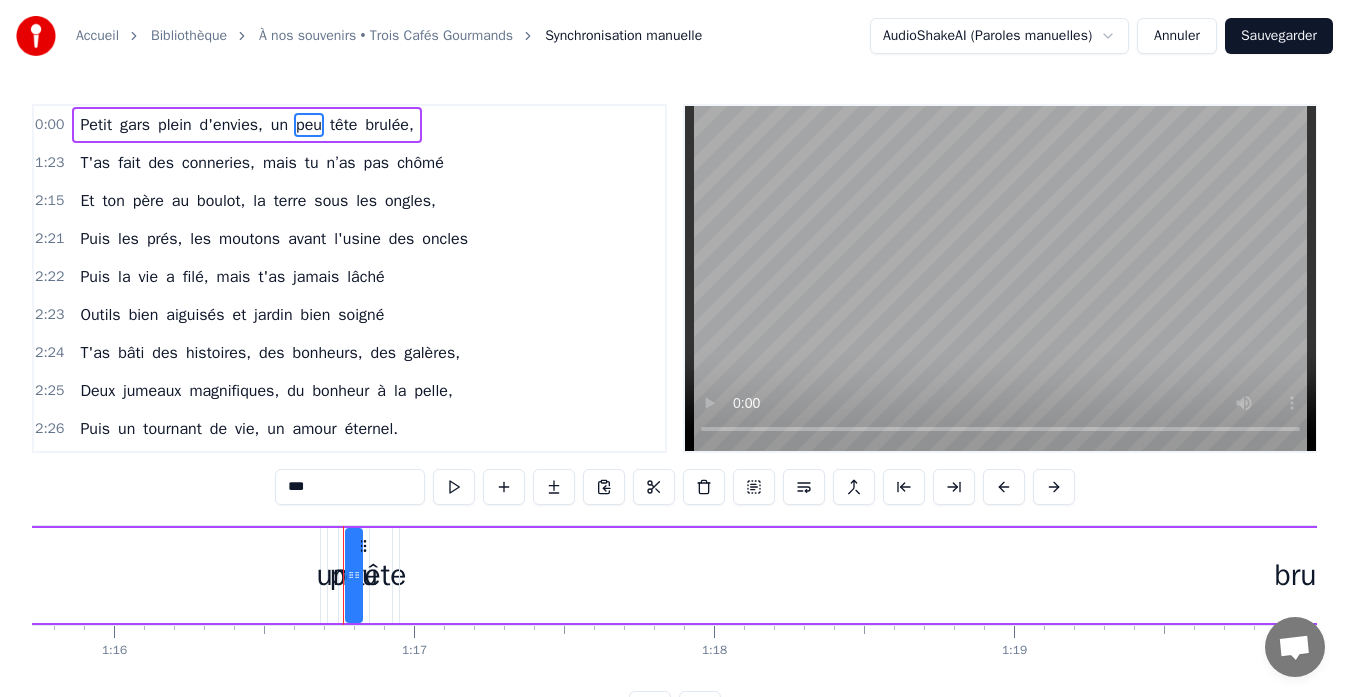 scroll, scrollTop: 0, scrollLeft: 22910, axis: horizontal 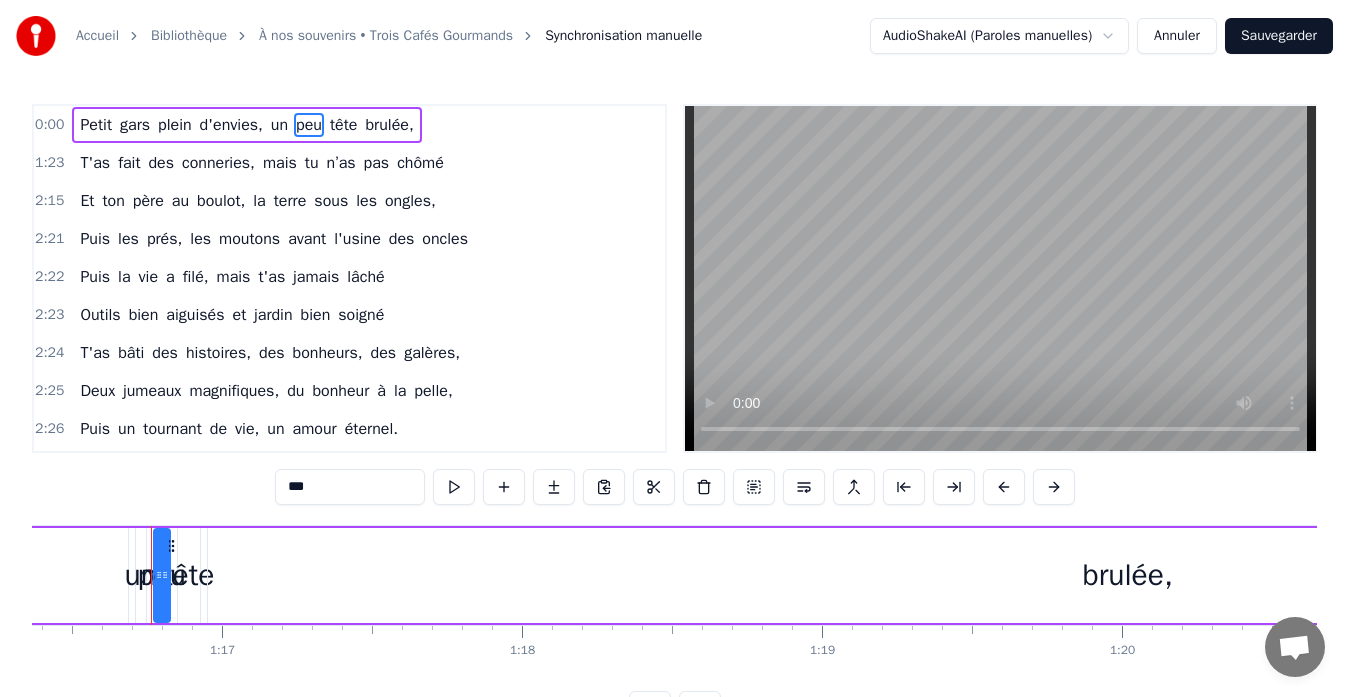 click on "tête" at bounding box center [343, 125] 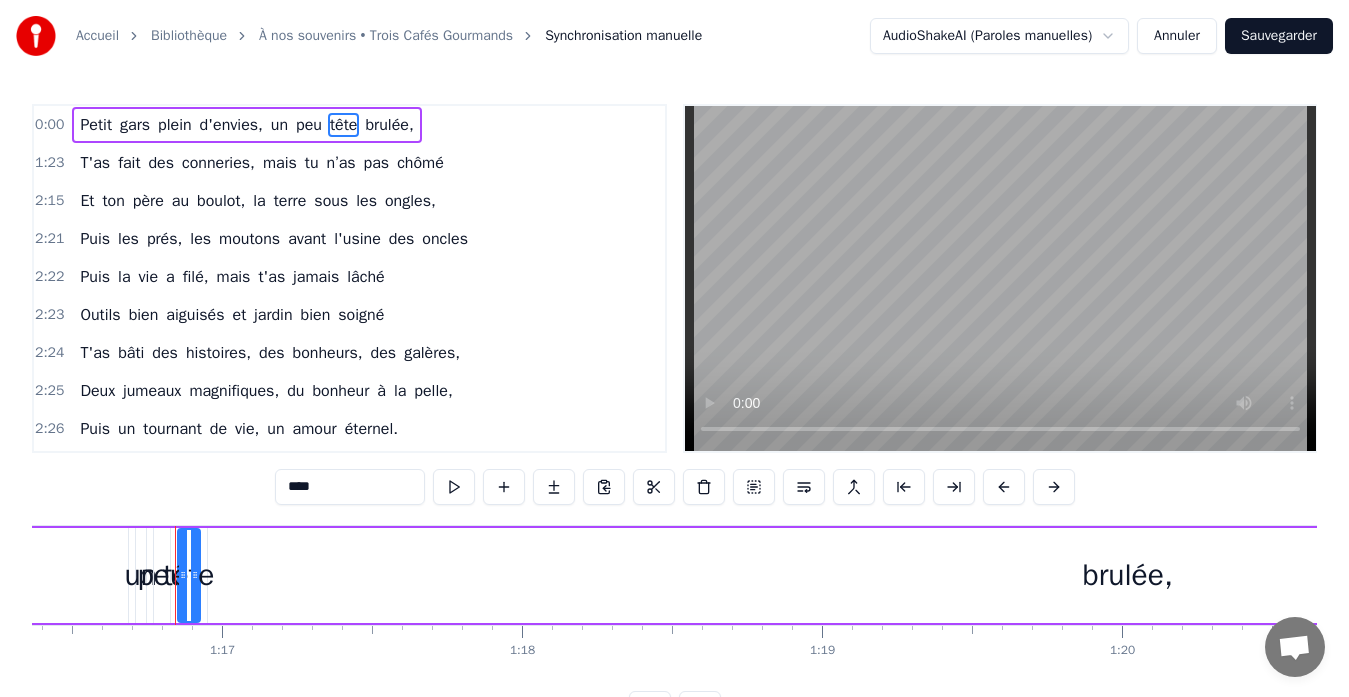 click on "brulée," at bounding box center [389, 125] 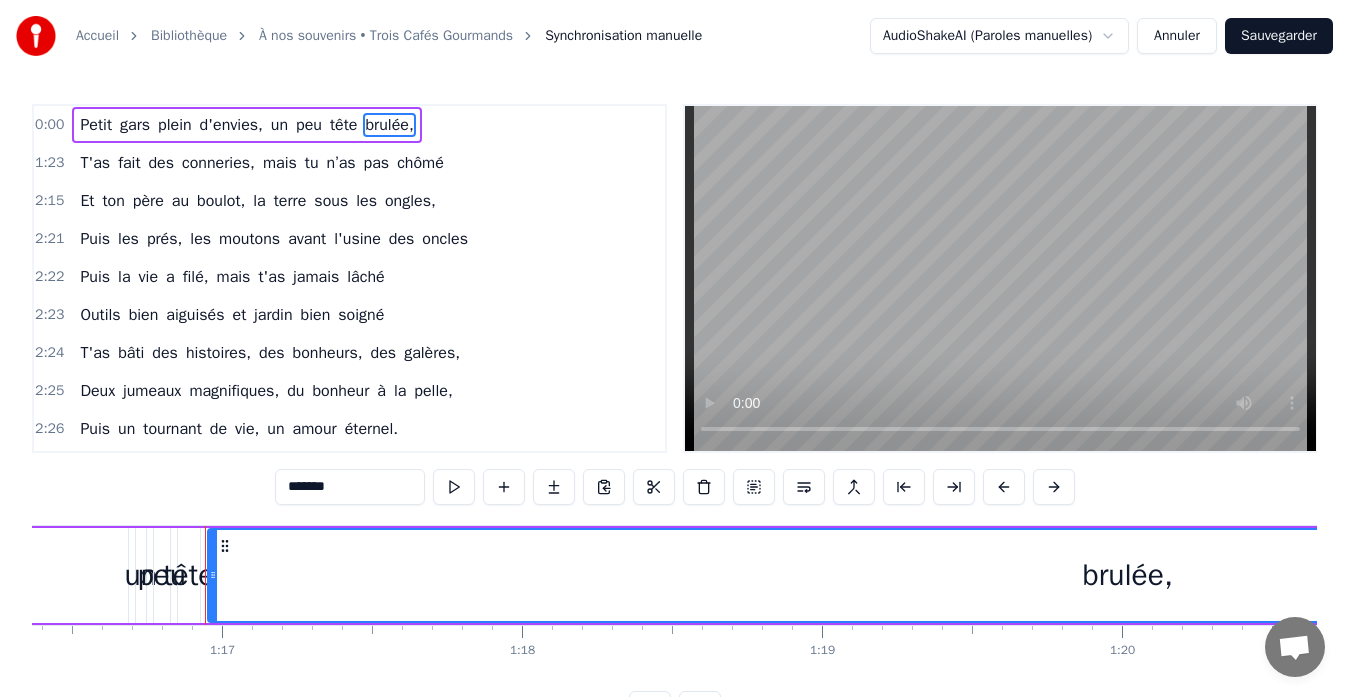 click on "brulée," at bounding box center [389, 125] 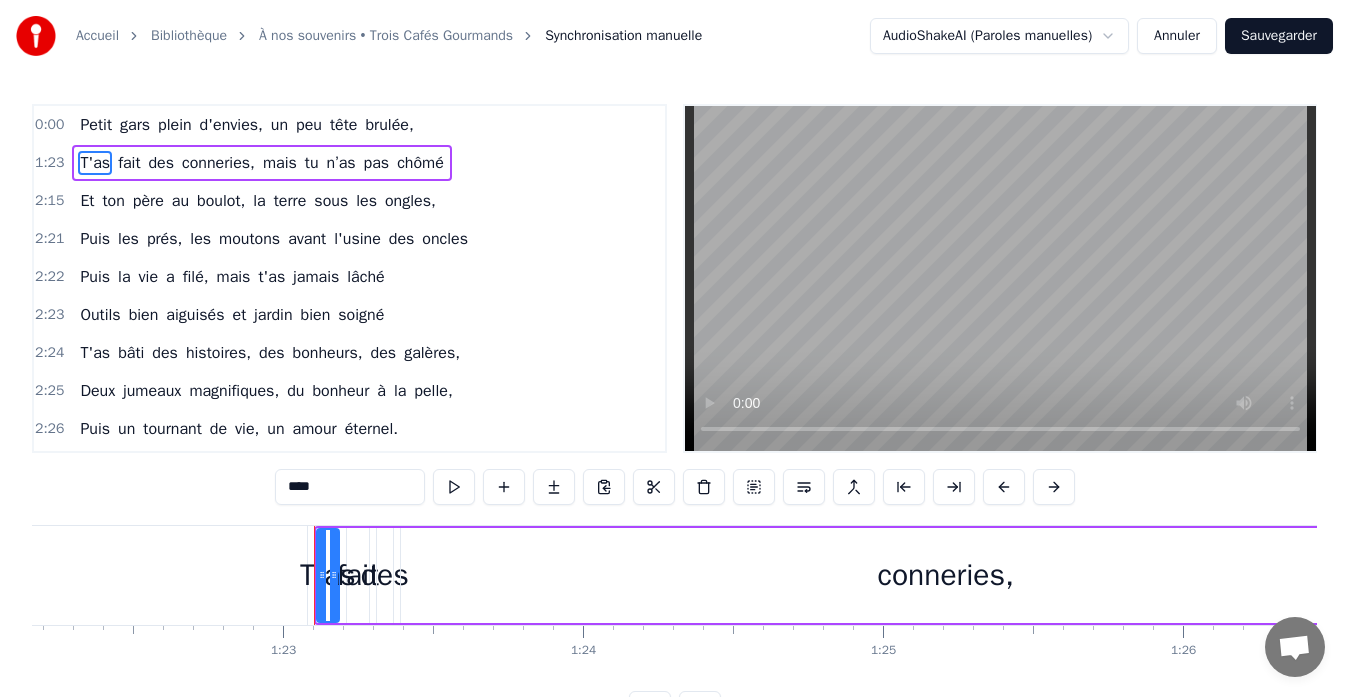 scroll, scrollTop: 0, scrollLeft: 24830, axis: horizontal 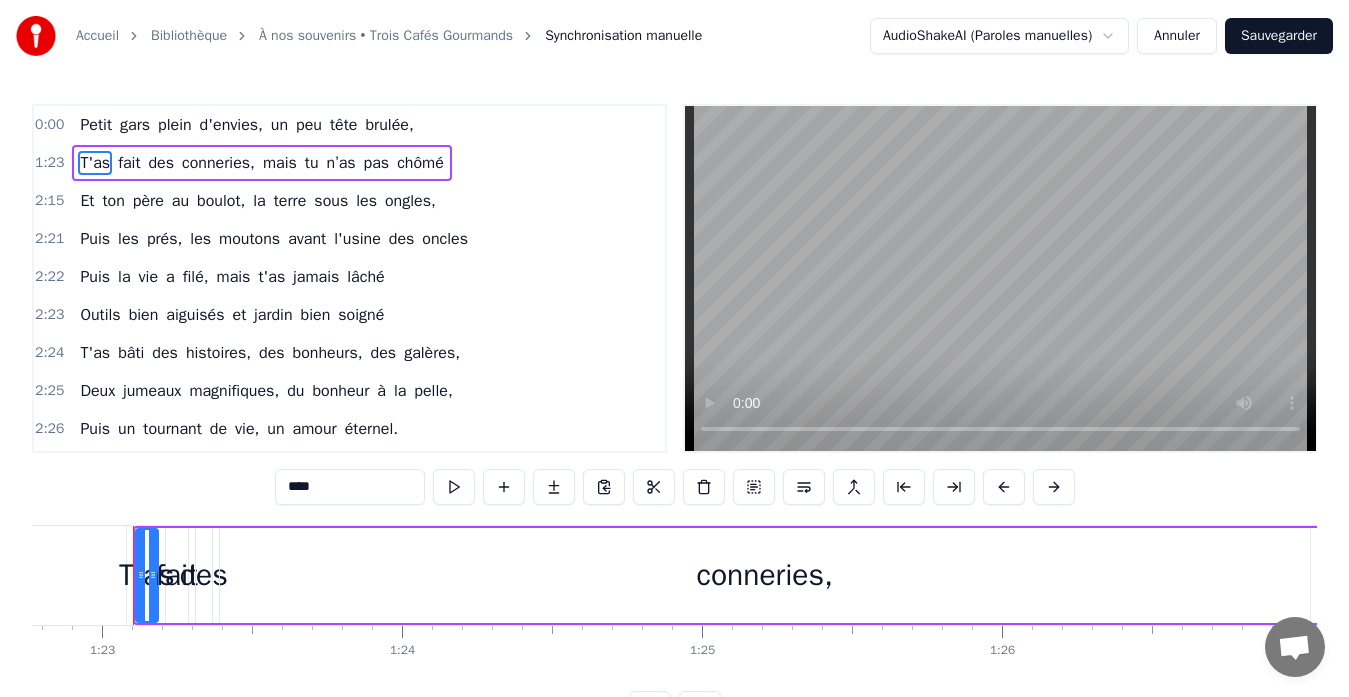 click on "fait" at bounding box center [129, 163] 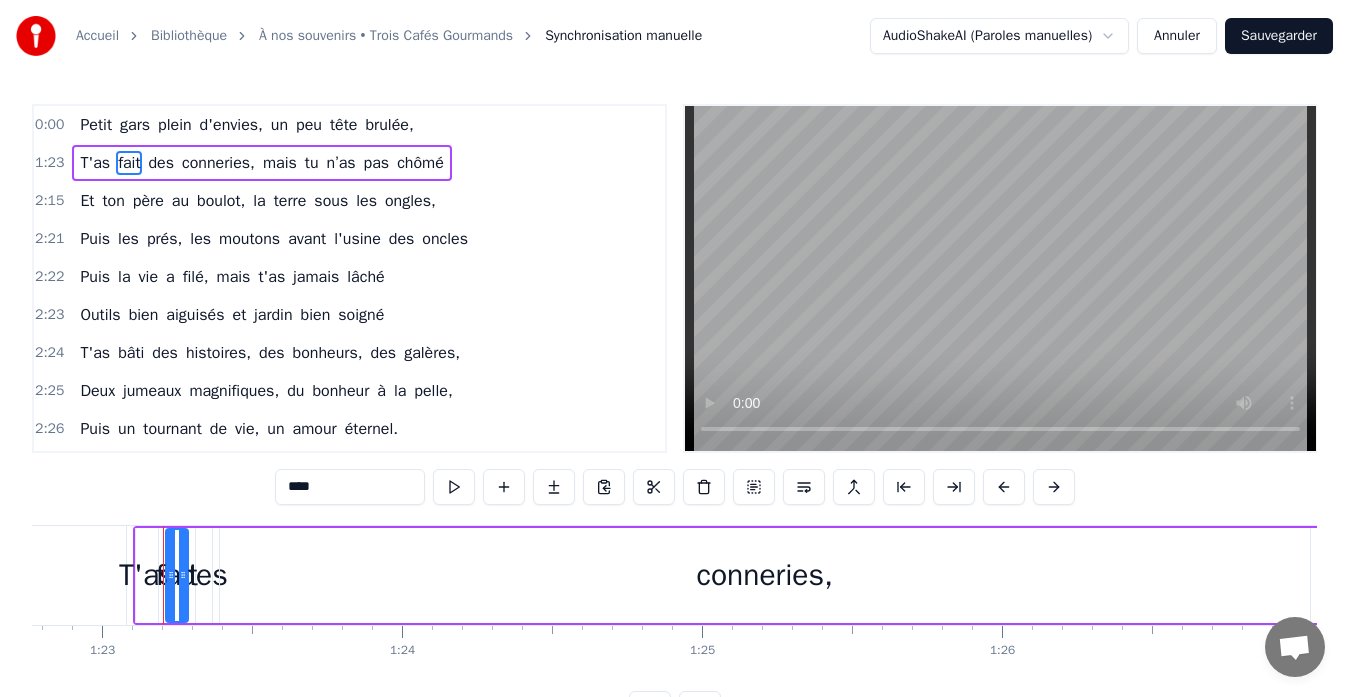 click on "des" at bounding box center (161, 163) 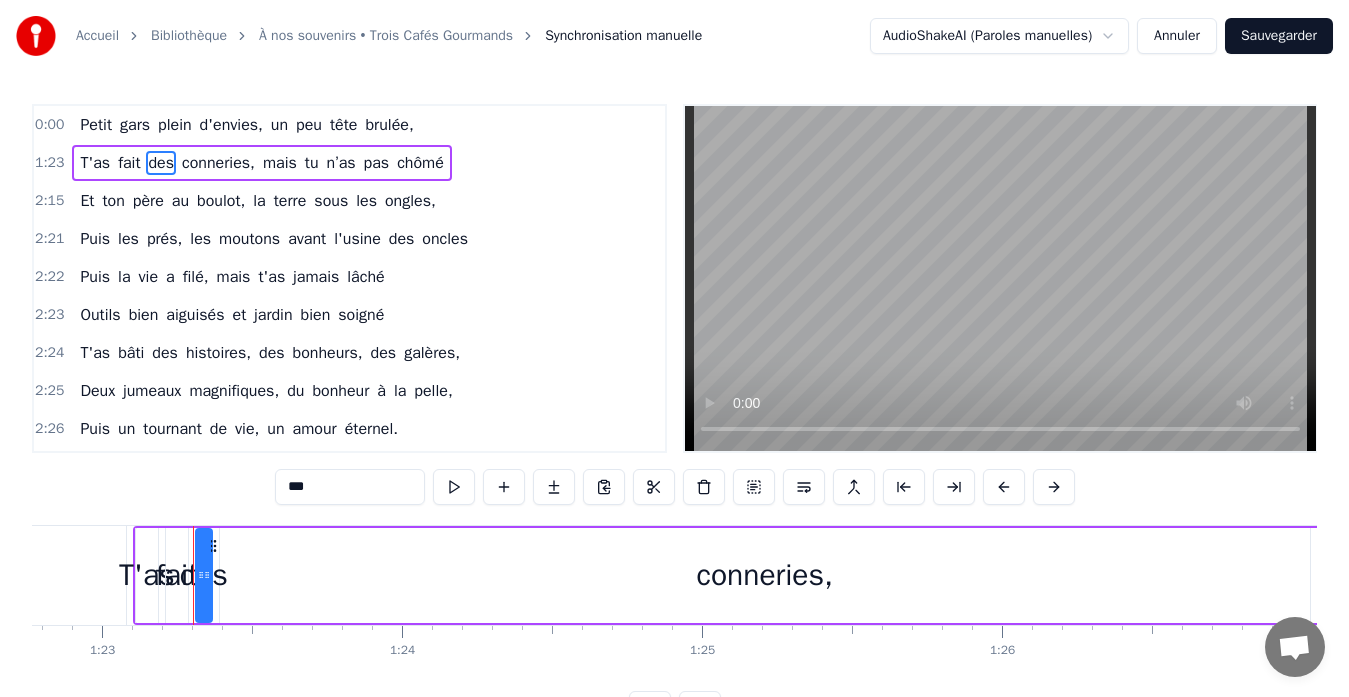 click on "conneries," at bounding box center (218, 163) 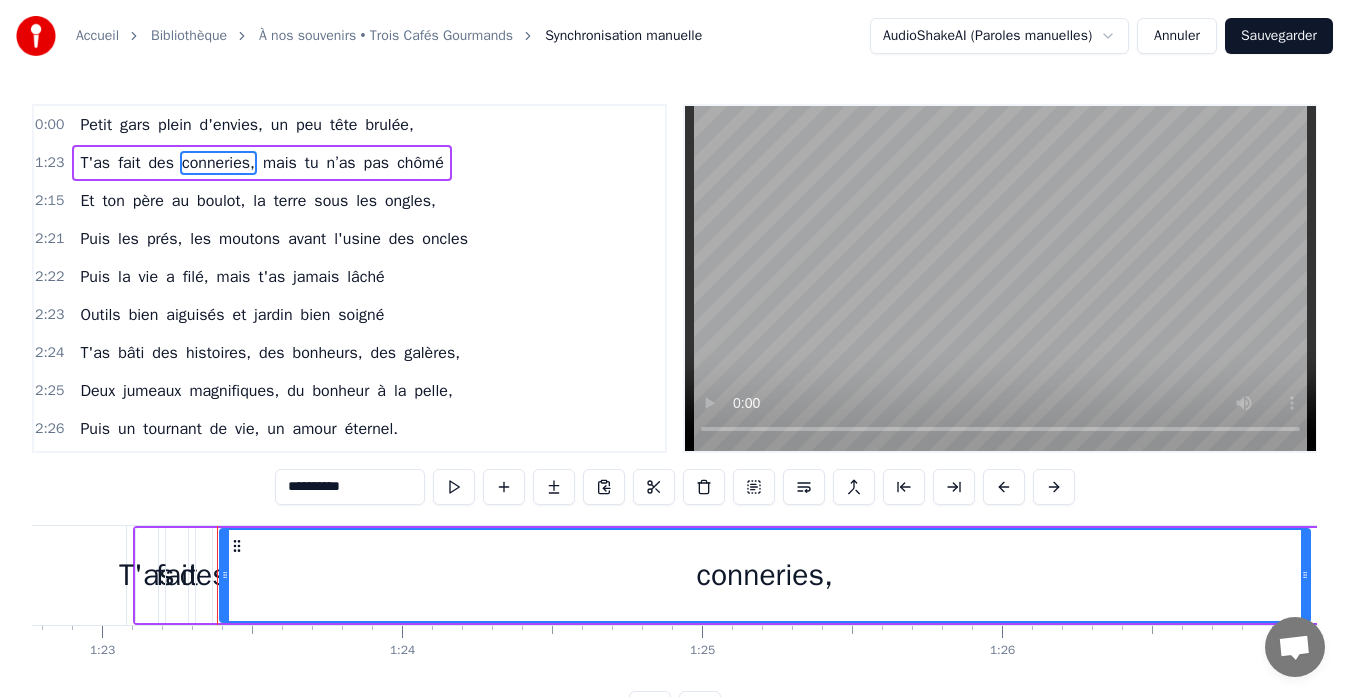 click on "mais" at bounding box center [280, 163] 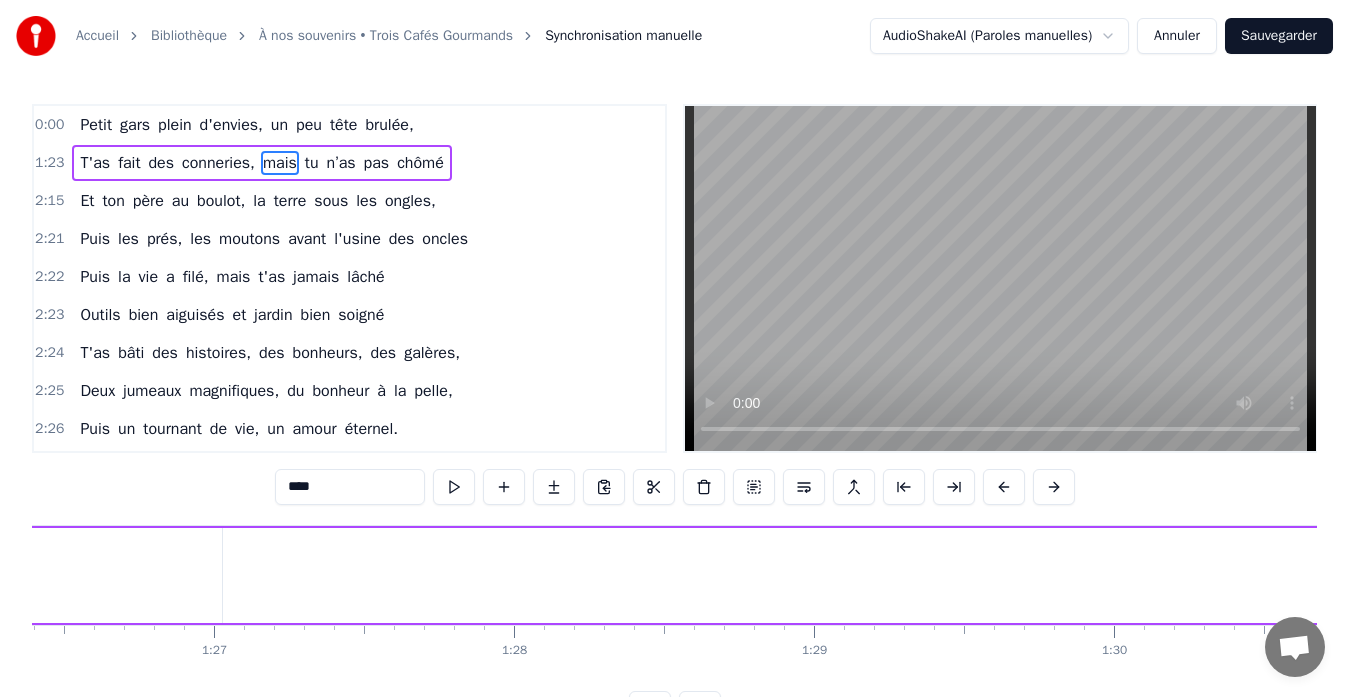 click on "tu" at bounding box center (312, 163) 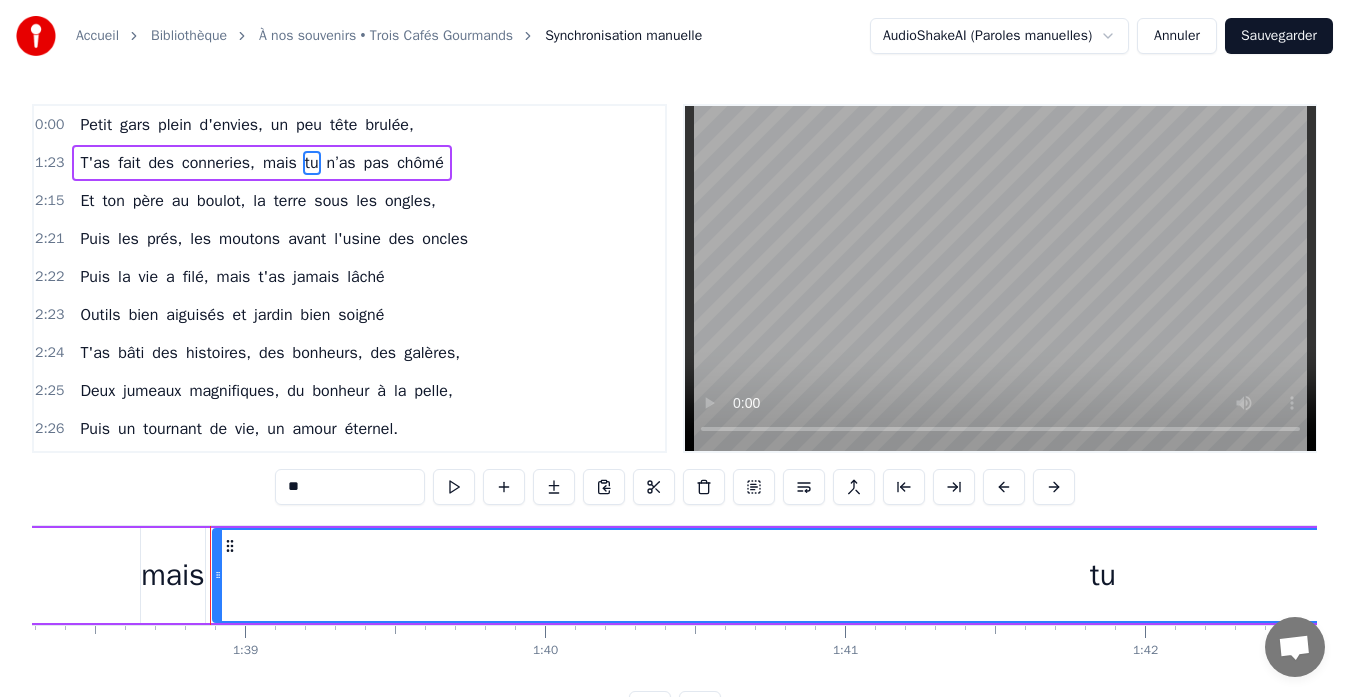 click on "n’as" at bounding box center [341, 163] 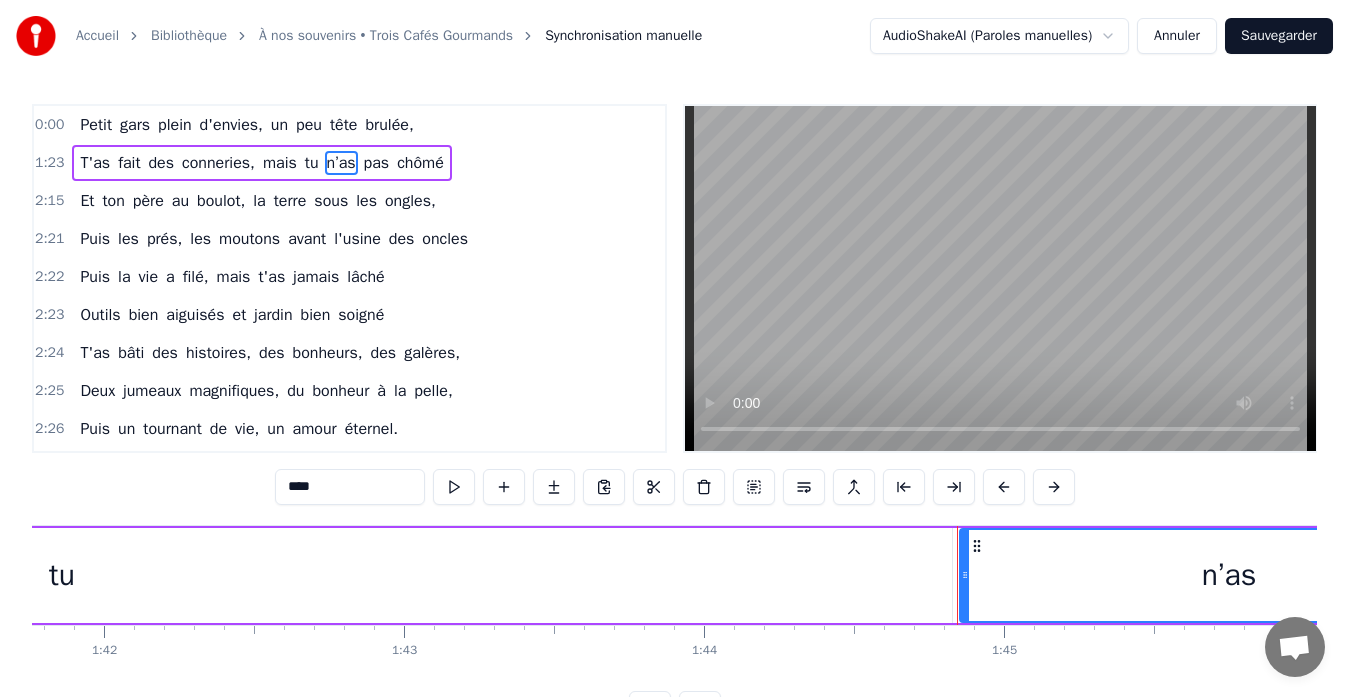 click on "pas" at bounding box center (377, 163) 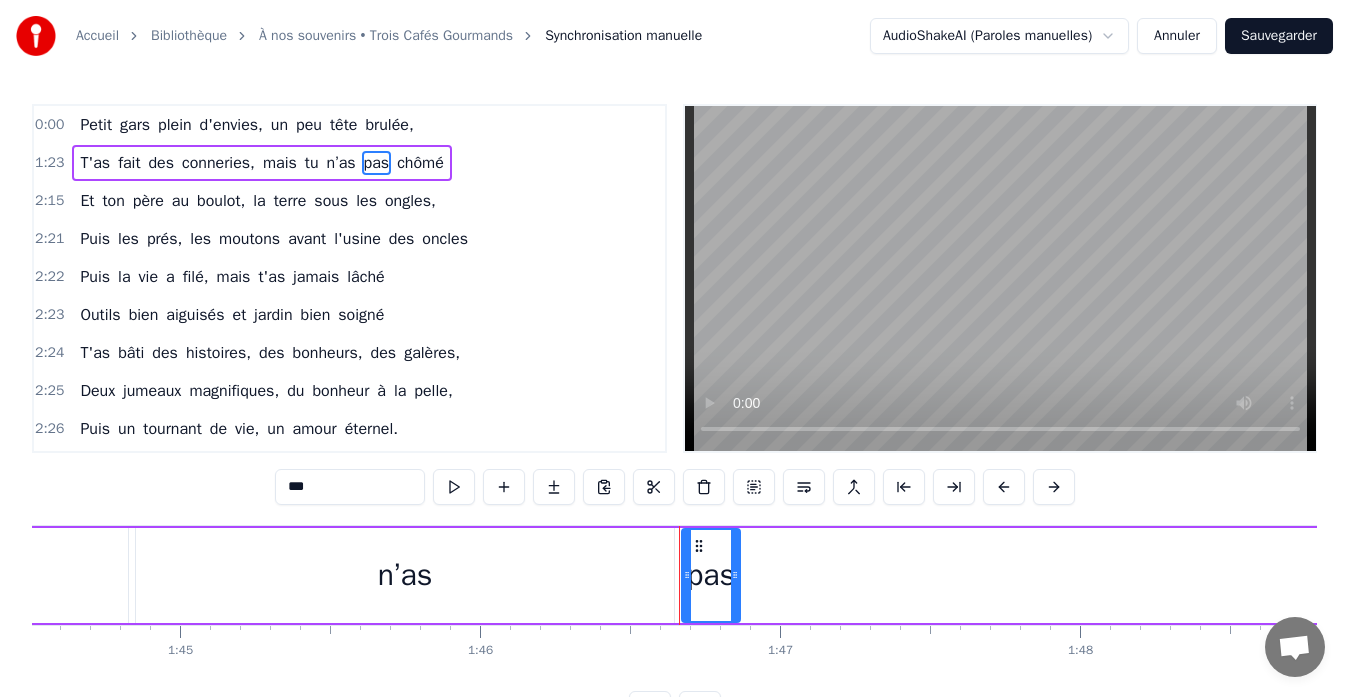 click on "chômé" at bounding box center [420, 163] 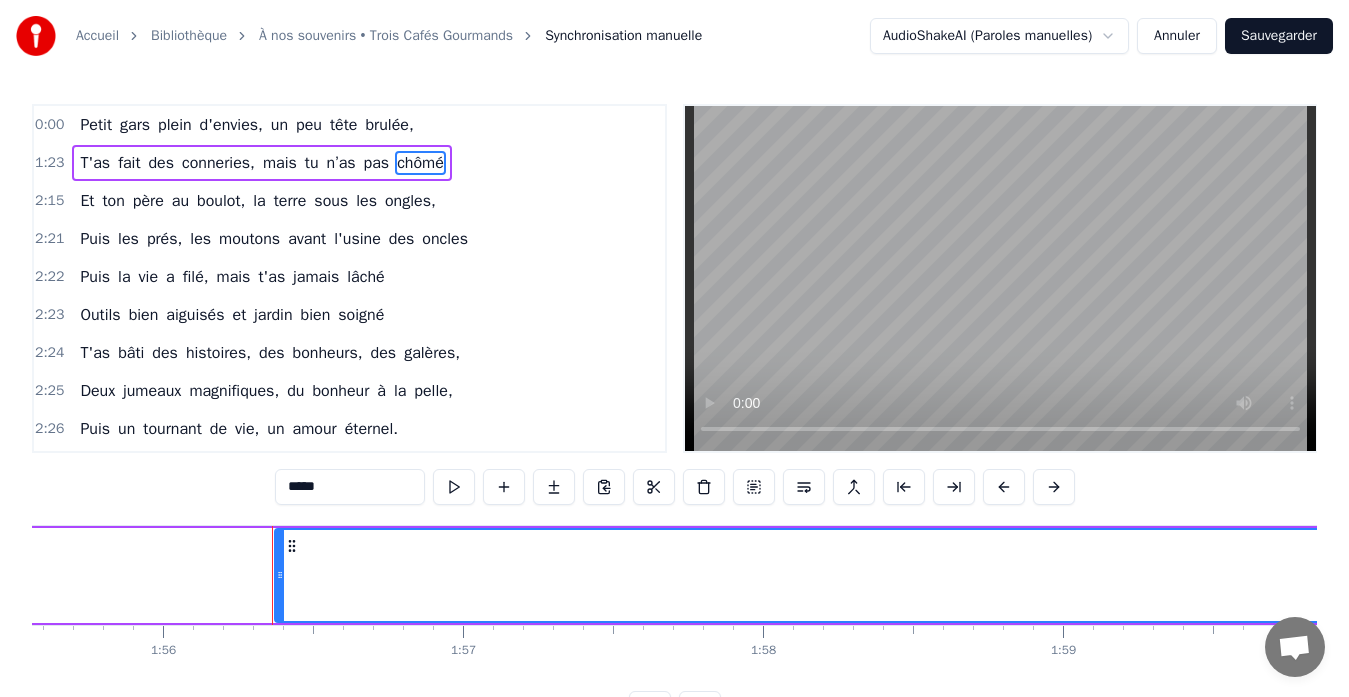 scroll, scrollTop: 0, scrollLeft: 34809, axis: horizontal 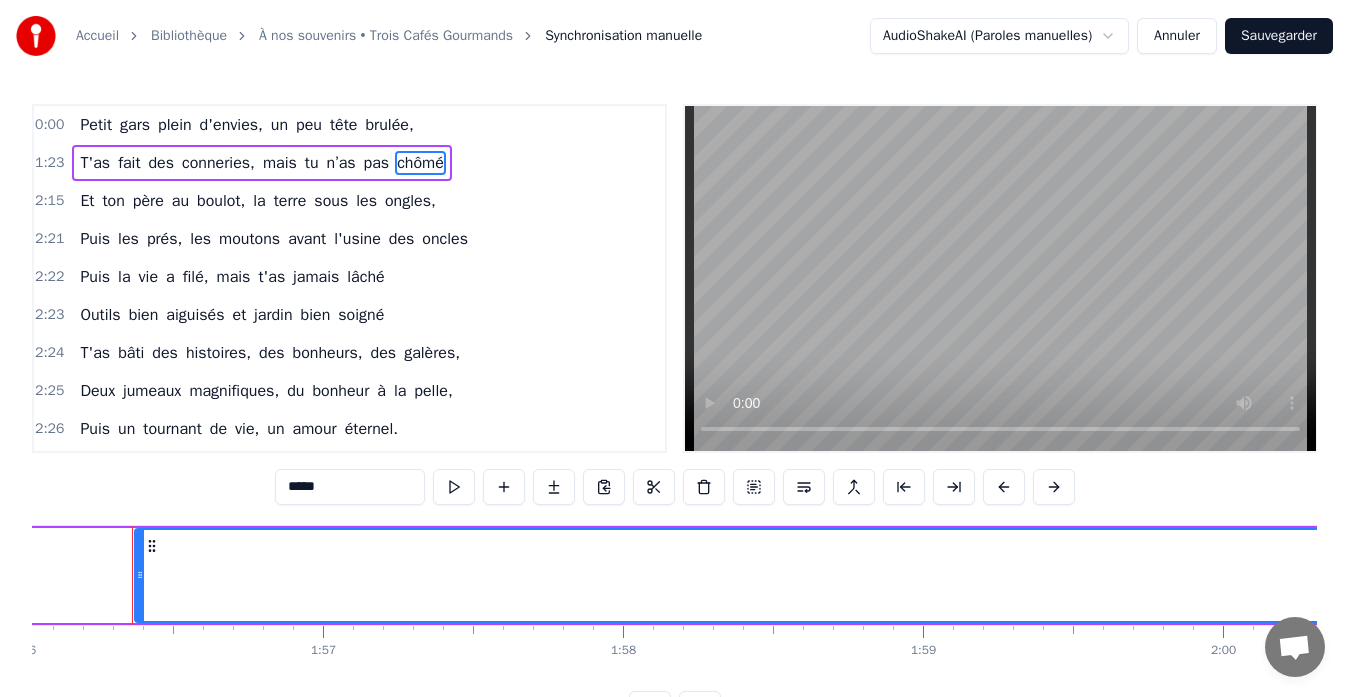type 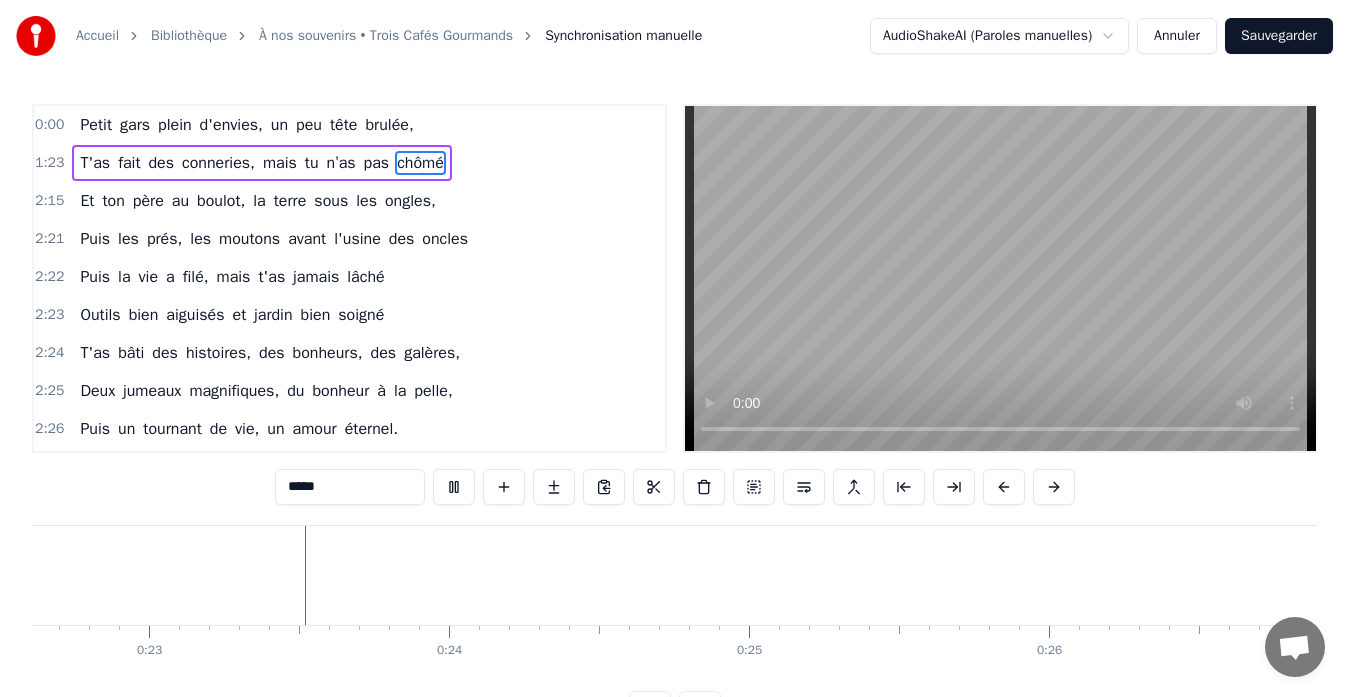 scroll, scrollTop: 0, scrollLeft: 6807, axis: horizontal 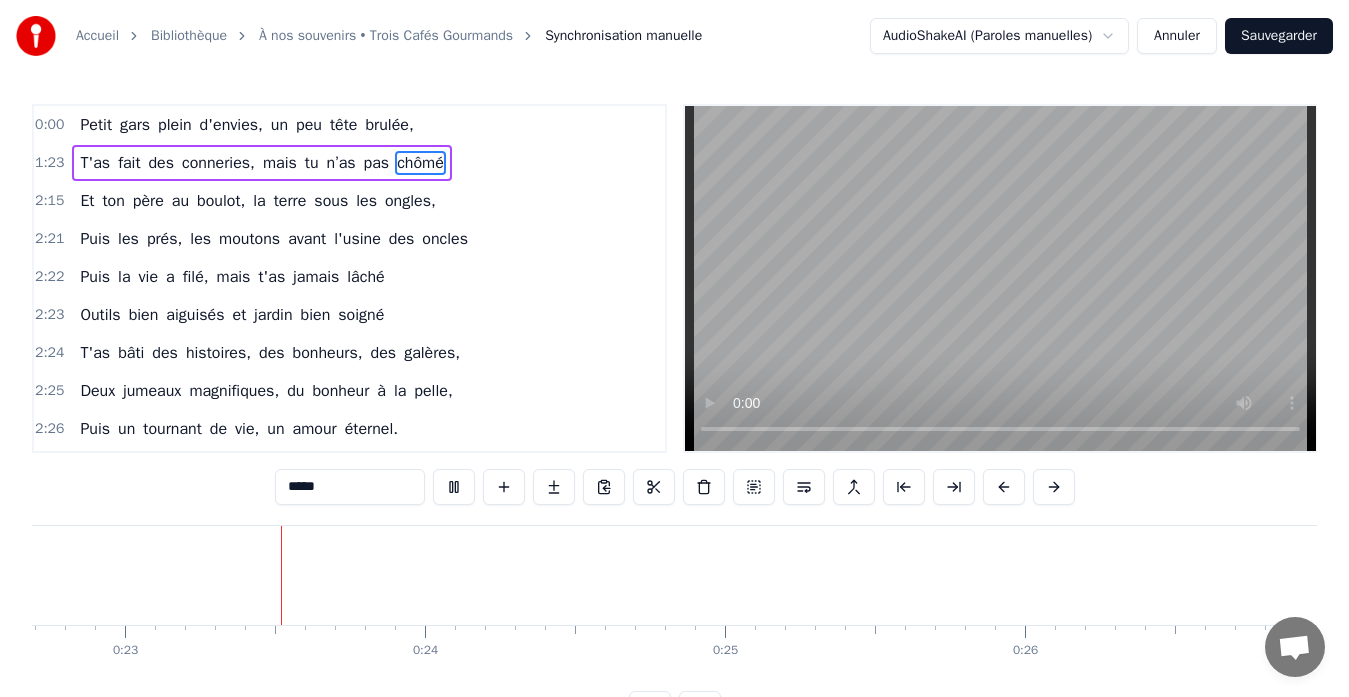 click on "Accueil Bibliothèque À nos souvenirs • Trois Cafés Gourmands Synchronisation manuelle AudioShakeAI (Paroles manuelles) Annuler Sauvegarder 0:00 Petit gars plein d'envies, un peu tête brulée, 1:23 T'as fait des conneries, mais tu n’as pas chômé 2:15 Et ton père au boulot, la terre sous les ongles, 2:21 Puis les prés, les moutons avant l'usine des oncles 2:22 Puis la vie a filé, mais t'as jamais lâché 2:23 Outils bien aiguisés et jardin bien soigné 2:24 T'as bâti des histoires, des bonheurs, des galères, 2:25 Deux jumeaux magnifiques, du bonheur à la pelle, 2:26 Puis un tournant de vie, un amour éternel. 2:27 Mais jamais sans espoir et jamais sans lumière 2:28 Mais avant tout ça, après ton grand départ, 2:29 Une maison à [GEOGRAPHIC_DATA] pour un nouveau départ. 2:30 Et puis les vendredis, ces soirs très animés, 2:31 Nos enfants, nos histoires, et l'amitié gravée. 2:31 A Brussieu, dans ton nid, y a du monde à la fête 2:32 On est tous réunis pour que t’en ai plein la tête, 2:33 Nous" at bounding box center (674, 363) 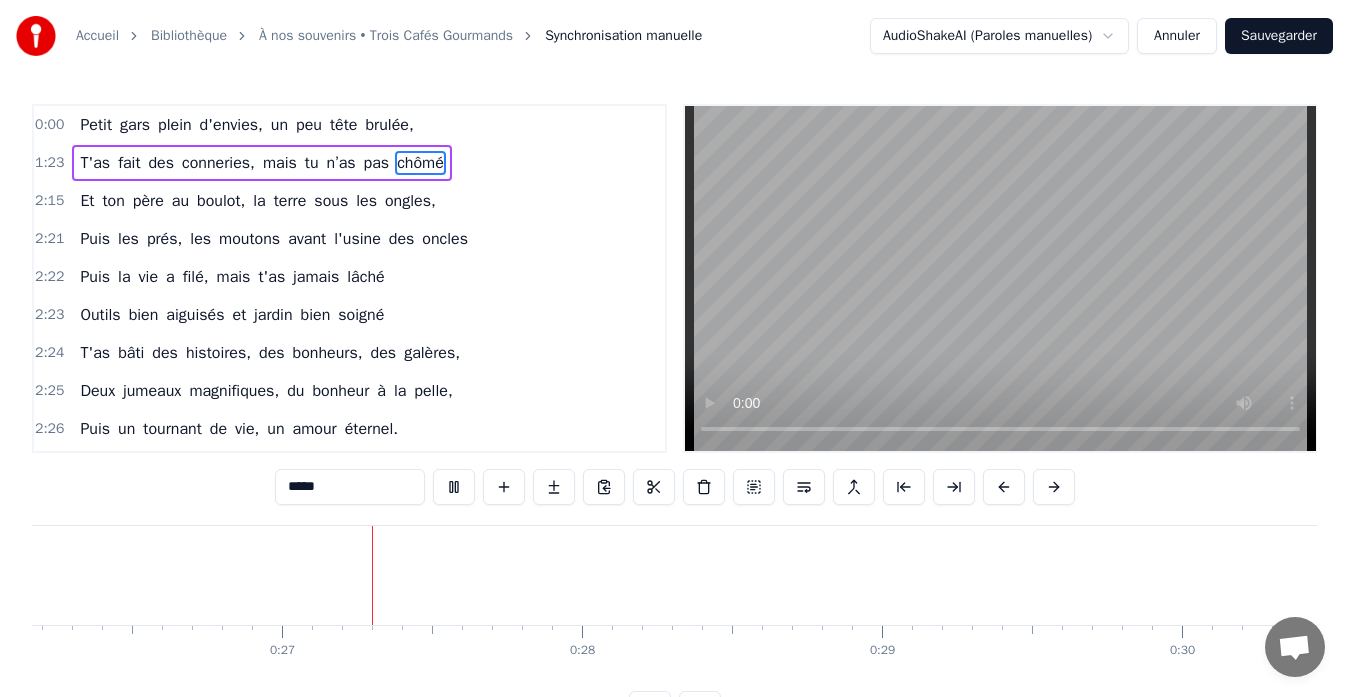 scroll, scrollTop: 0, scrollLeft: 7941, axis: horizontal 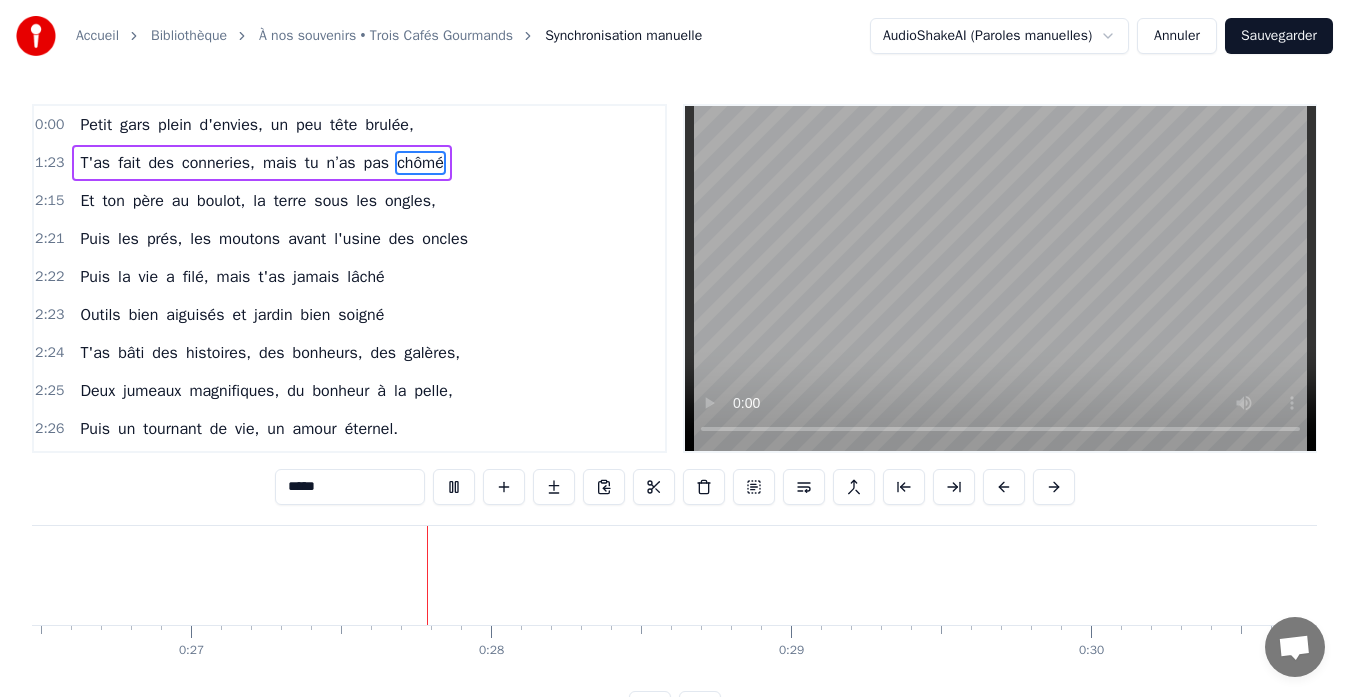 click on "Petit" at bounding box center [96, 125] 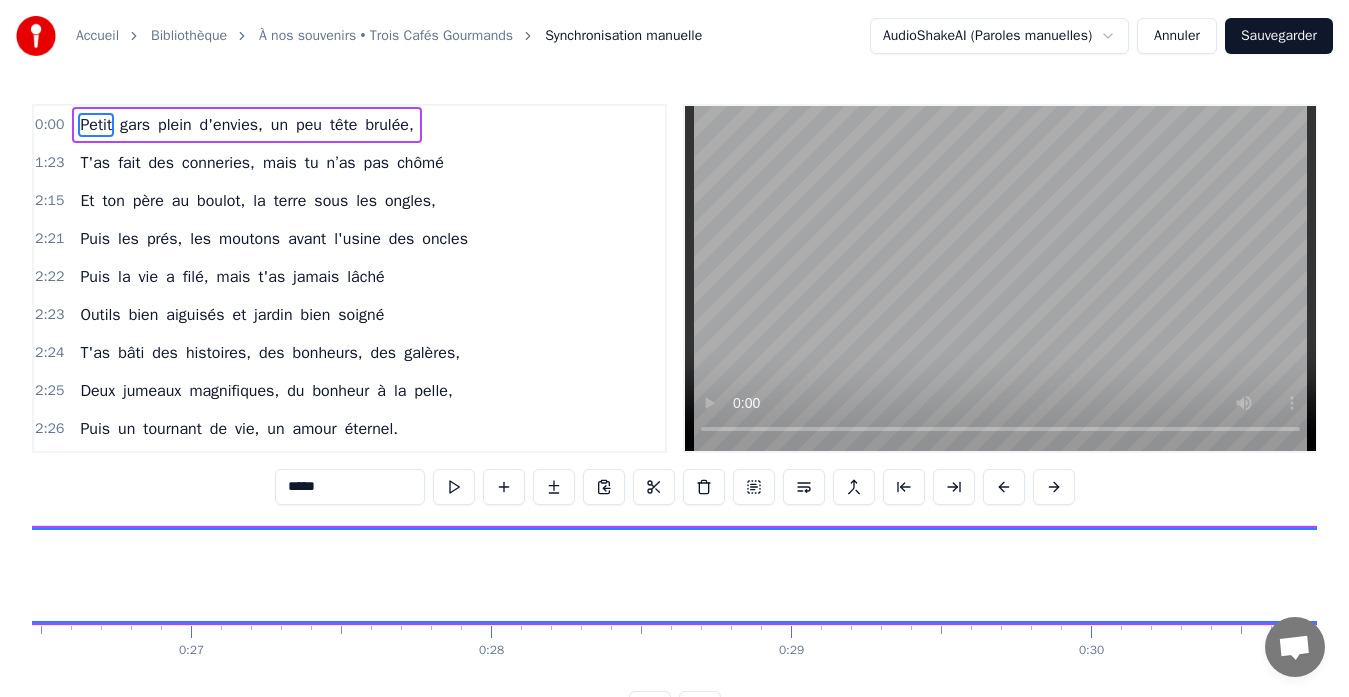 click on "gars" at bounding box center [135, 125] 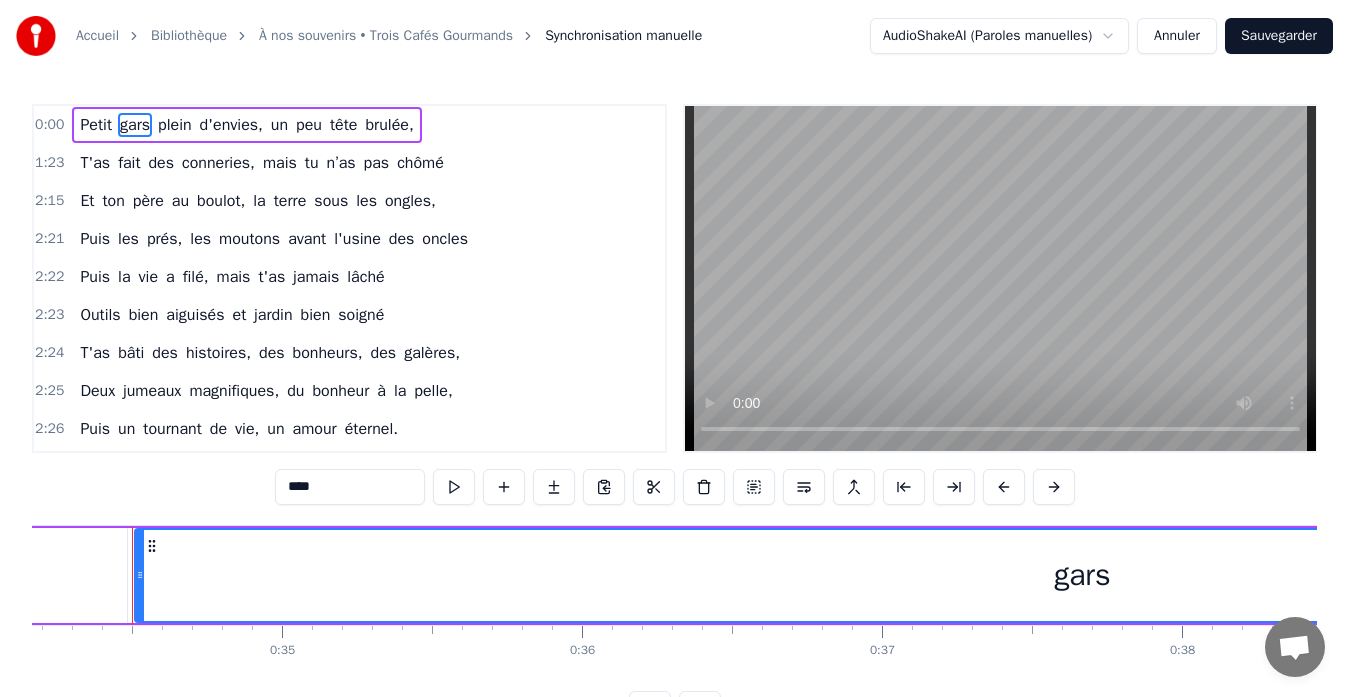 click on "plein" at bounding box center [175, 125] 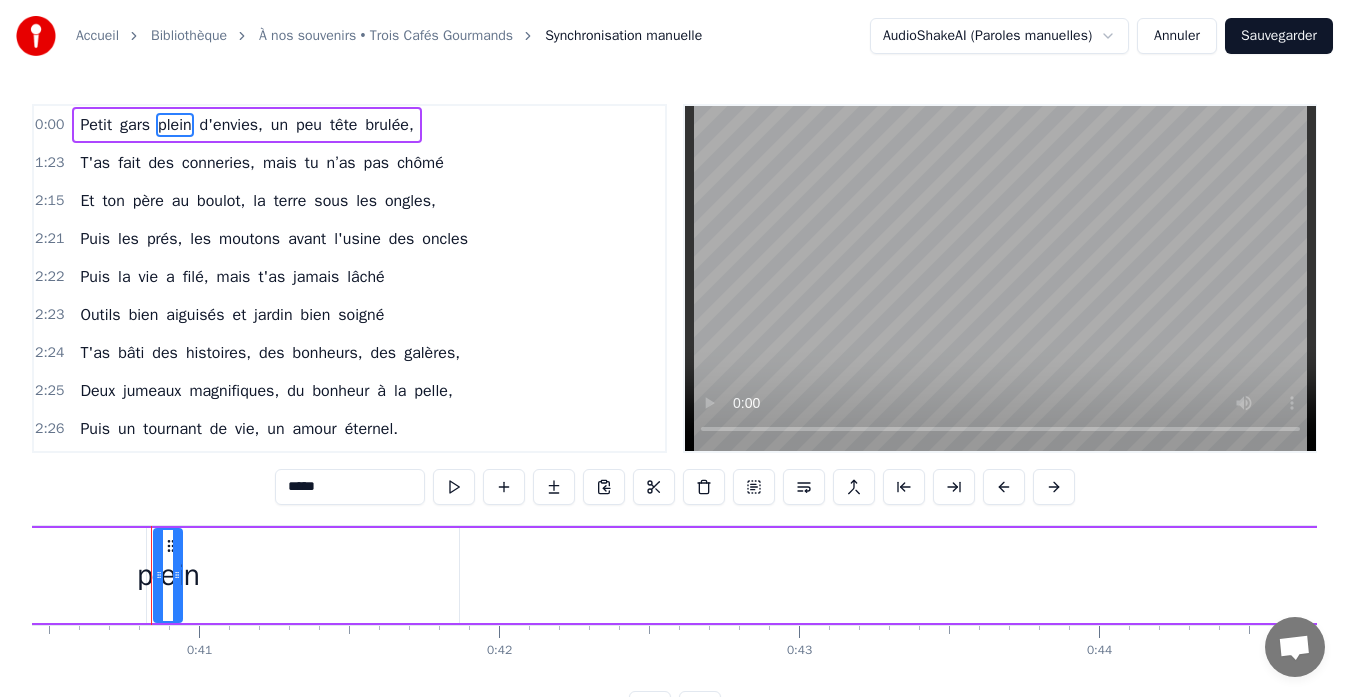 scroll, scrollTop: 0, scrollLeft: 12152, axis: horizontal 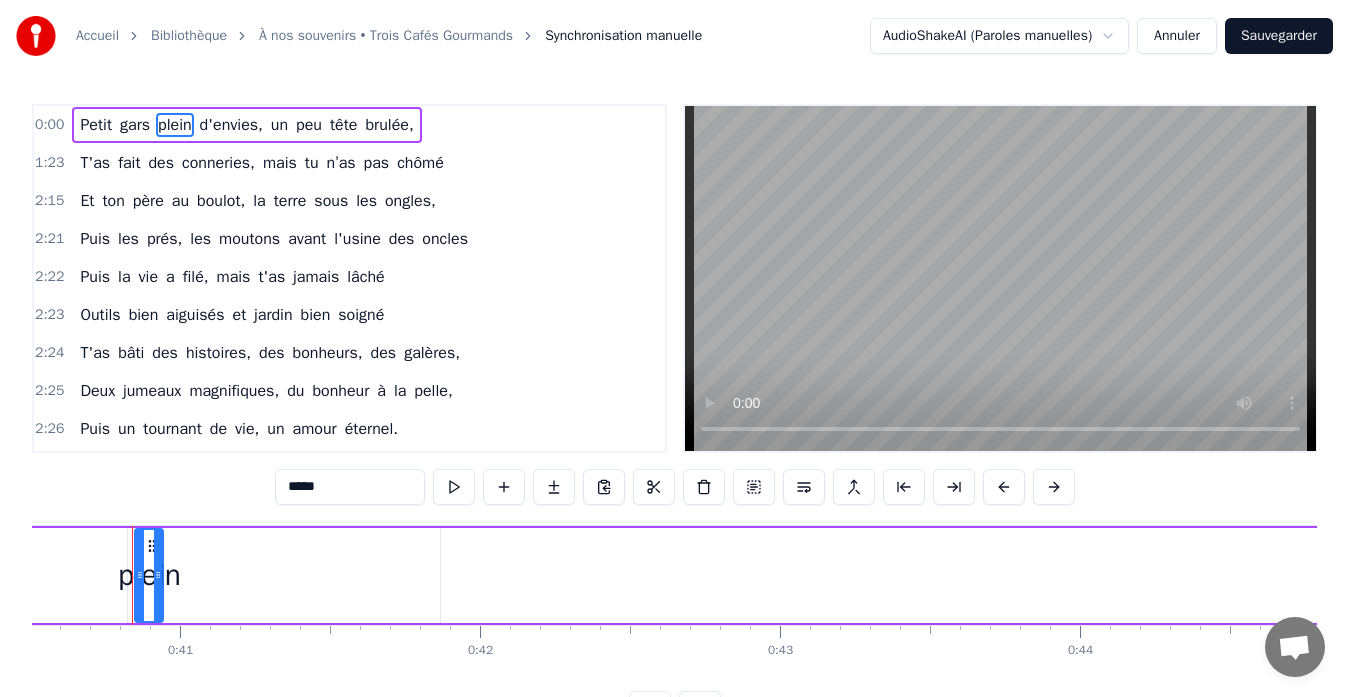 click on "plein" at bounding box center (149, 575) 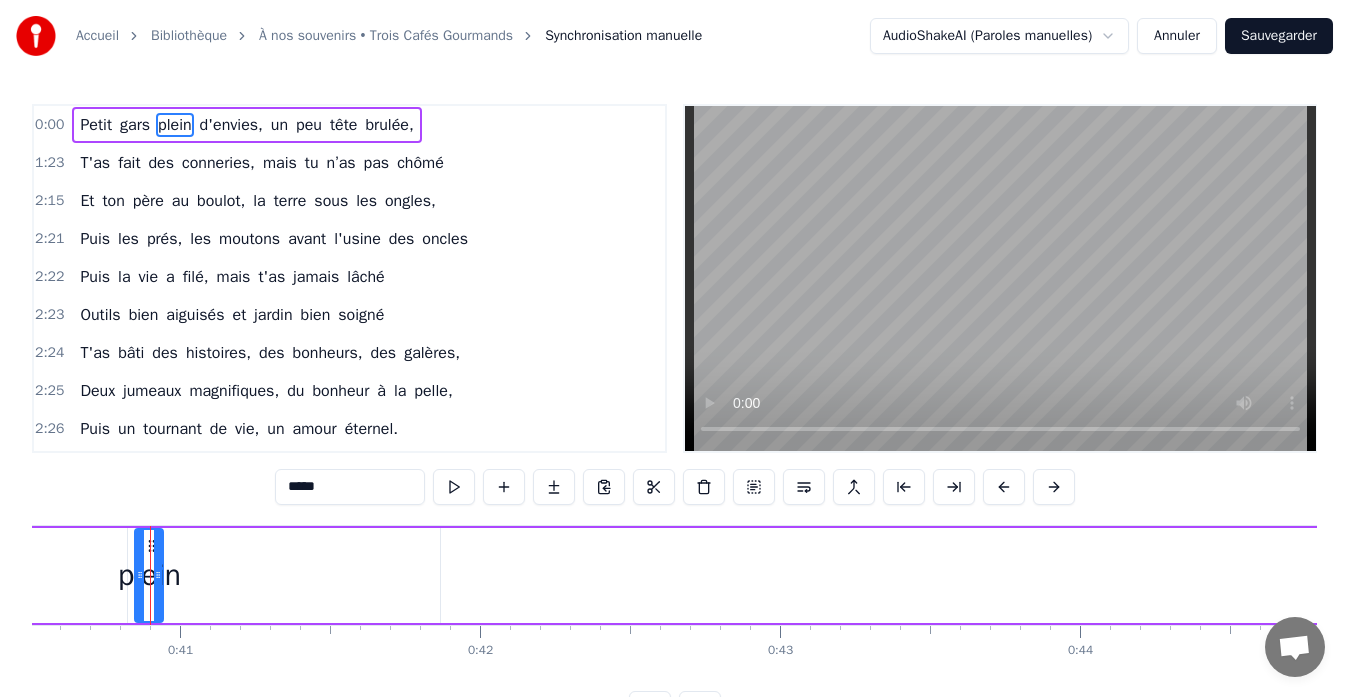 click on "plein" at bounding box center (149, 575) 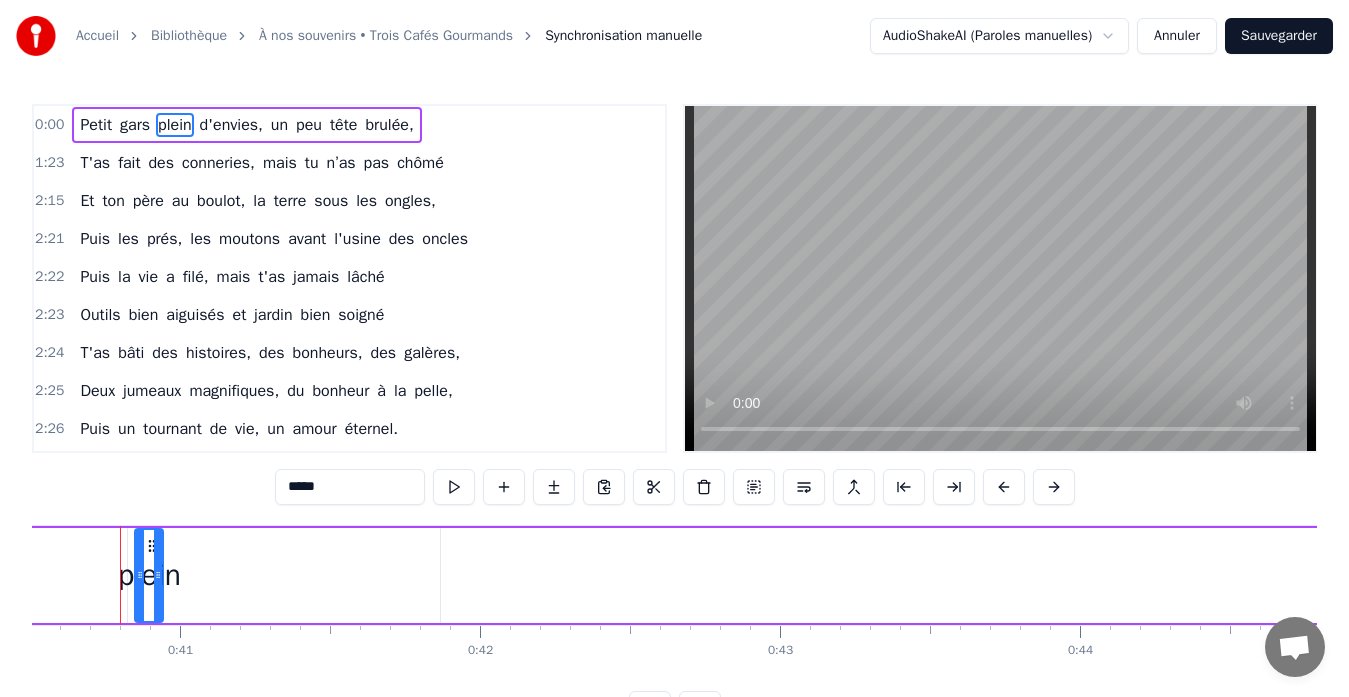 scroll, scrollTop: 0, scrollLeft: 12140, axis: horizontal 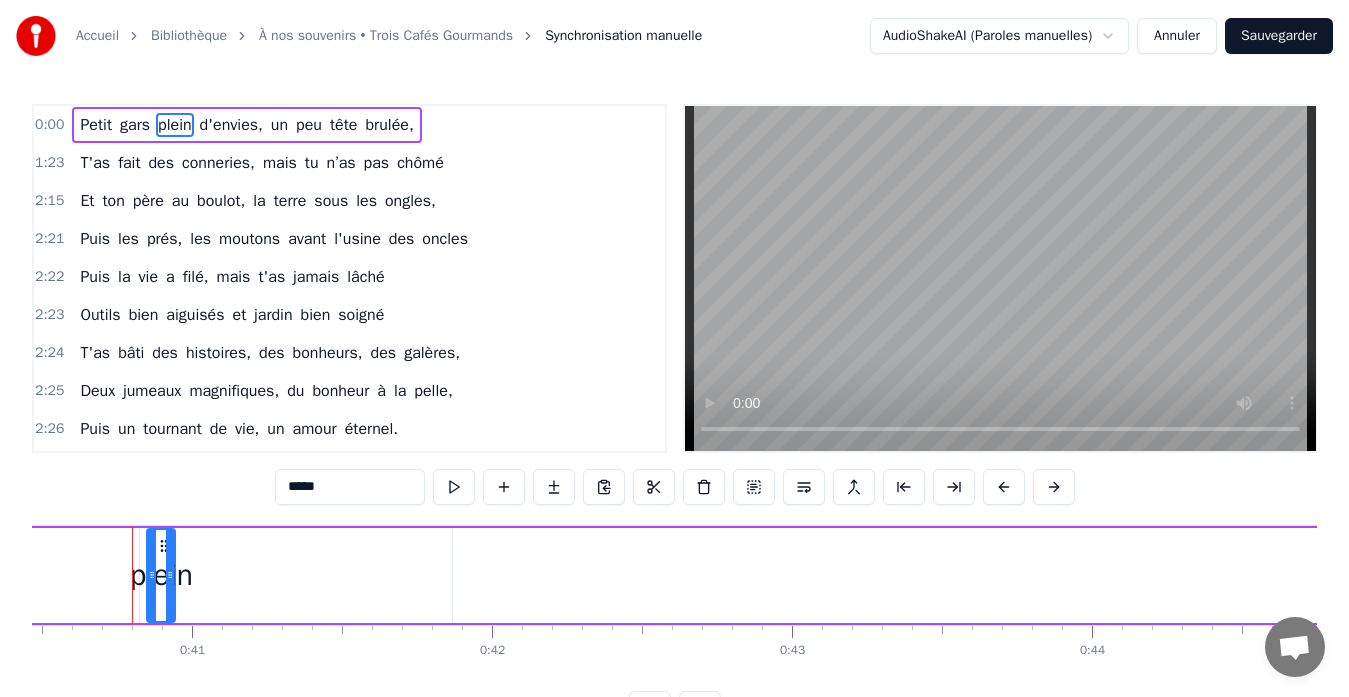 click on "Annuler" at bounding box center (1177, 36) 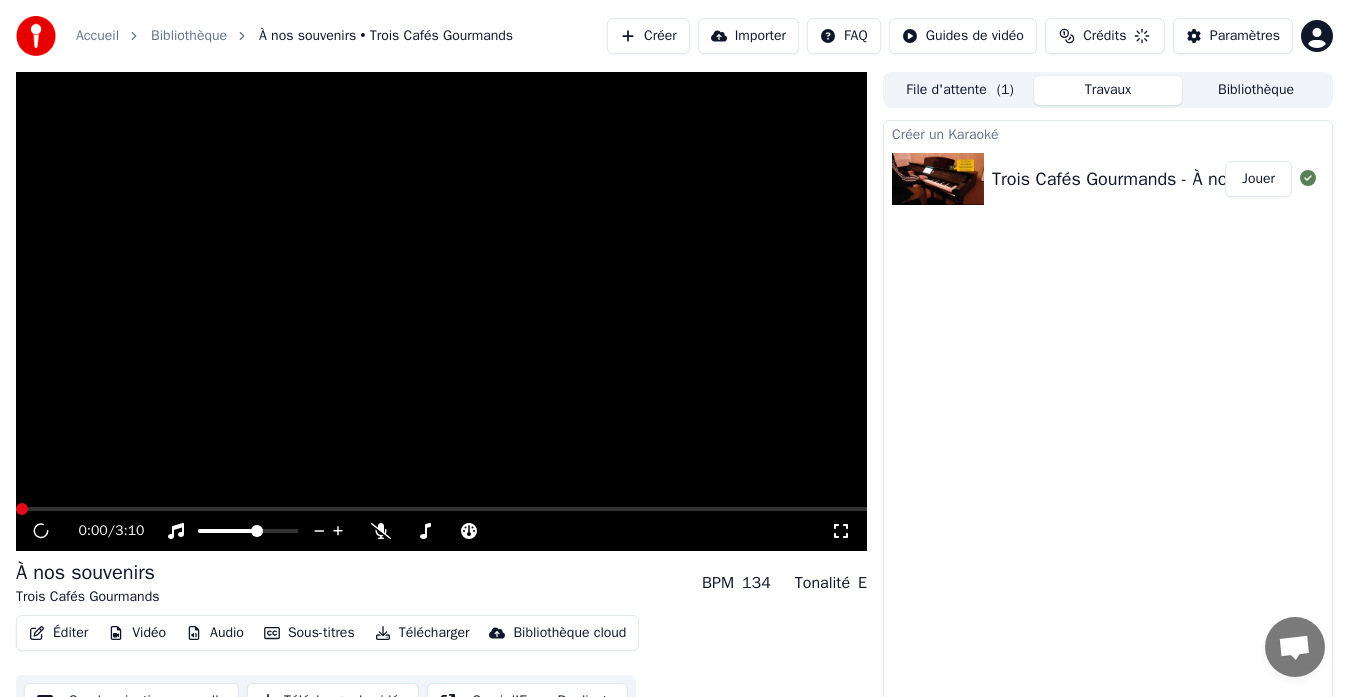 scroll, scrollTop: 15, scrollLeft: 0, axis: vertical 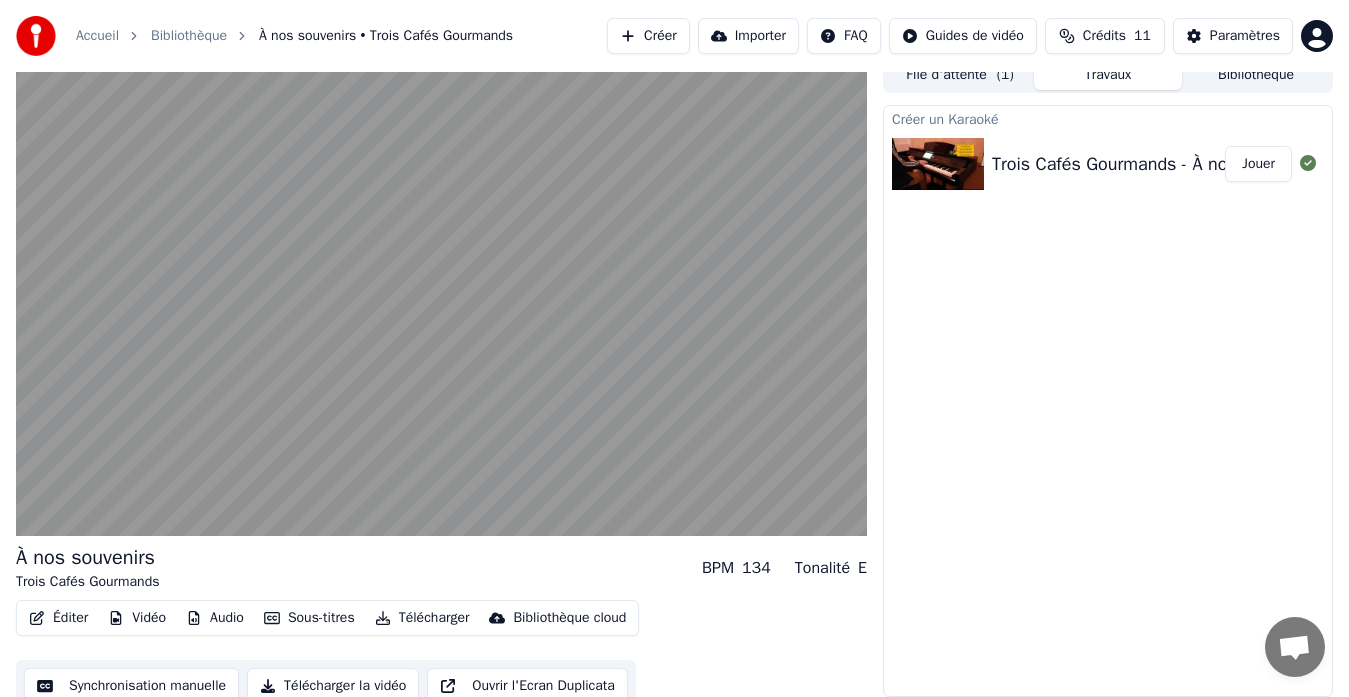 click on "Vidéo" at bounding box center [137, 618] 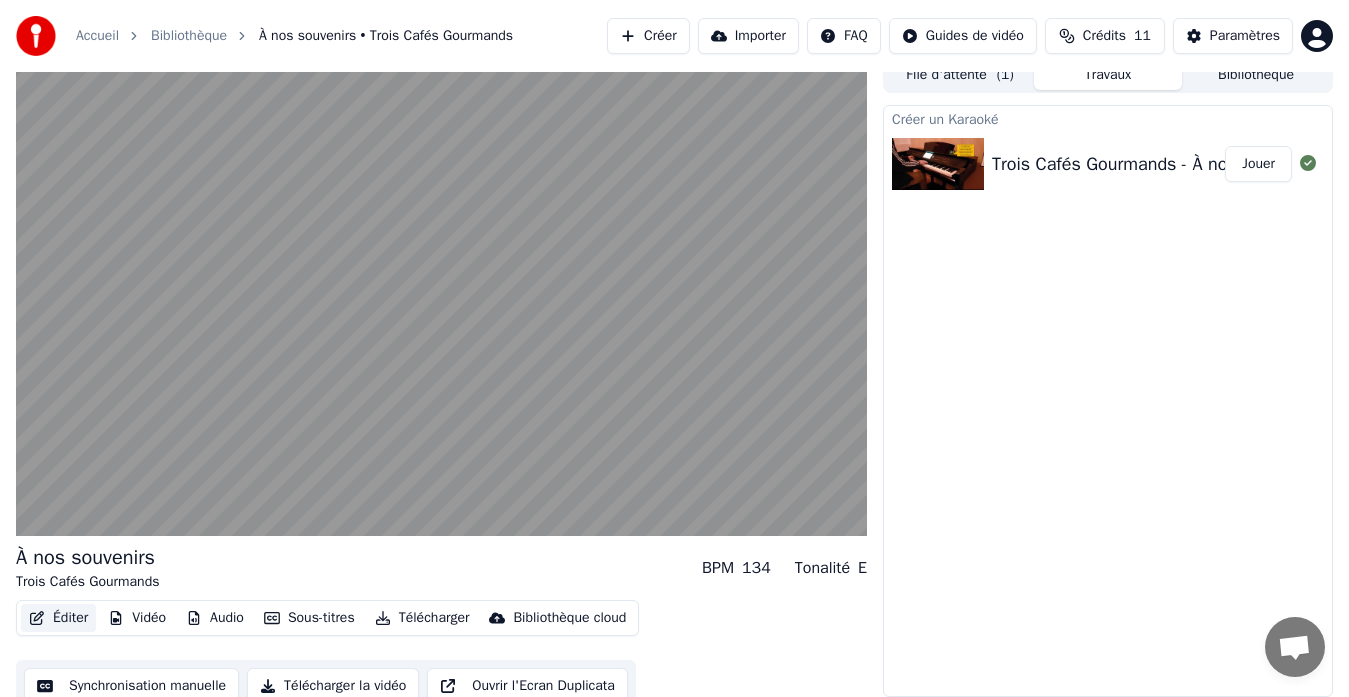 click on "Éditer" at bounding box center [58, 618] 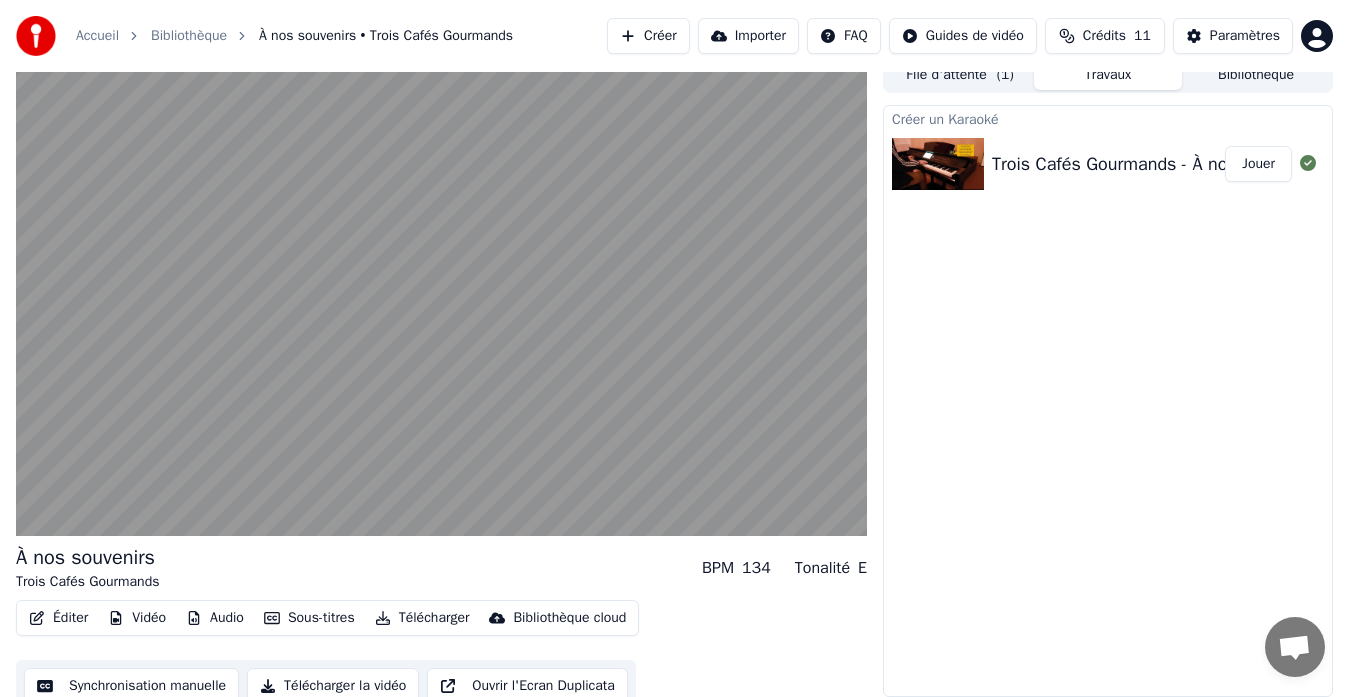 click on "Éditer" at bounding box center [58, 618] 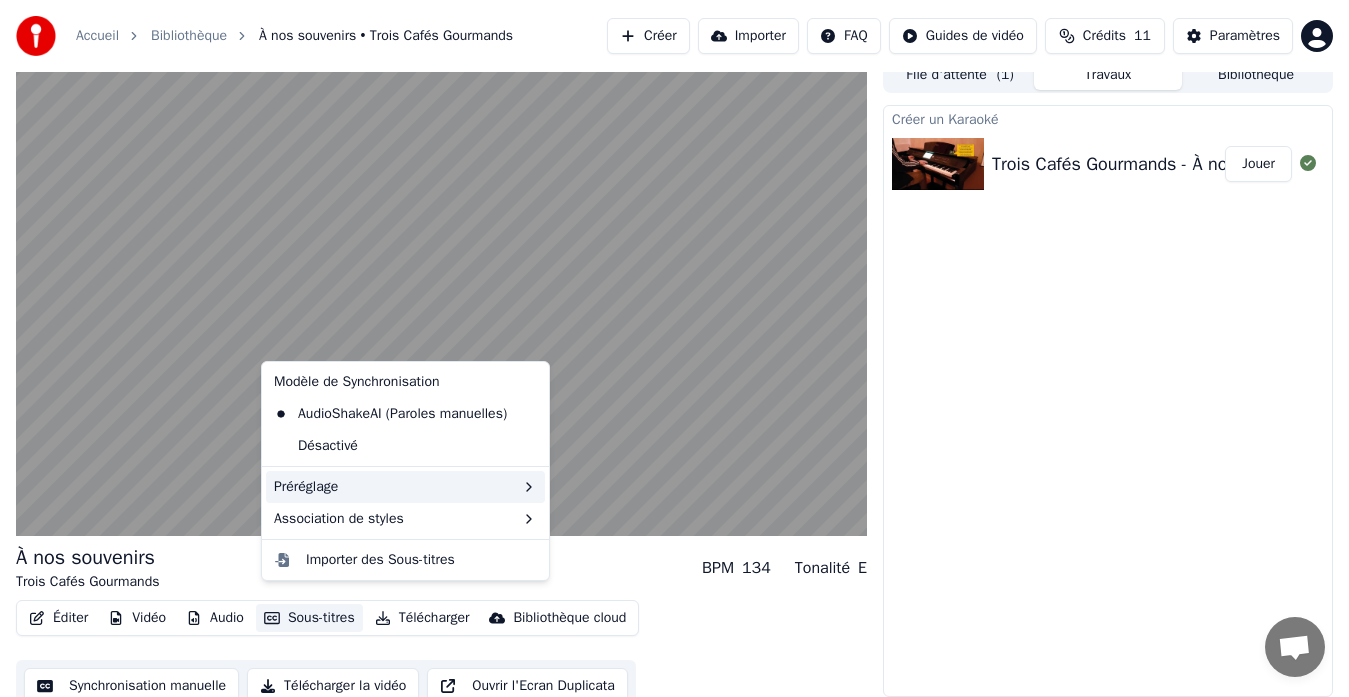 scroll, scrollTop: 30, scrollLeft: 0, axis: vertical 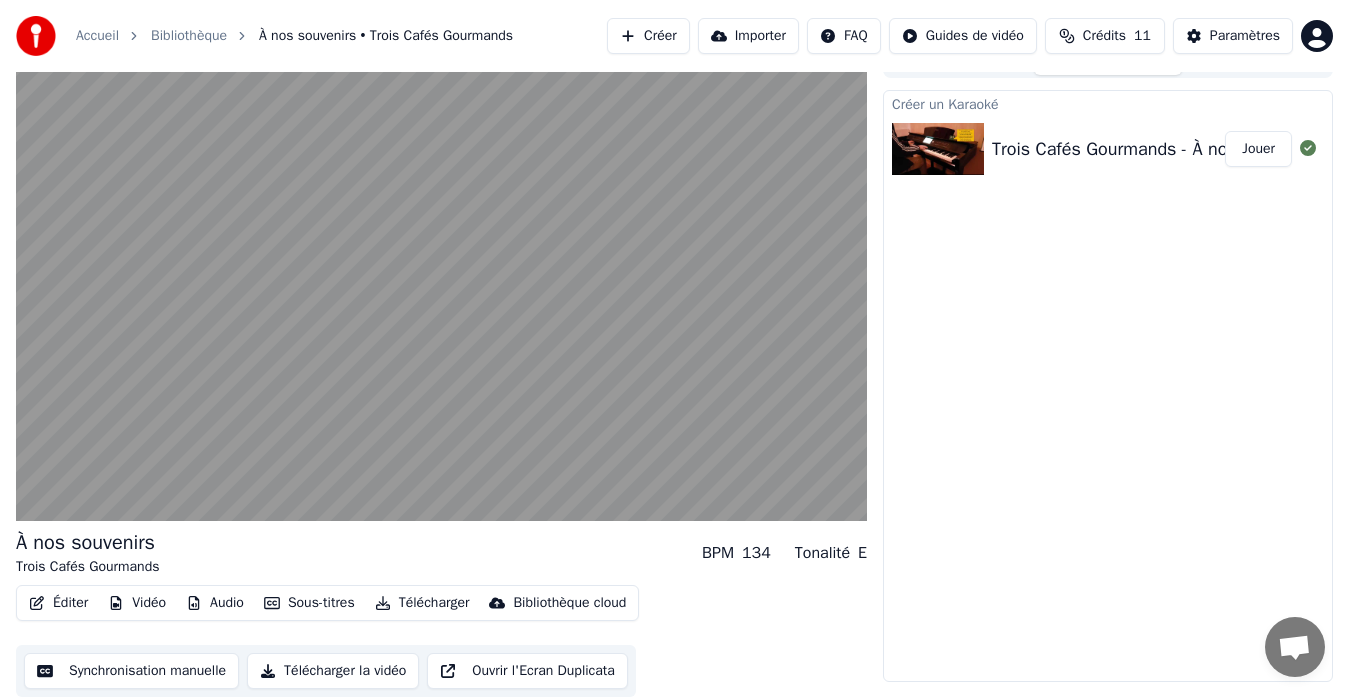 click on "Synchronisation manuelle" at bounding box center [131, 671] 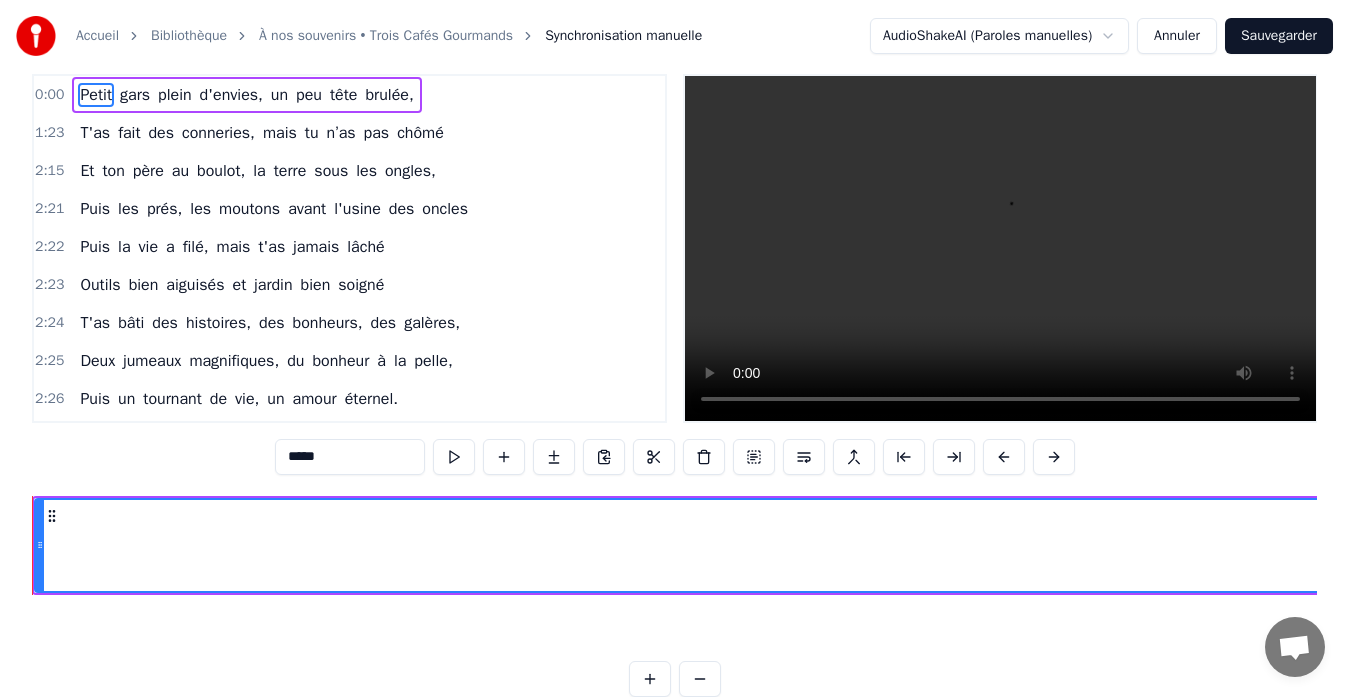 scroll, scrollTop: 0, scrollLeft: 0, axis: both 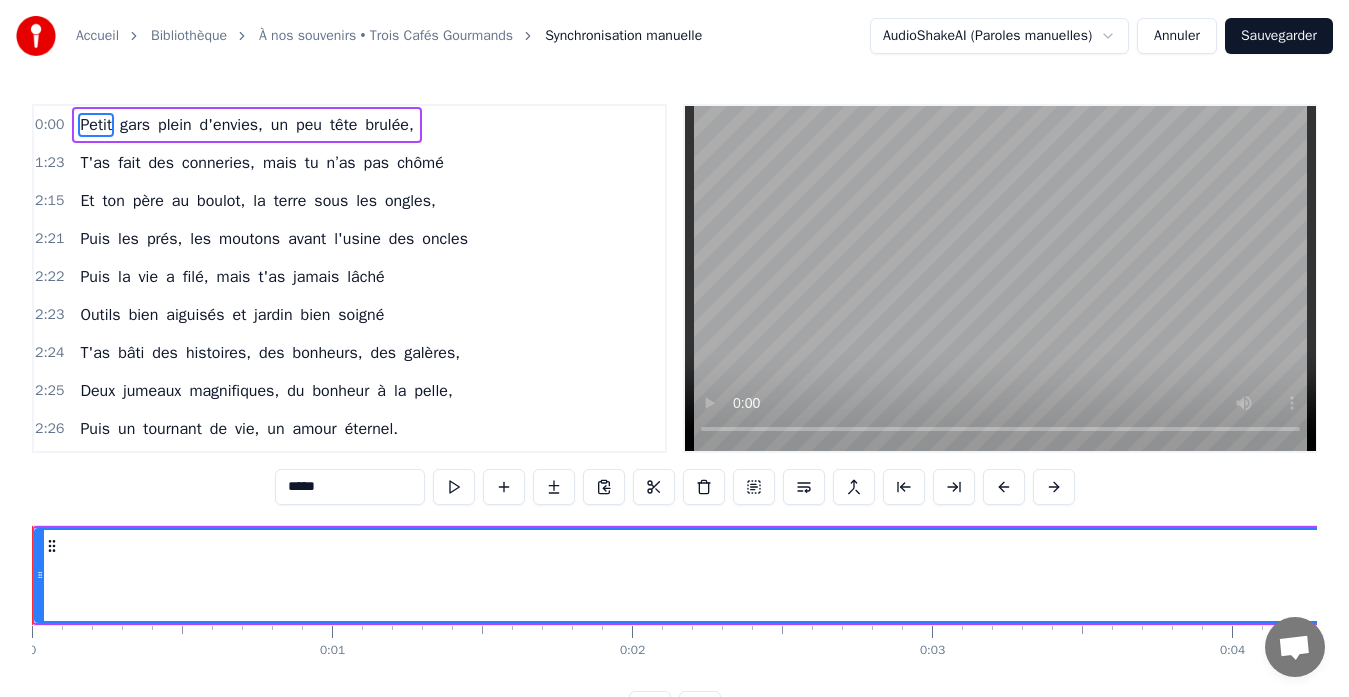 click 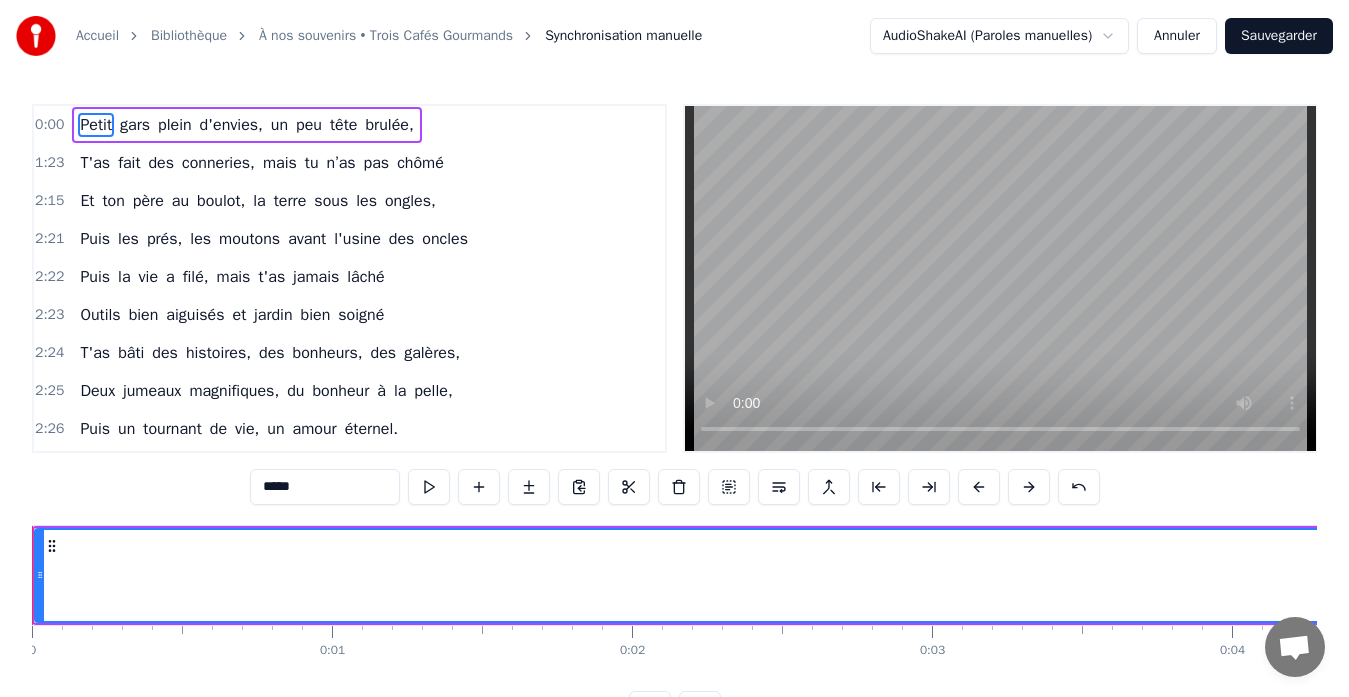 click 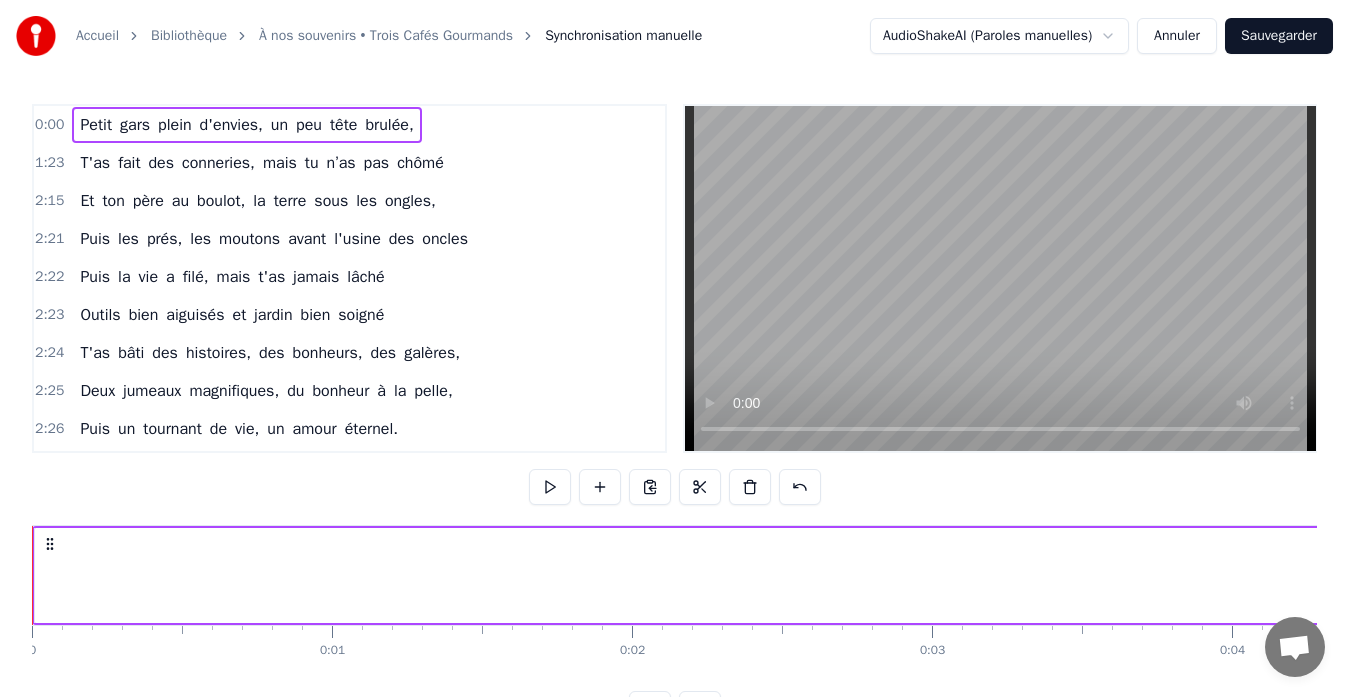 click on "1:23" at bounding box center (49, 163) 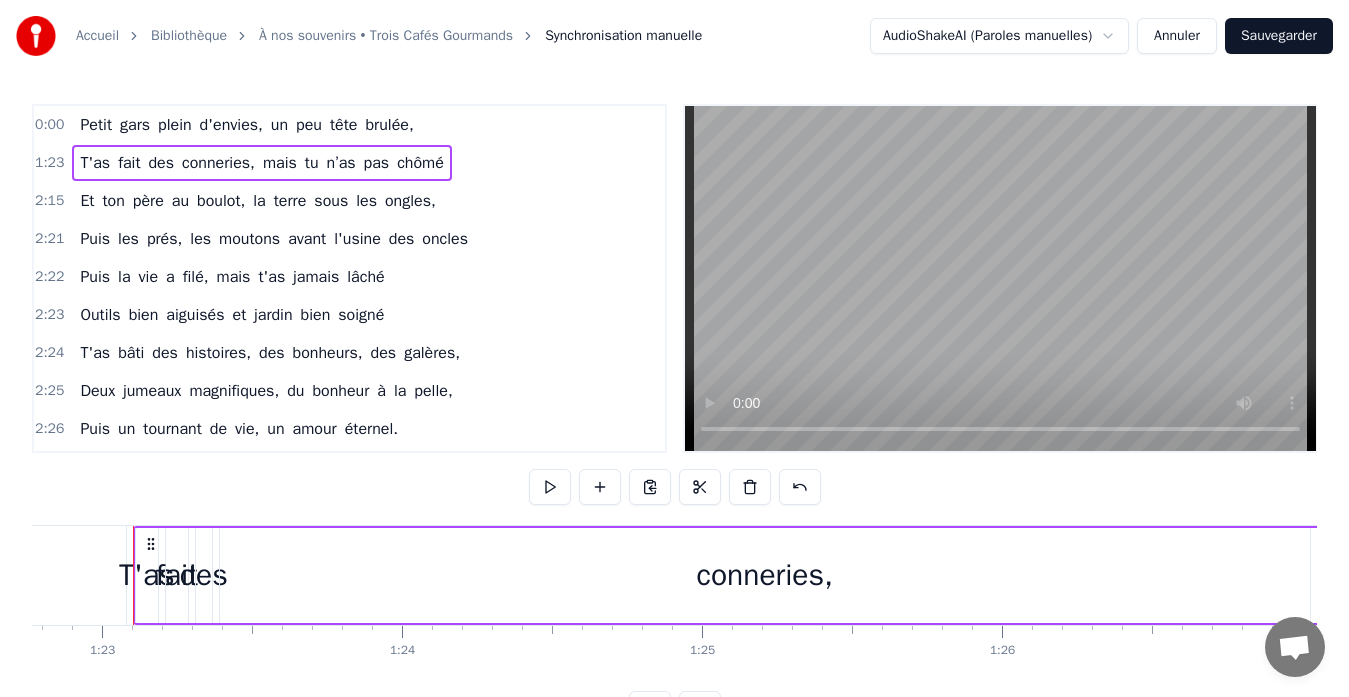 click on "2:15 Et ton père au boulot, la terre sous les ongles," at bounding box center [349, 201] 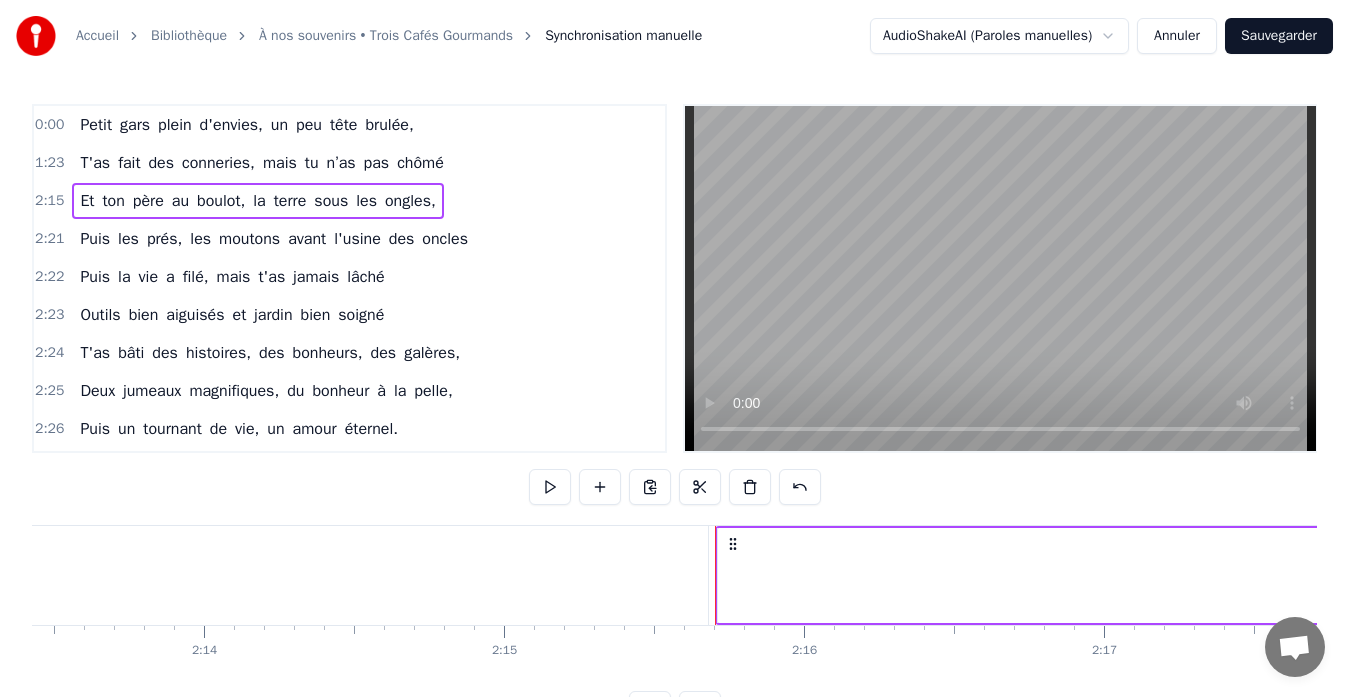 scroll, scrollTop: 0, scrollLeft: 40611, axis: horizontal 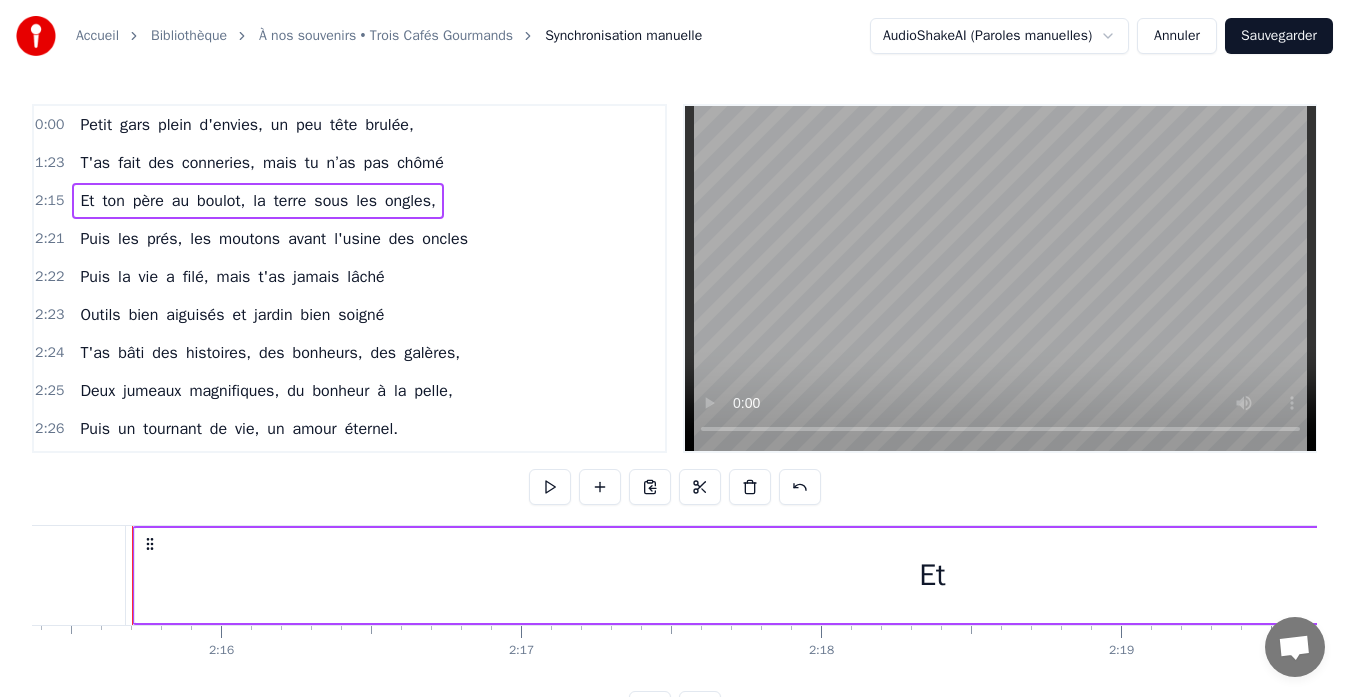 click on "Puis" at bounding box center [95, 239] 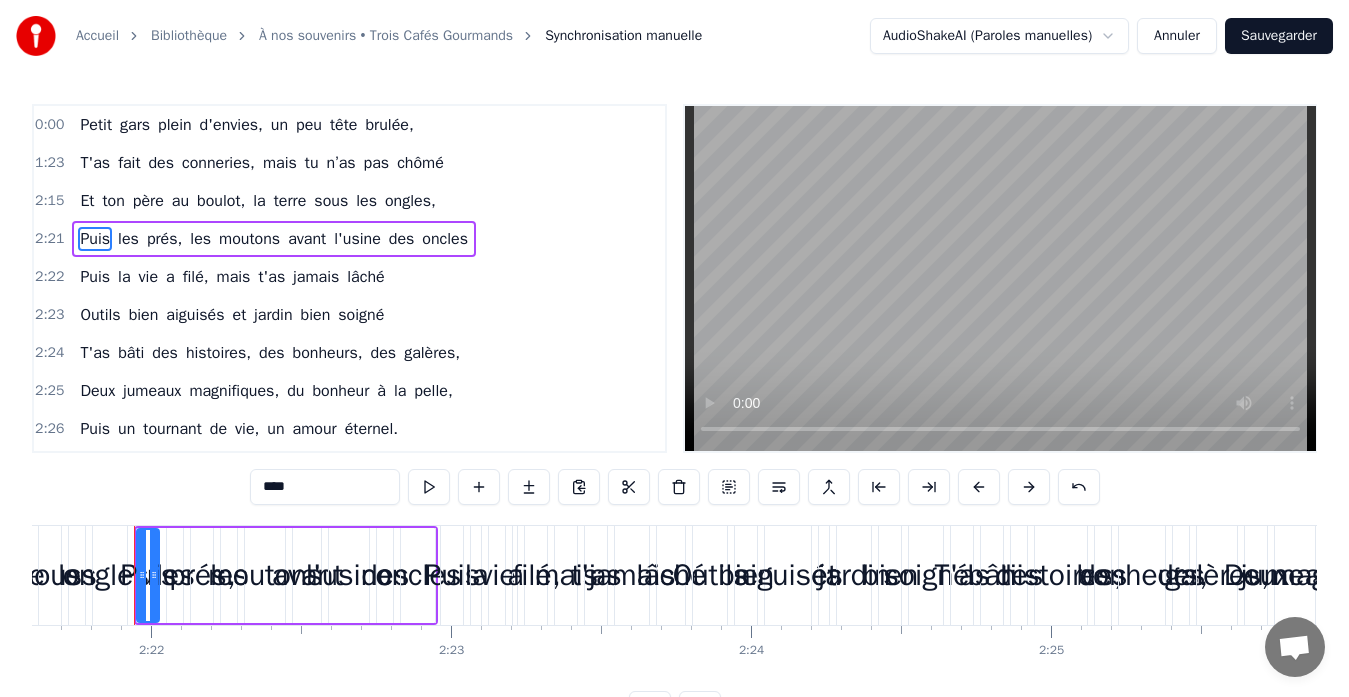 scroll, scrollTop: 0, scrollLeft: 42483, axis: horizontal 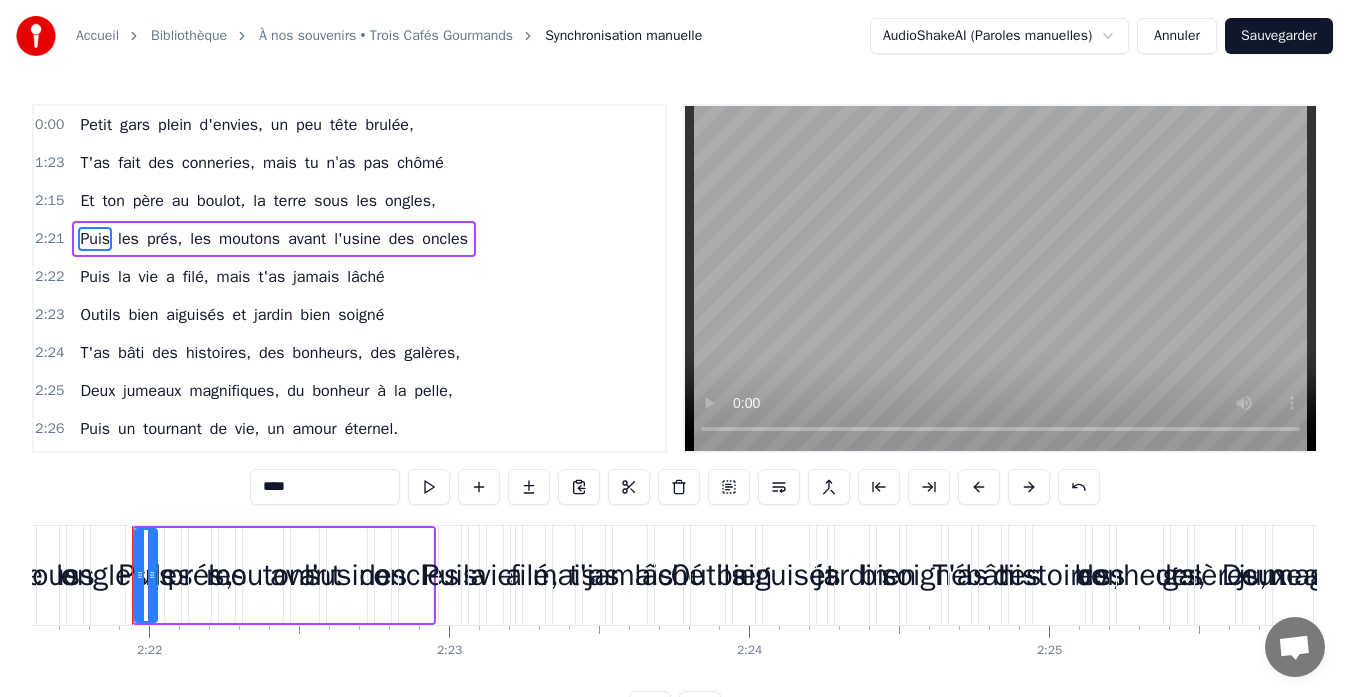 click on "les" at bounding box center [128, 239] 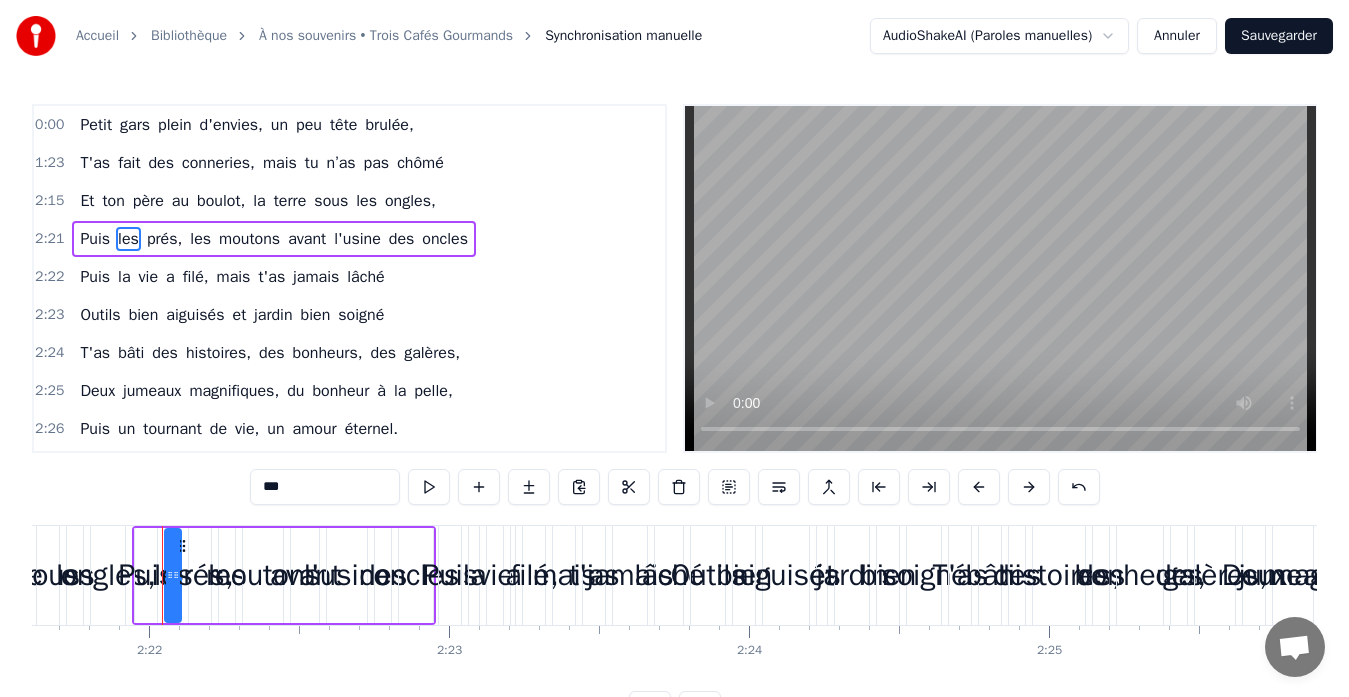 click on "prés," at bounding box center [164, 239] 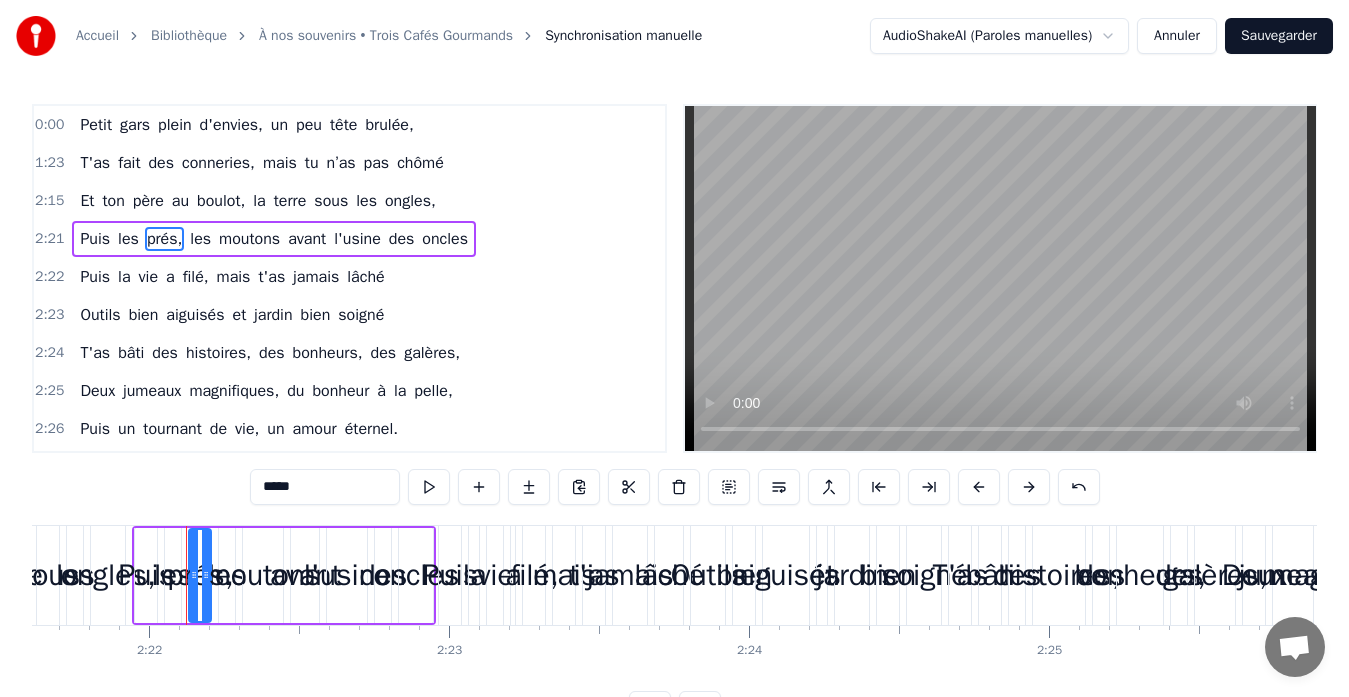 click on "les" at bounding box center [200, 239] 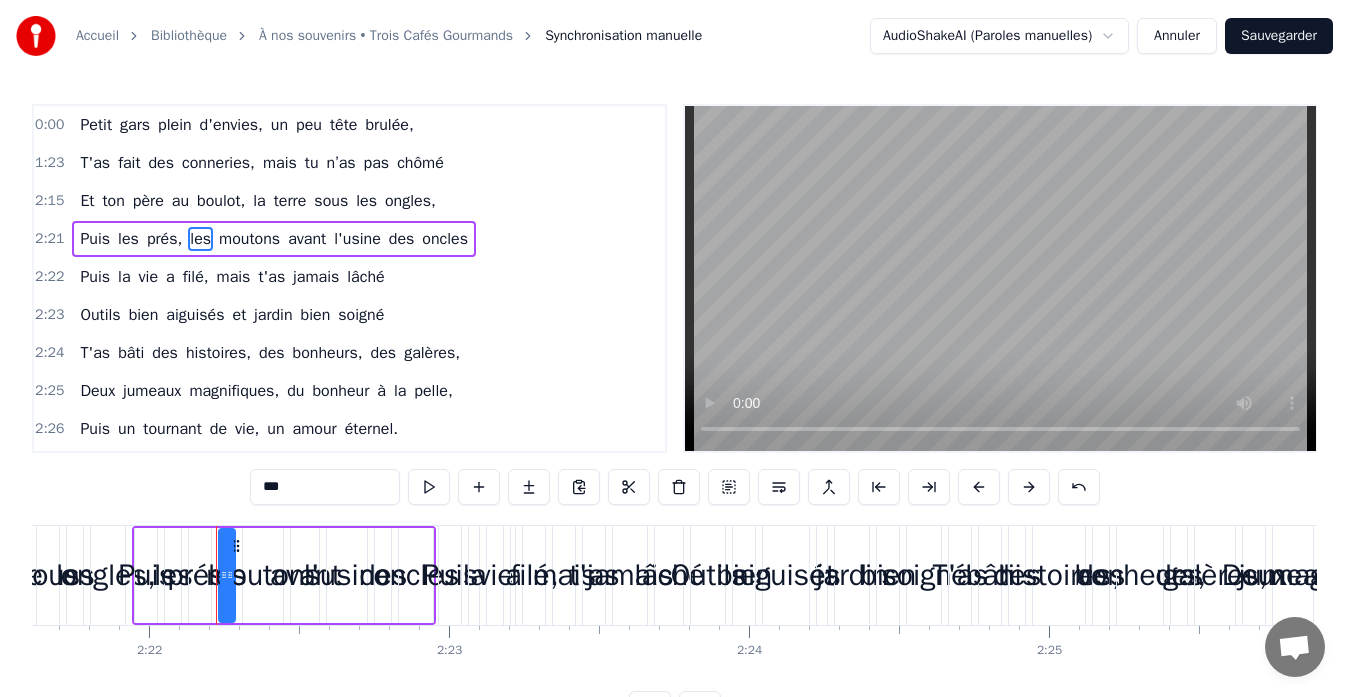 click on "moutons" at bounding box center (249, 239) 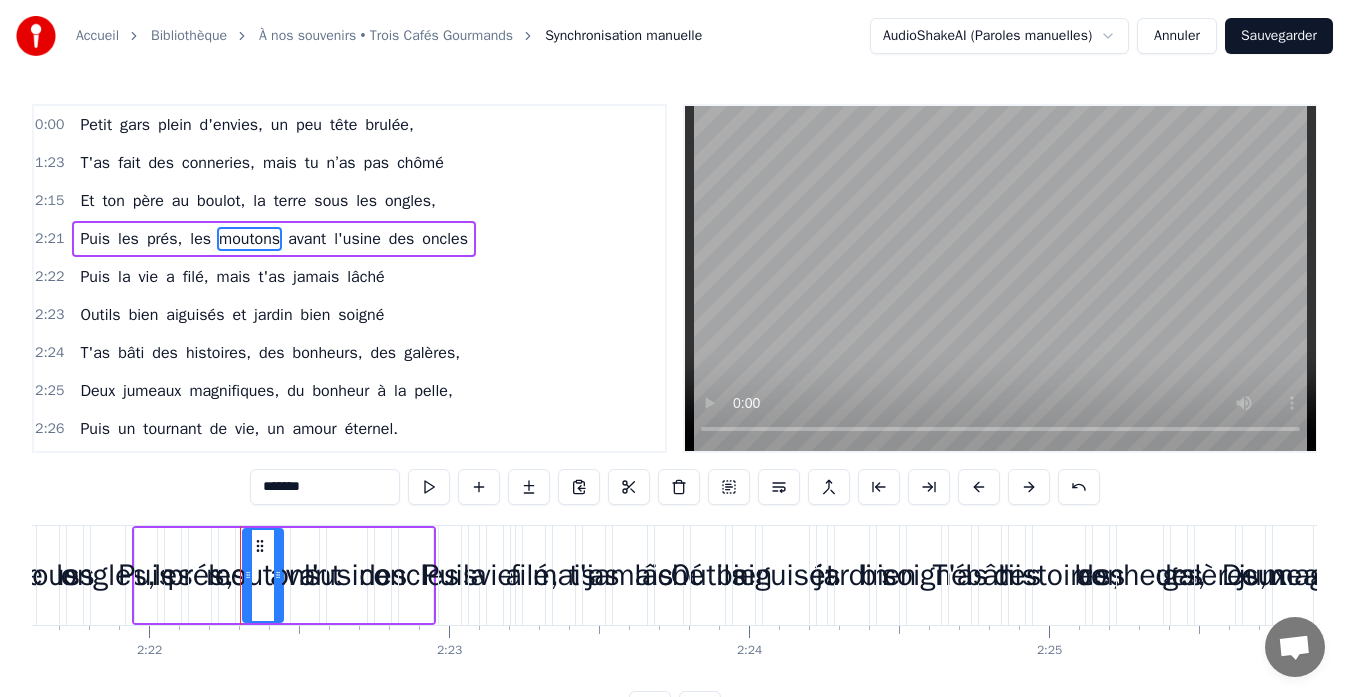 click on "avant" at bounding box center [307, 239] 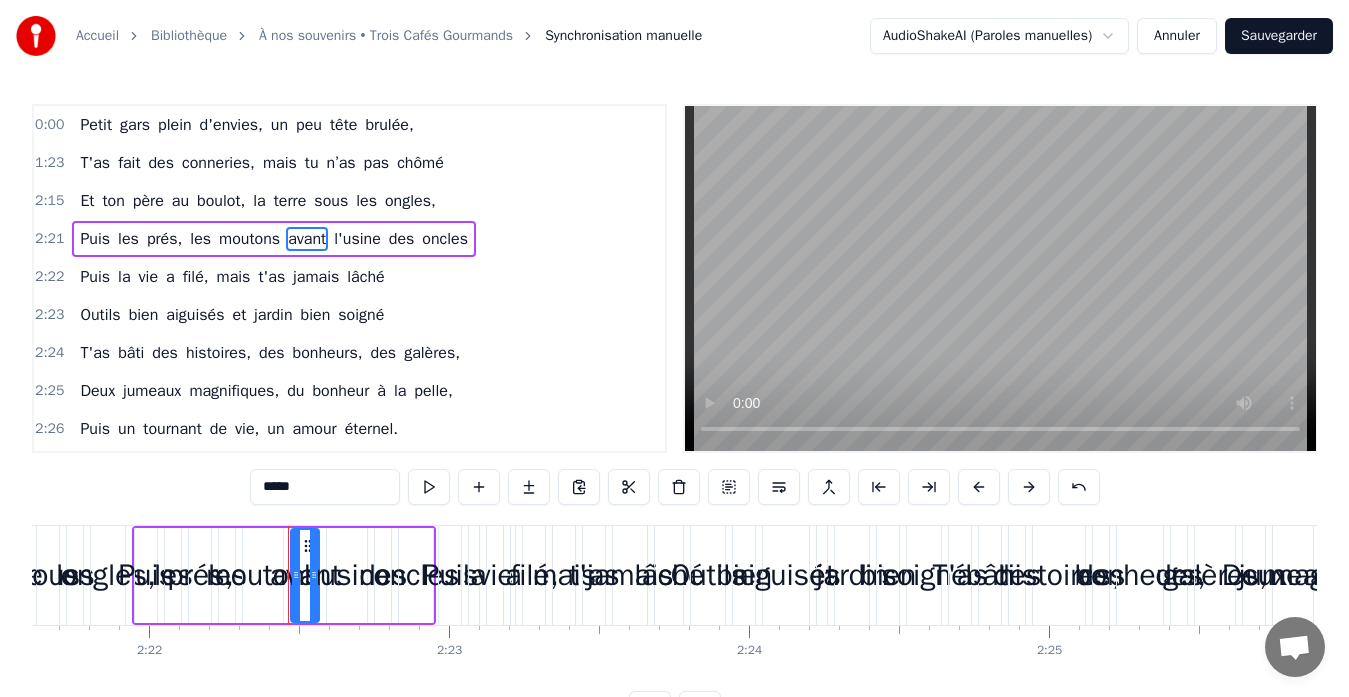 click on "l'usine" at bounding box center (357, 239) 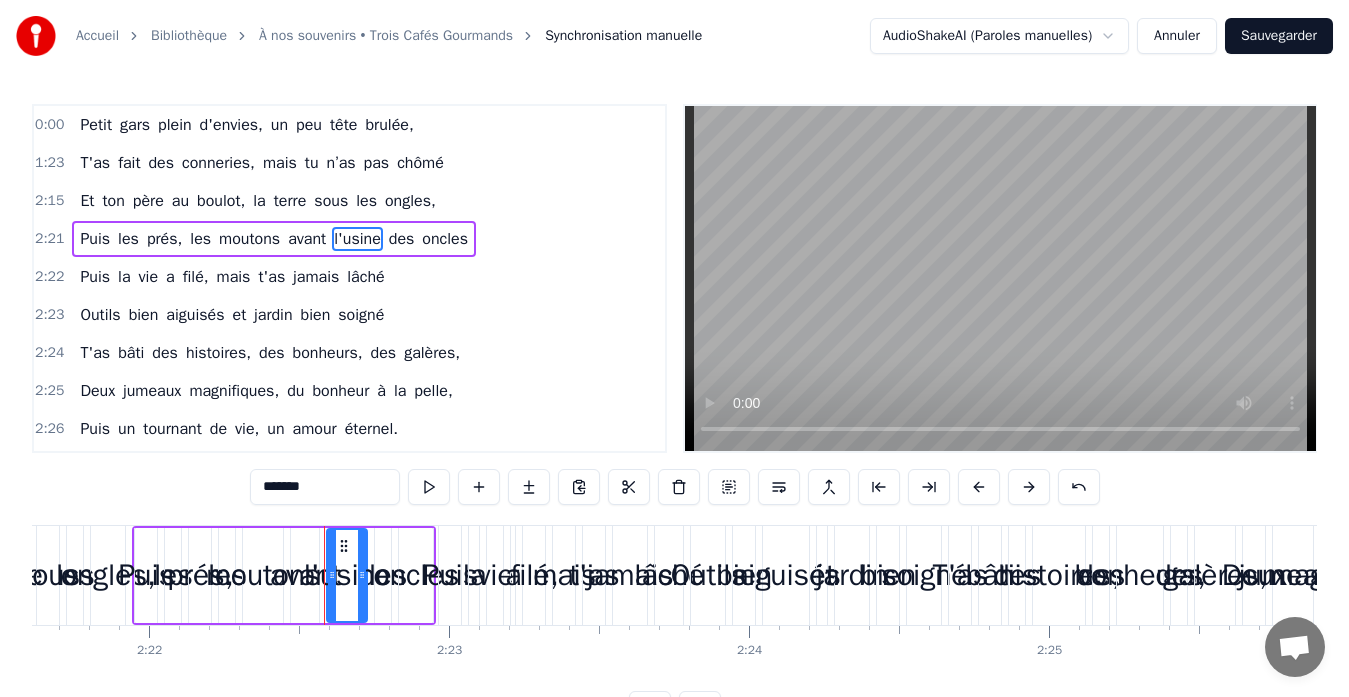 click on "des" at bounding box center [402, 239] 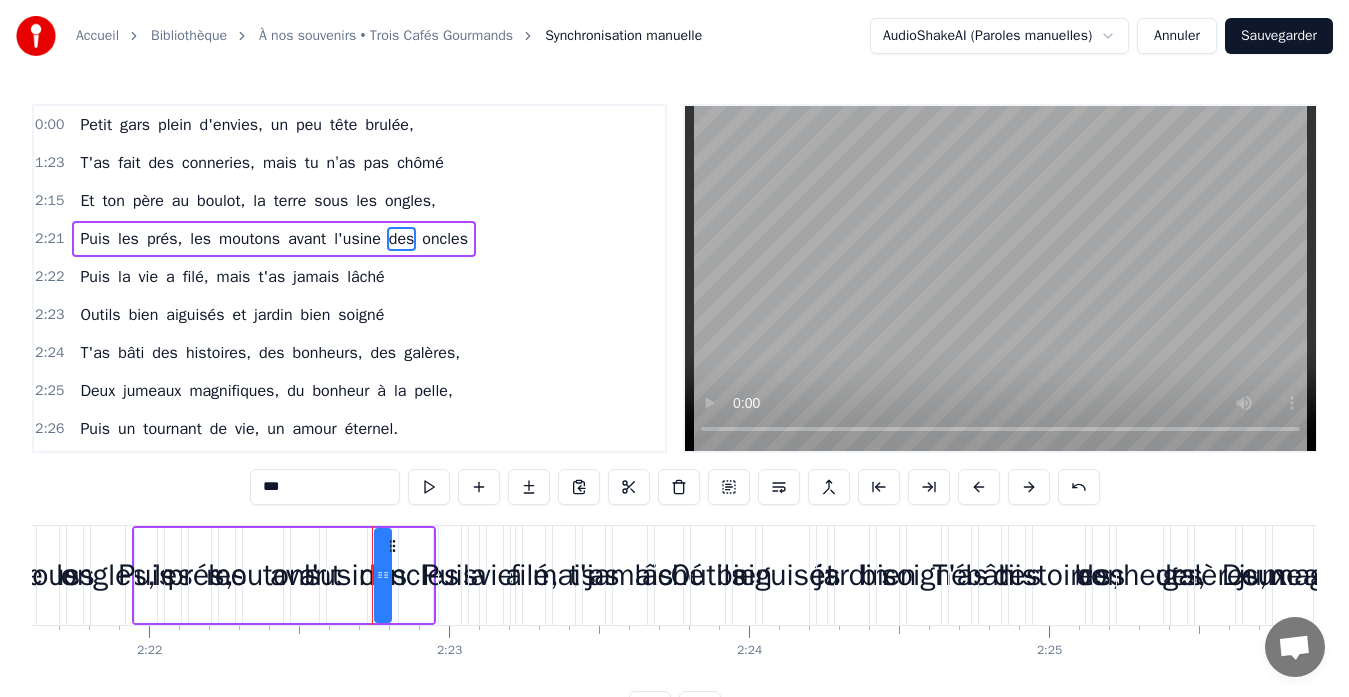 drag, startPoint x: 422, startPoint y: 235, endPoint x: 405, endPoint y: 236, distance: 17.029387 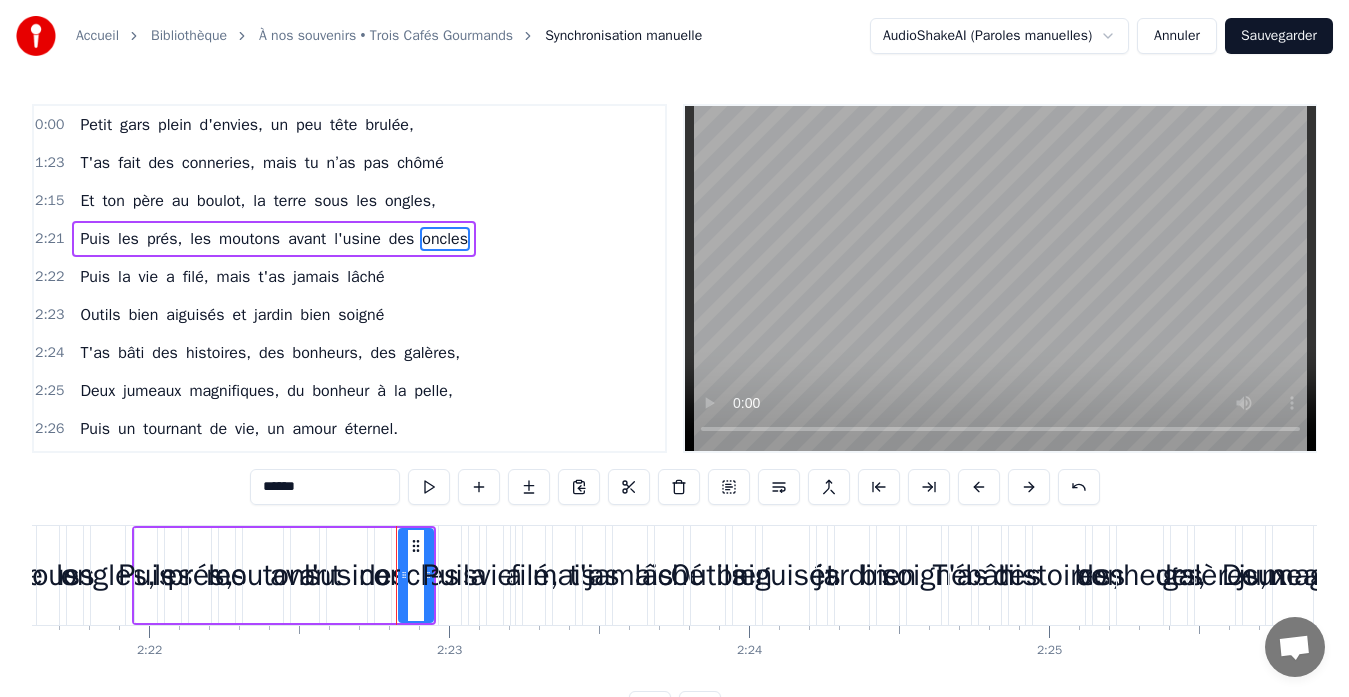 click on "Puis" at bounding box center [95, 277] 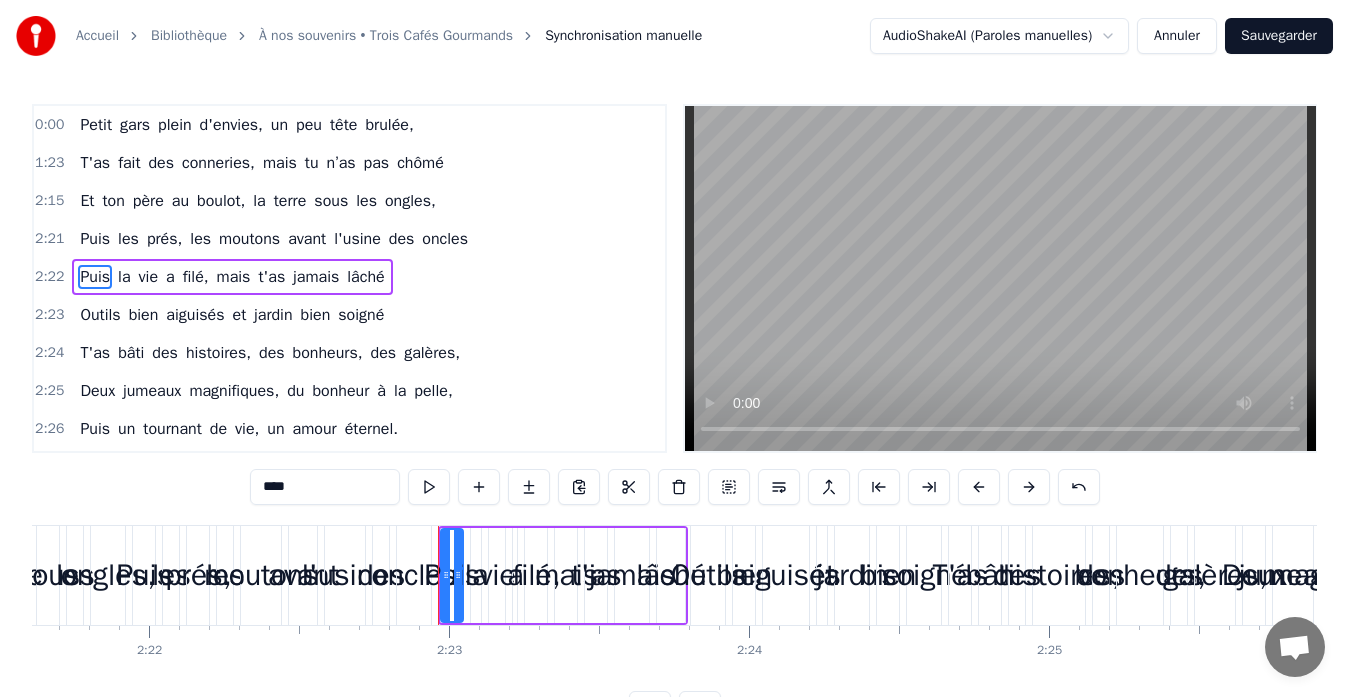 click on "vie" at bounding box center (148, 277) 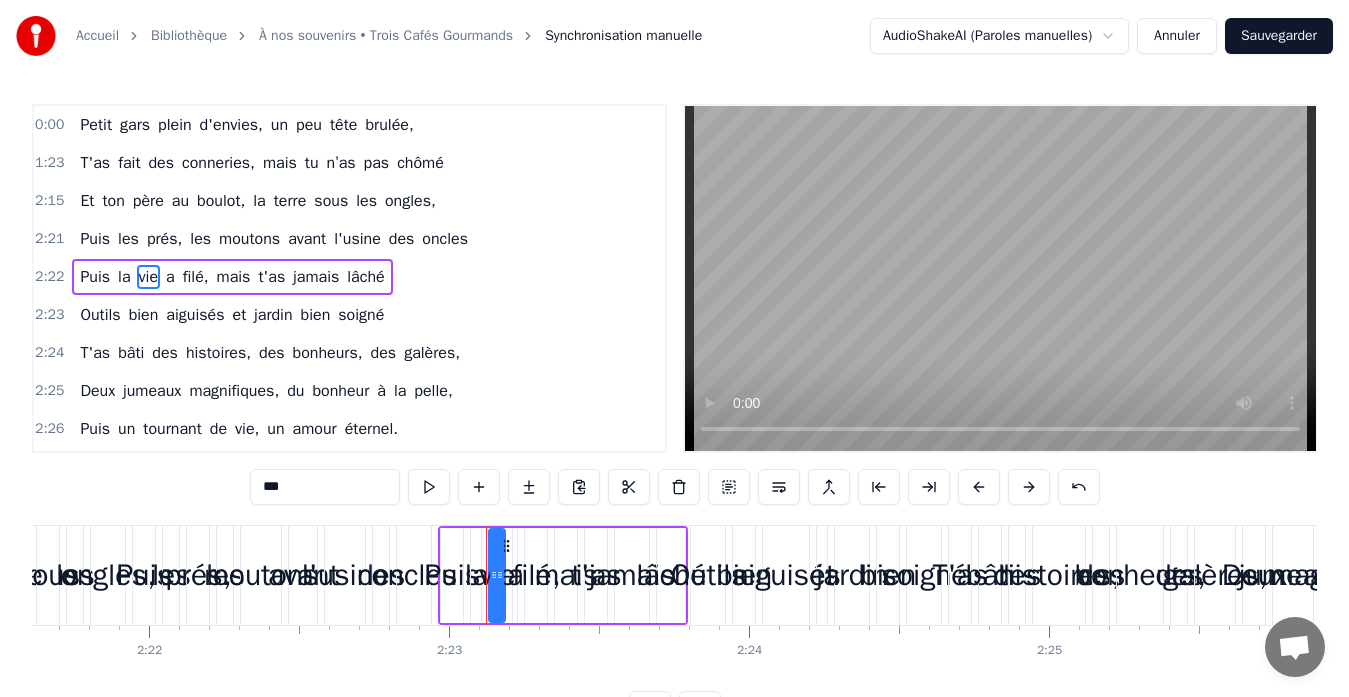 click on "Petit" at bounding box center (96, 125) 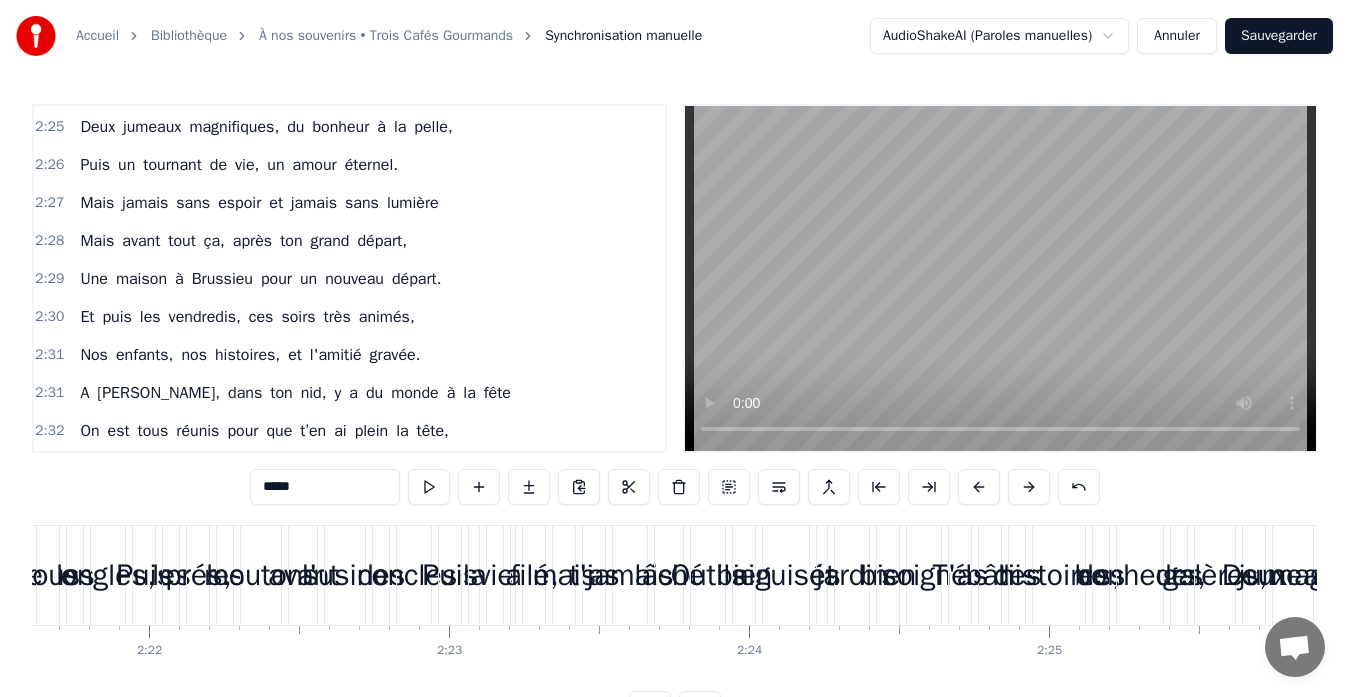 scroll, scrollTop: 300, scrollLeft: 0, axis: vertical 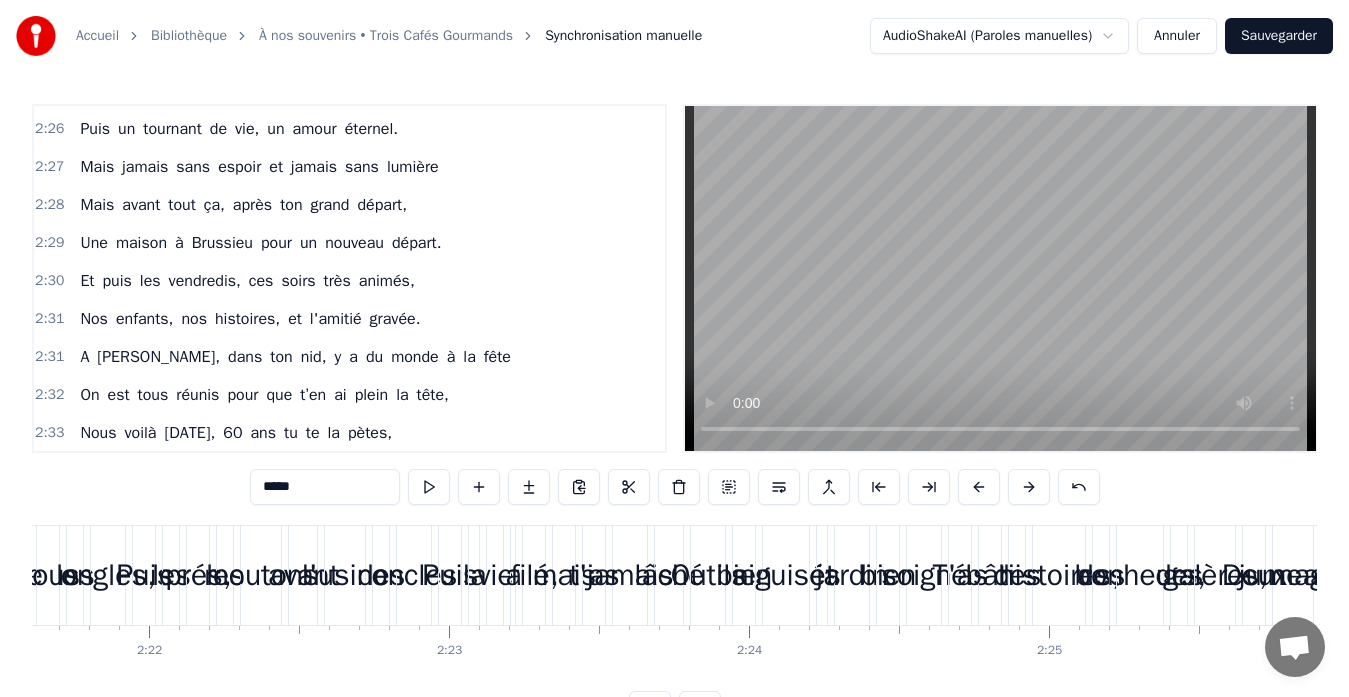 click on "puis" at bounding box center [116, 281] 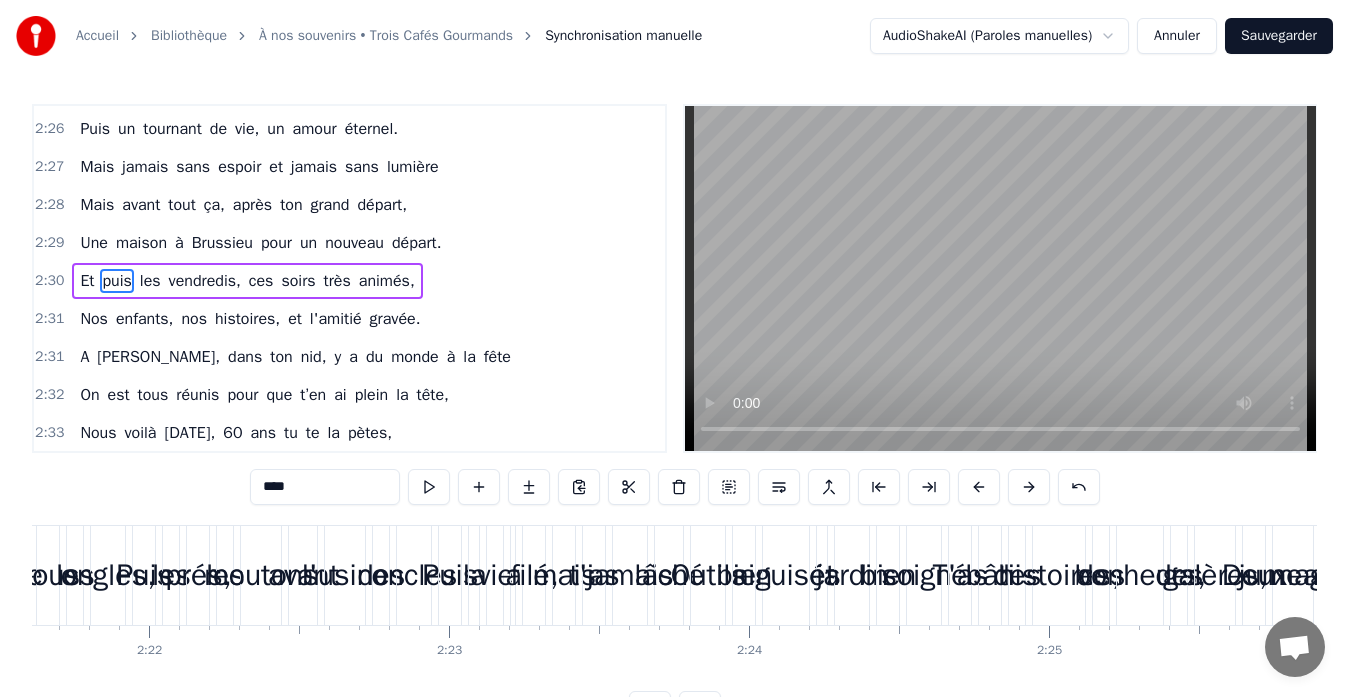 scroll, scrollTop: 302, scrollLeft: 0, axis: vertical 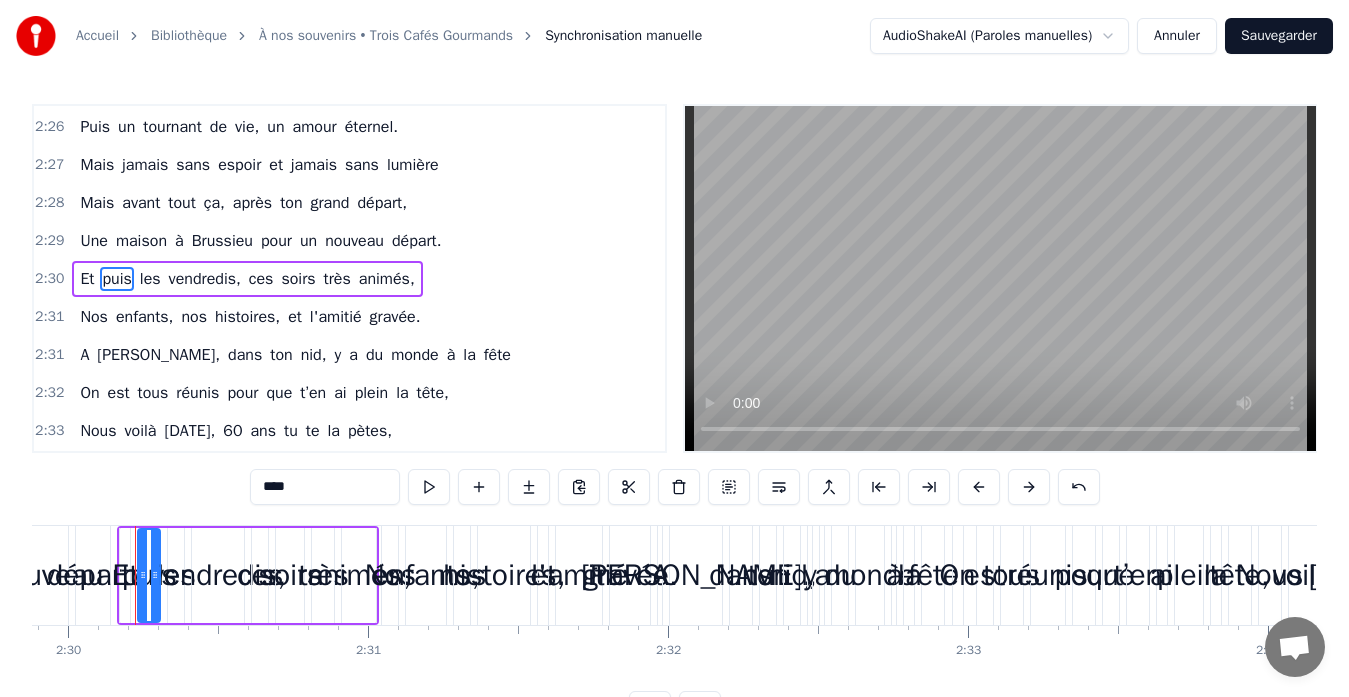 click on "les" at bounding box center [150, 279] 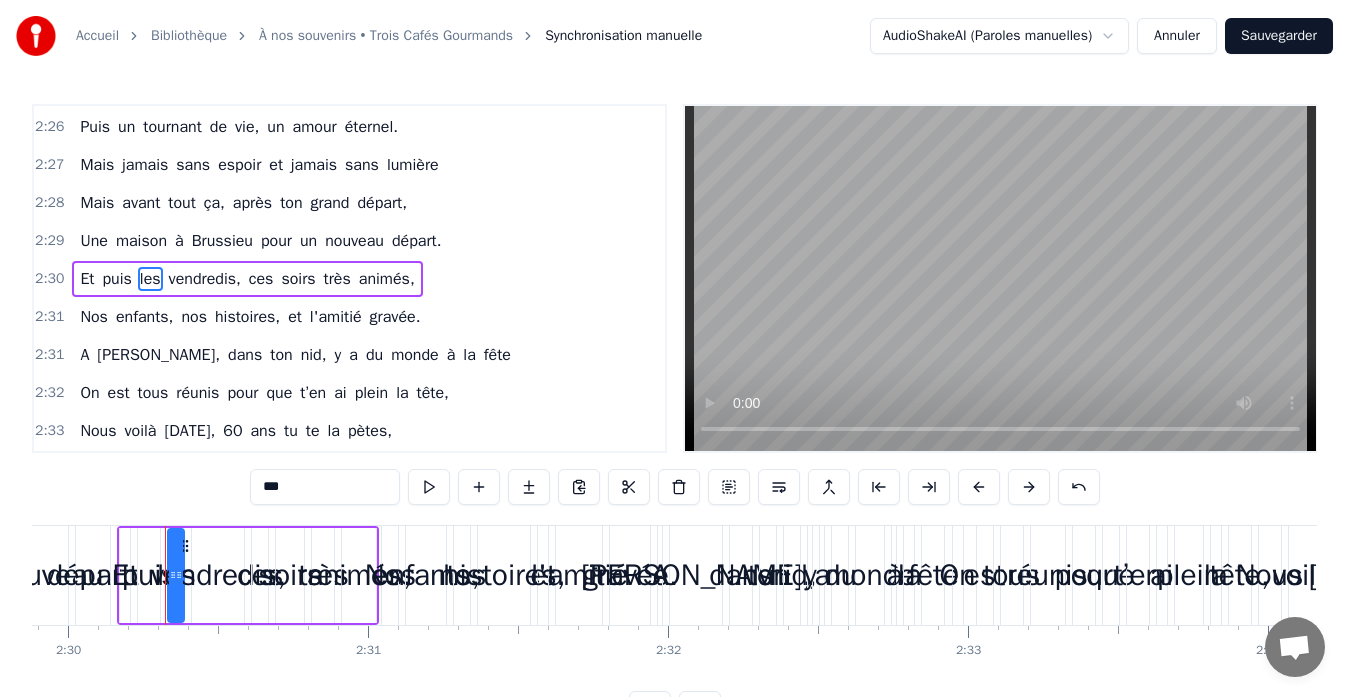 scroll, scrollTop: 0, scrollLeft: 44967, axis: horizontal 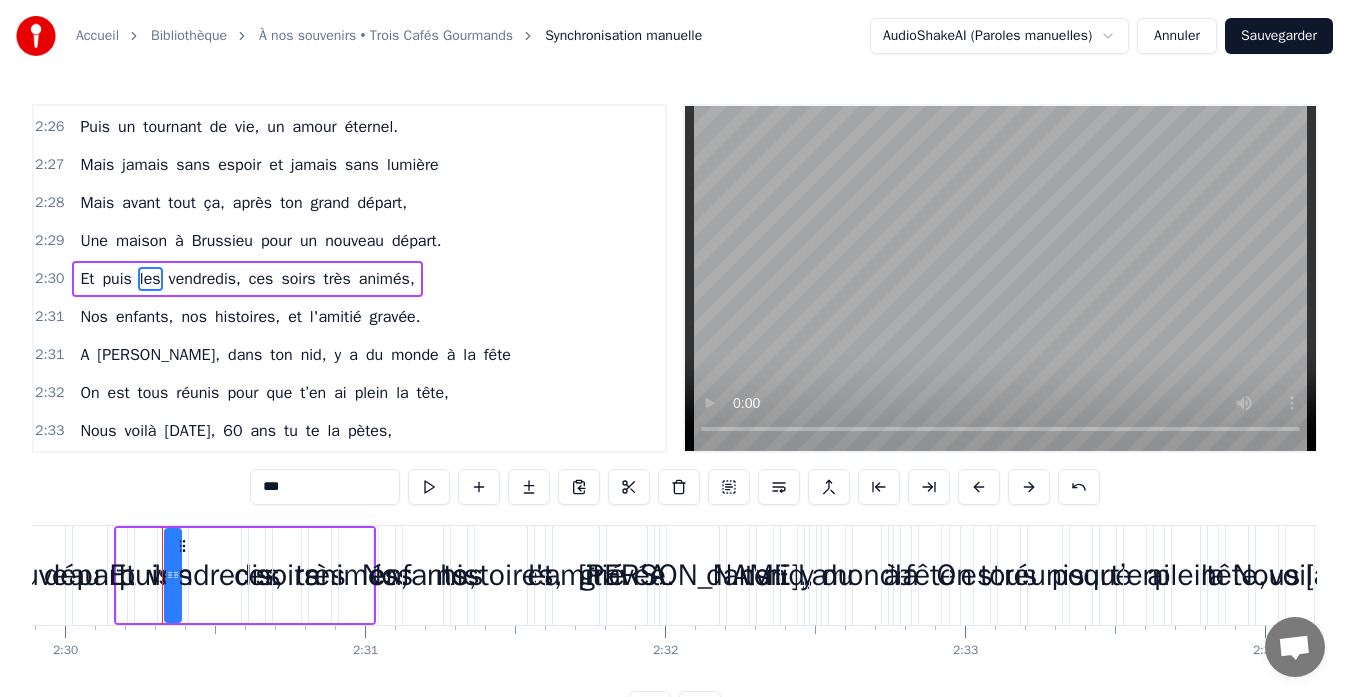 click on "soirs" at bounding box center [298, 279] 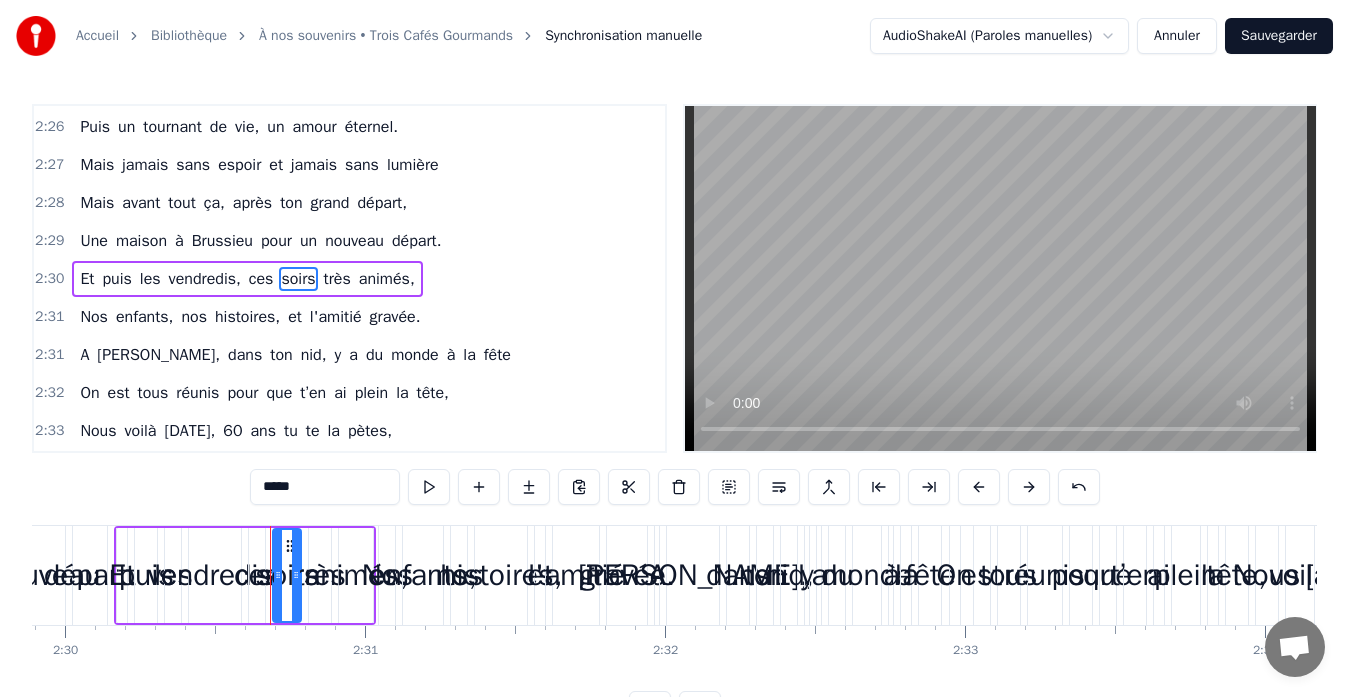 click on "très" at bounding box center (337, 279) 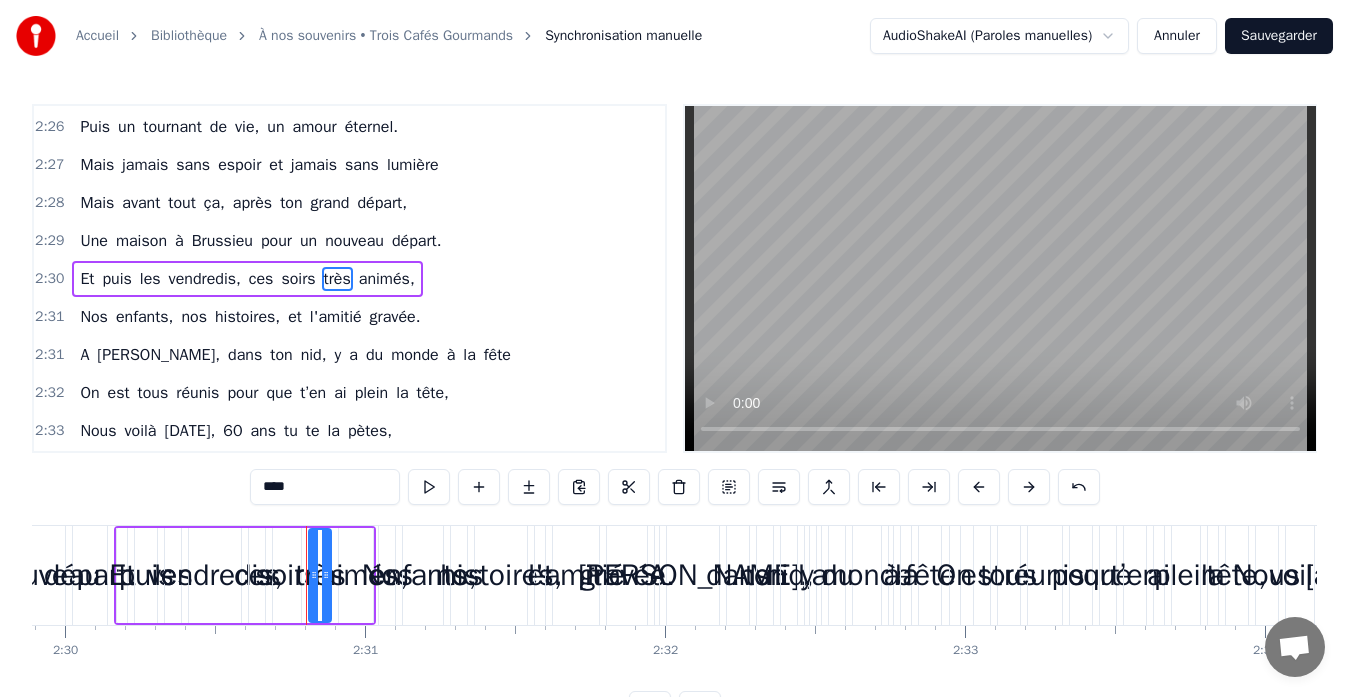 click on "animés," at bounding box center (387, 279) 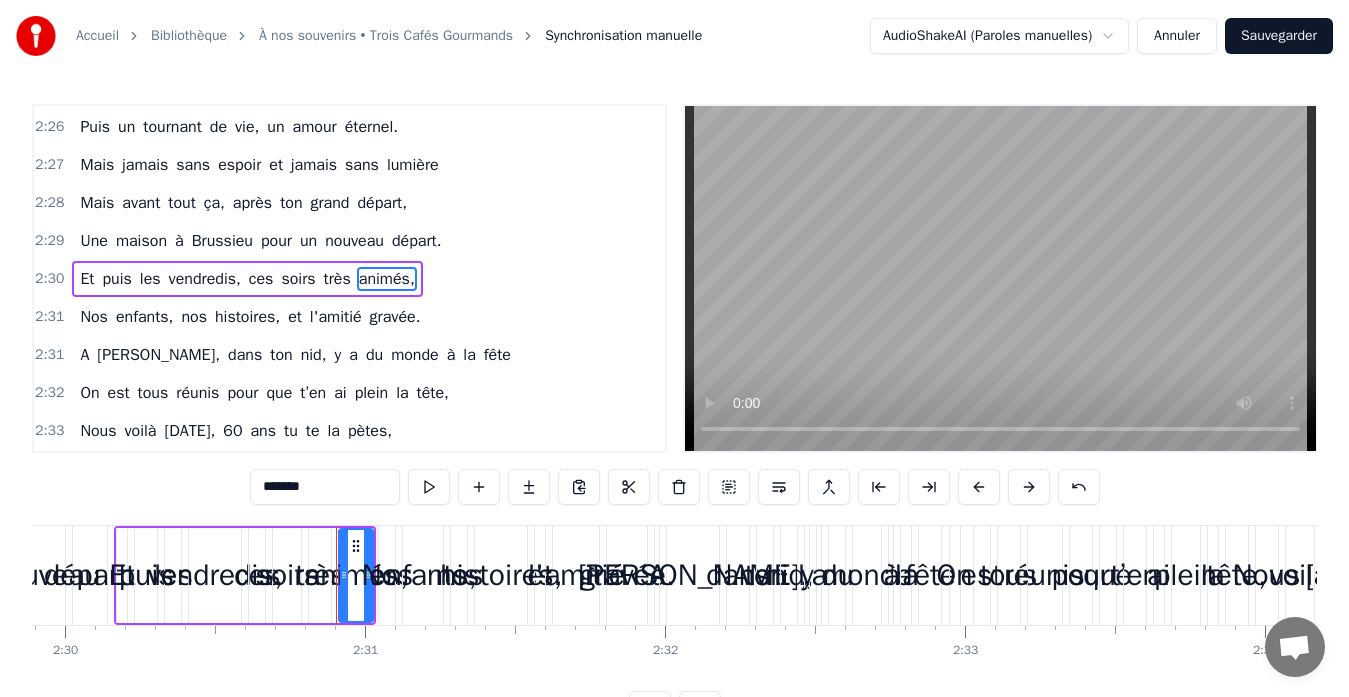 click on "Nos" at bounding box center (93, 317) 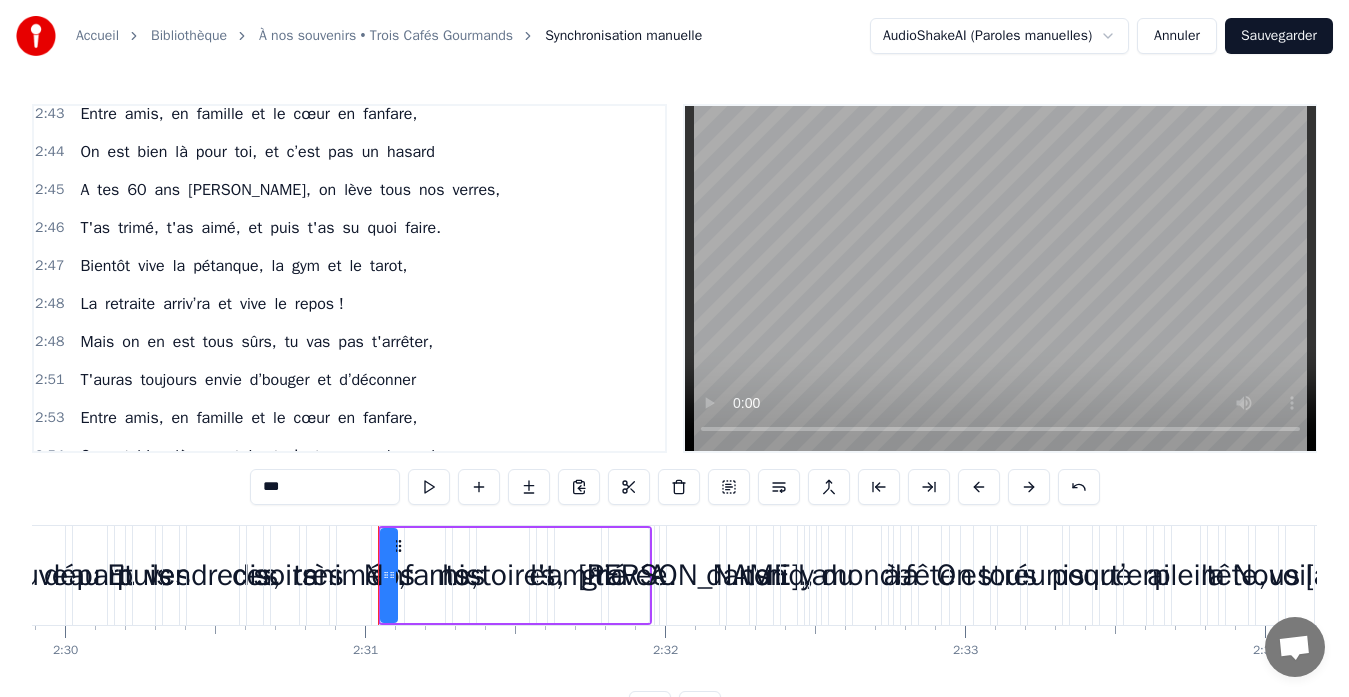 scroll, scrollTop: 1040, scrollLeft: 0, axis: vertical 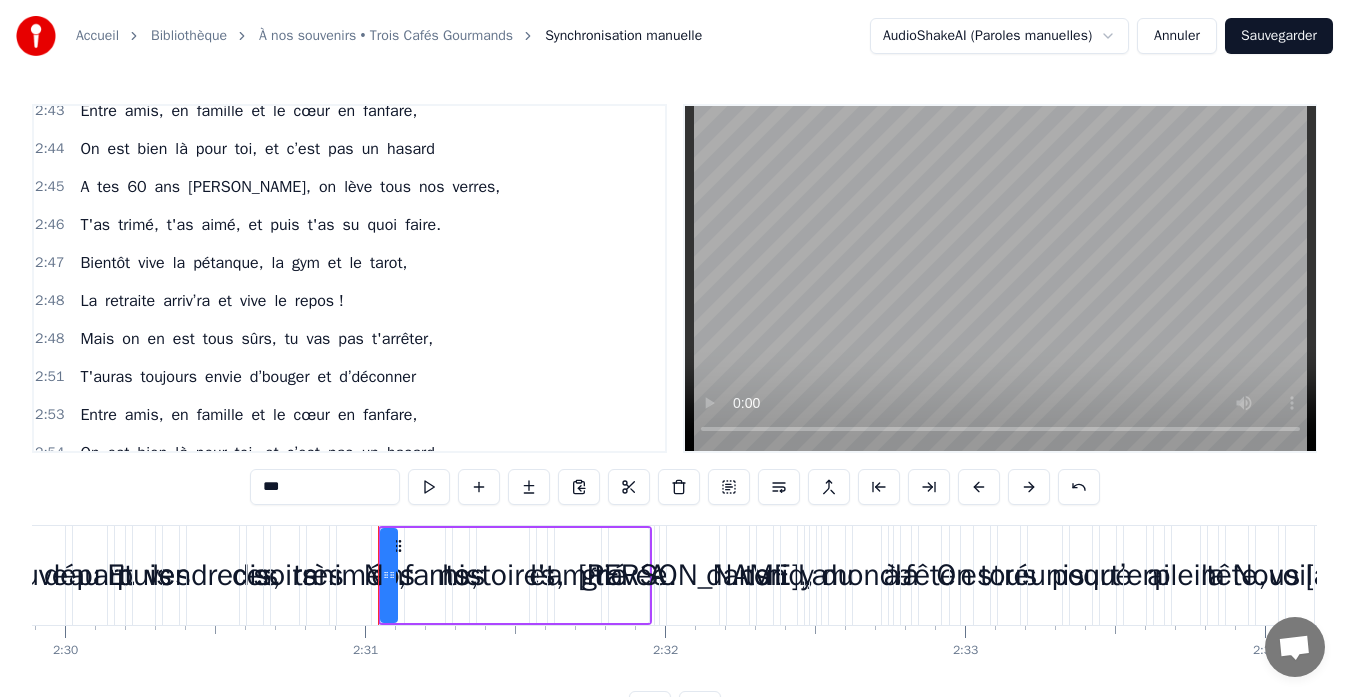 click on "Annuler" at bounding box center (1177, 36) 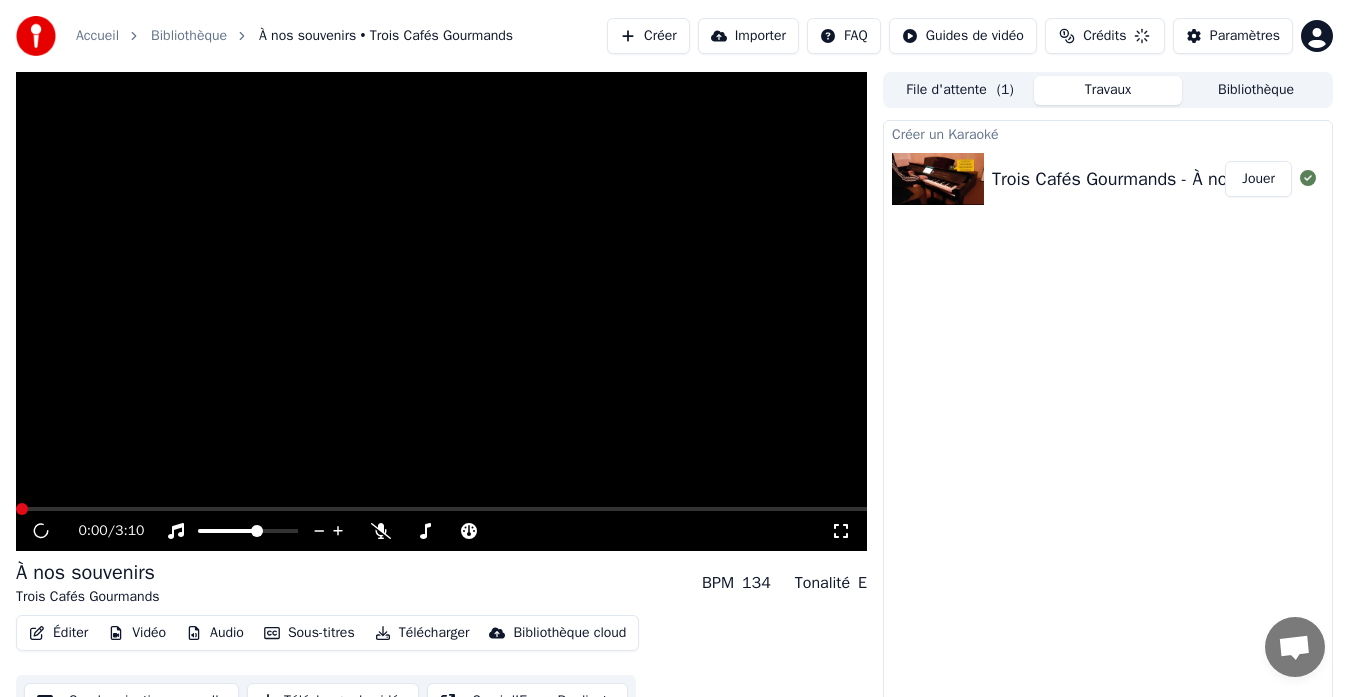 scroll, scrollTop: 15, scrollLeft: 0, axis: vertical 